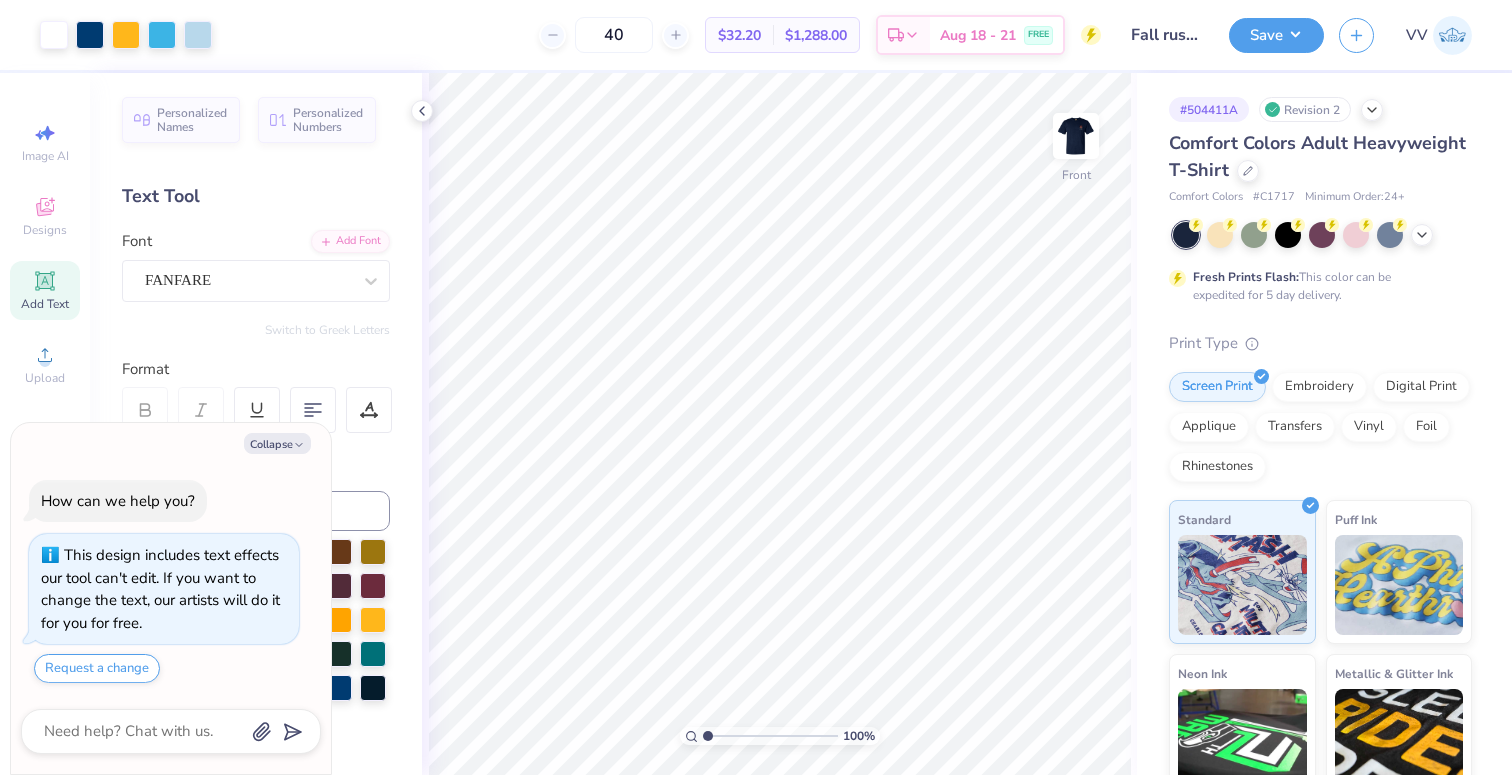 scroll, scrollTop: 0, scrollLeft: 0, axis: both 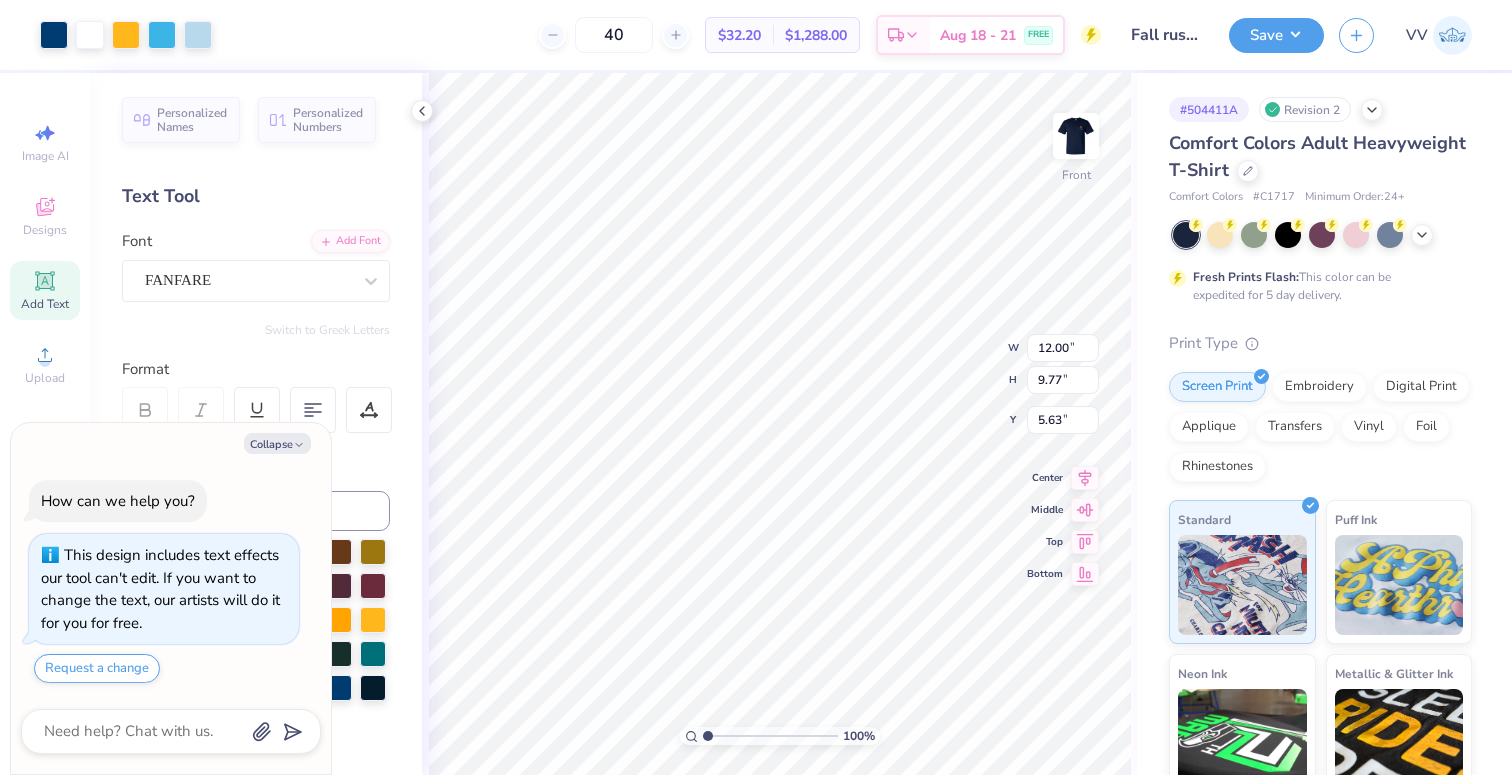 type on "x" 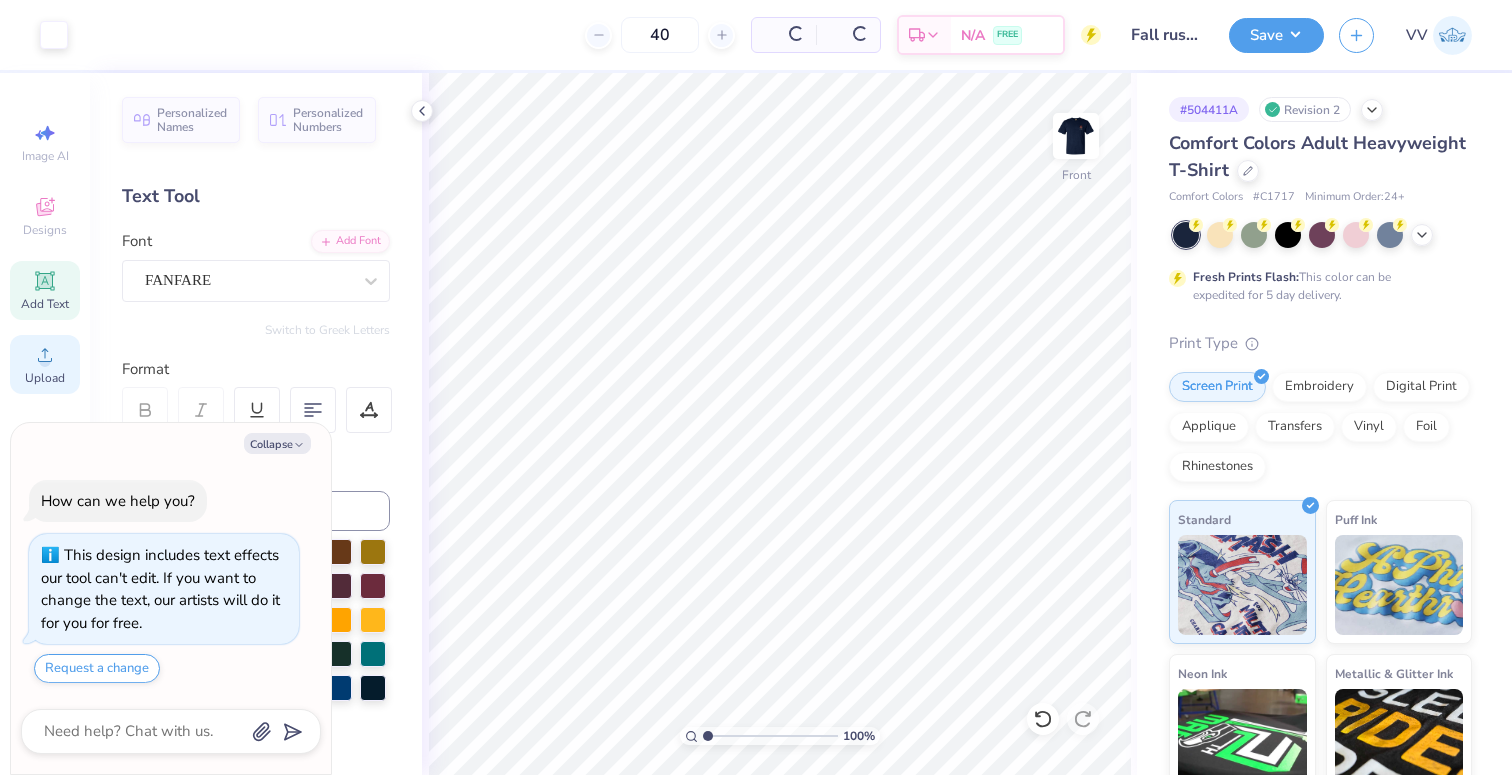 click 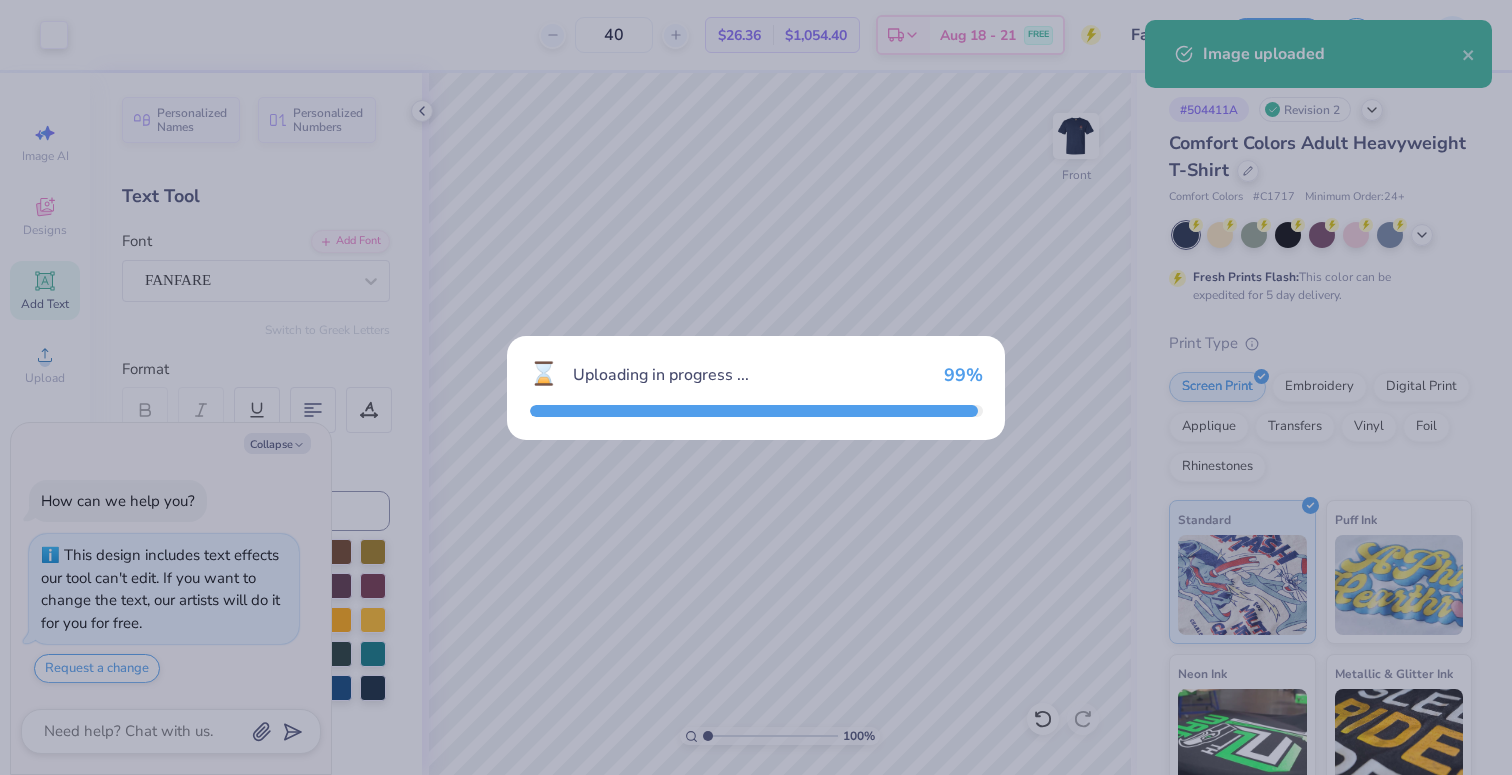 type on "x" 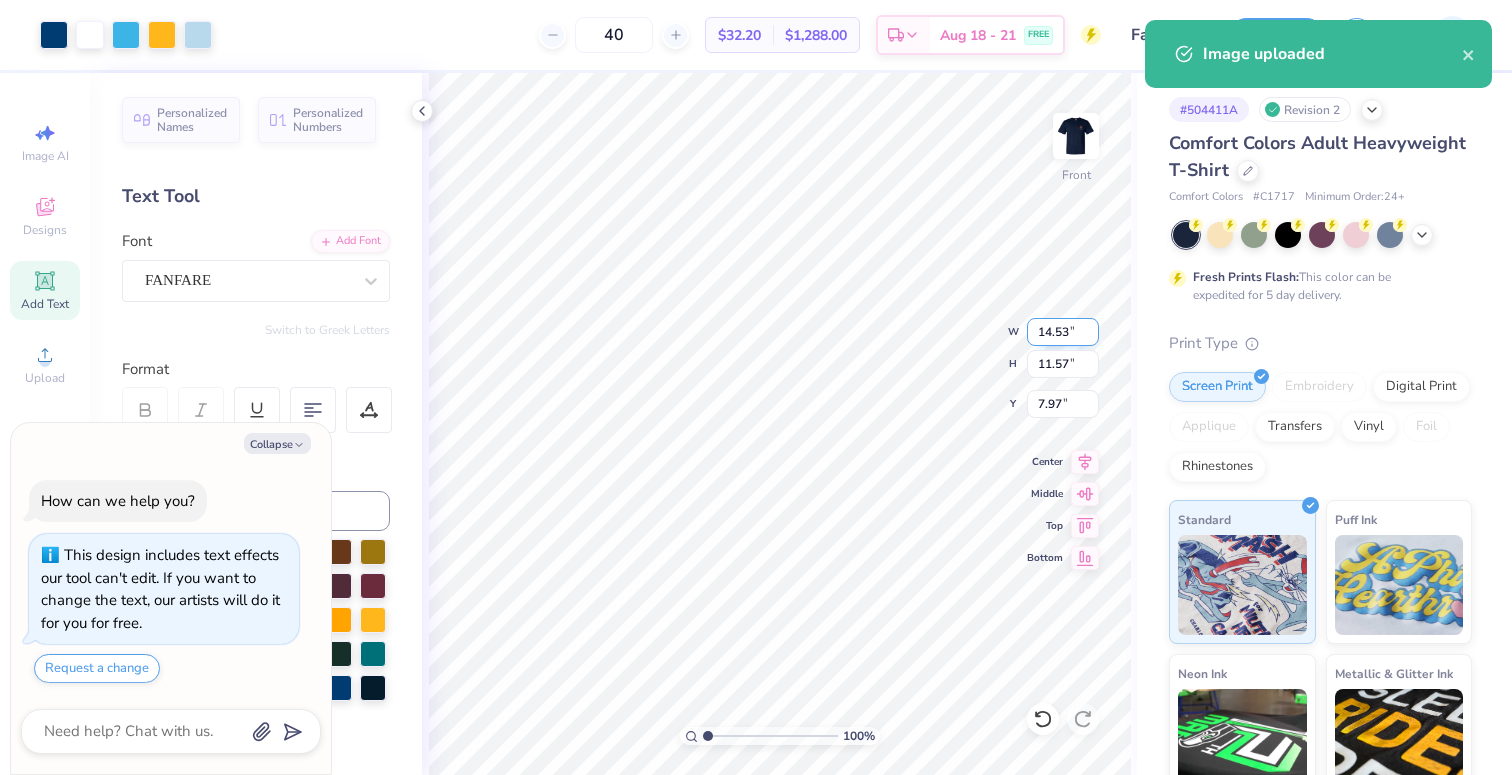 click on "14.53" at bounding box center [1063, 332] 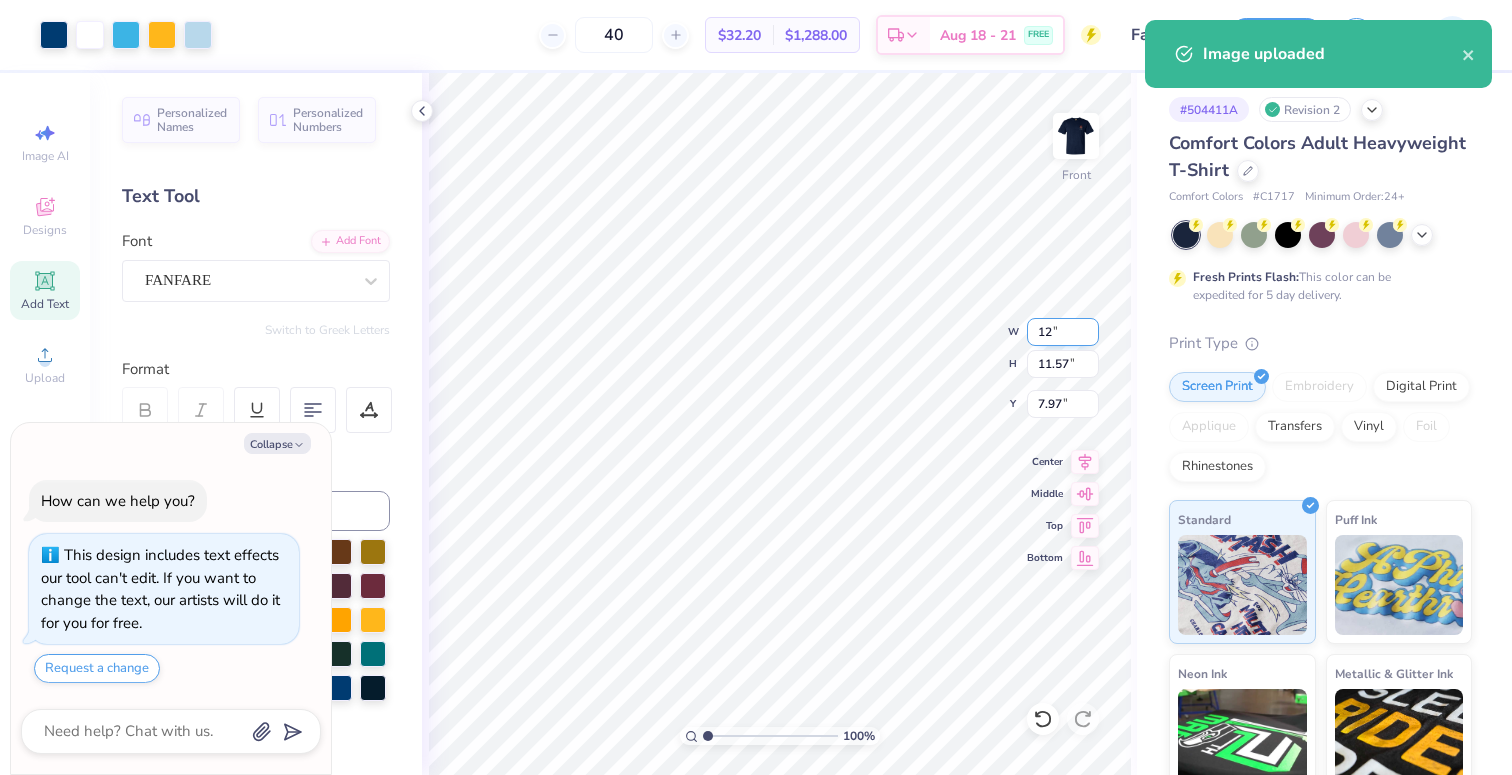 type on "12" 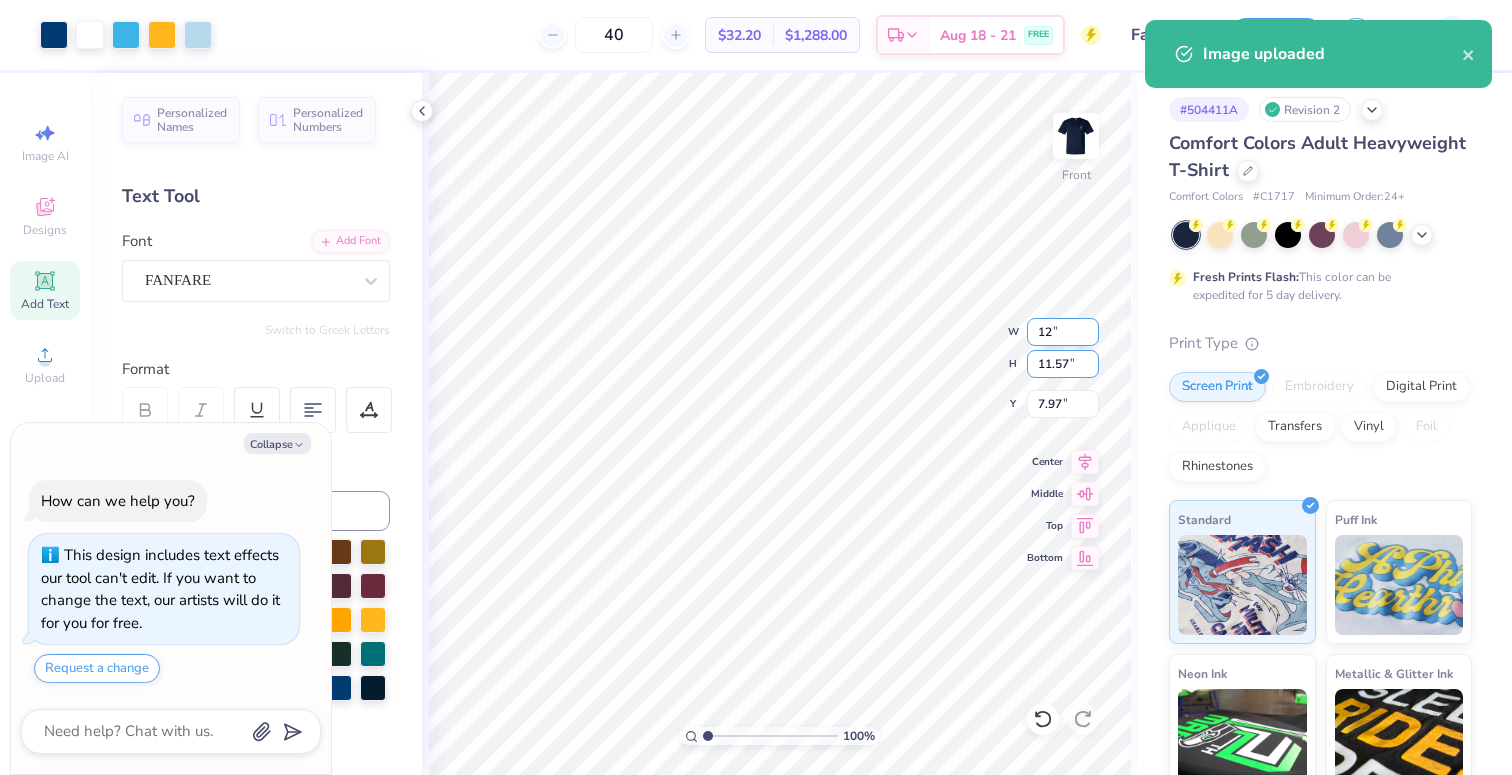 type on "x" 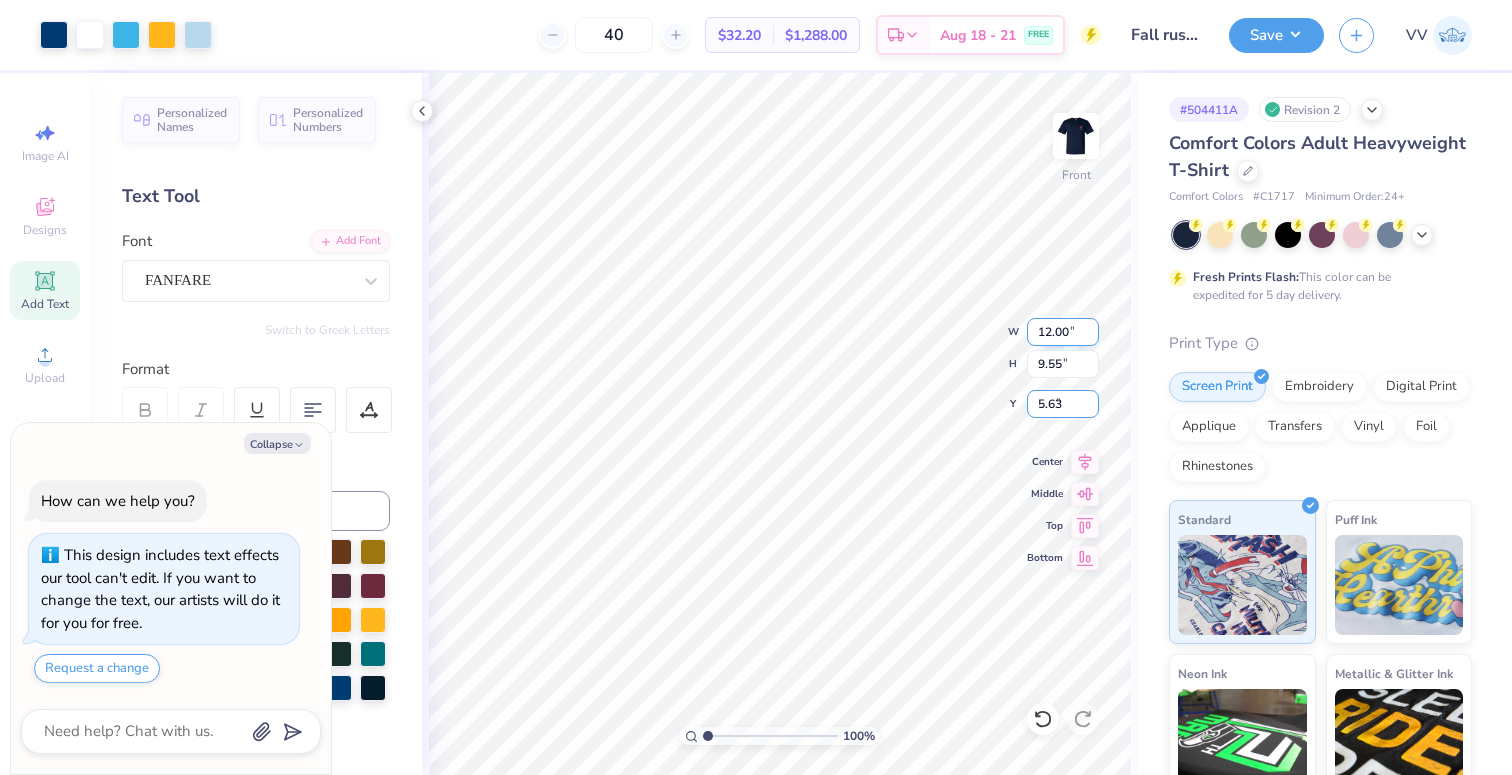 type on "5.63" 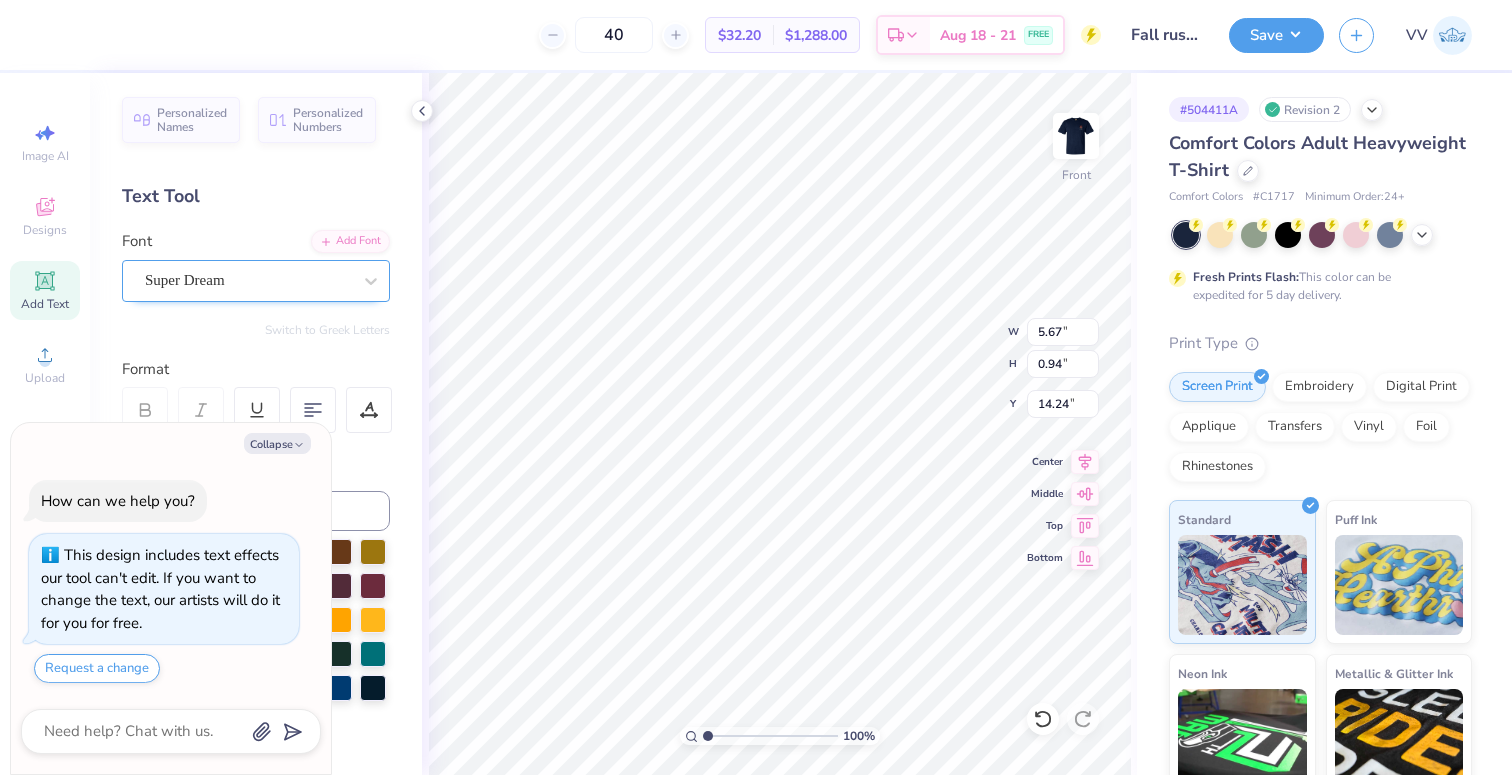 click on "Super Dream" at bounding box center (248, 280) 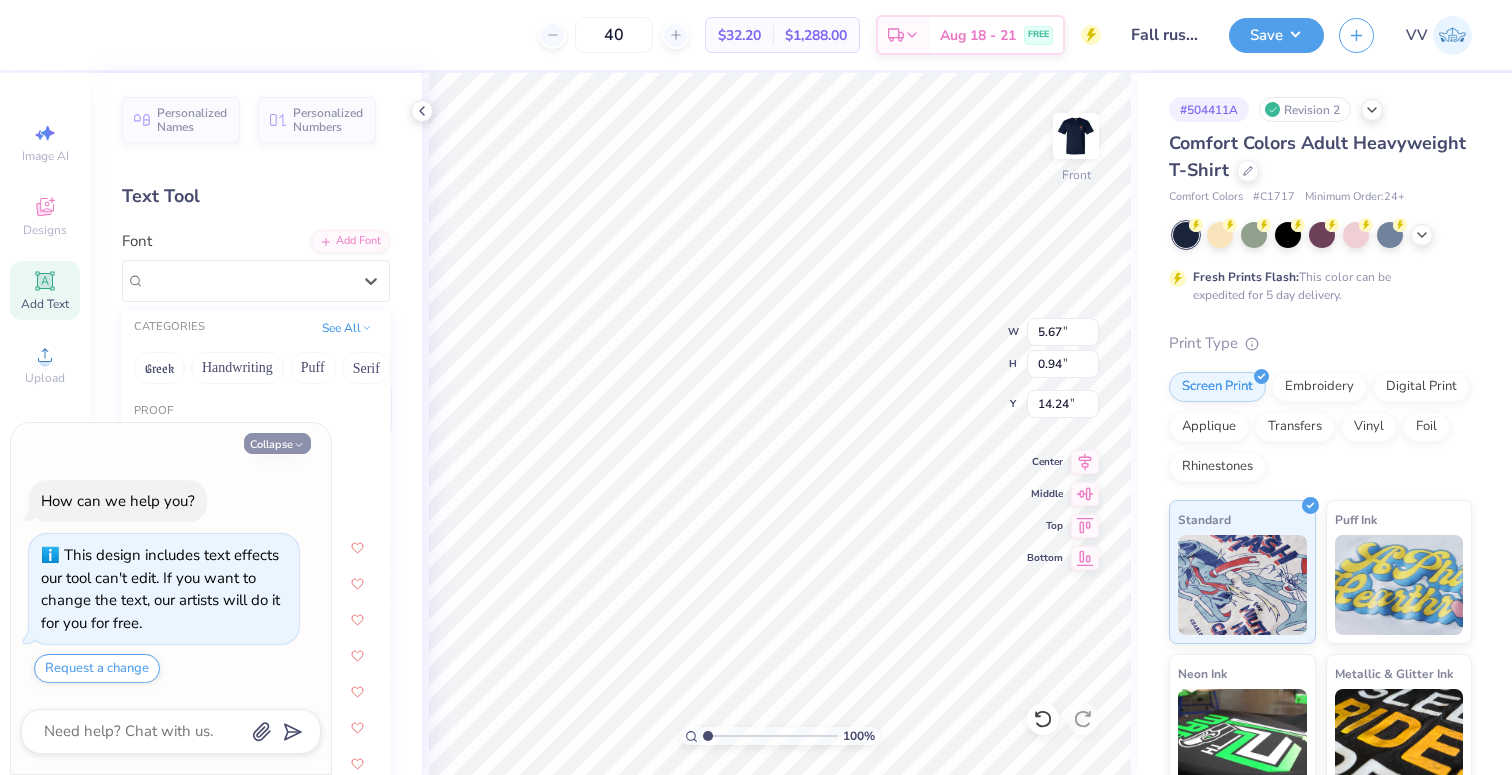 click on "Collapse" at bounding box center [277, 443] 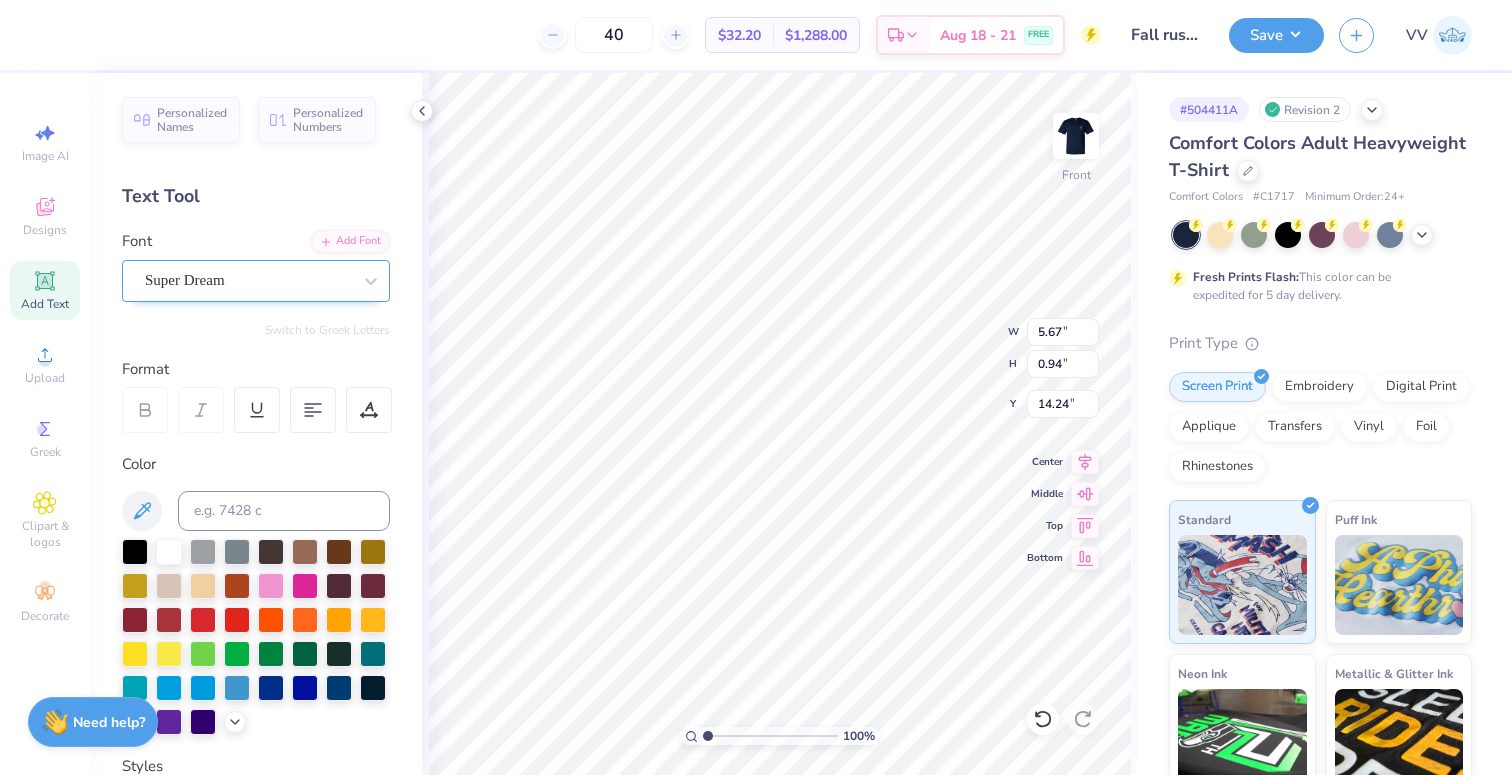 click on "Super Dream" at bounding box center [248, 280] 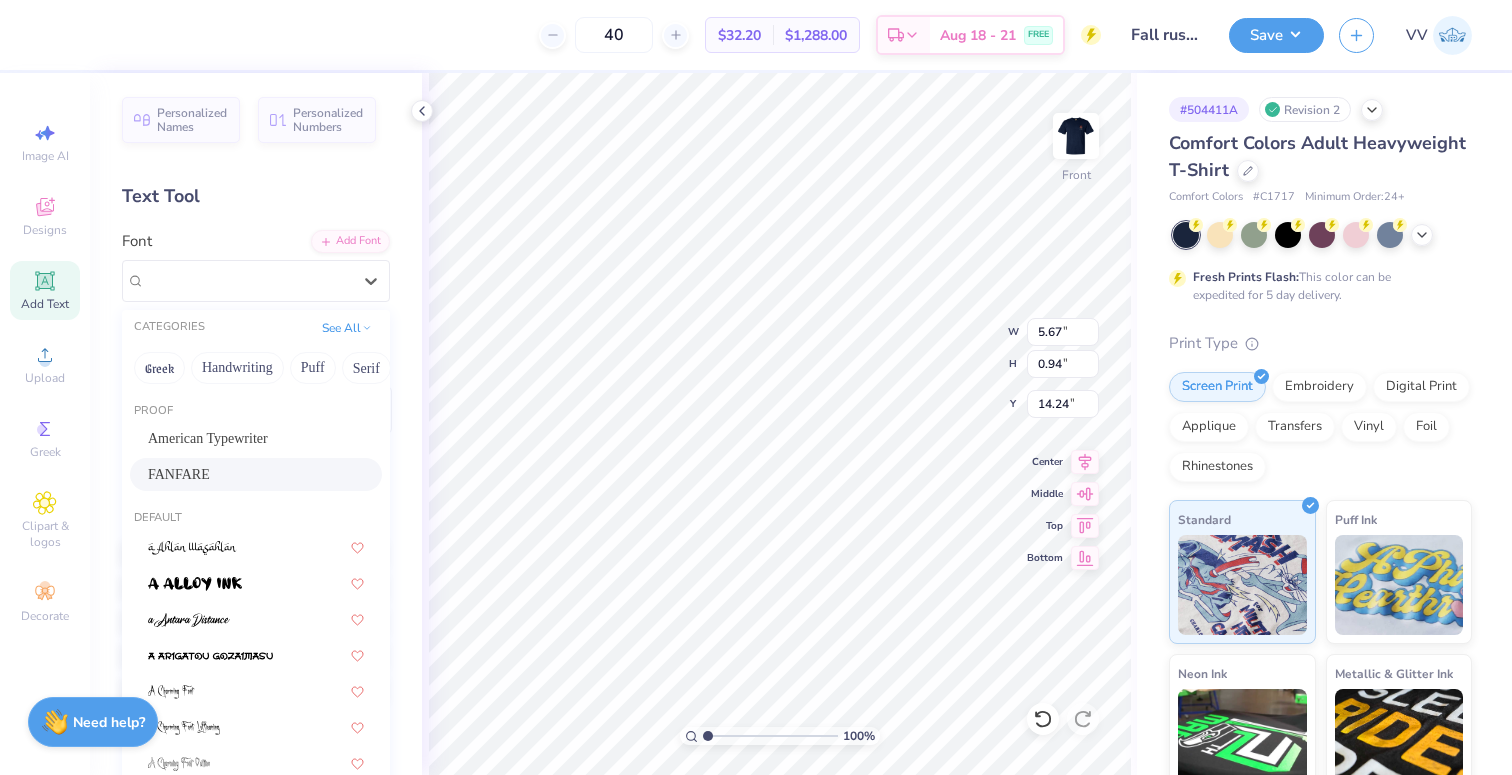 click on "FANFARE" at bounding box center [256, 474] 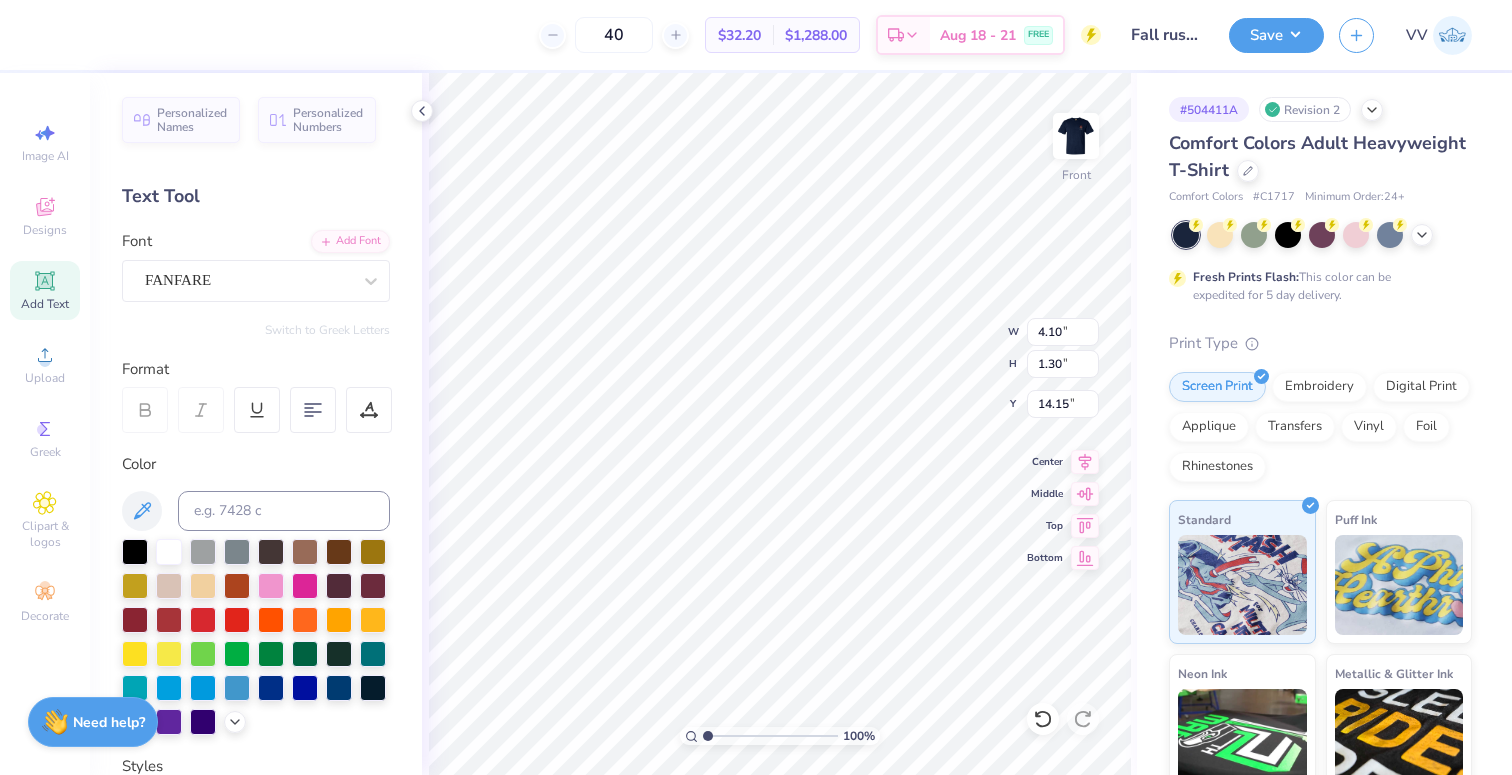 type on "2.9" 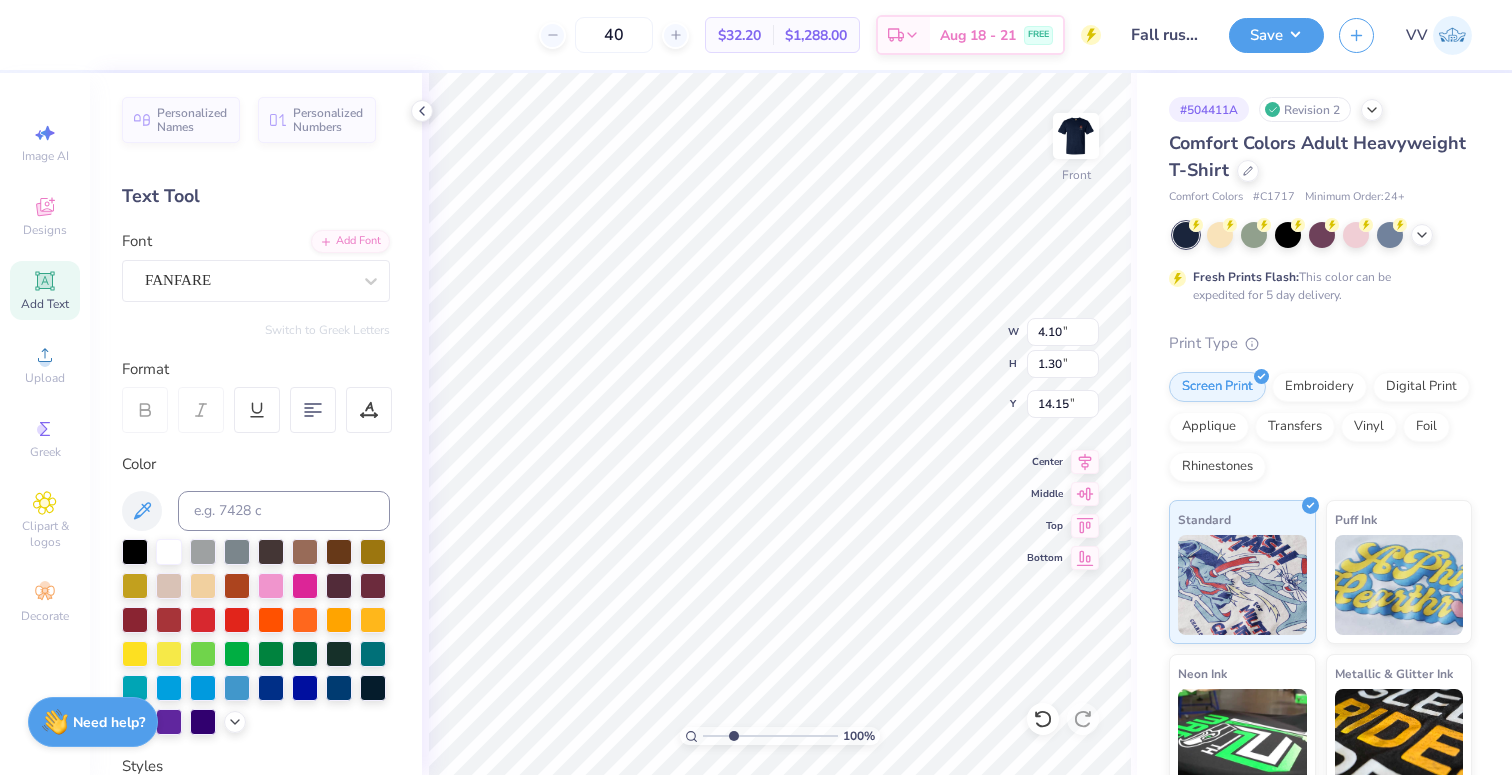click at bounding box center (770, 736) 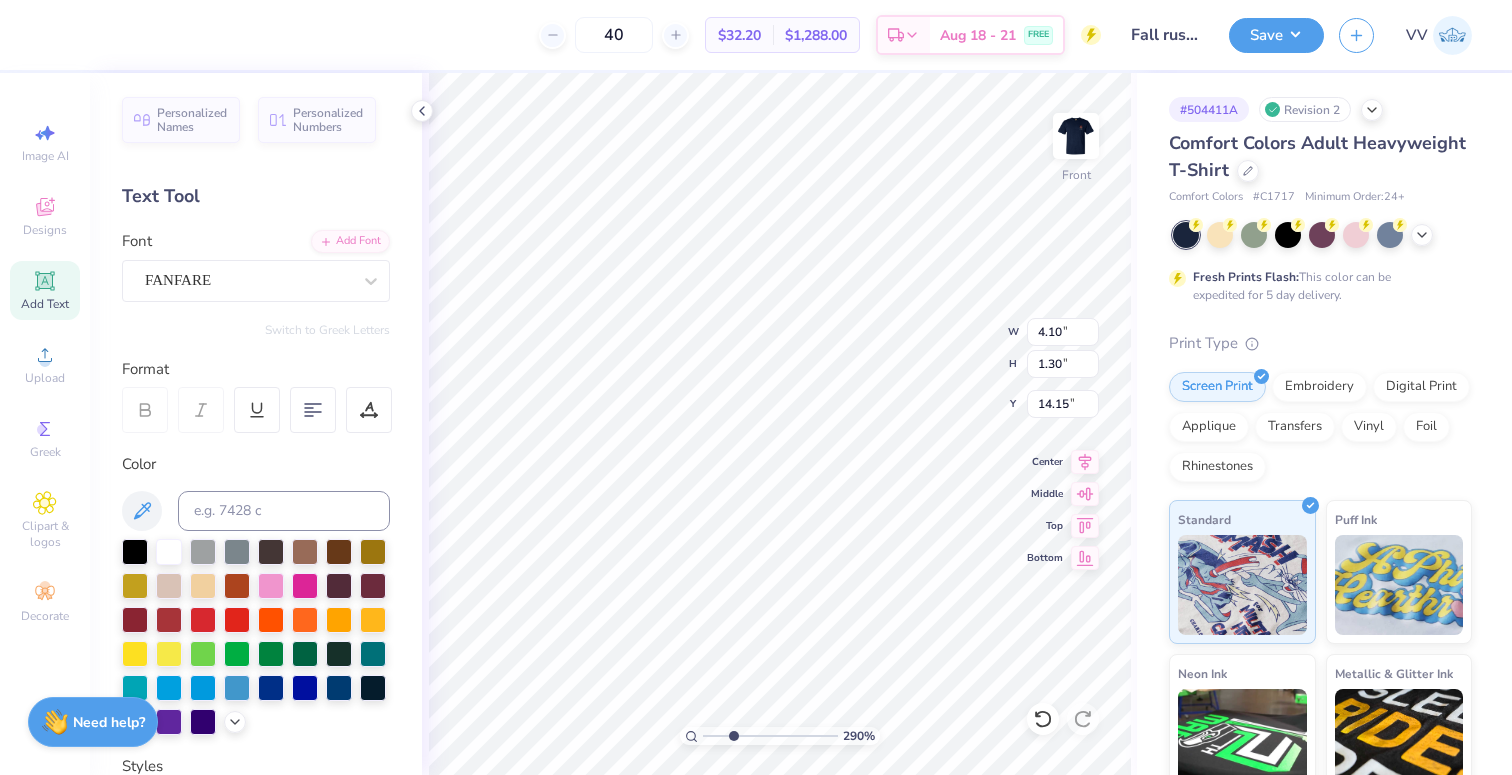 type on "14.12" 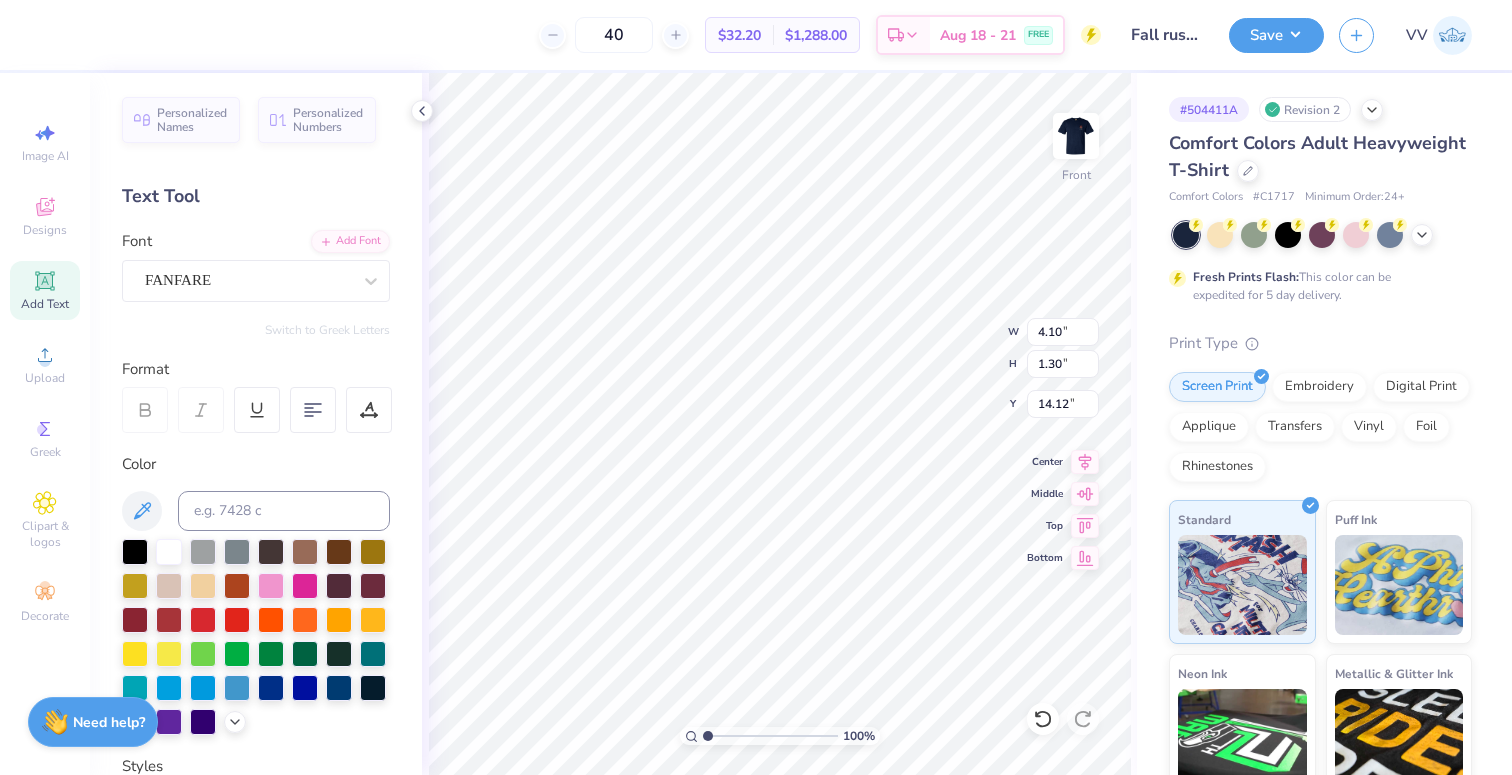 type on "1" 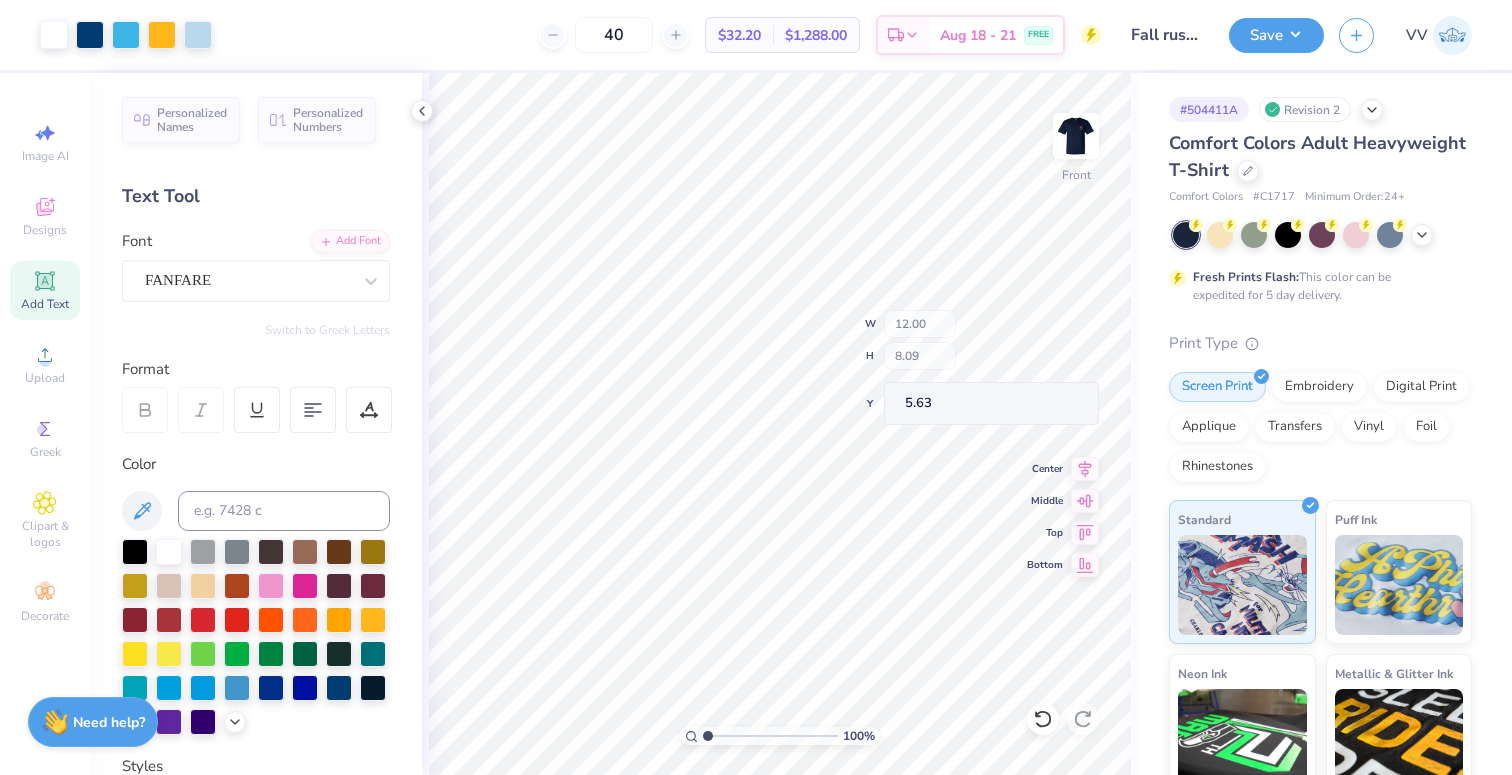 type on "5.66" 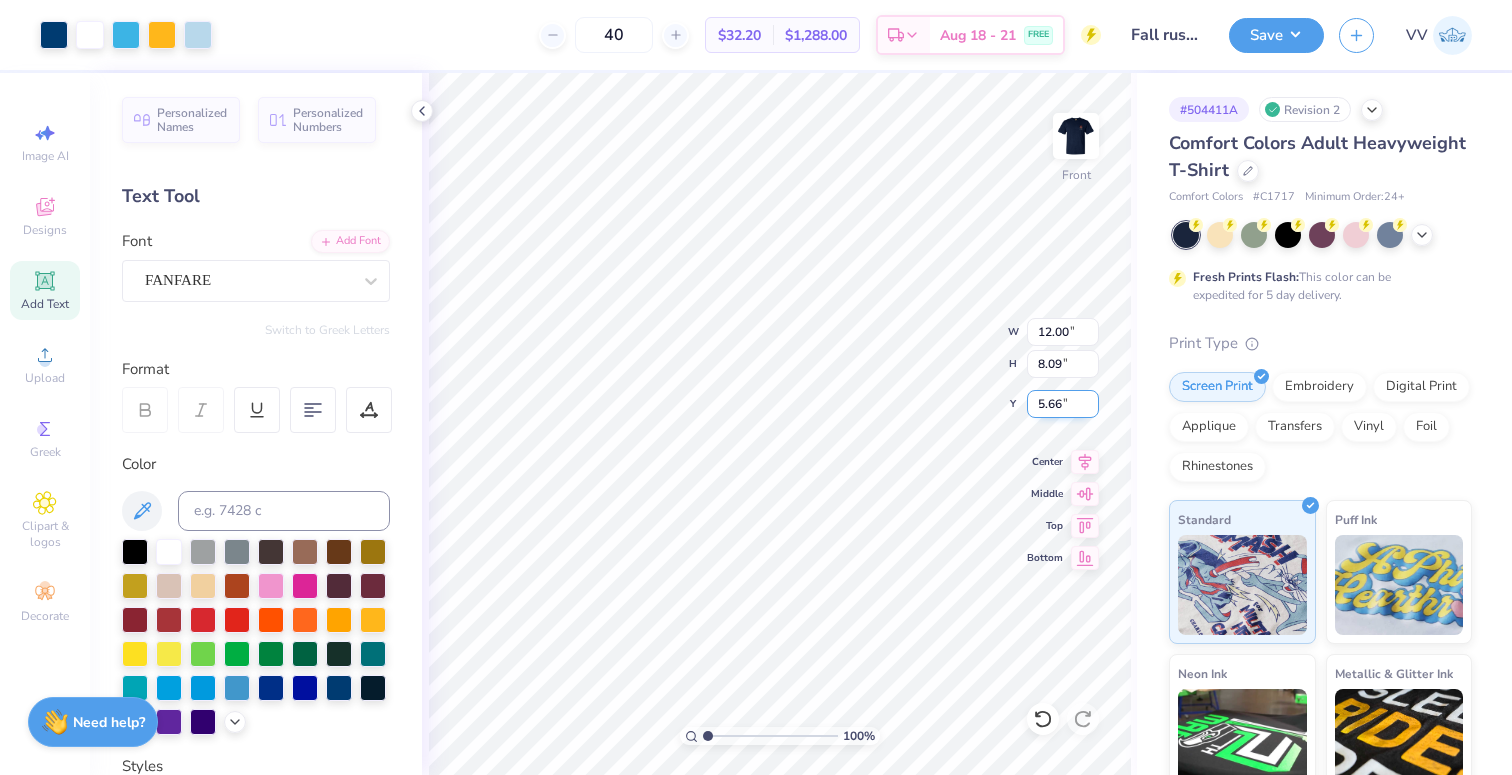 click on "5.66" at bounding box center (1063, 404) 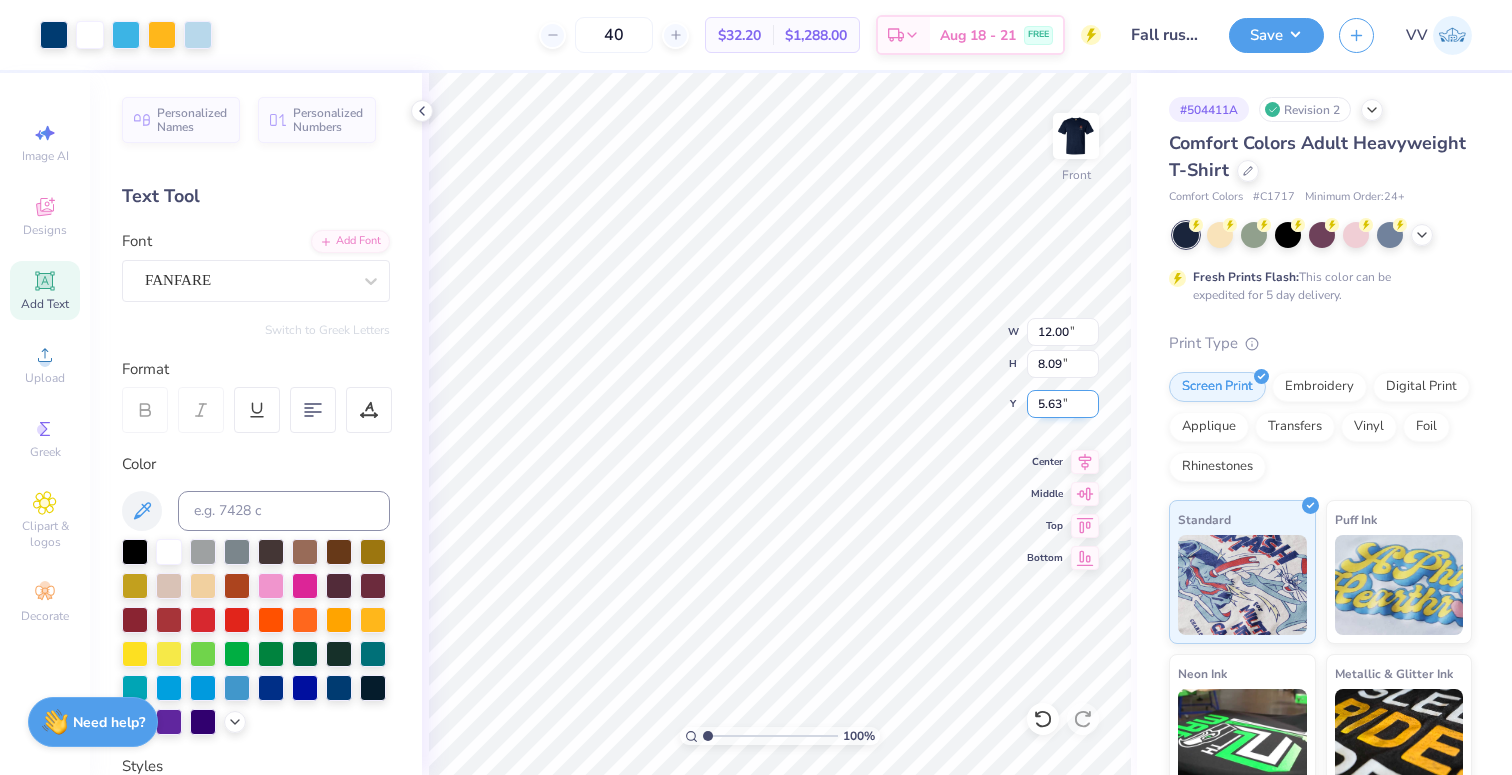type on "5.63" 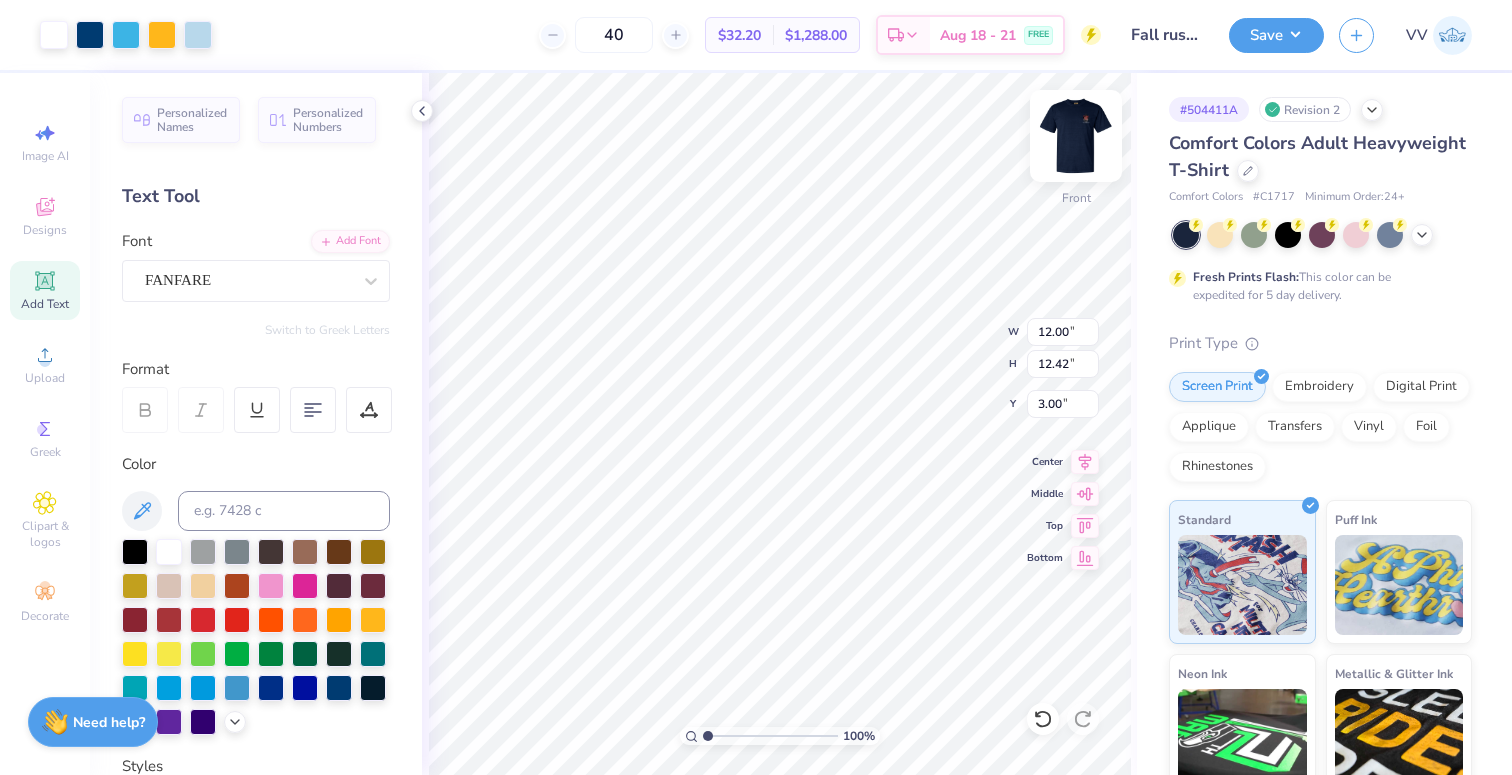 click at bounding box center (1076, 136) 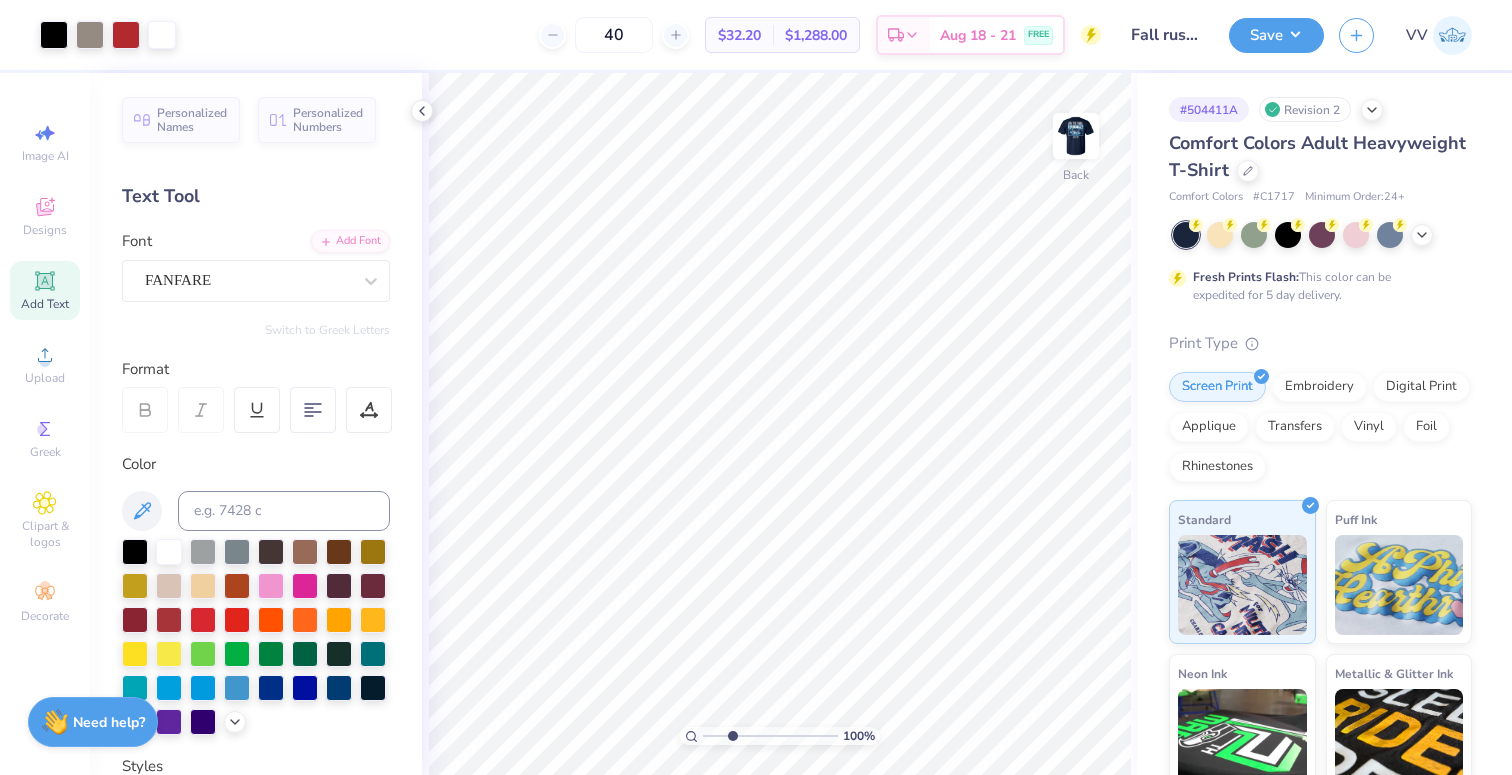 type on "2.83" 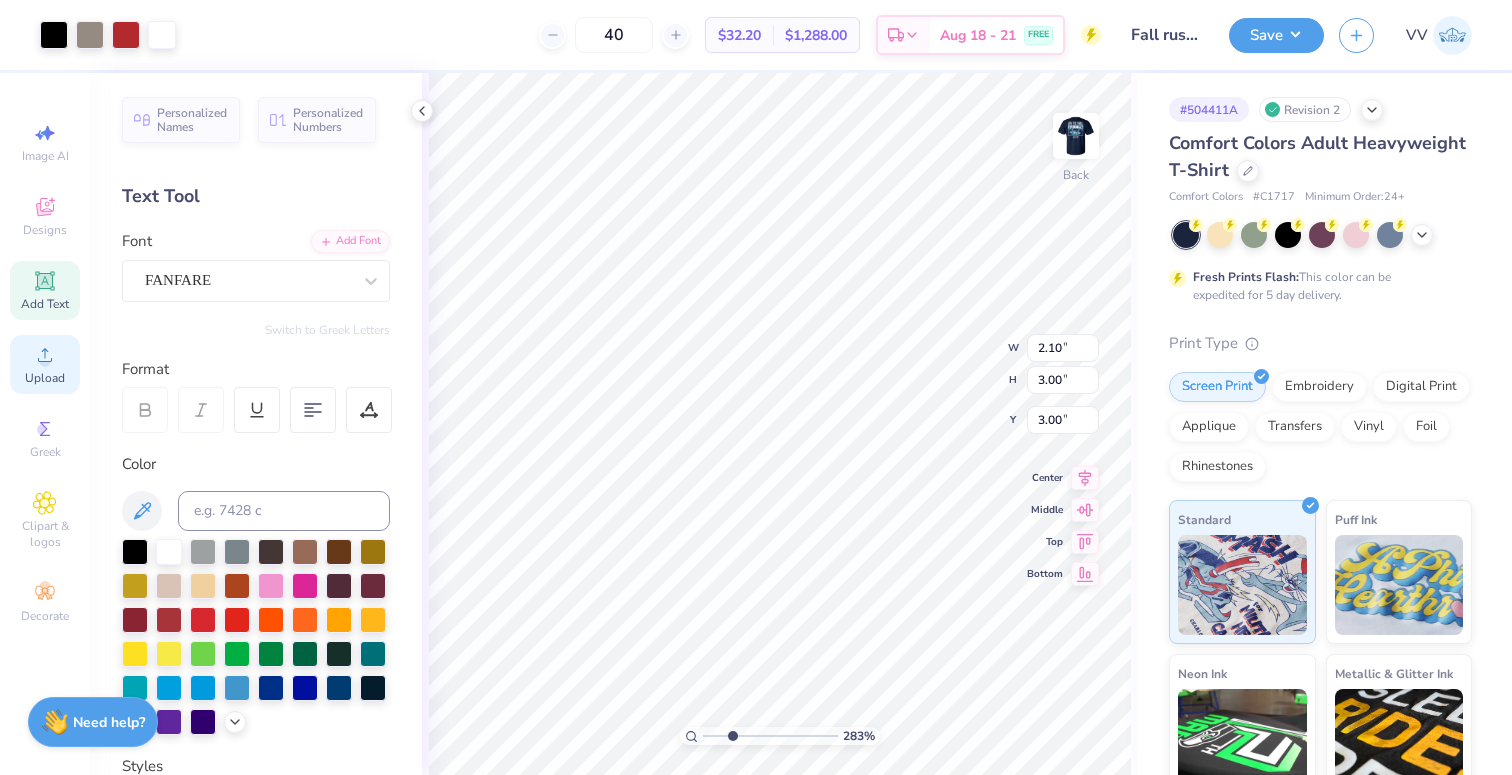 click 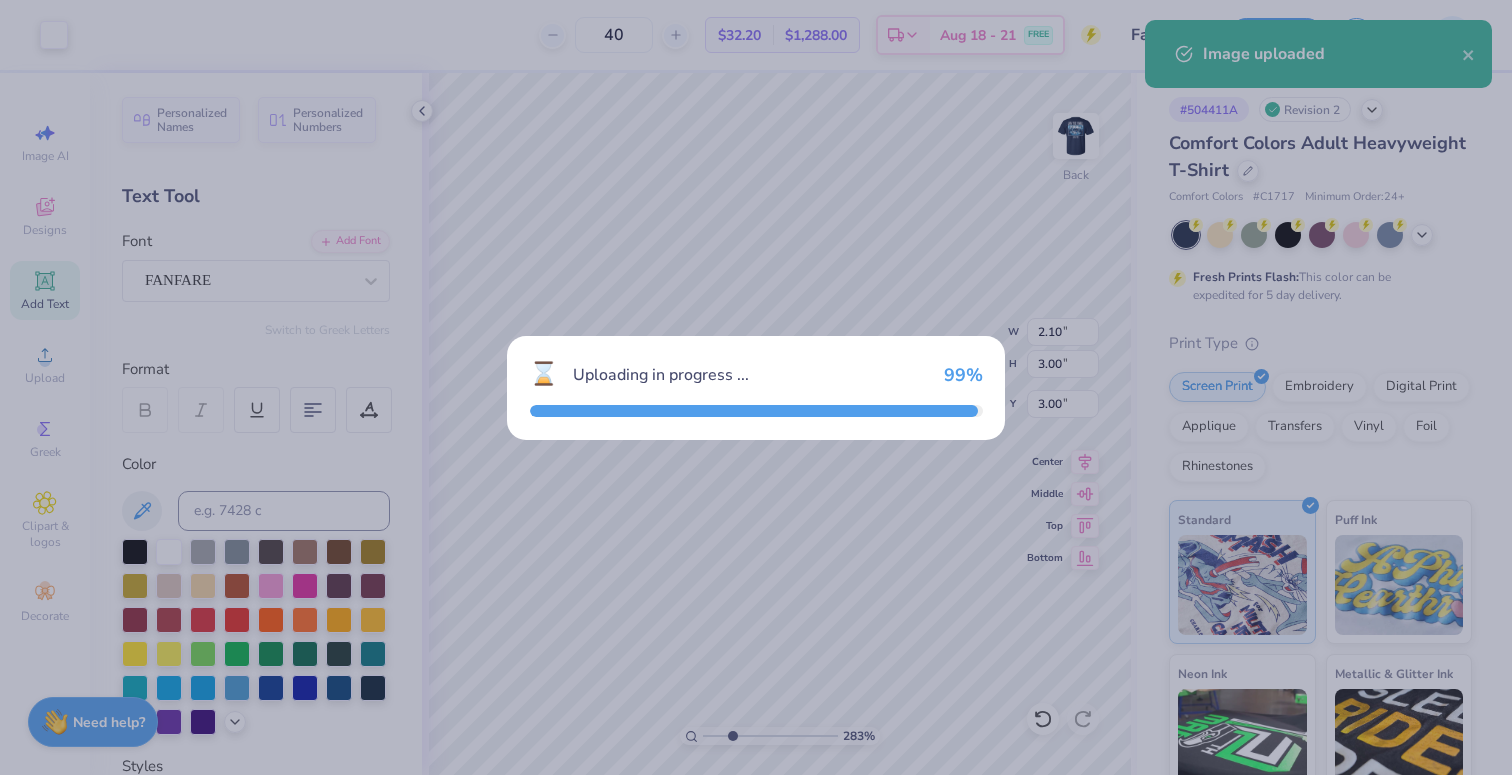 type on "4.60" 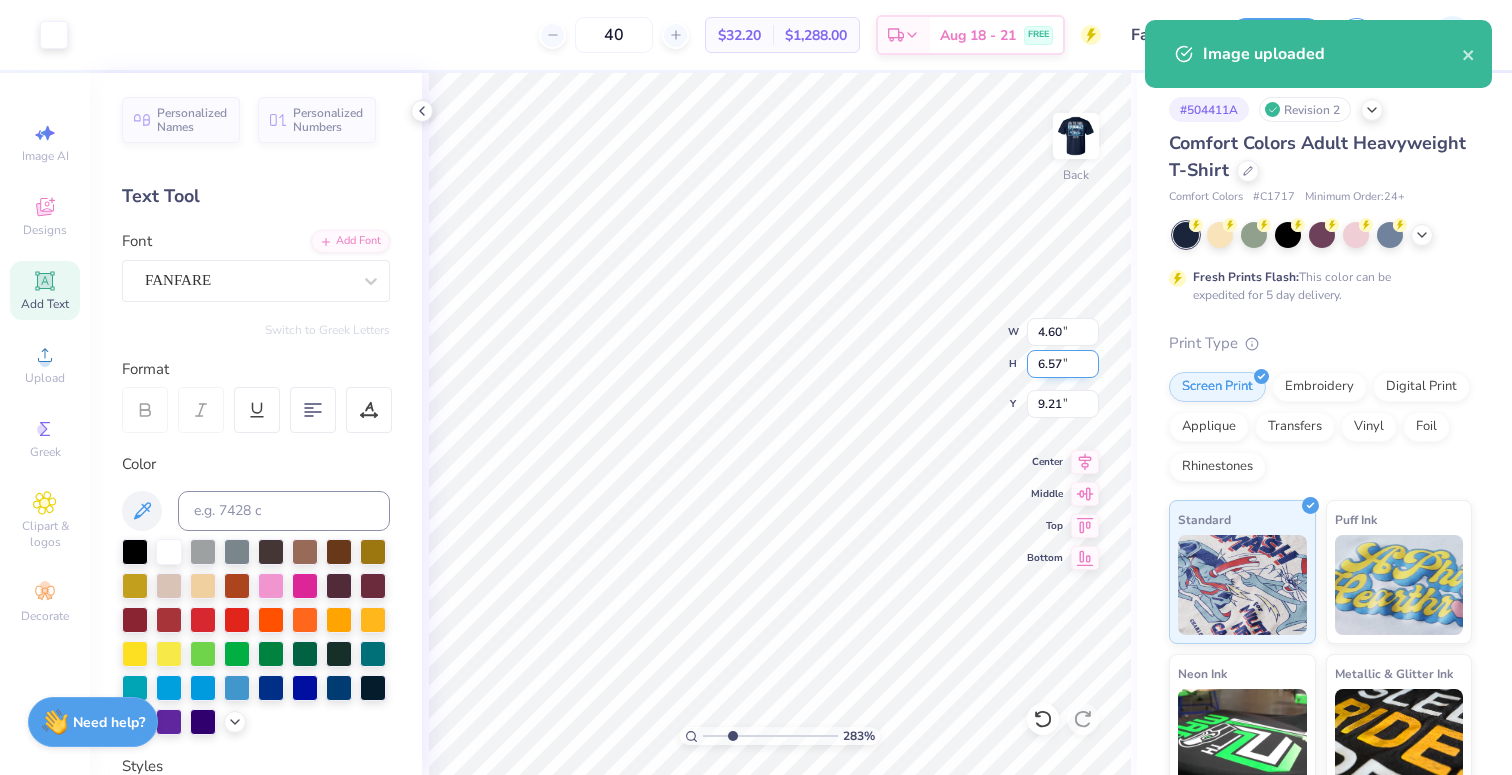 click on "6.57" at bounding box center [1063, 364] 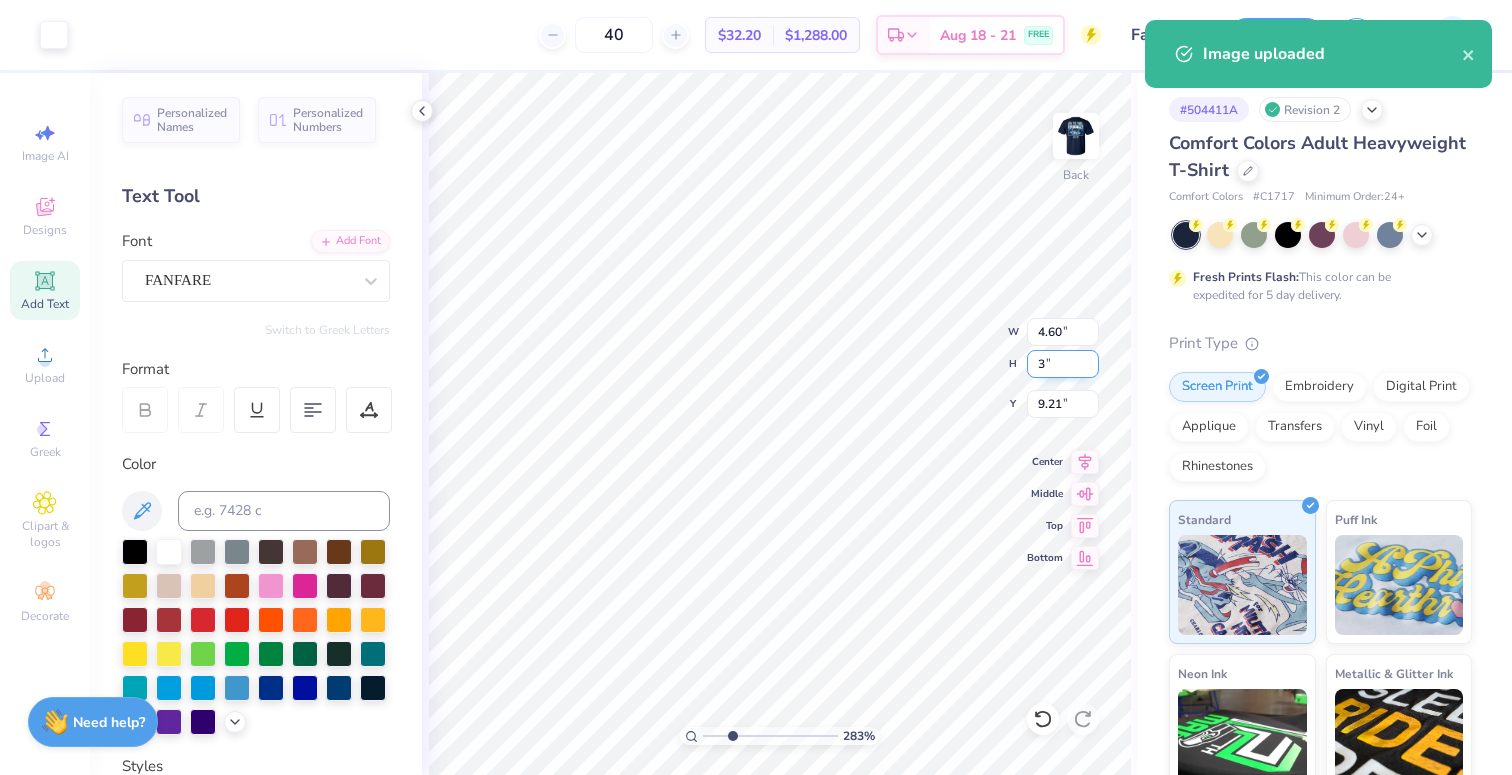 type on "3" 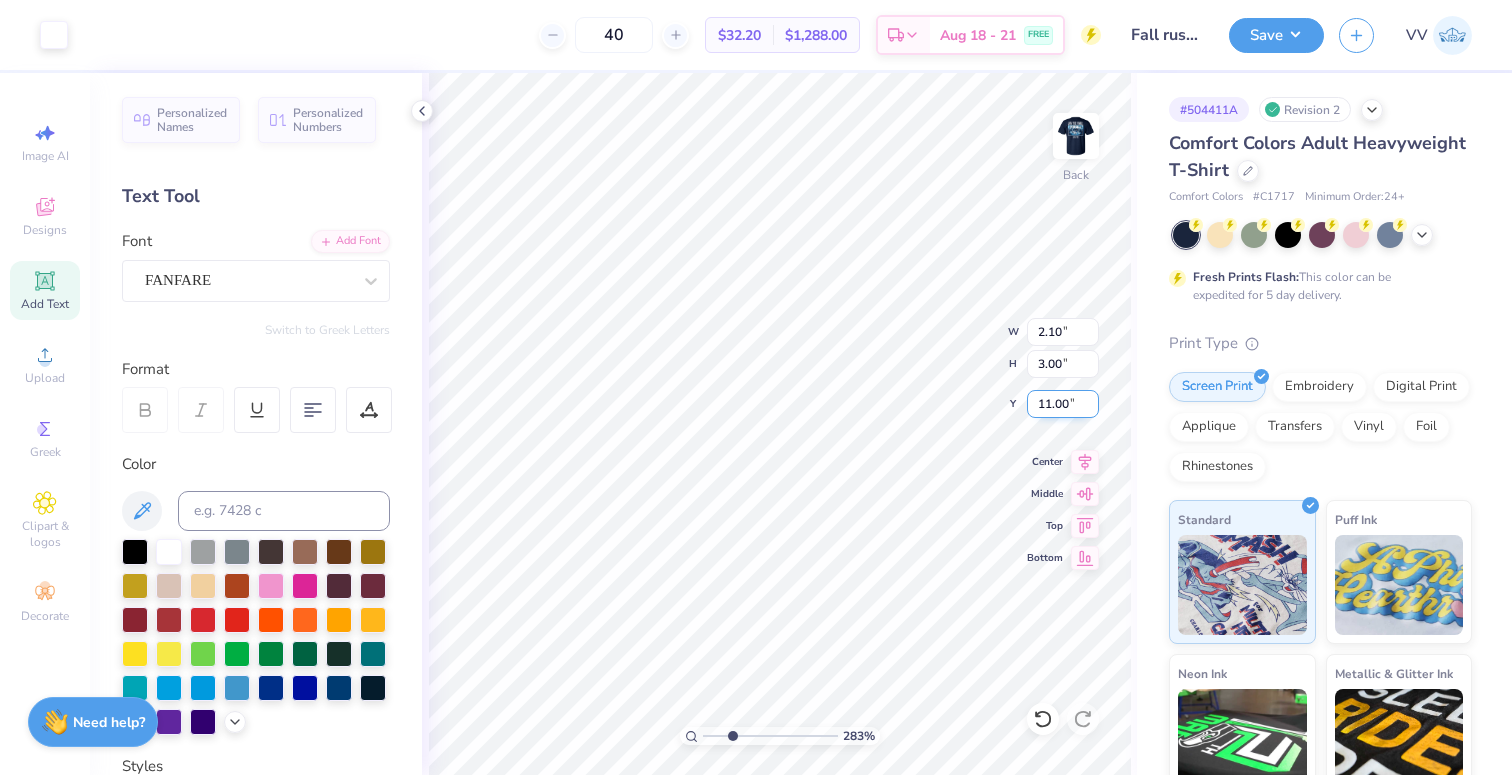 click on "11.00" at bounding box center (1063, 404) 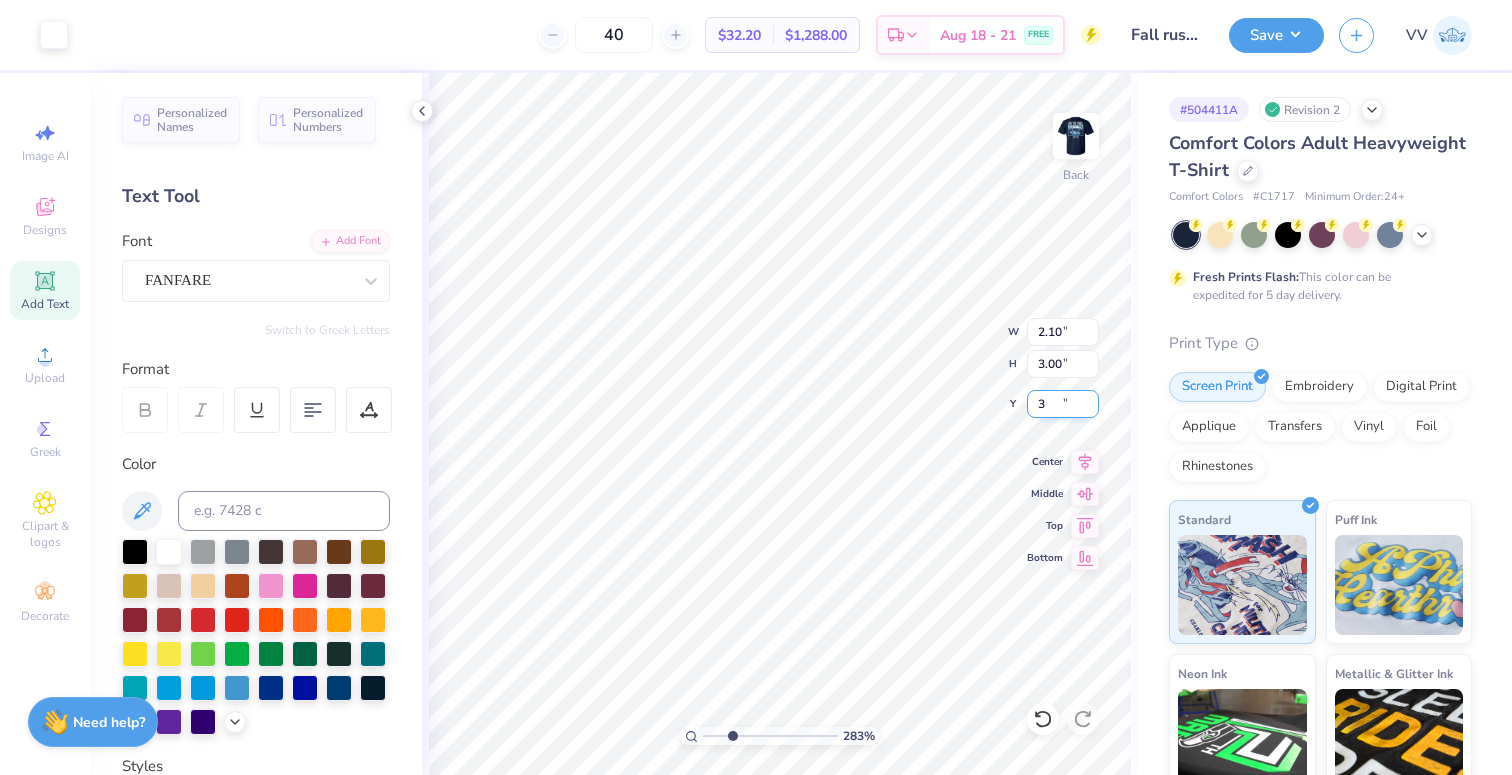 type on "3.00" 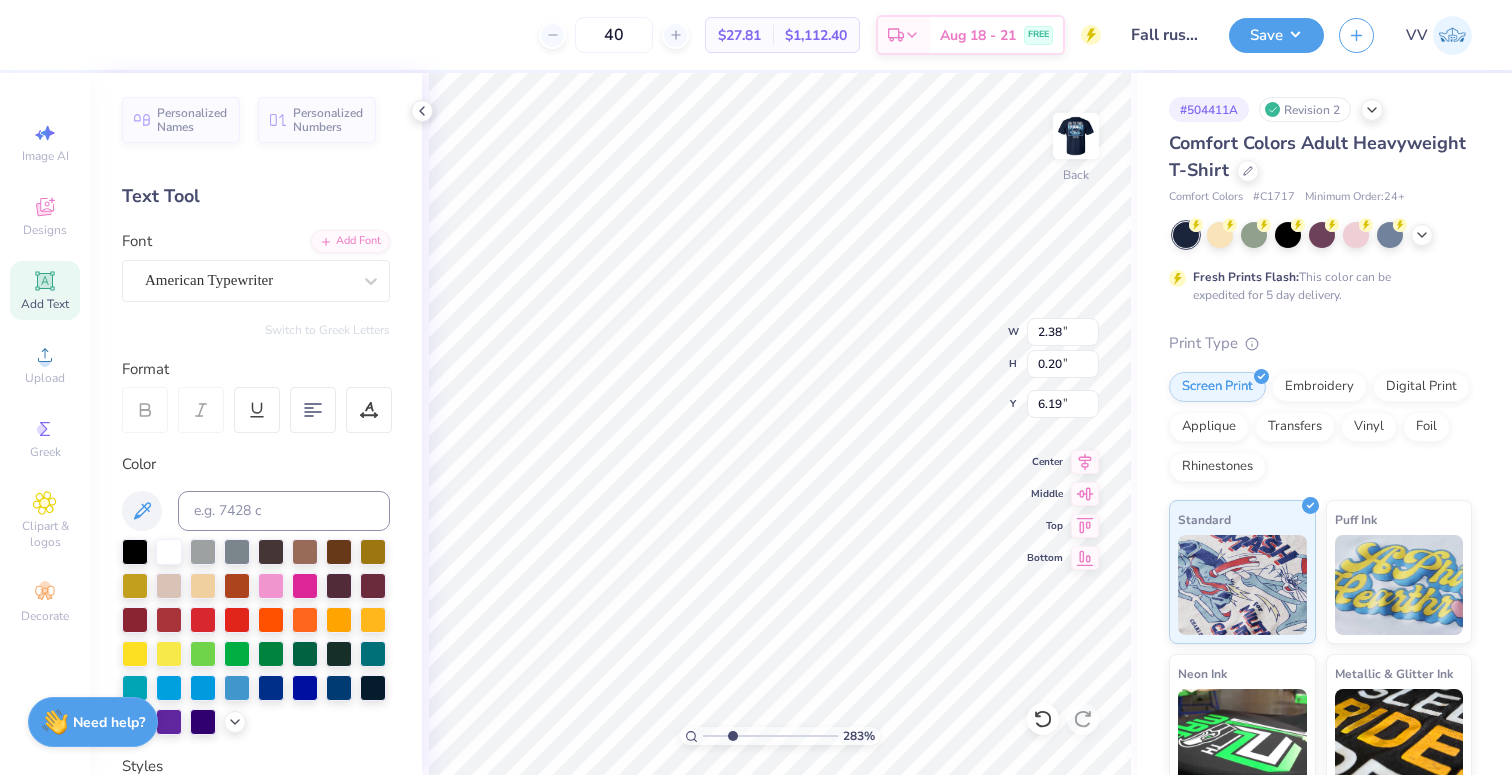 type on "6.18" 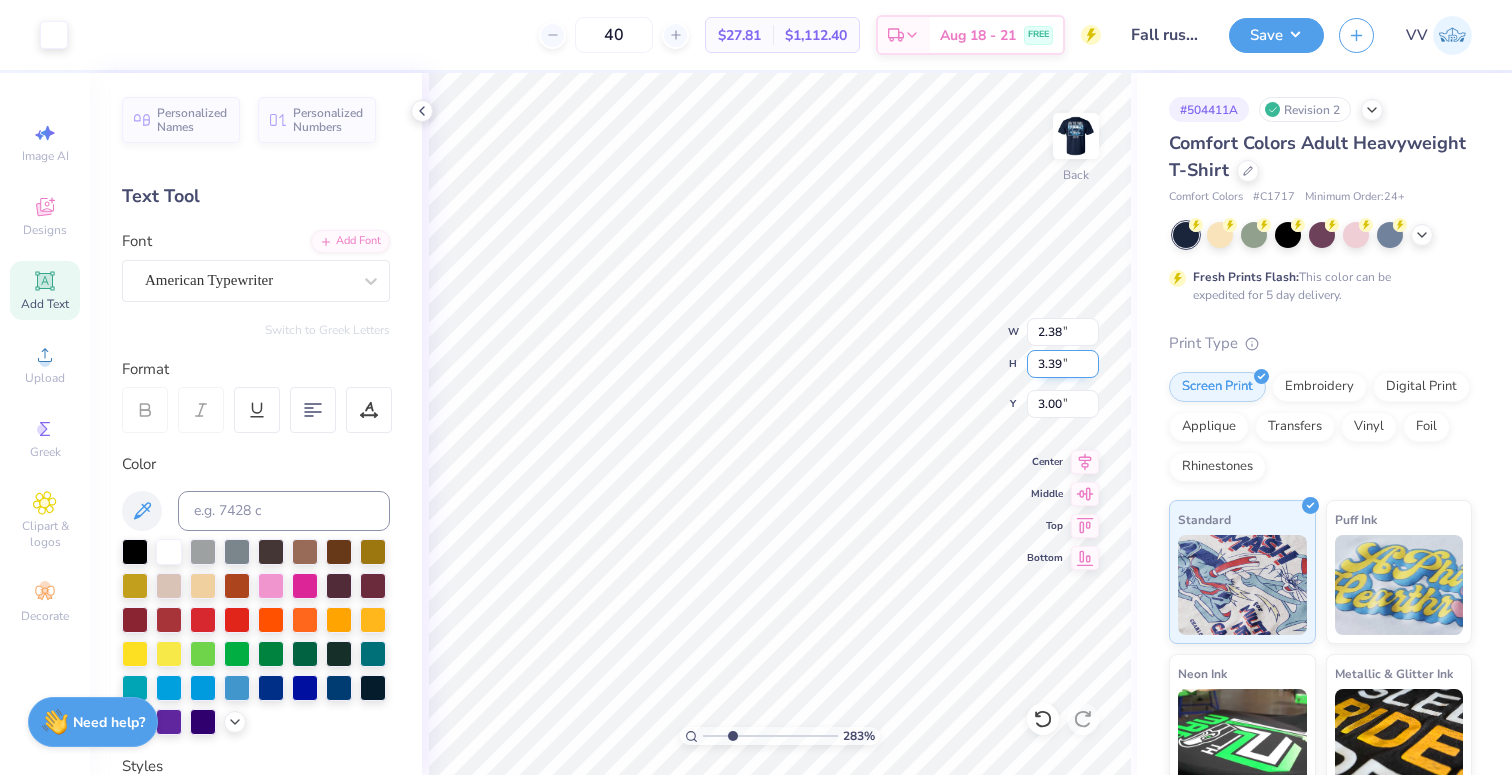click on "3.39" at bounding box center [1063, 364] 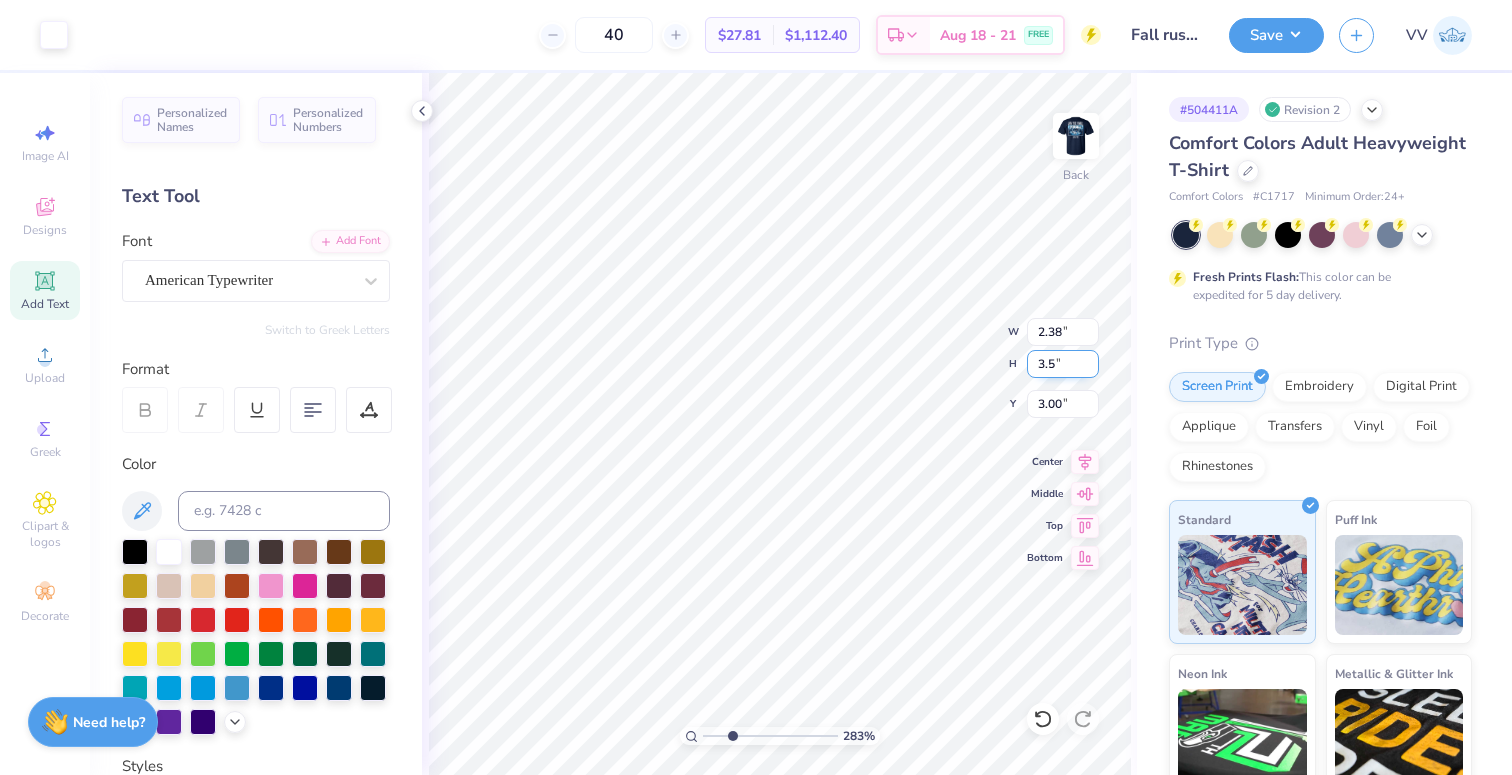 type on "3.5" 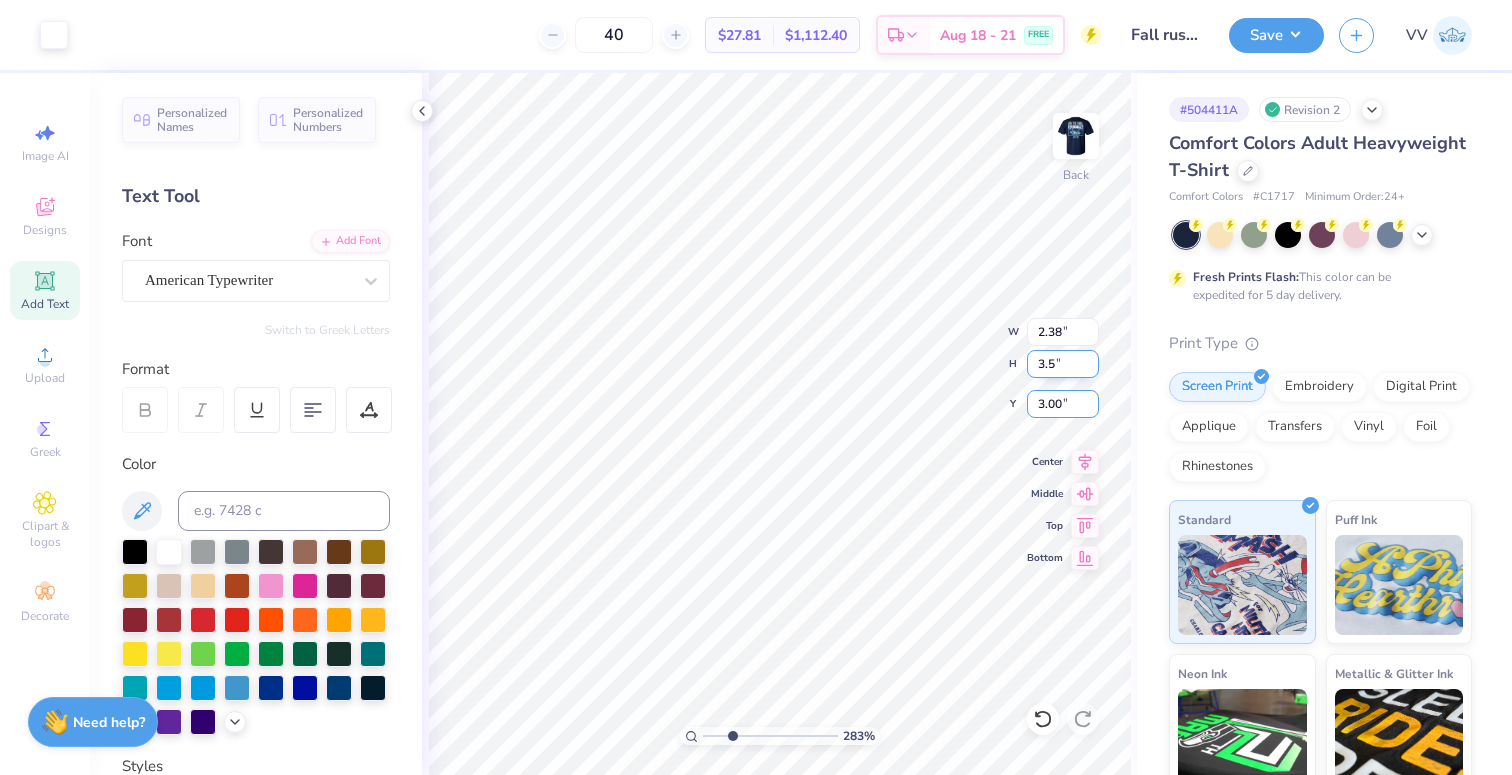type on "2.46" 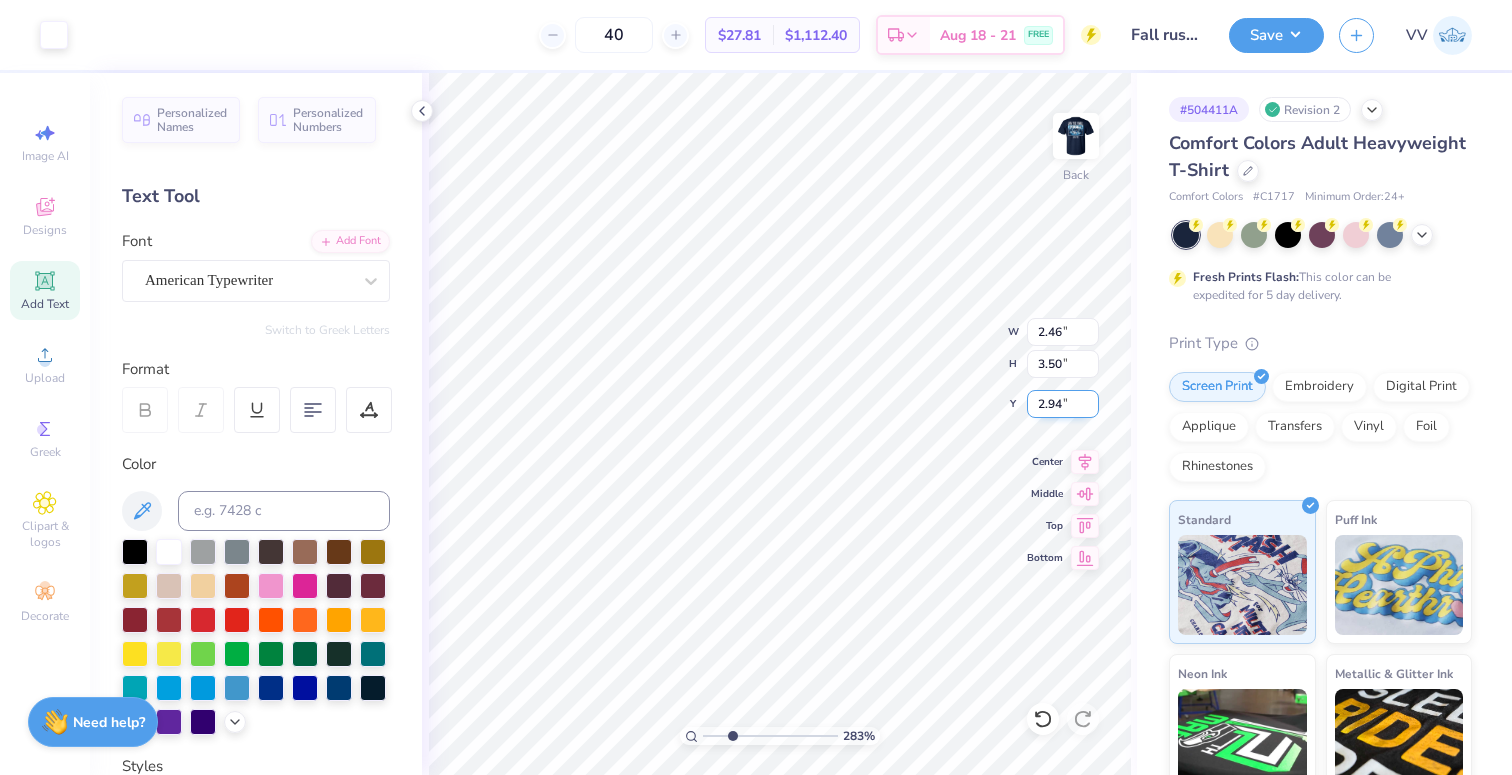 click on "2.94" at bounding box center [1063, 404] 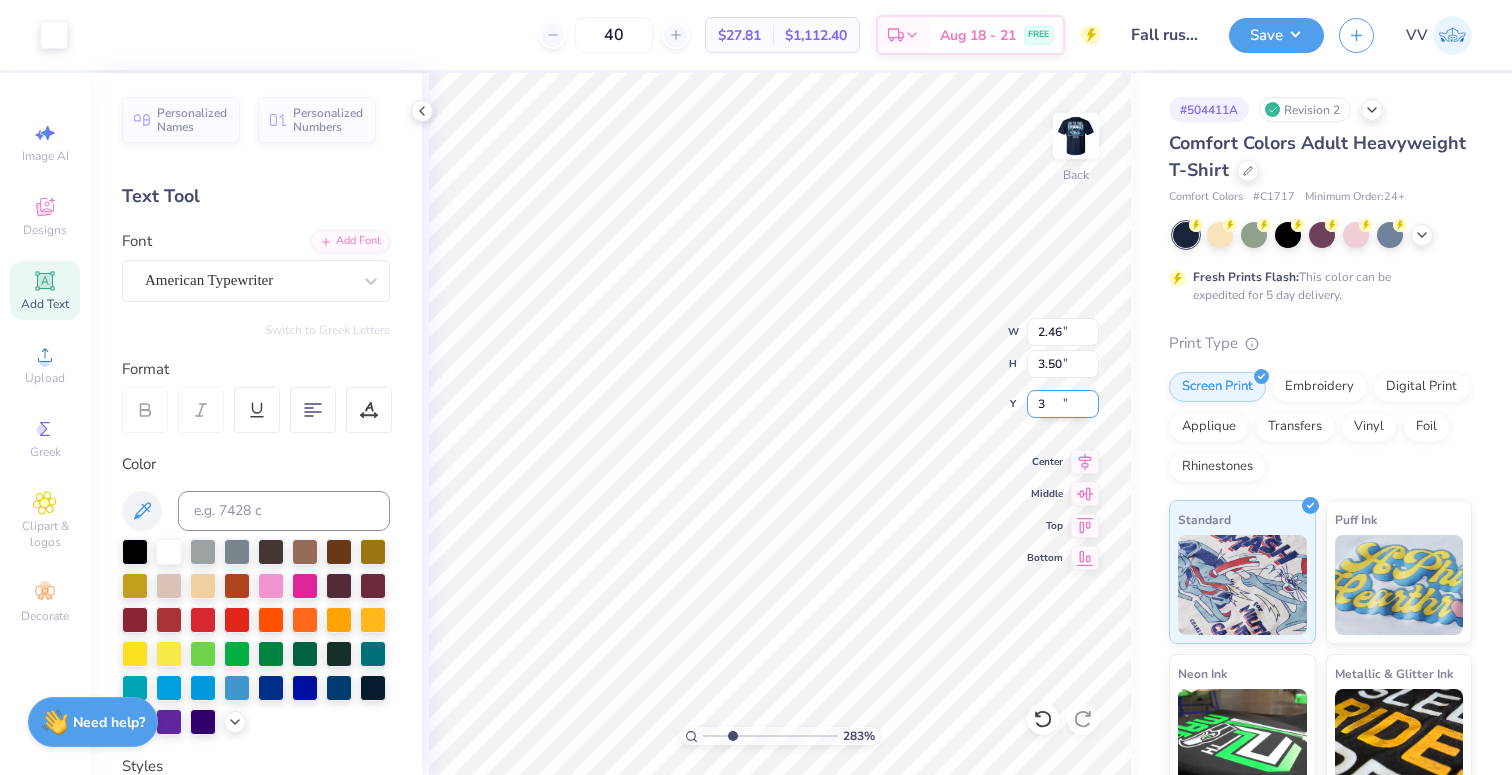 type on "3.00" 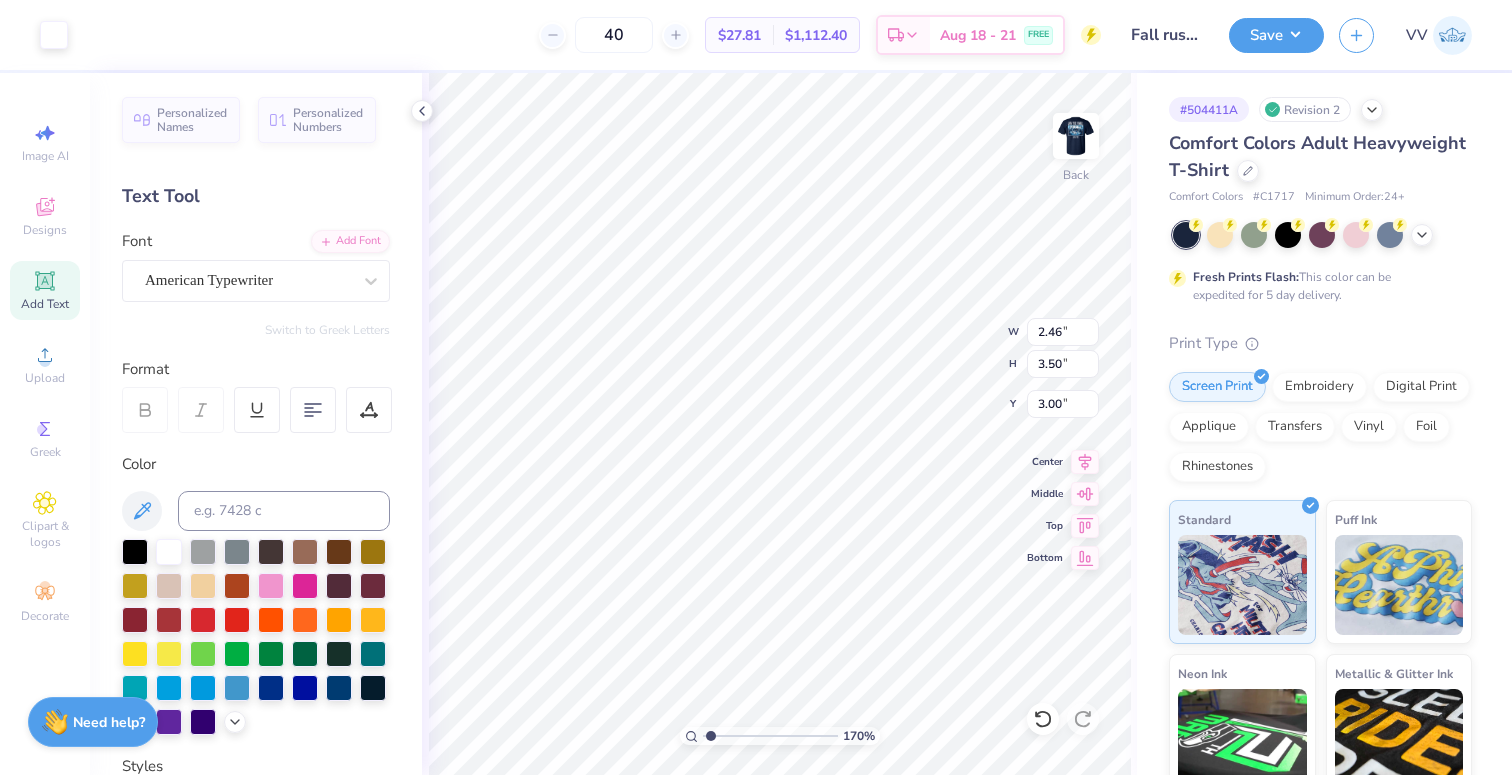 type on "1.18" 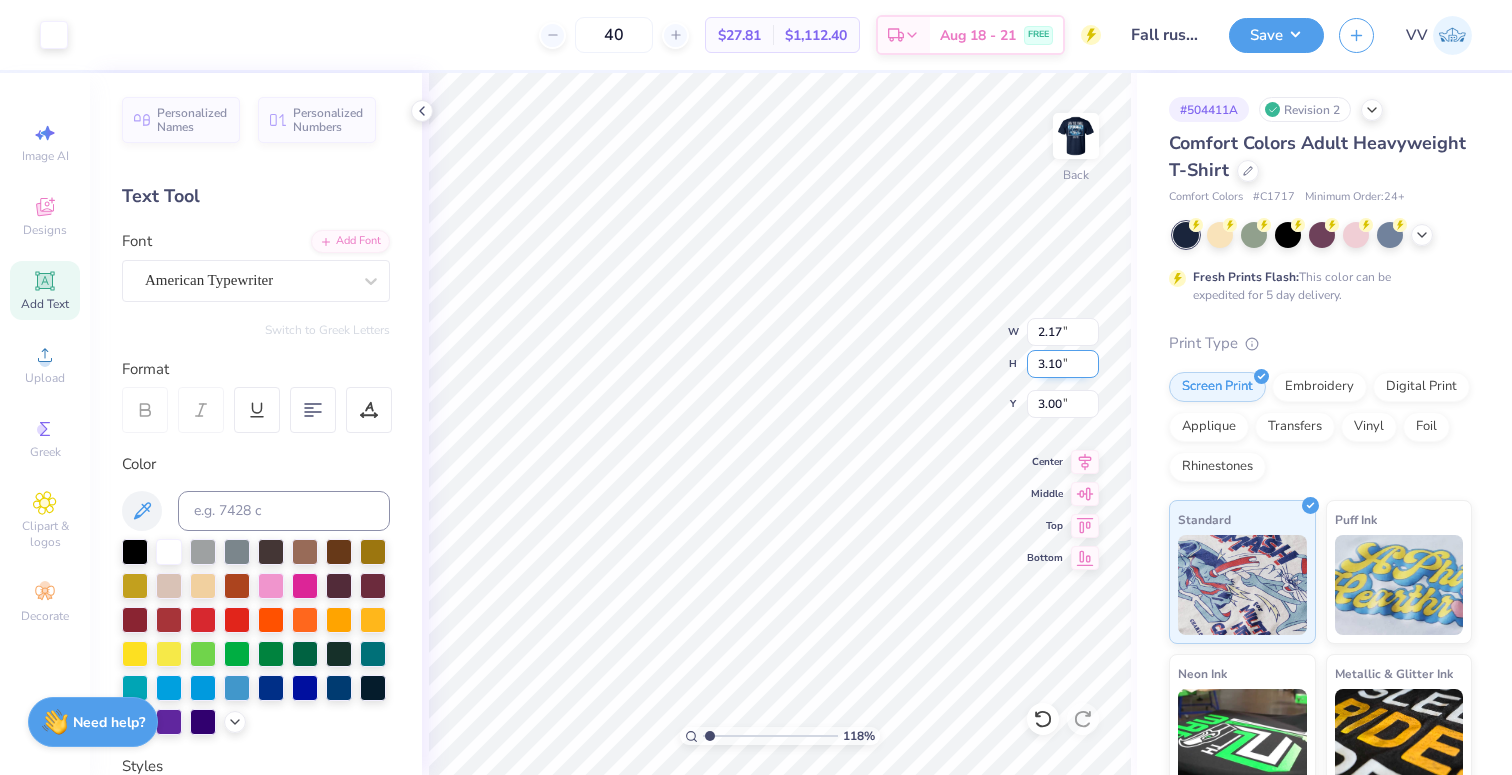 click on "3.10" at bounding box center [1063, 364] 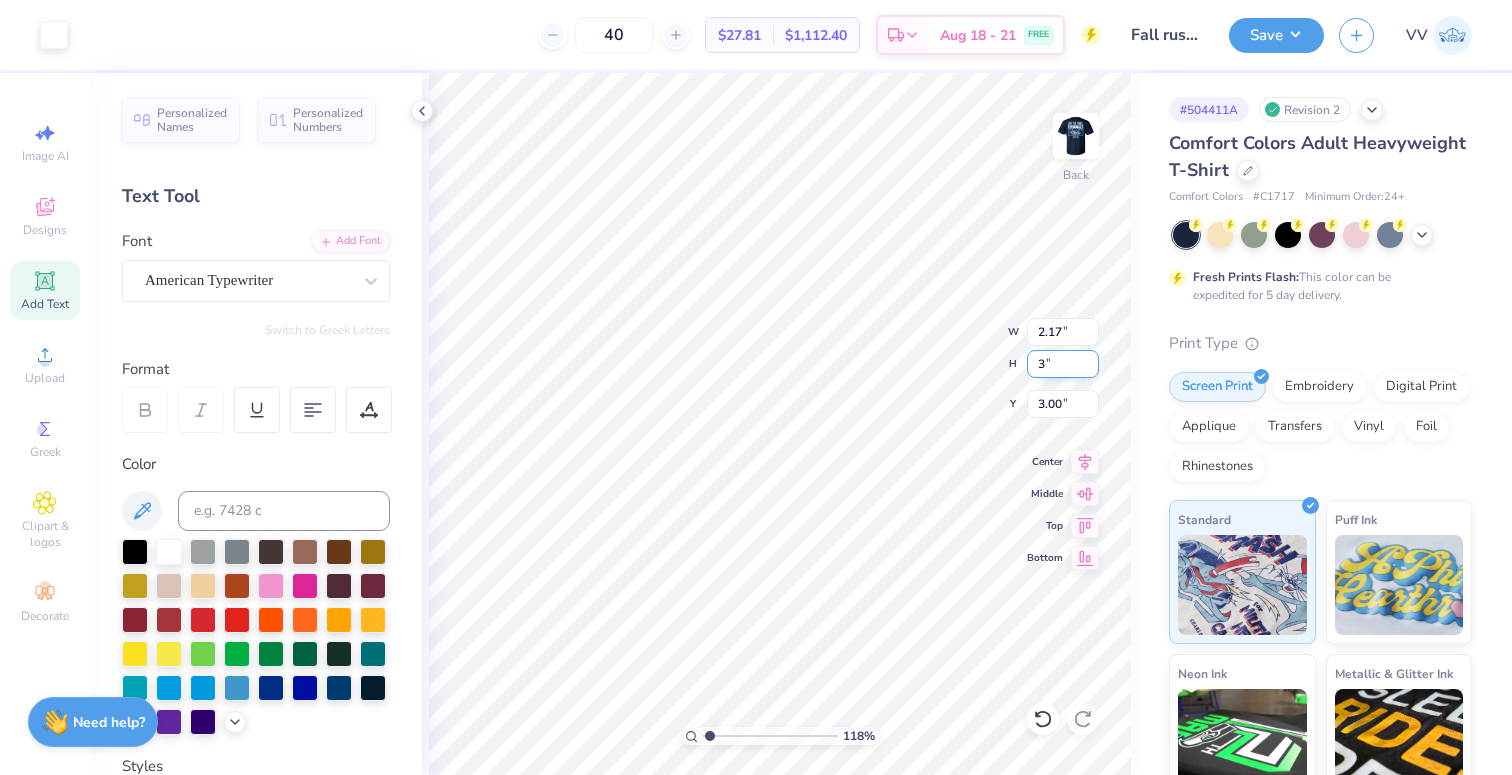 type on "3" 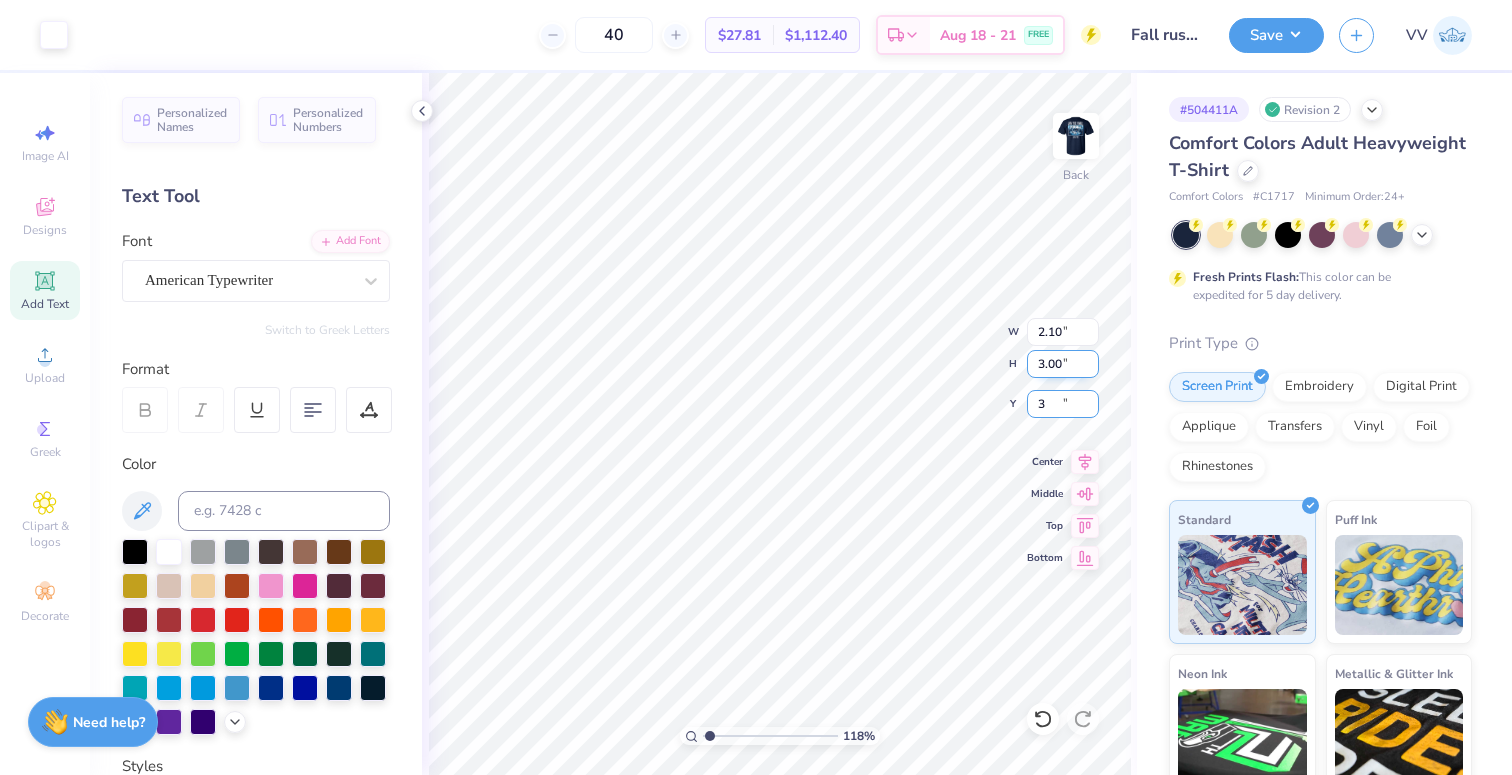type on "3.00" 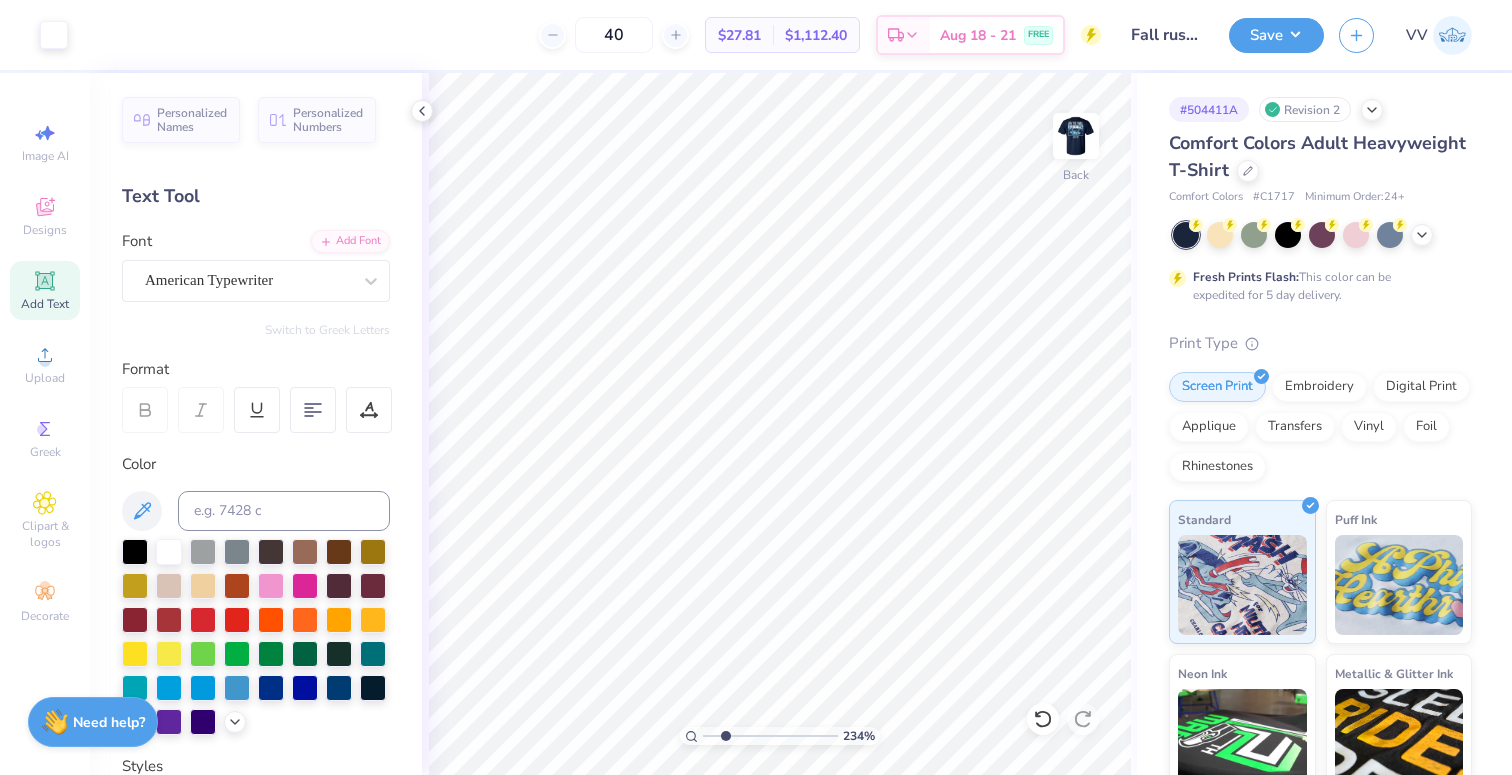 click at bounding box center (770, 736) 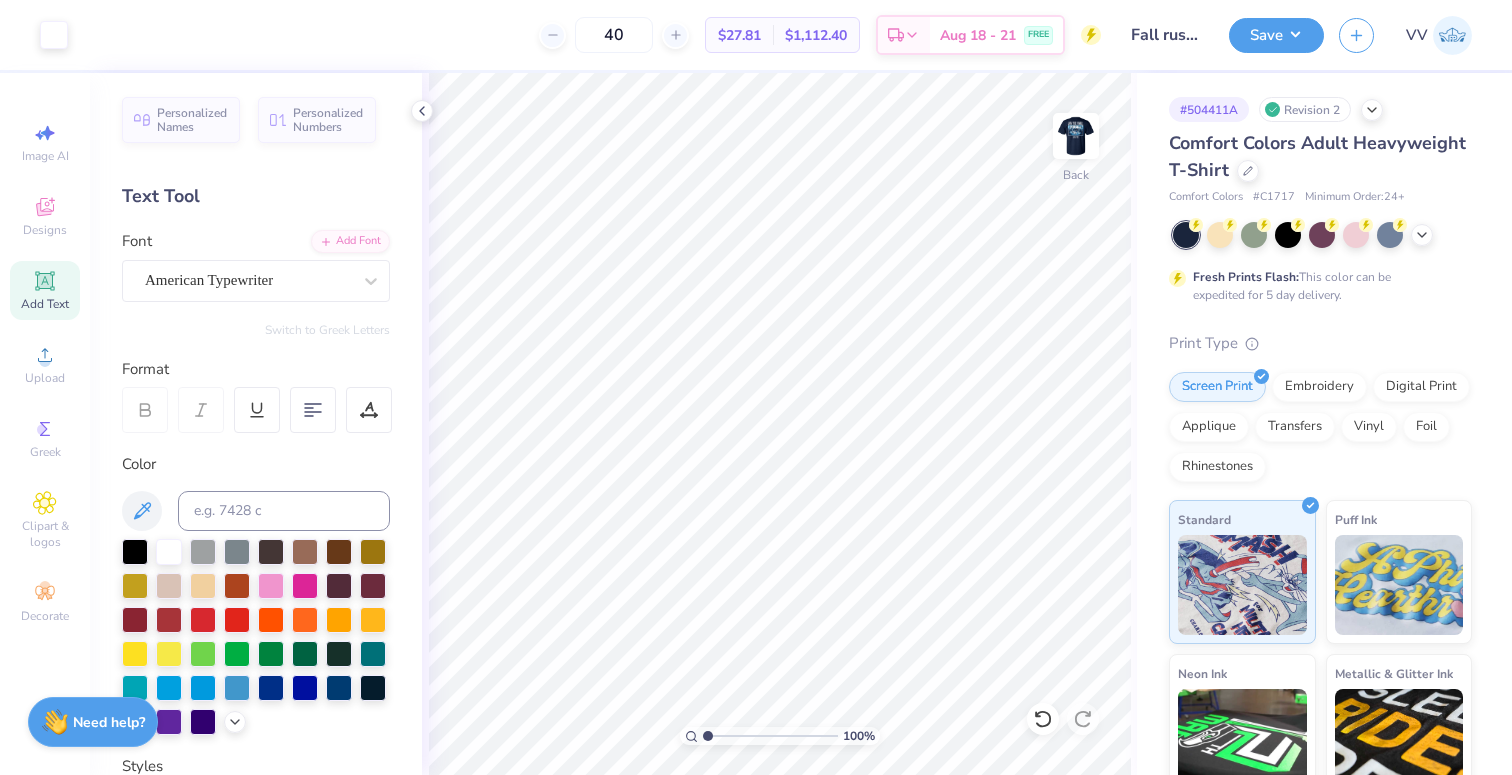 type on "1" 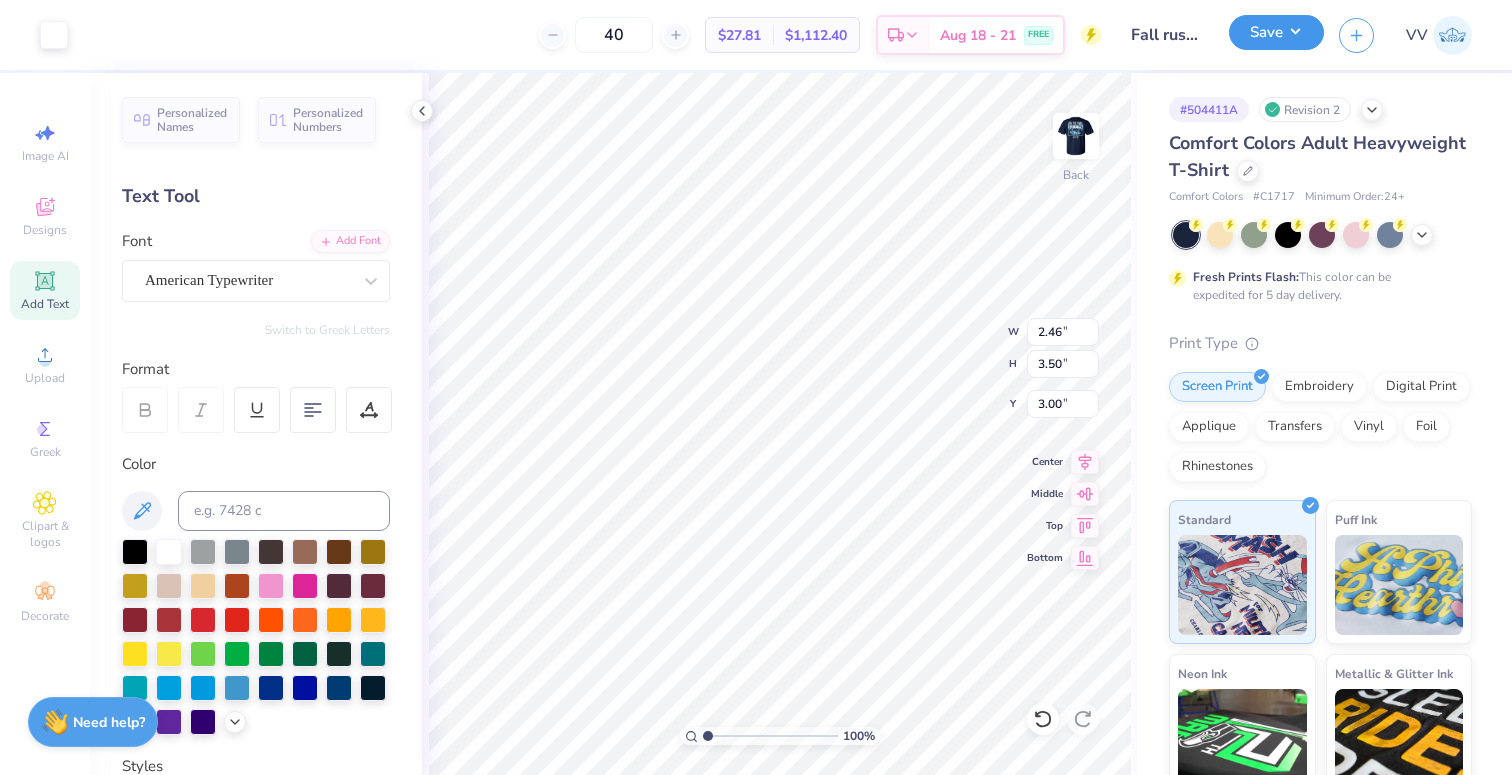 click on "Save" at bounding box center (1276, 32) 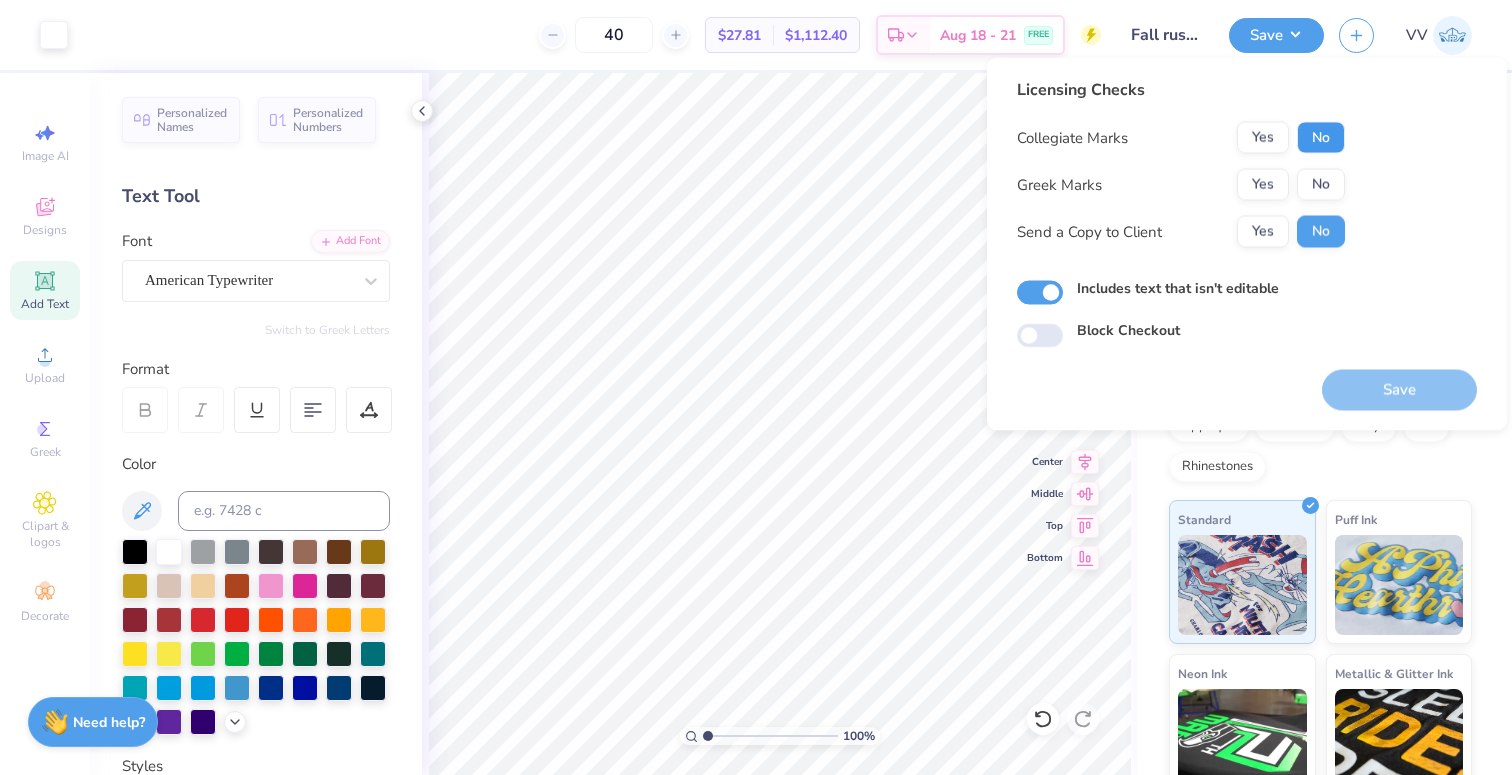 click on "No" at bounding box center (1321, 138) 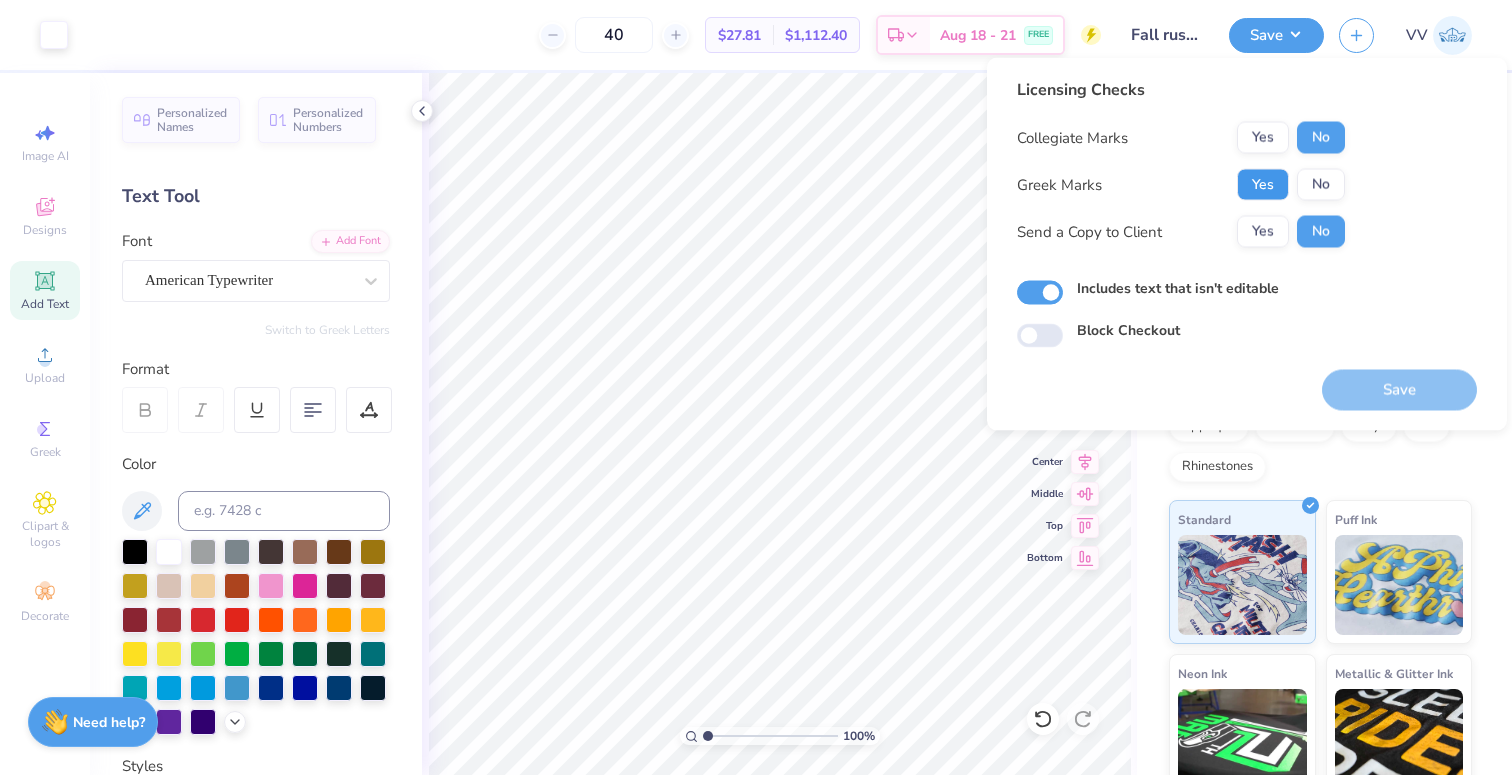 click on "Yes" at bounding box center (1263, 185) 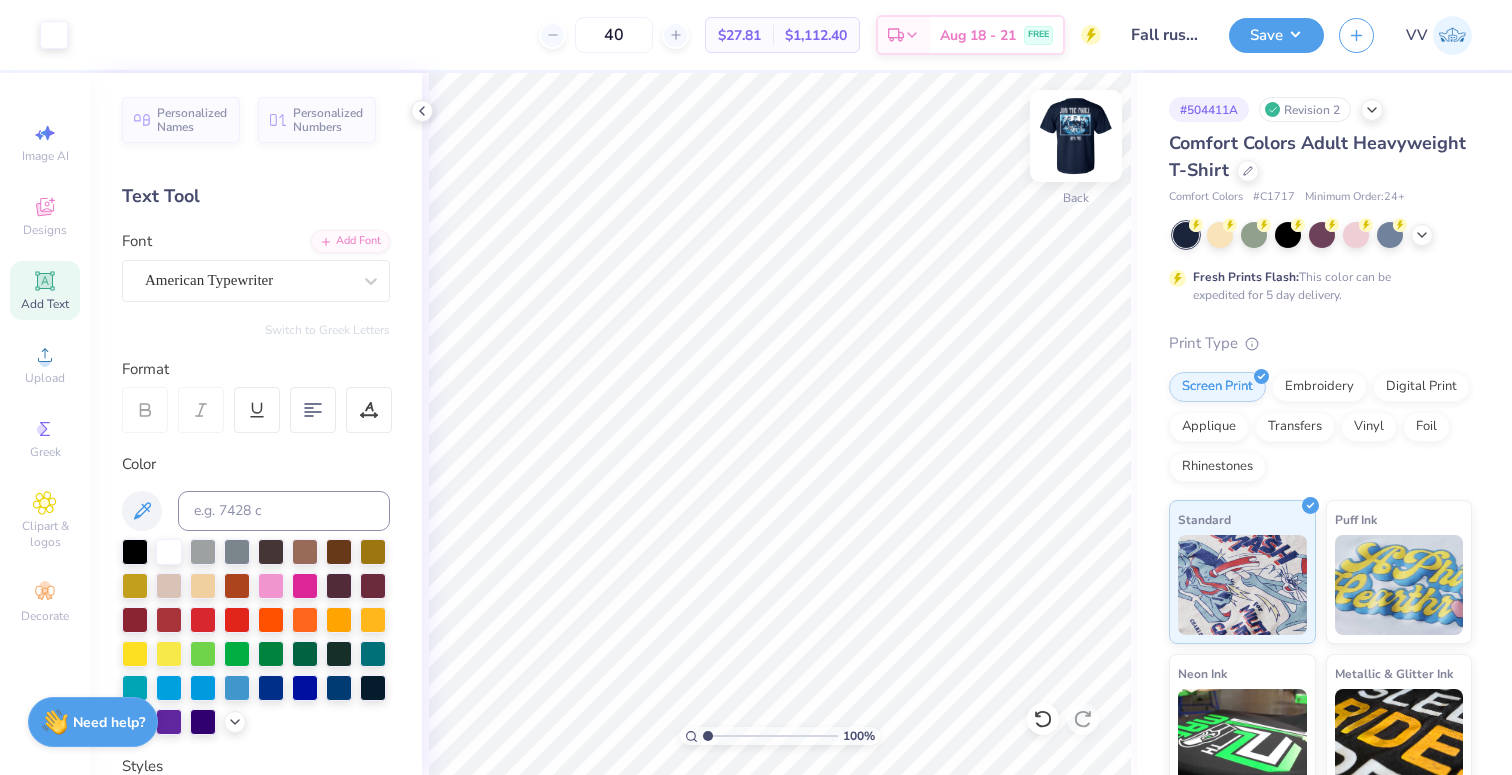 click at bounding box center [1076, 136] 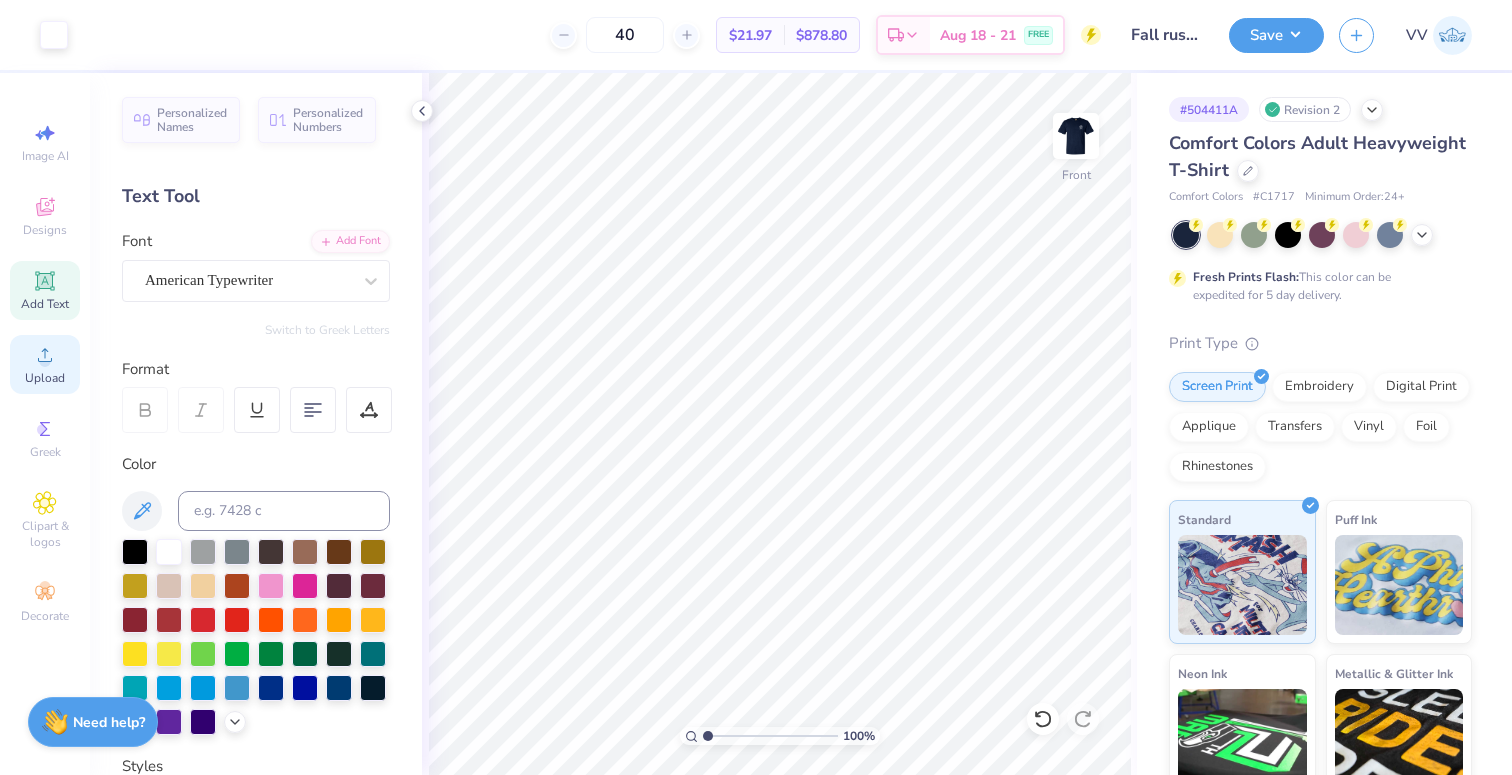 click on "Upload" at bounding box center [45, 364] 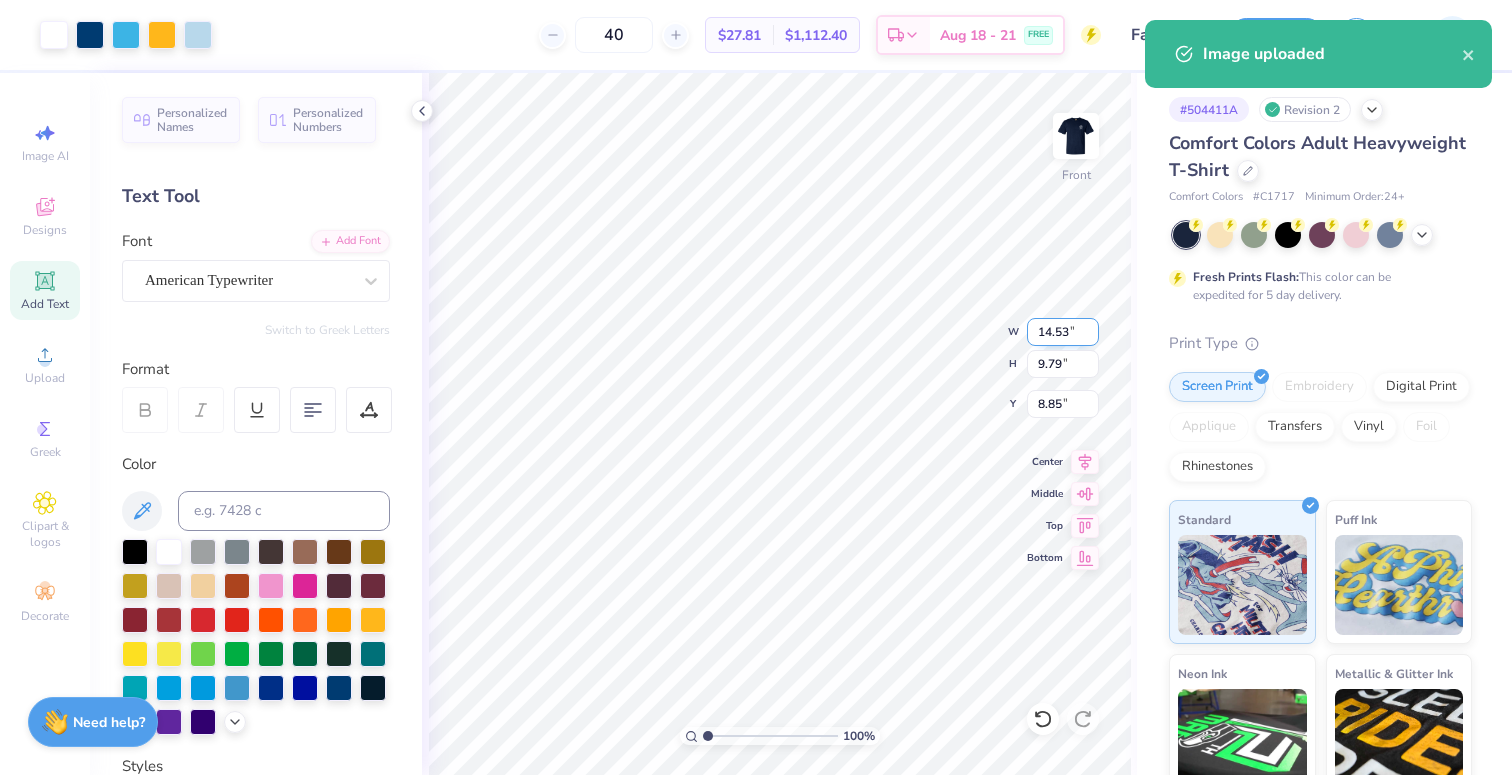 click on "14.53" at bounding box center (1063, 332) 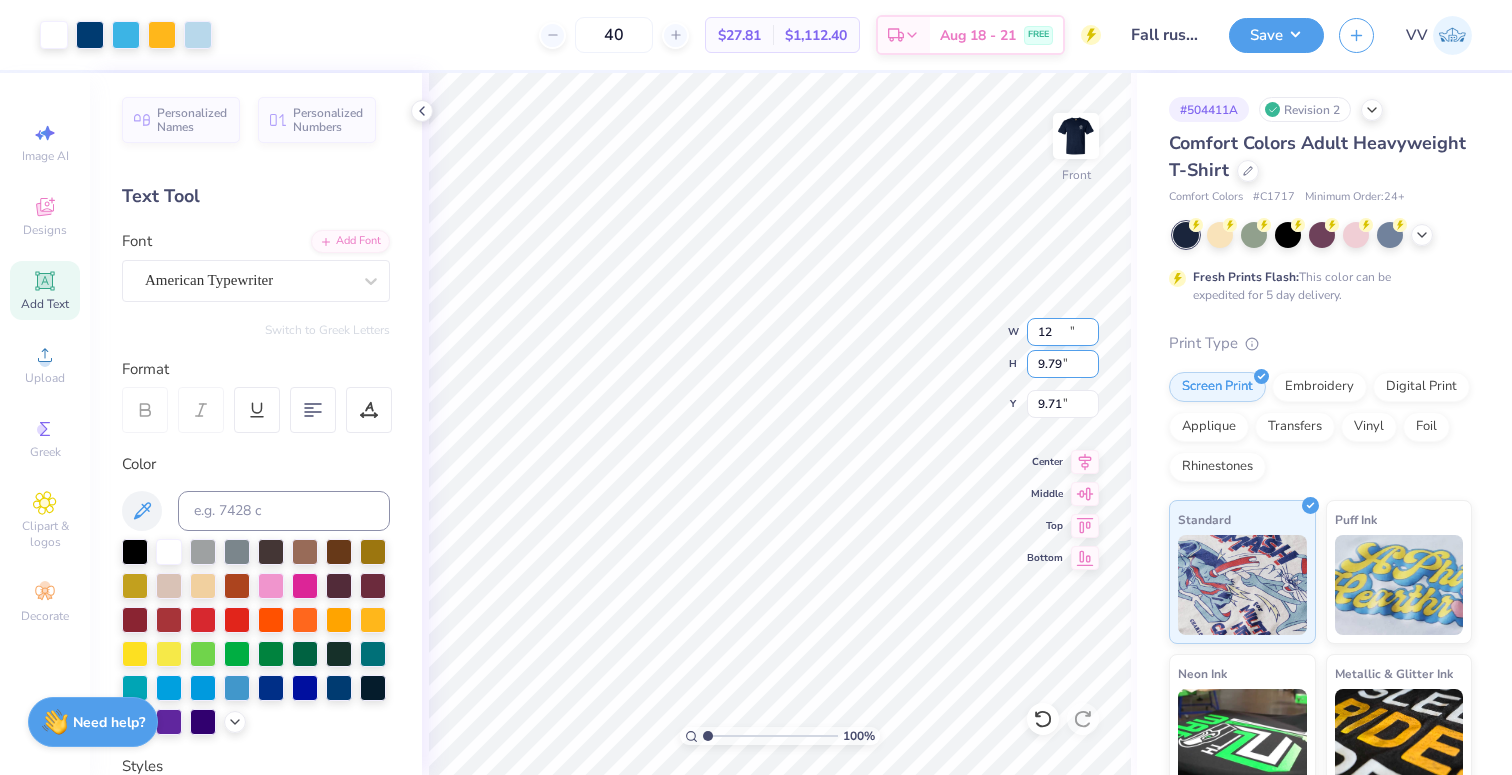 type on "12.00" 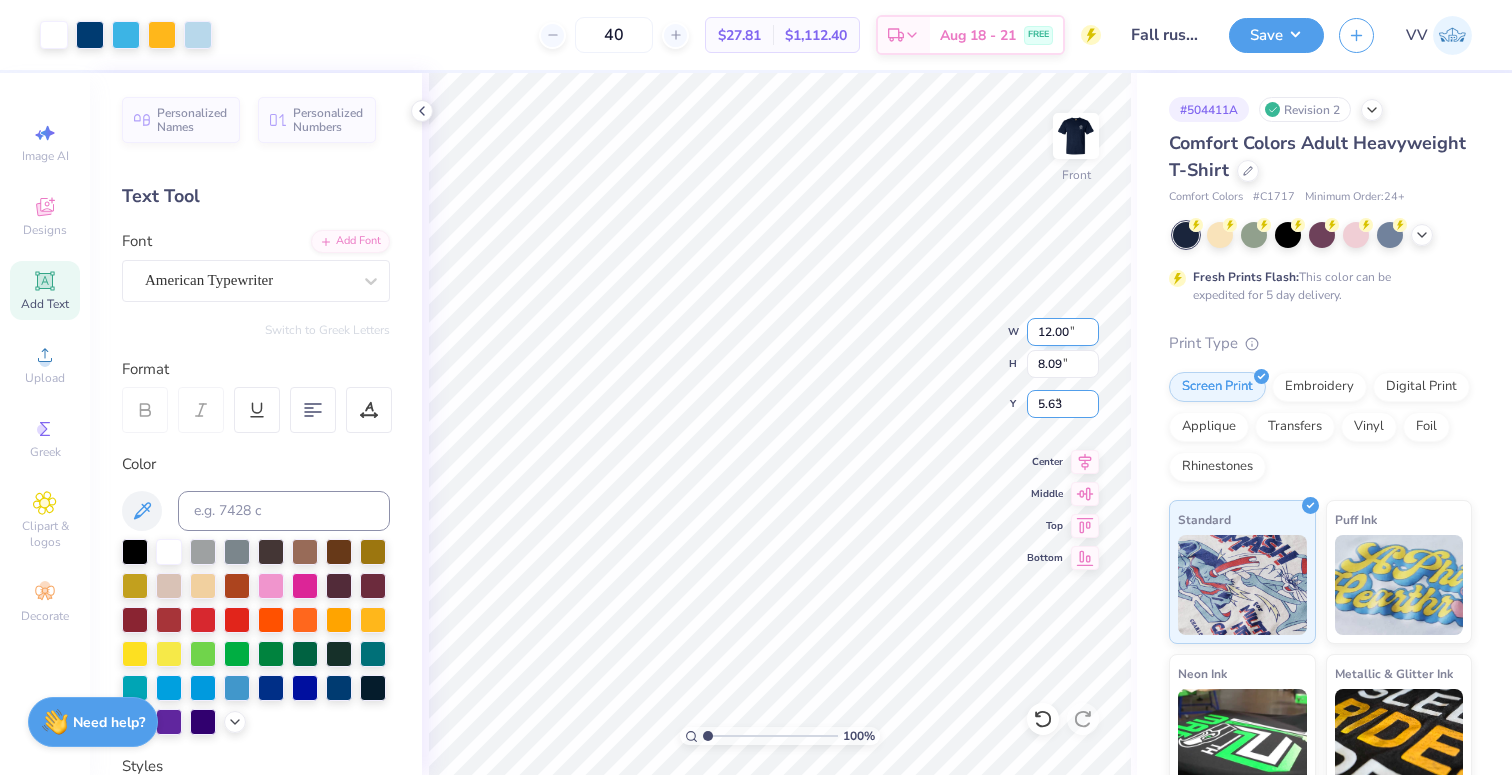 type on "5.63" 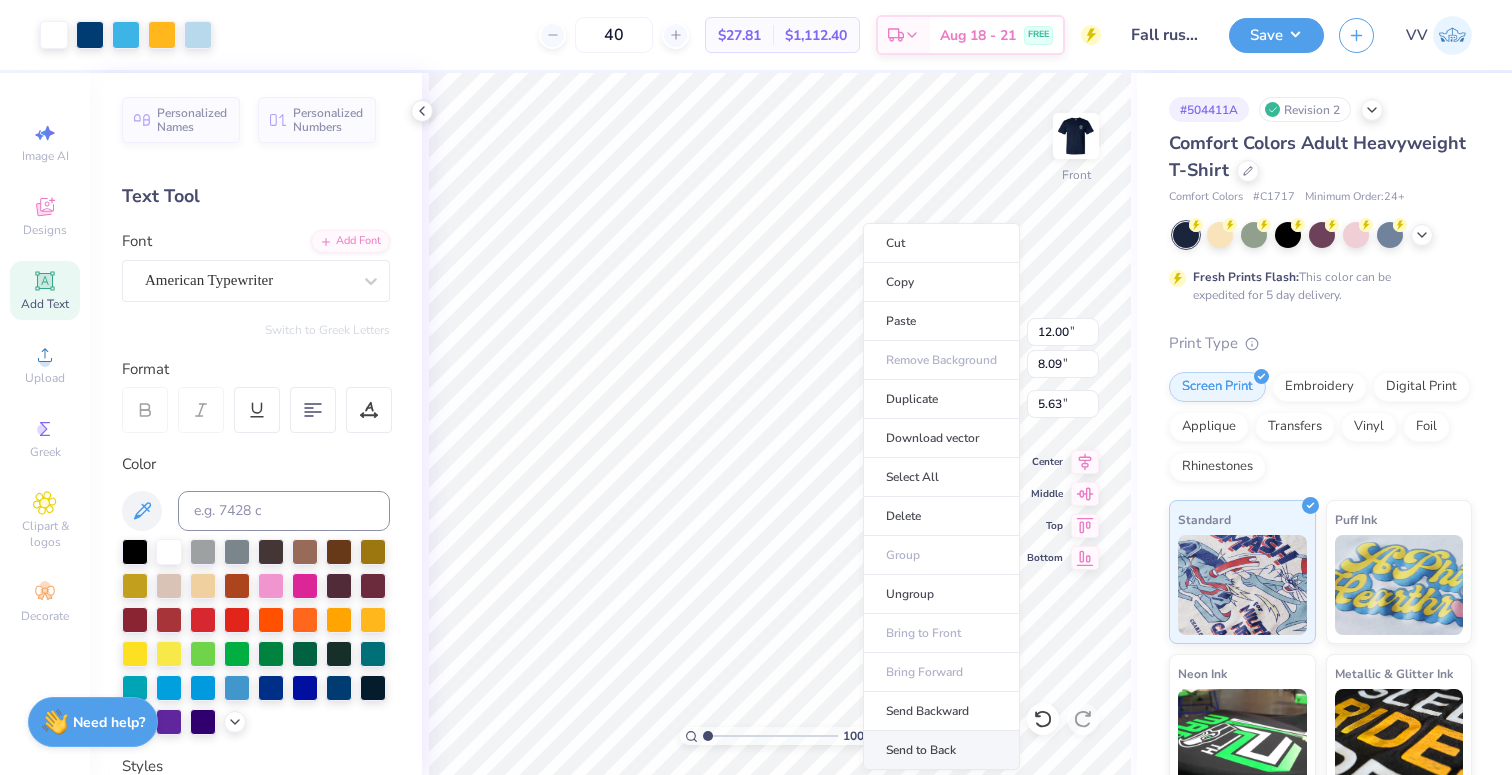 click on "Send to Back" at bounding box center (941, 750) 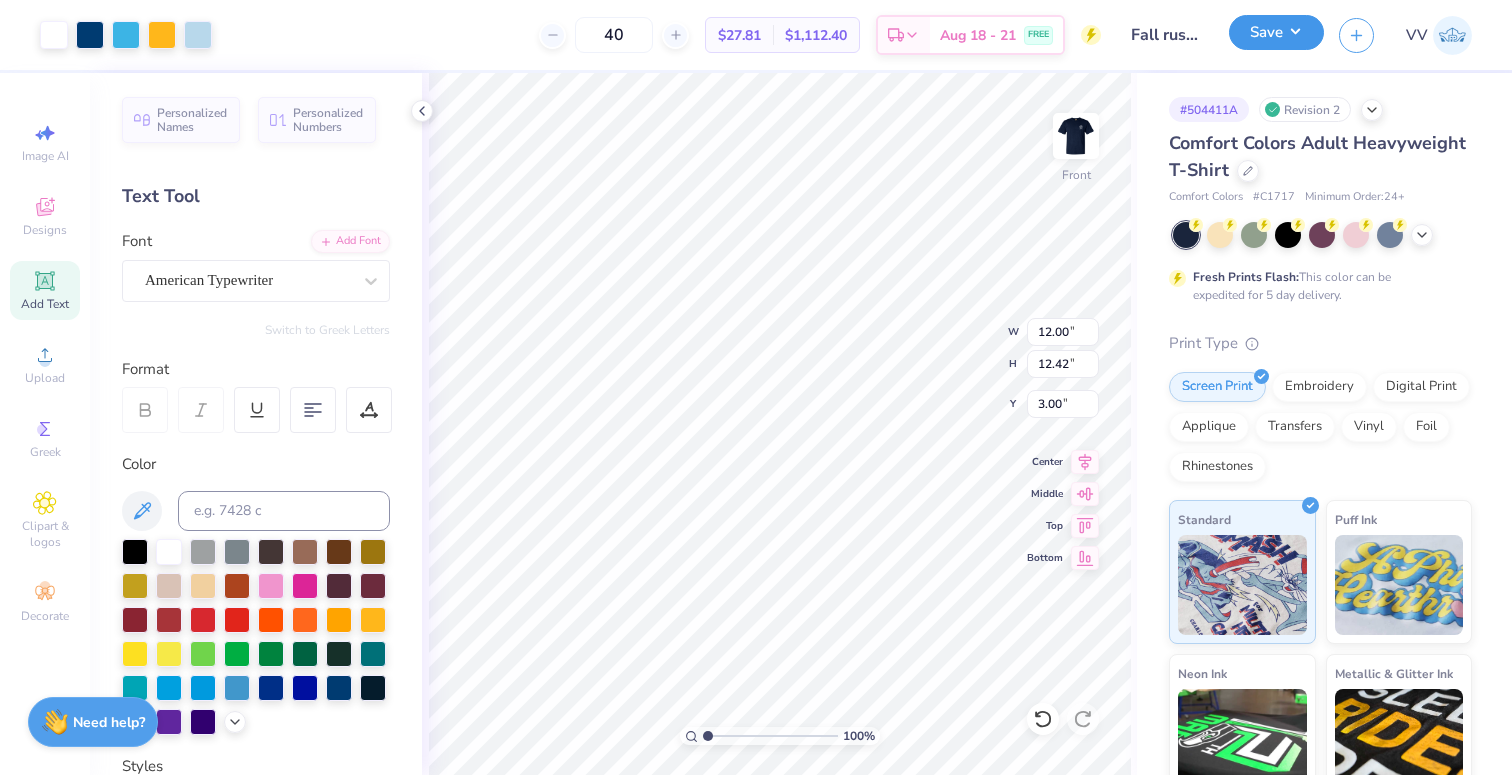 click on "Save" at bounding box center [1276, 32] 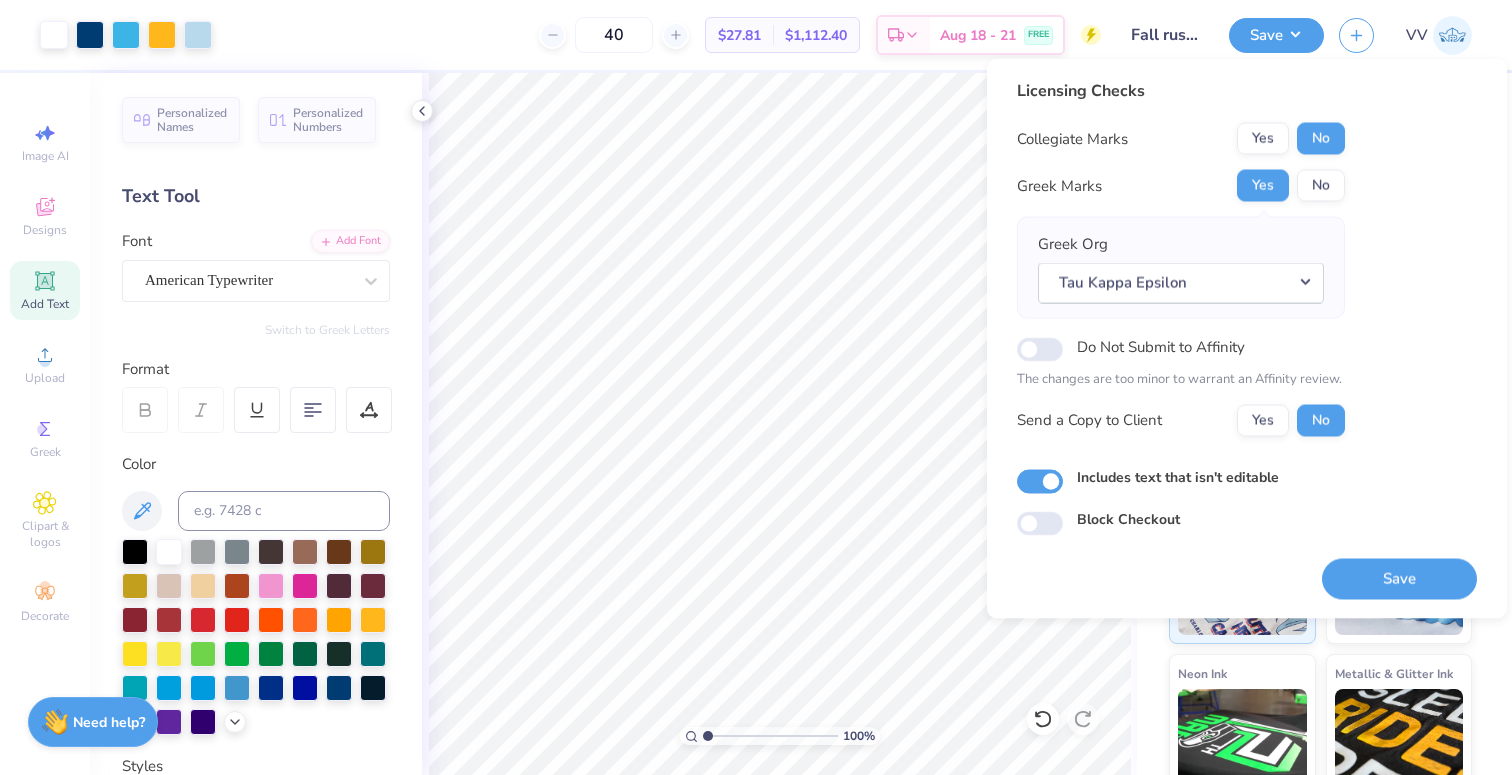 click on "Save" at bounding box center (1399, 578) 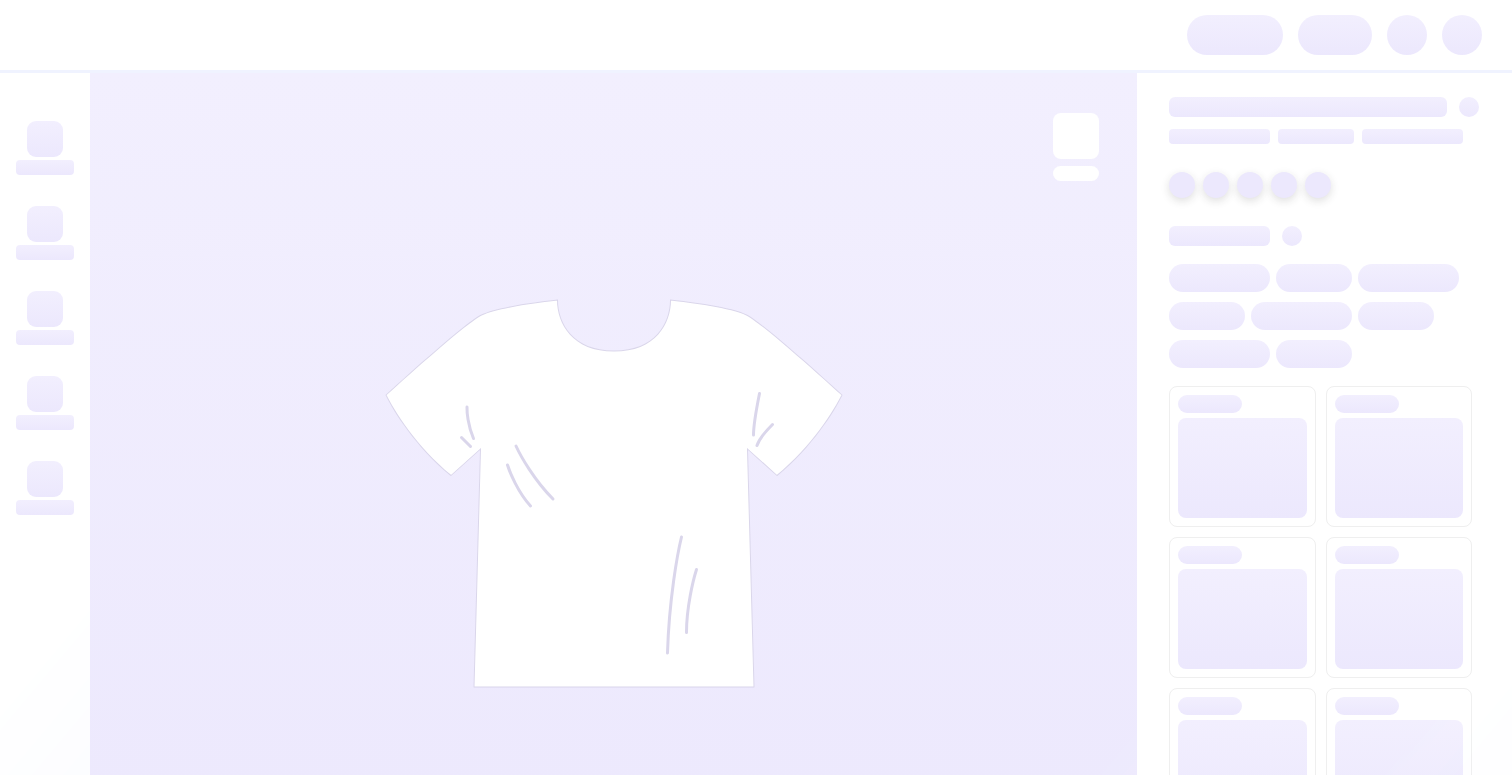 scroll, scrollTop: 0, scrollLeft: 0, axis: both 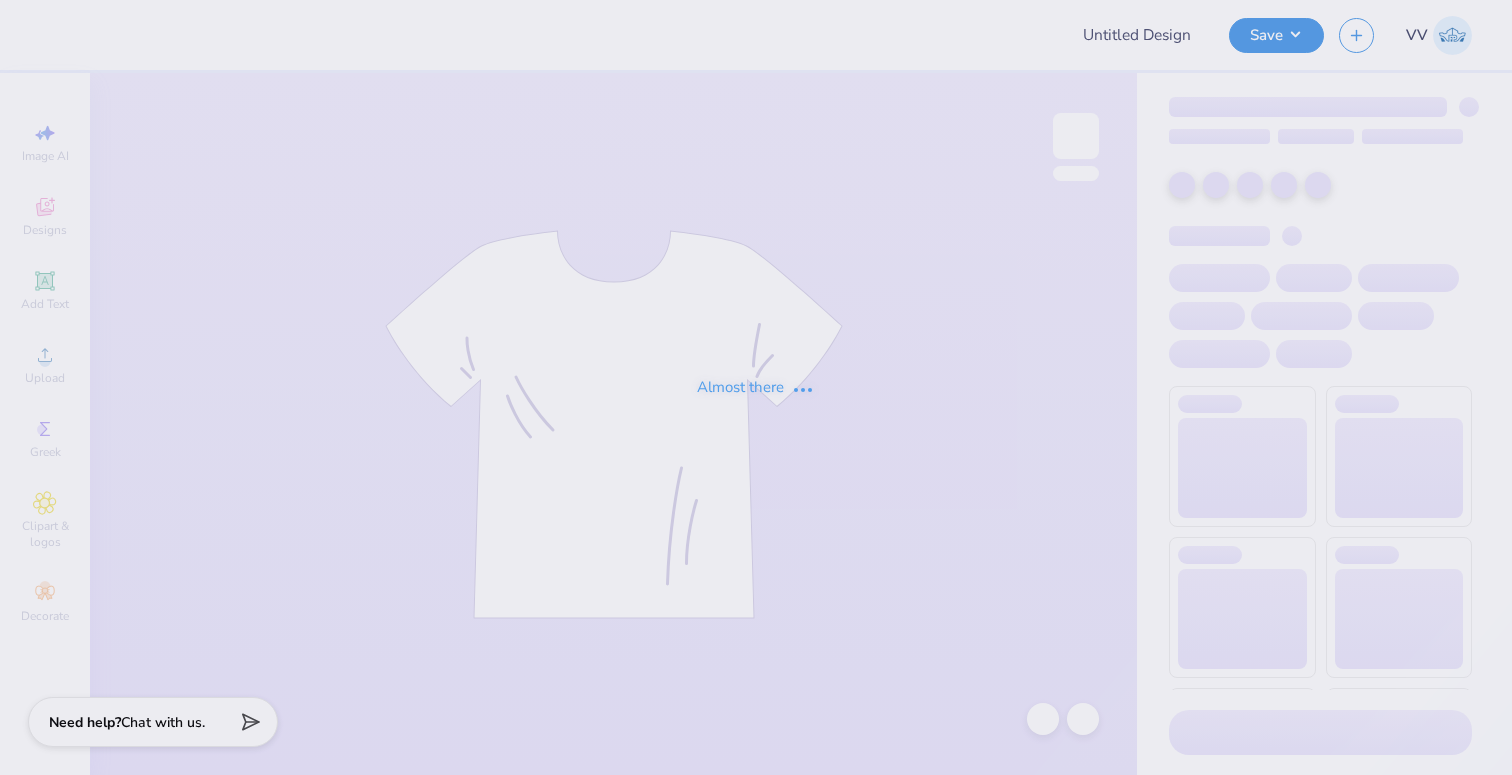 type on "alpha phi philo fall 25" 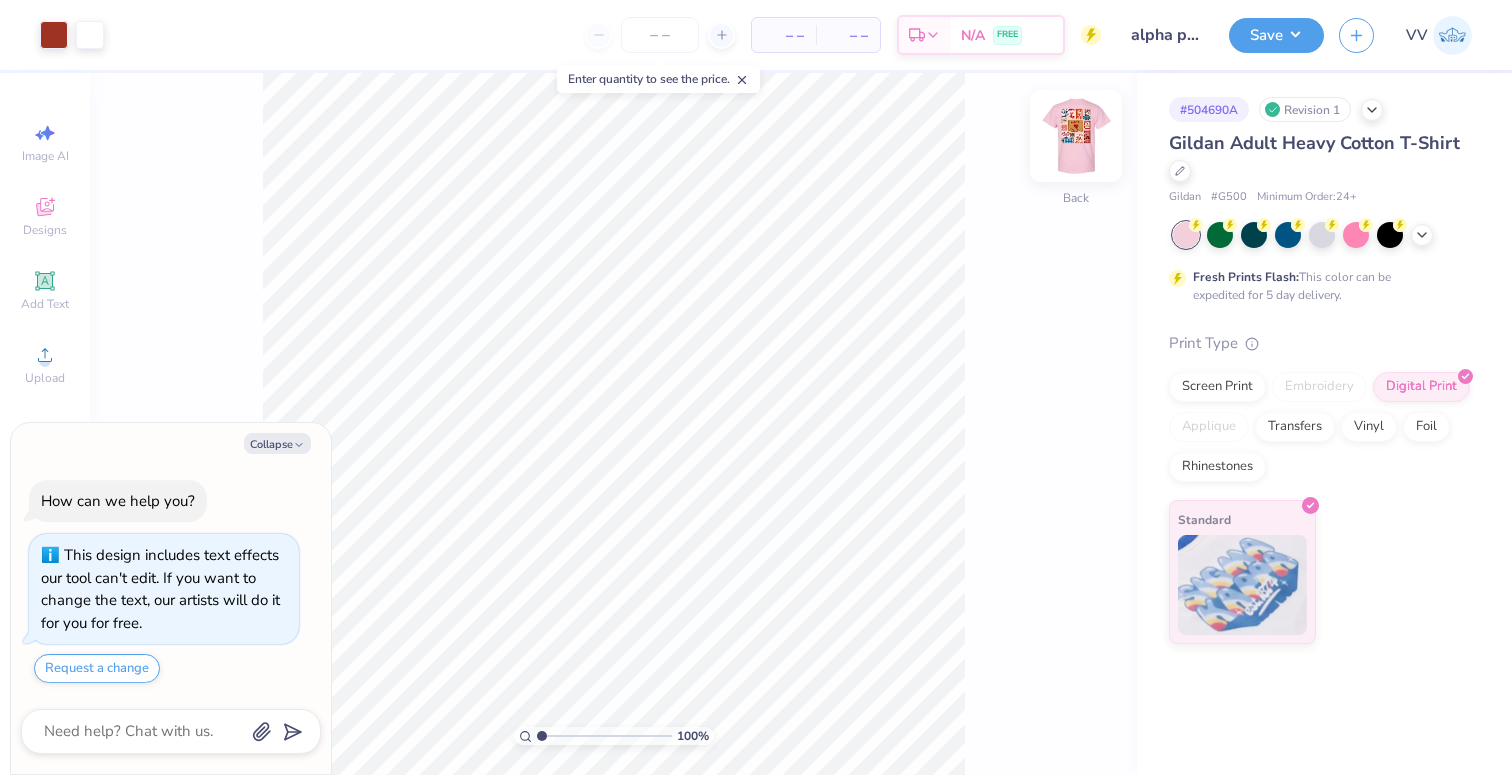 click at bounding box center [1076, 136] 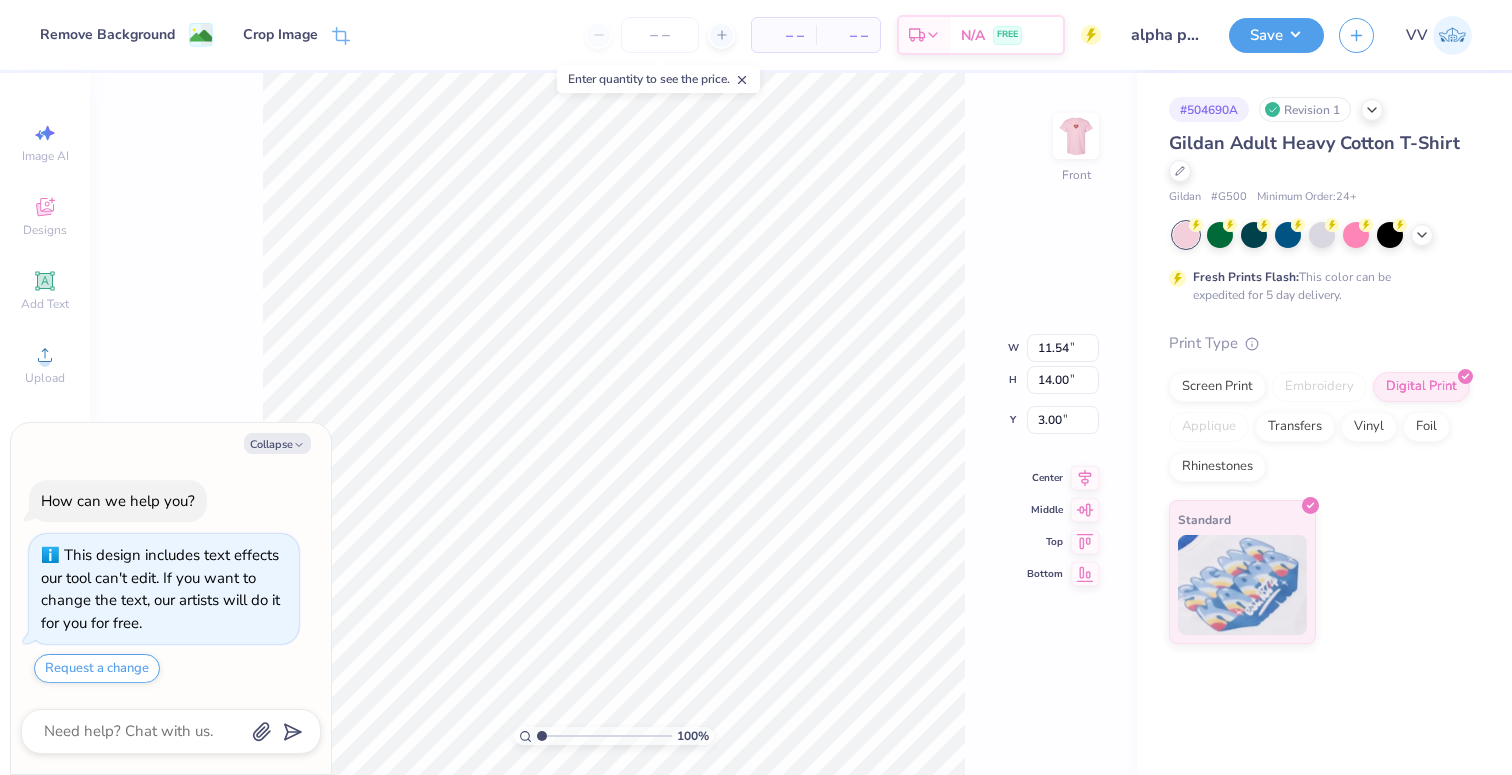 type on "x" 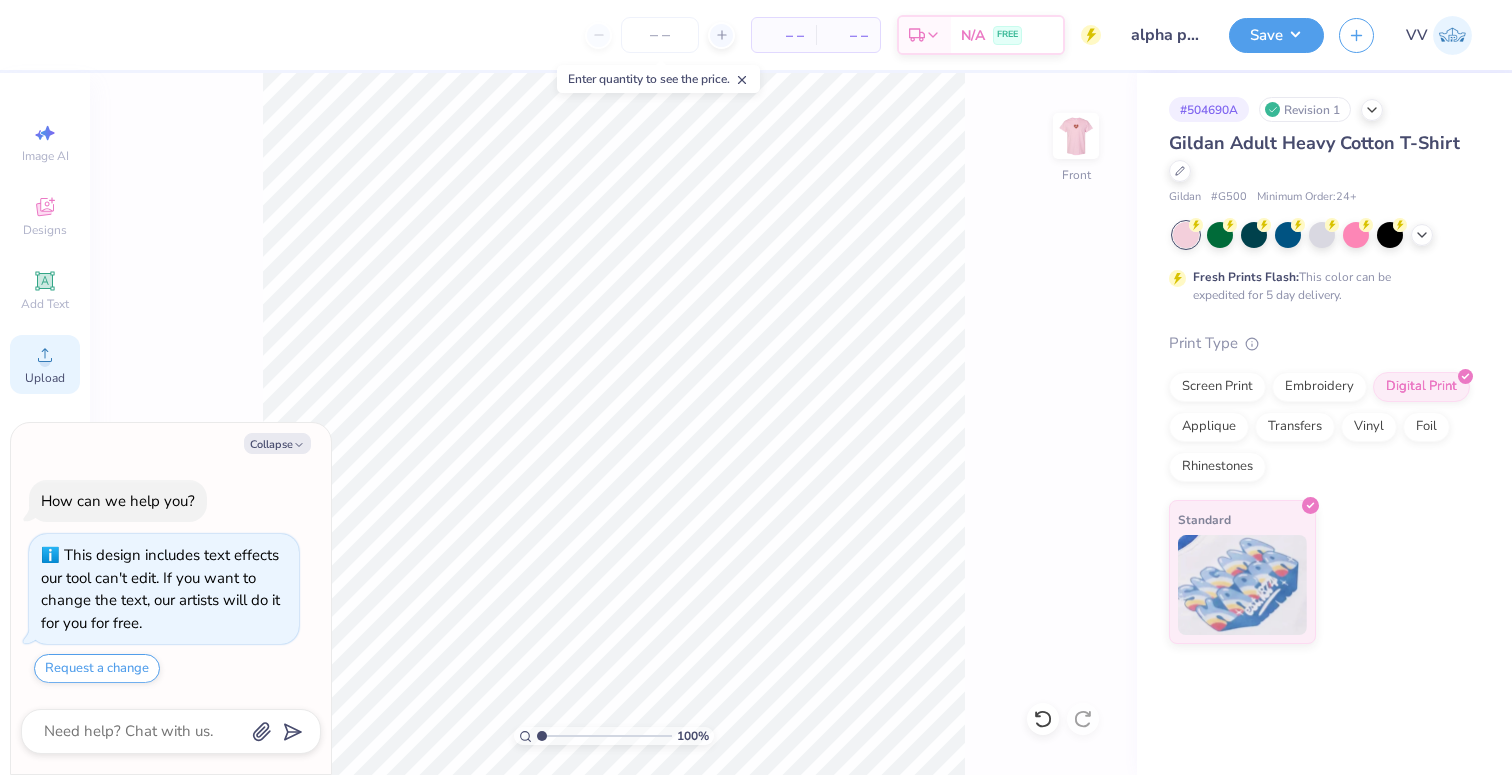 click on "Upload" at bounding box center [45, 378] 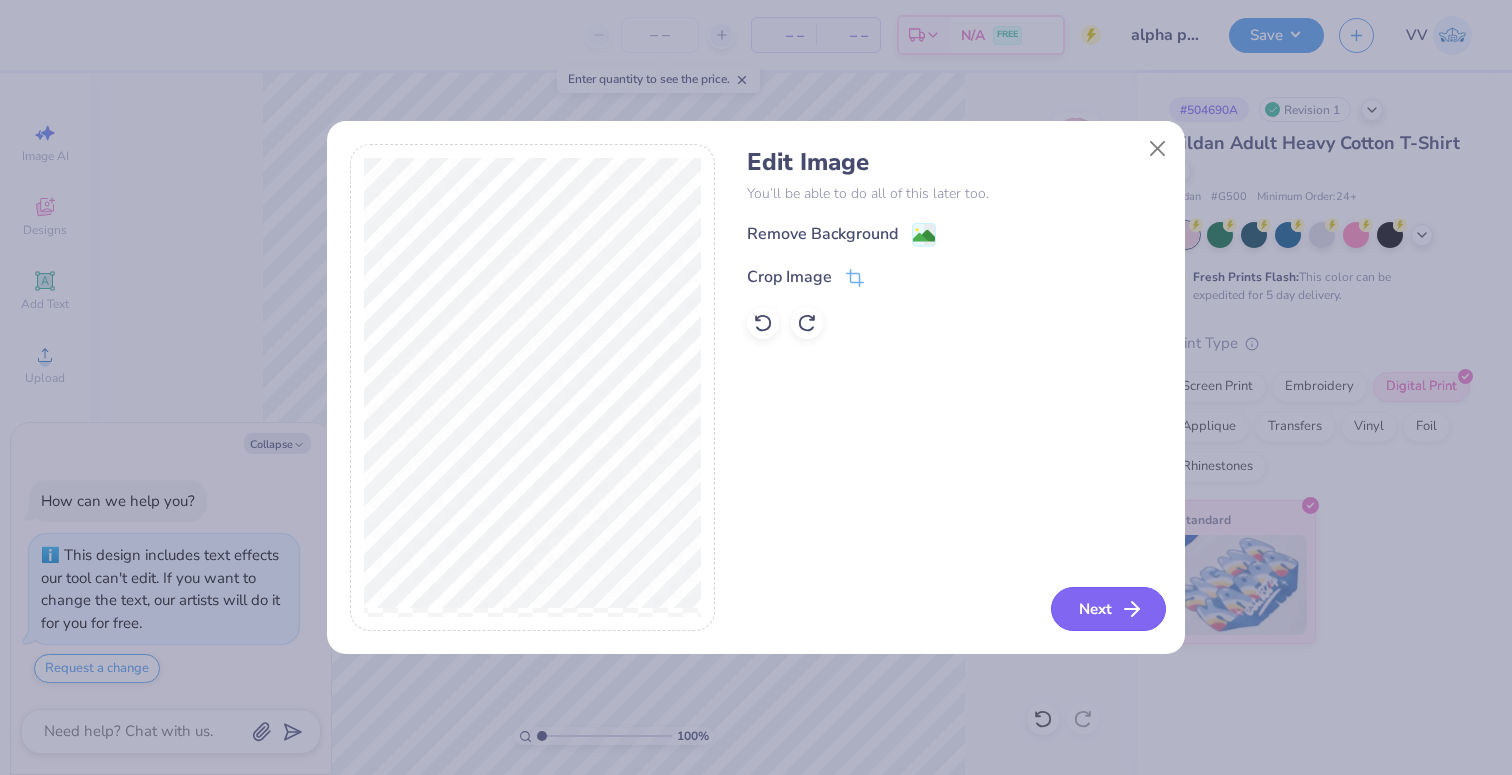 click on "Next" at bounding box center [1108, 609] 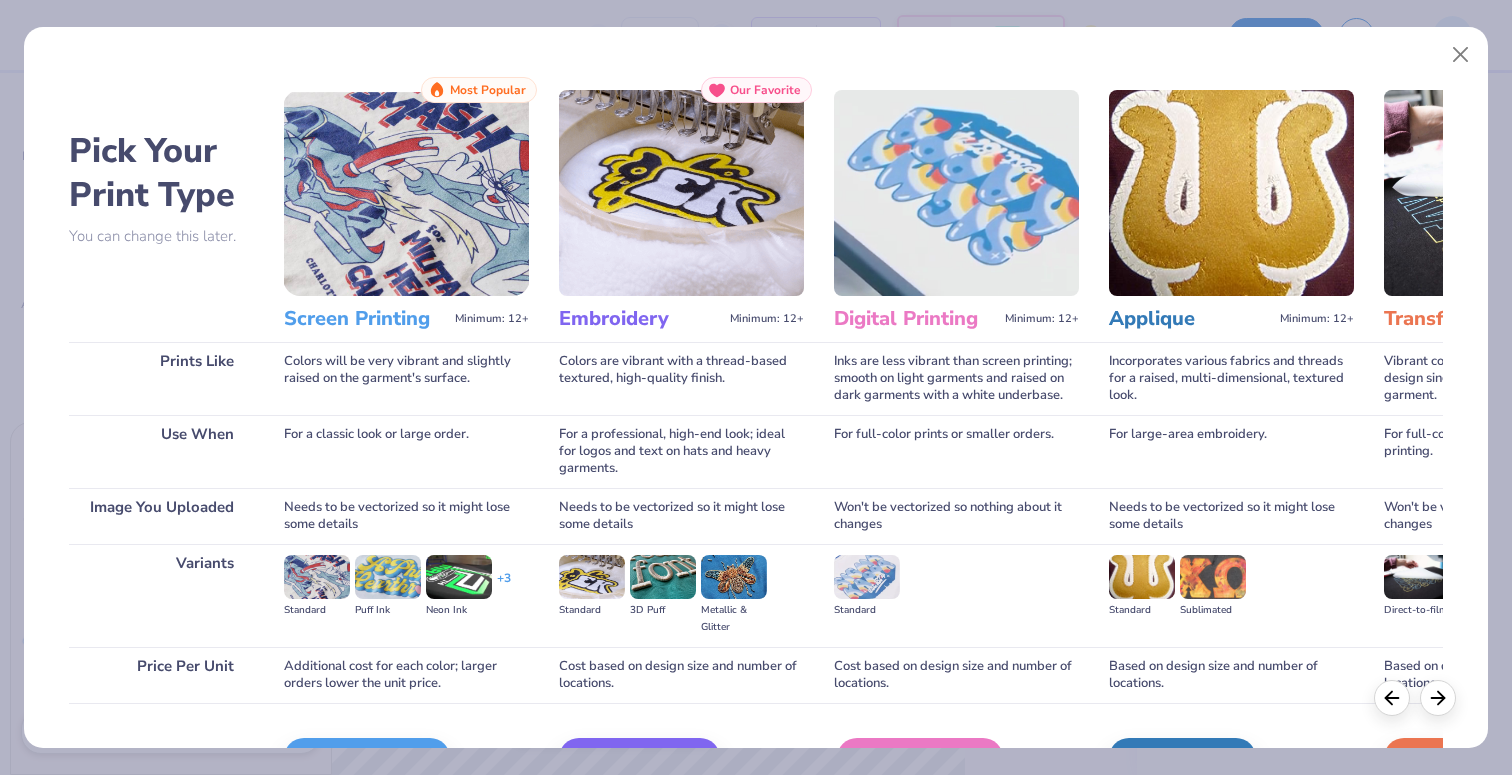 scroll, scrollTop: 34, scrollLeft: 0, axis: vertical 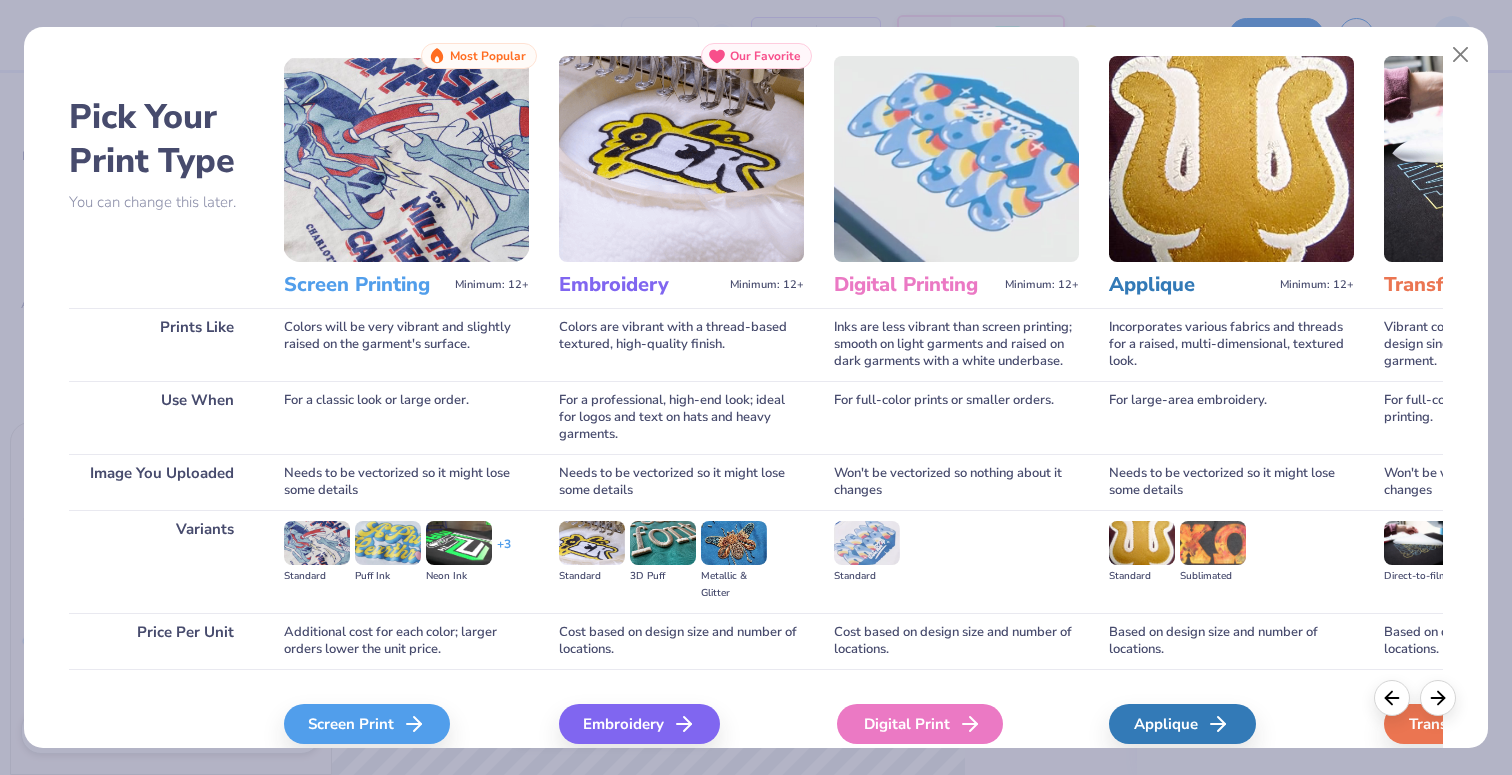 click on "Digital Print" at bounding box center [920, 724] 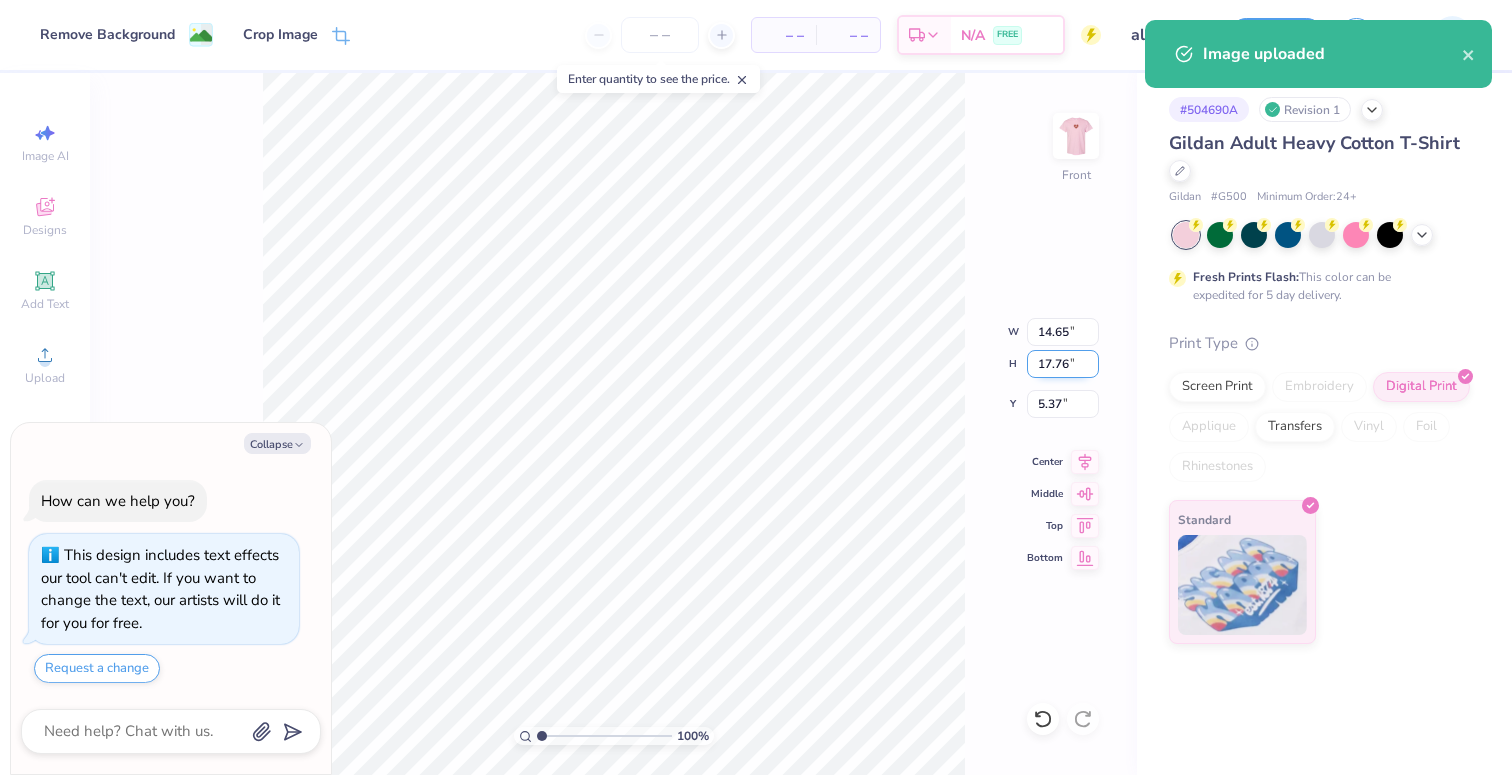 click on "17.76" at bounding box center (1063, 364) 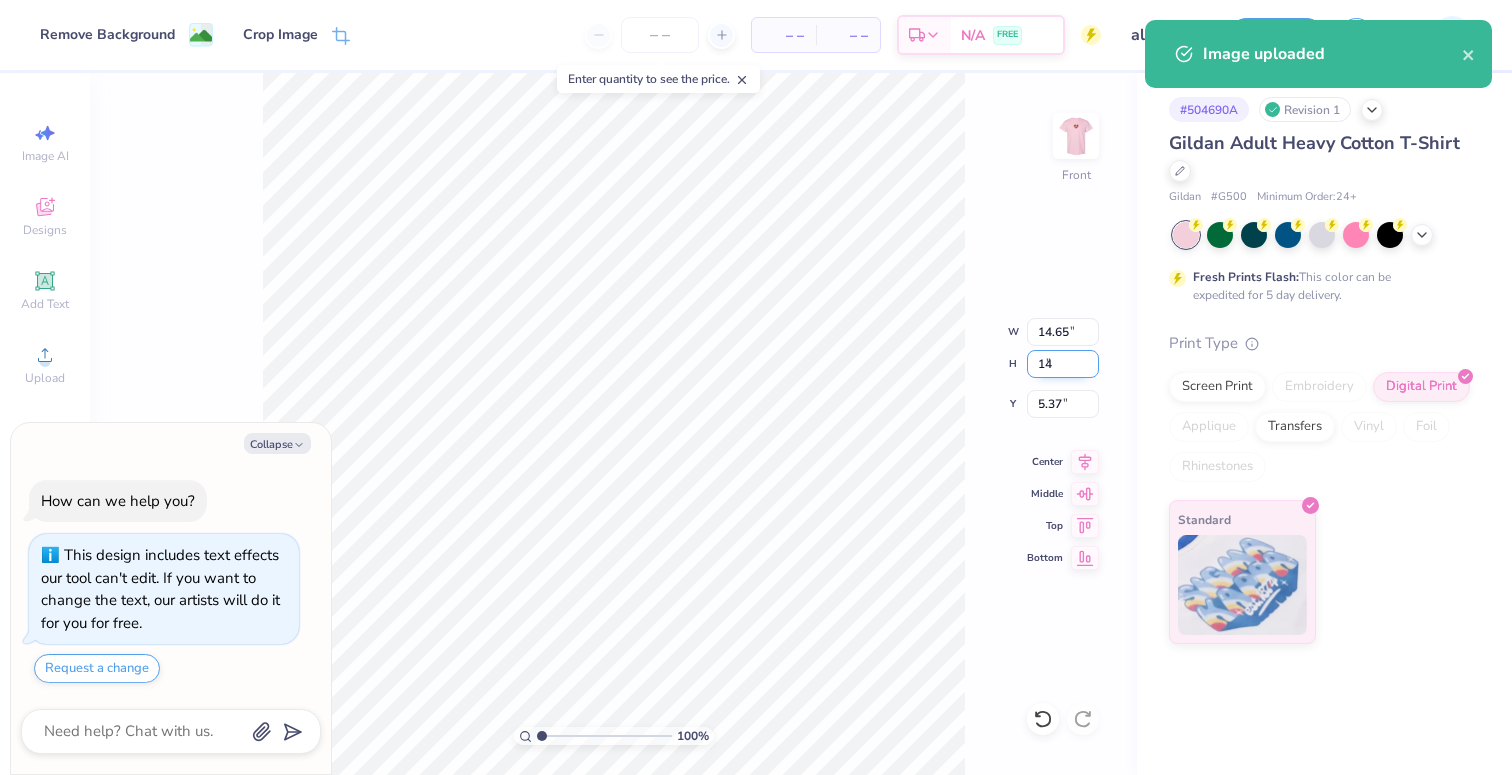 type on "14" 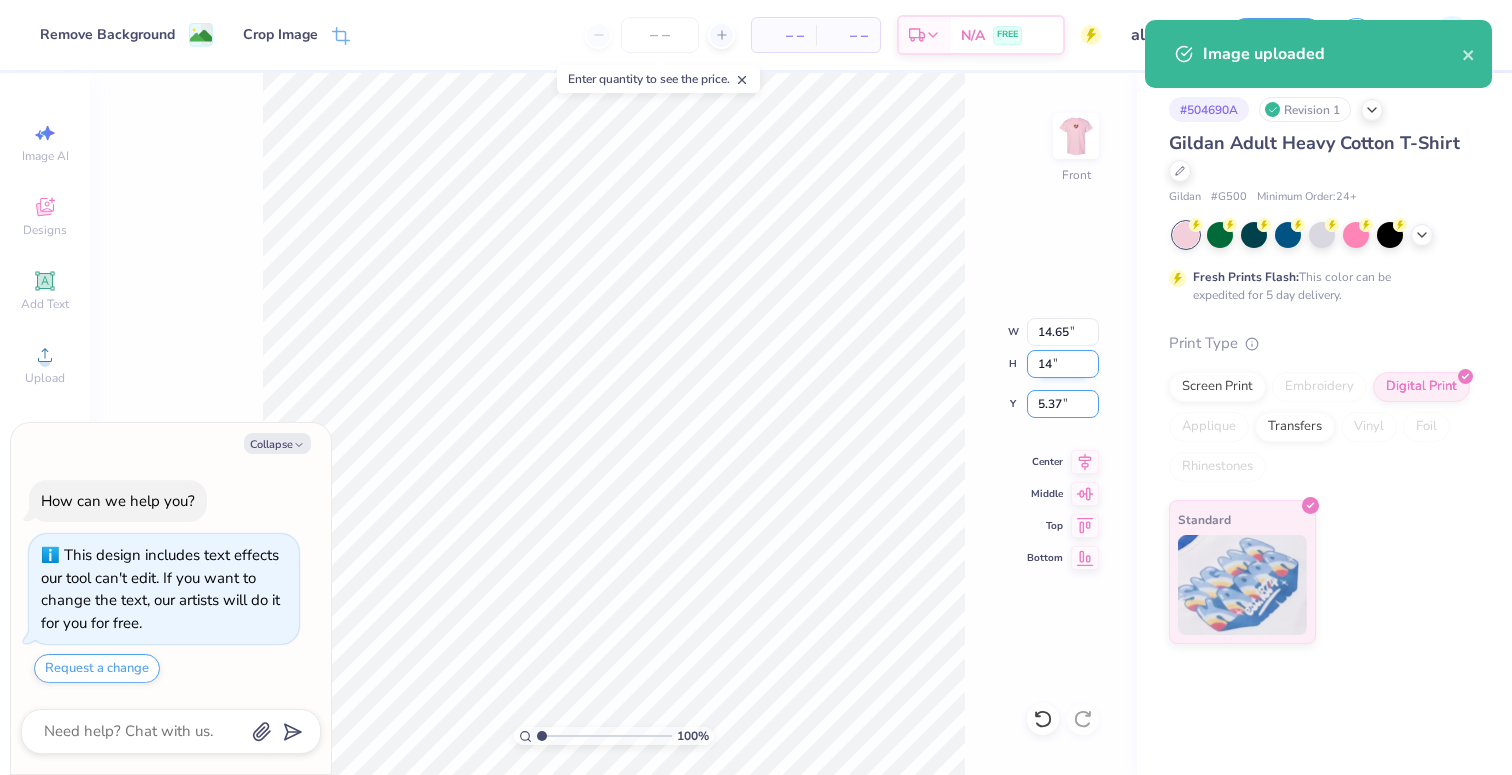type on "x" 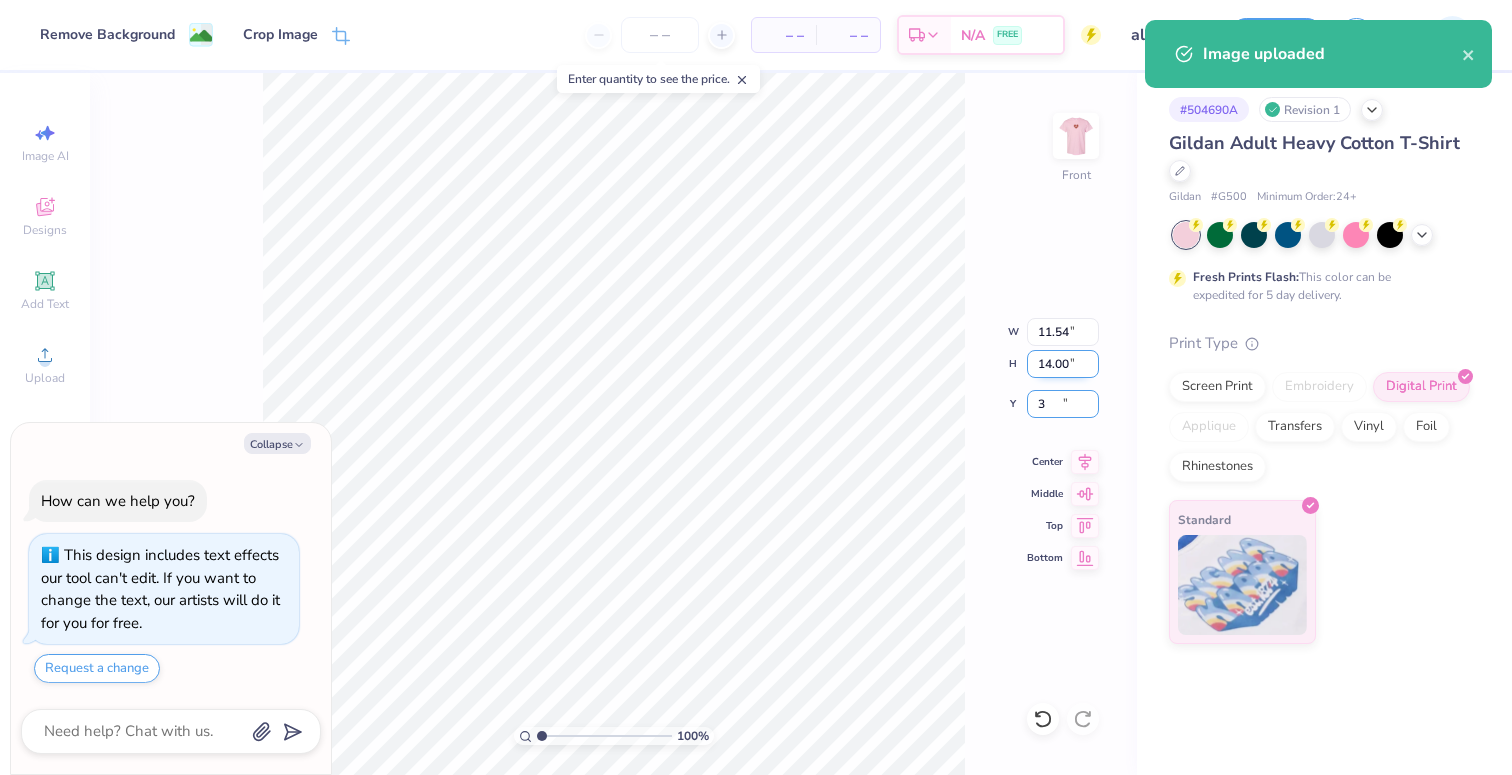 type on "3" 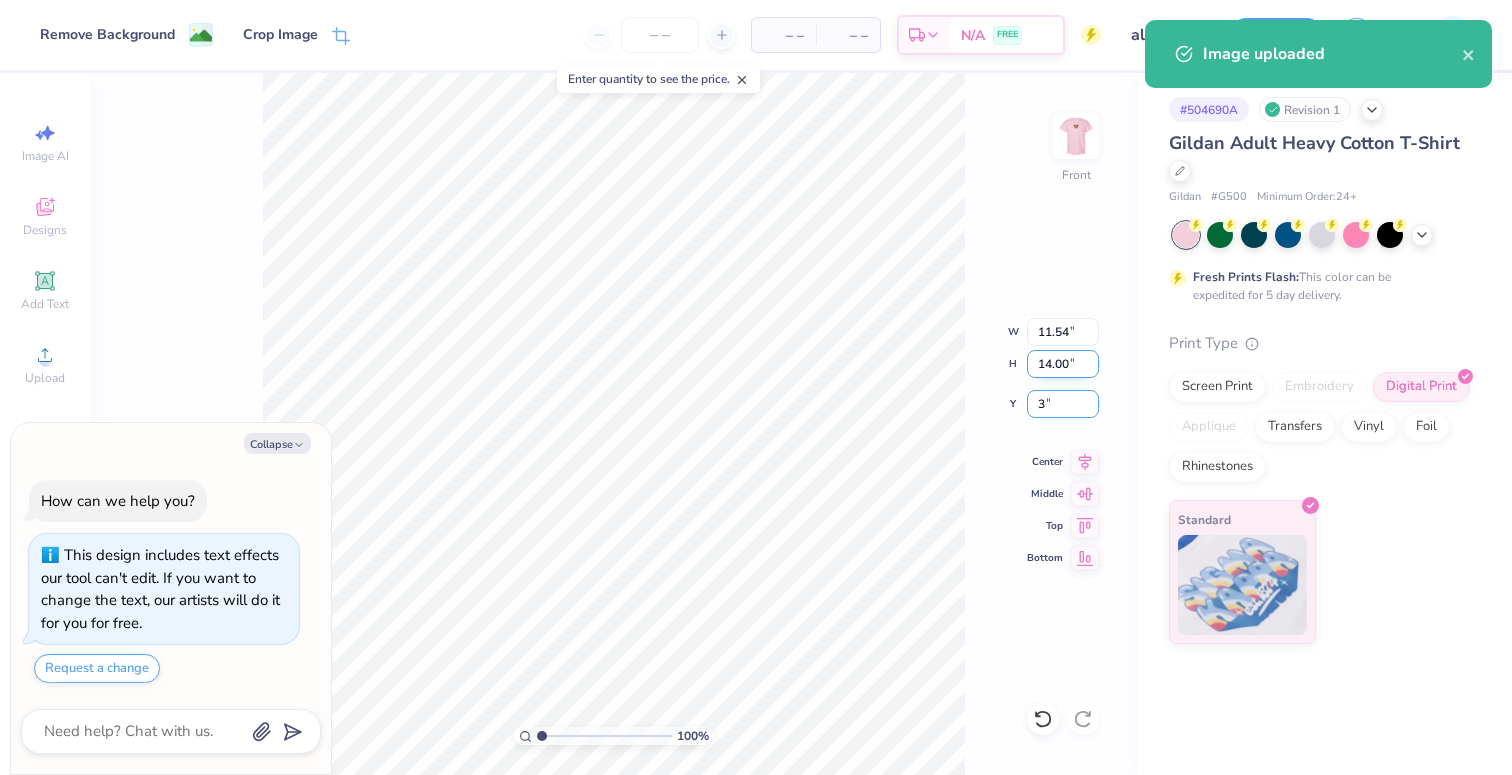 type on "x" 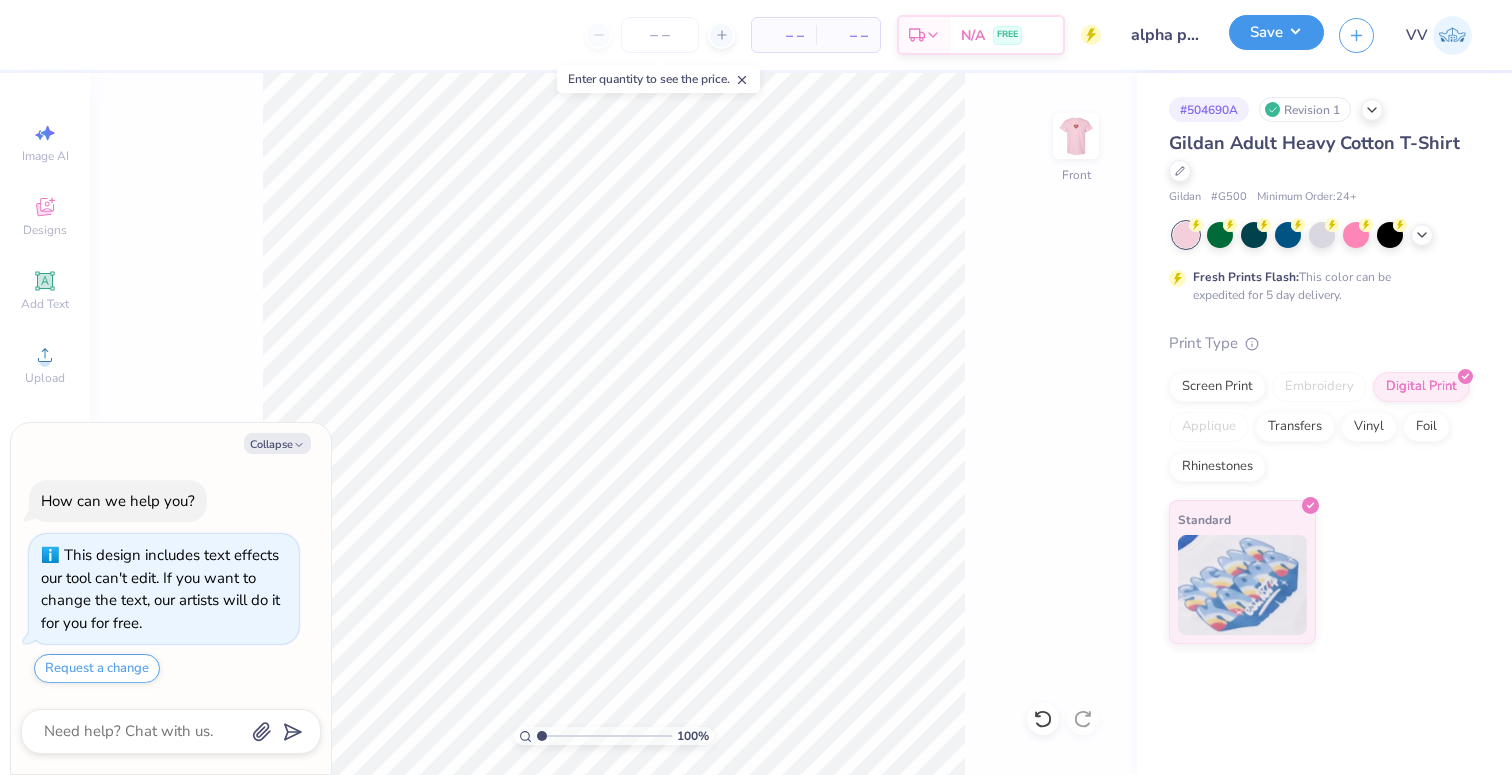 click on "Save" at bounding box center [1276, 32] 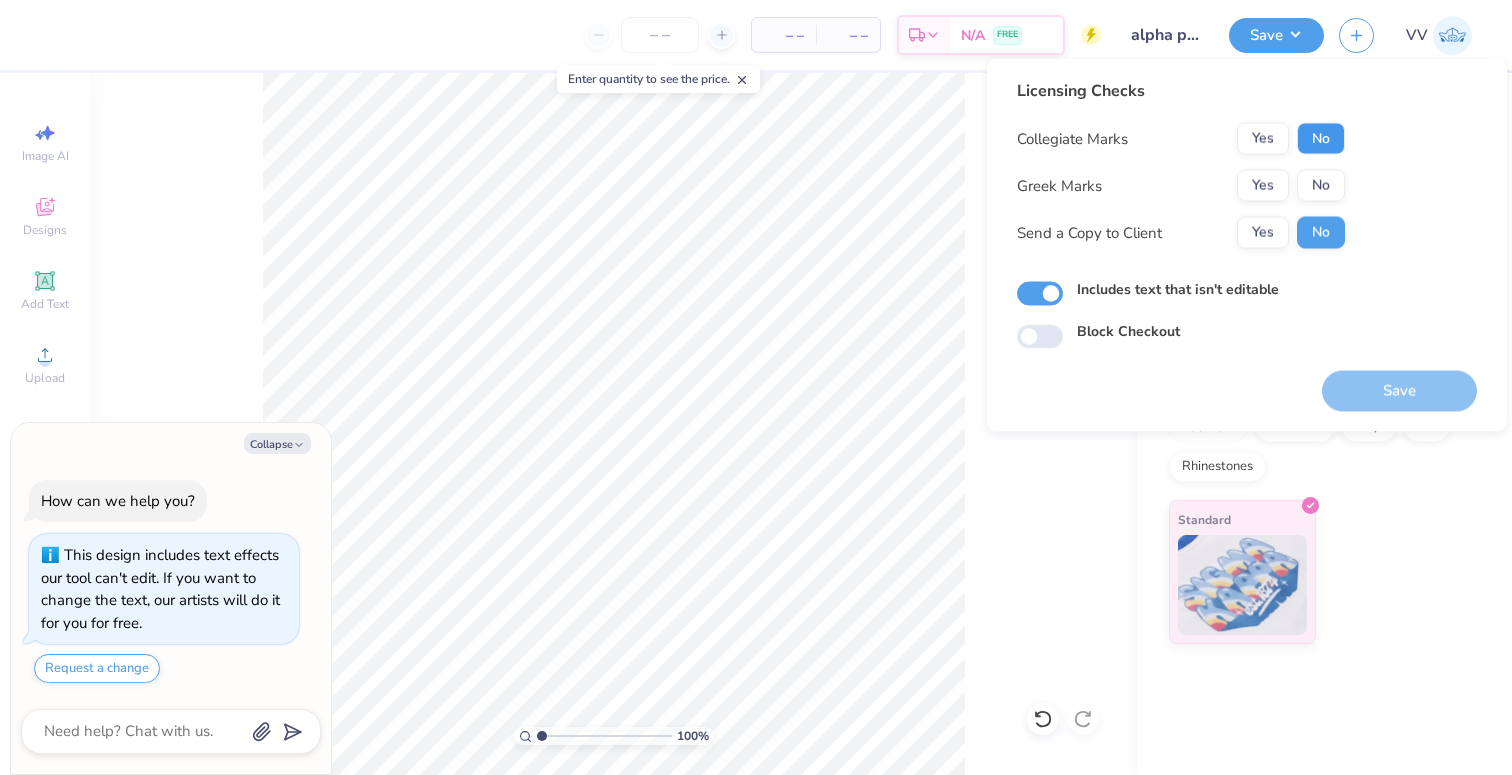 click on "No" at bounding box center (1321, 139) 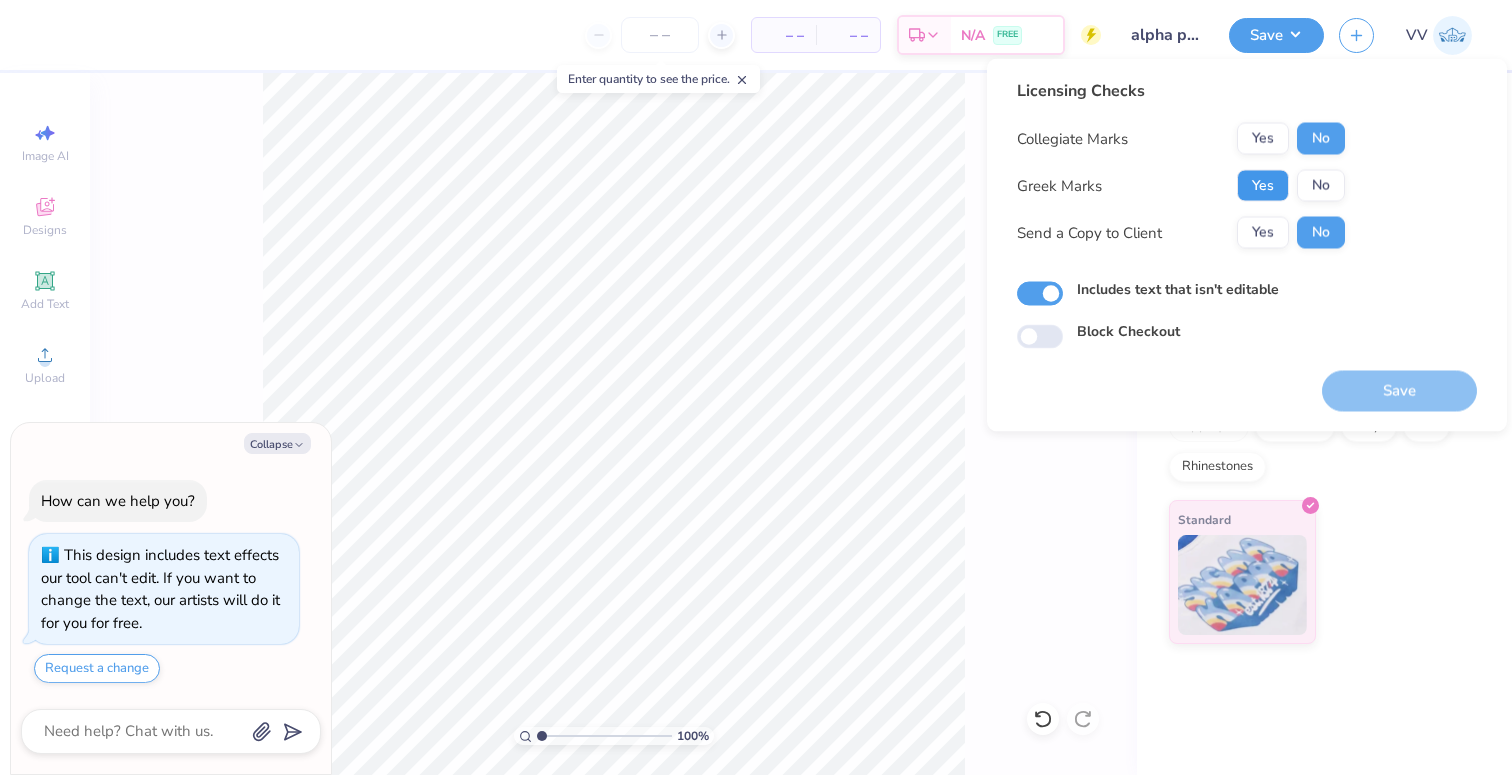 click on "Yes" at bounding box center (1263, 186) 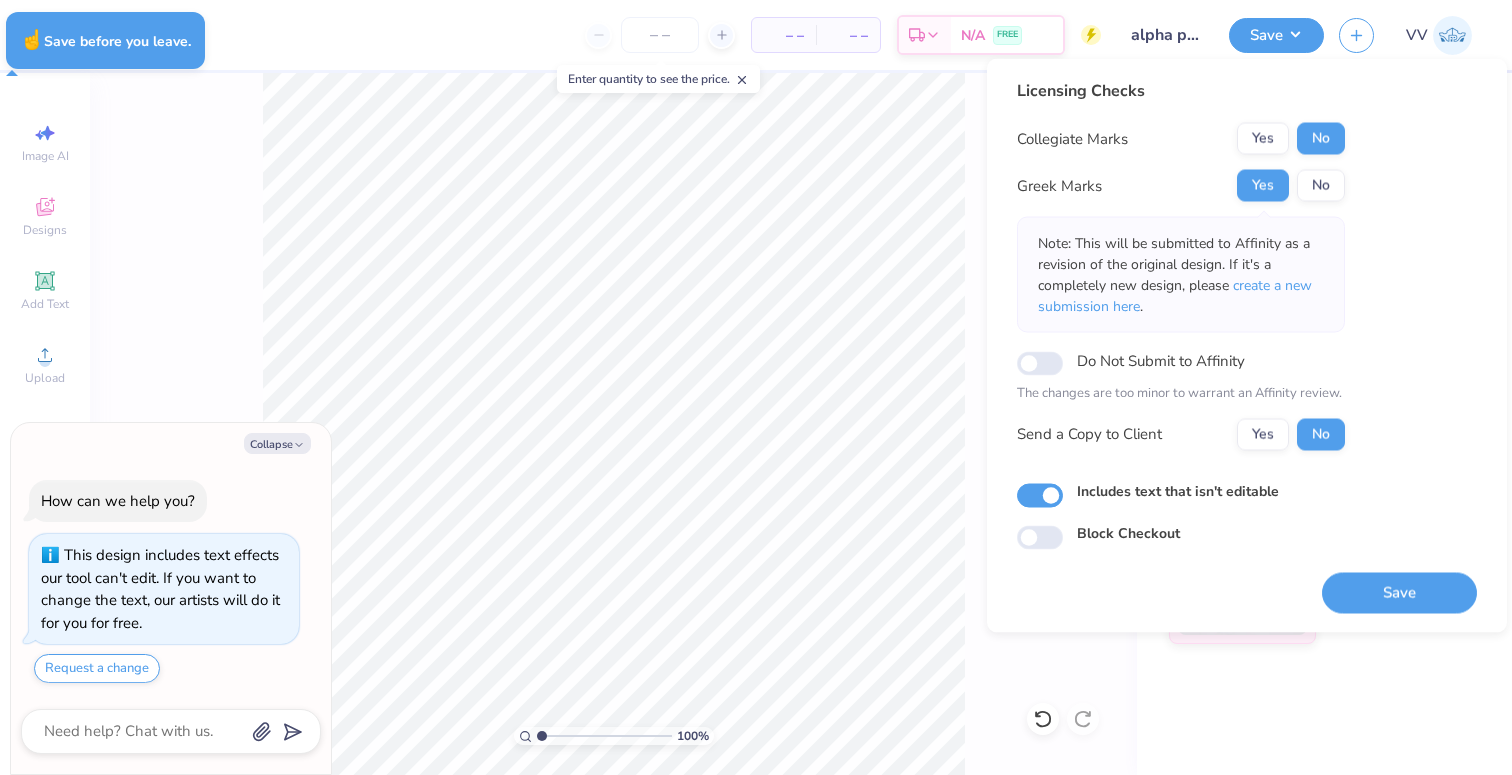 type on "x" 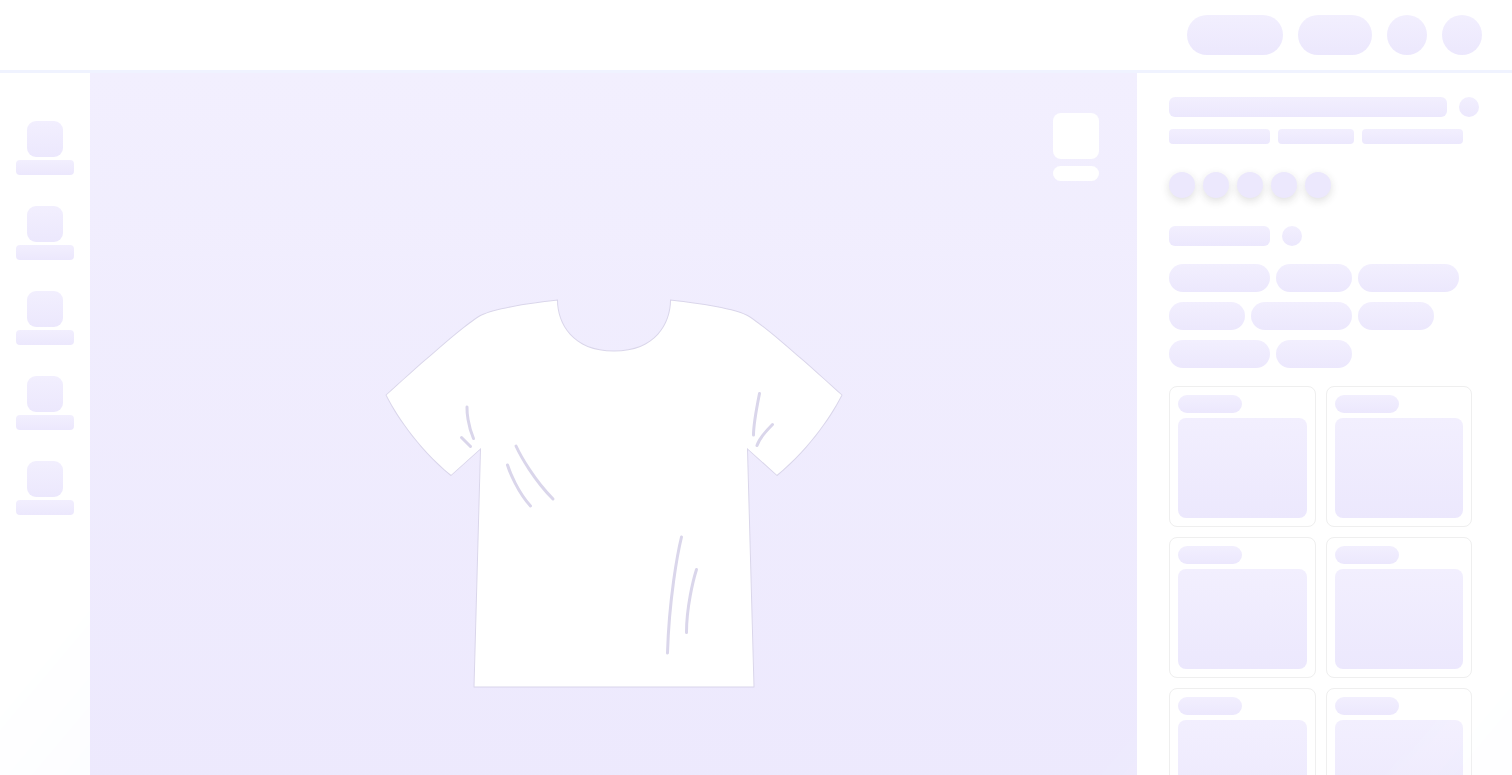 scroll, scrollTop: 0, scrollLeft: 0, axis: both 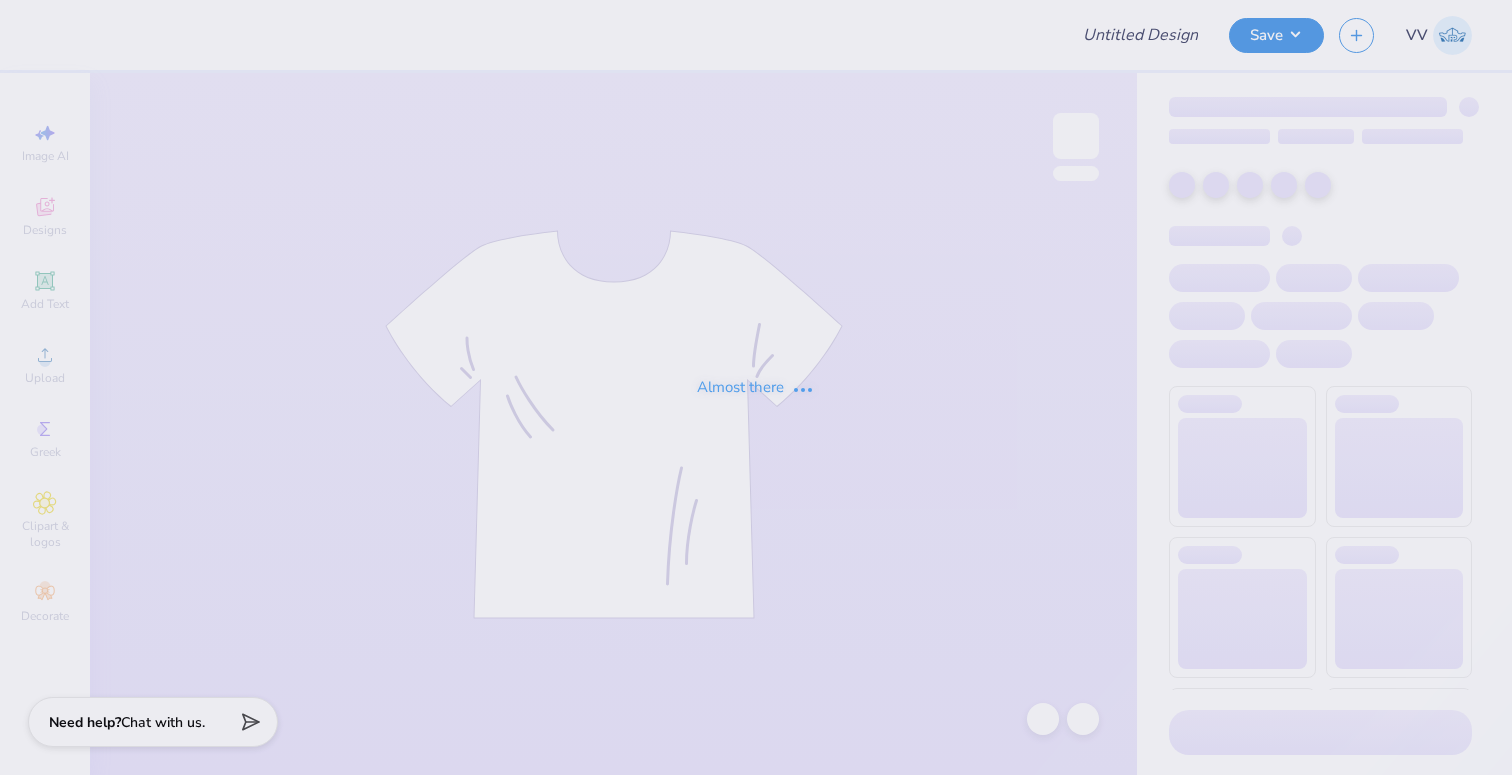 type on "alpha phi philo fall 25" 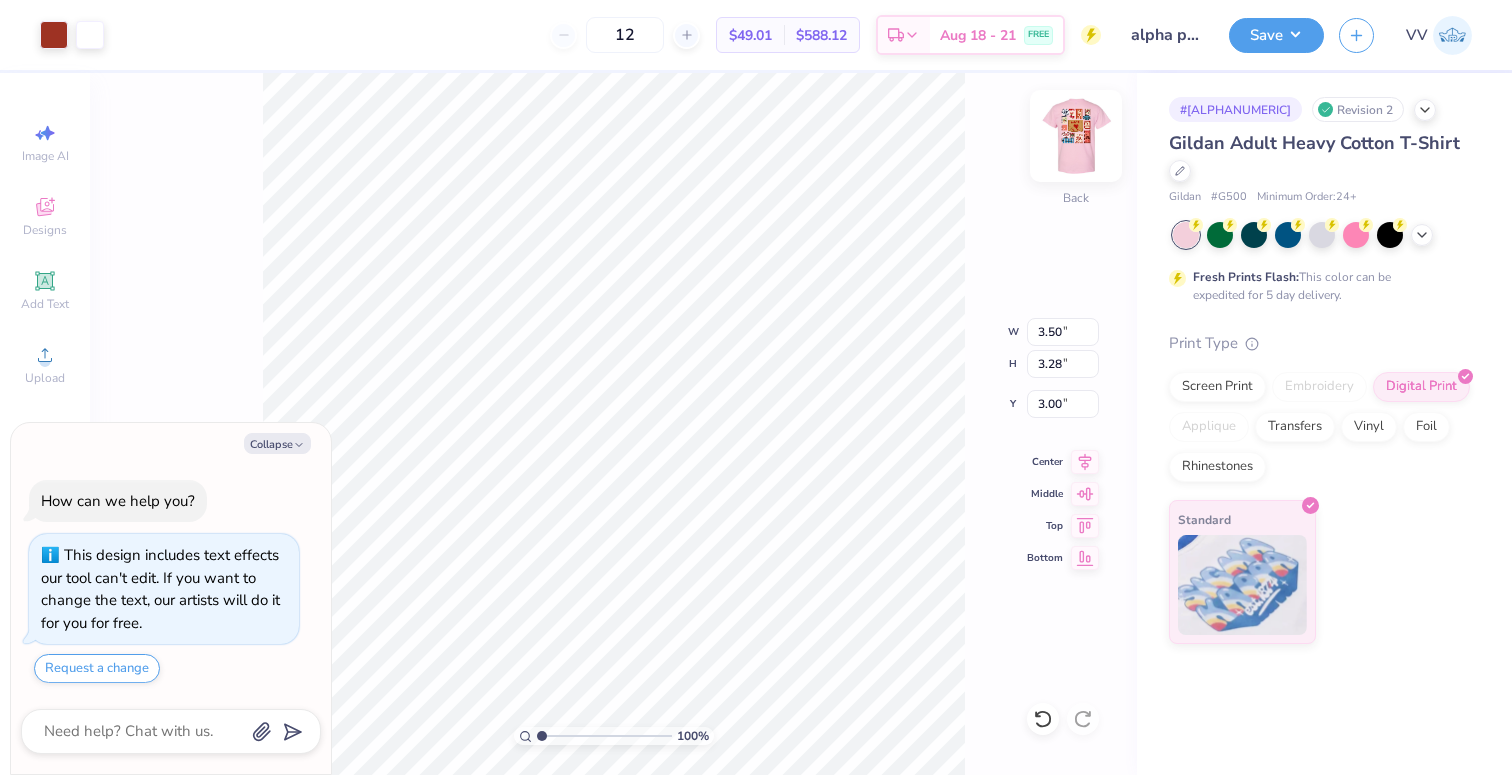 click at bounding box center (1076, 136) 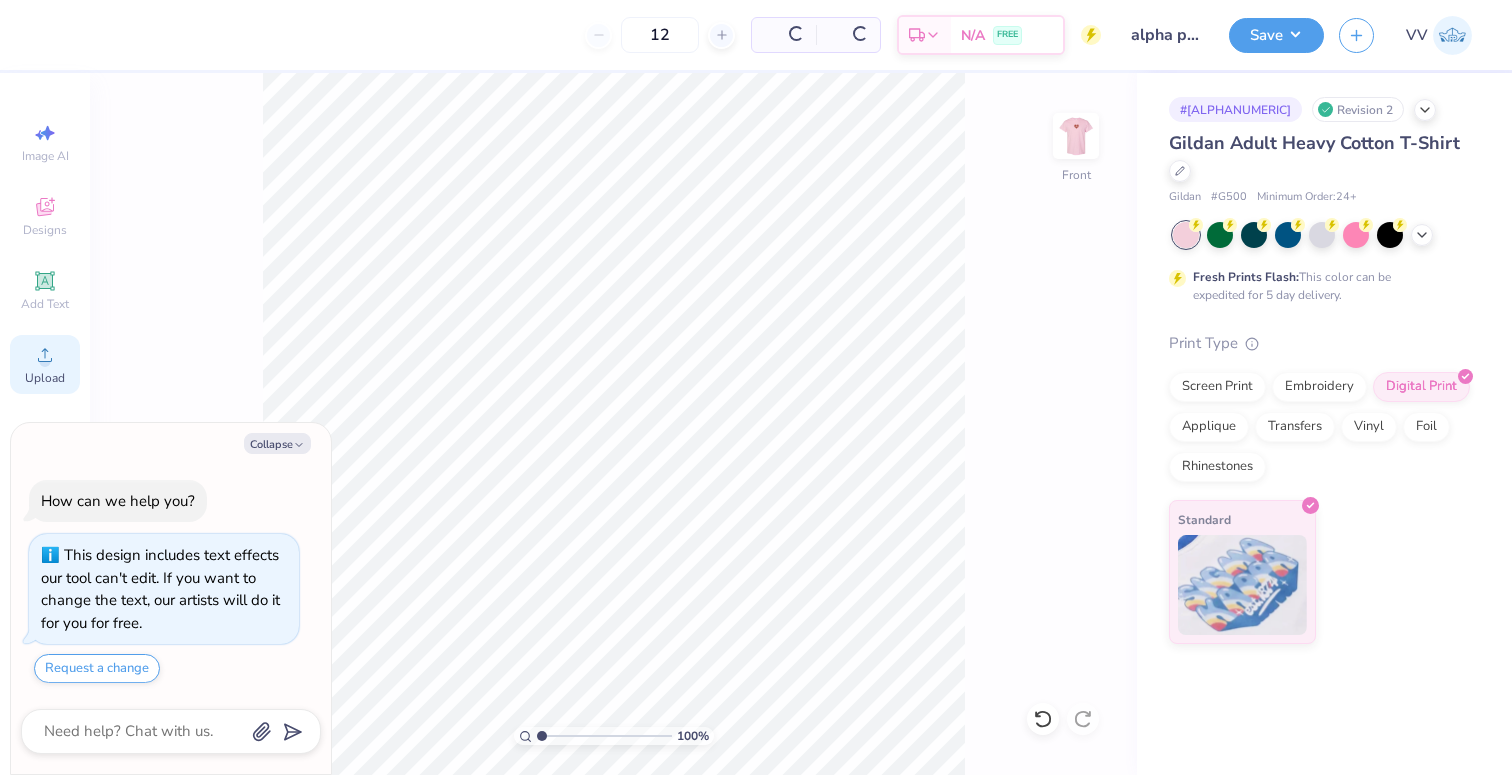 click on "Upload" at bounding box center (45, 364) 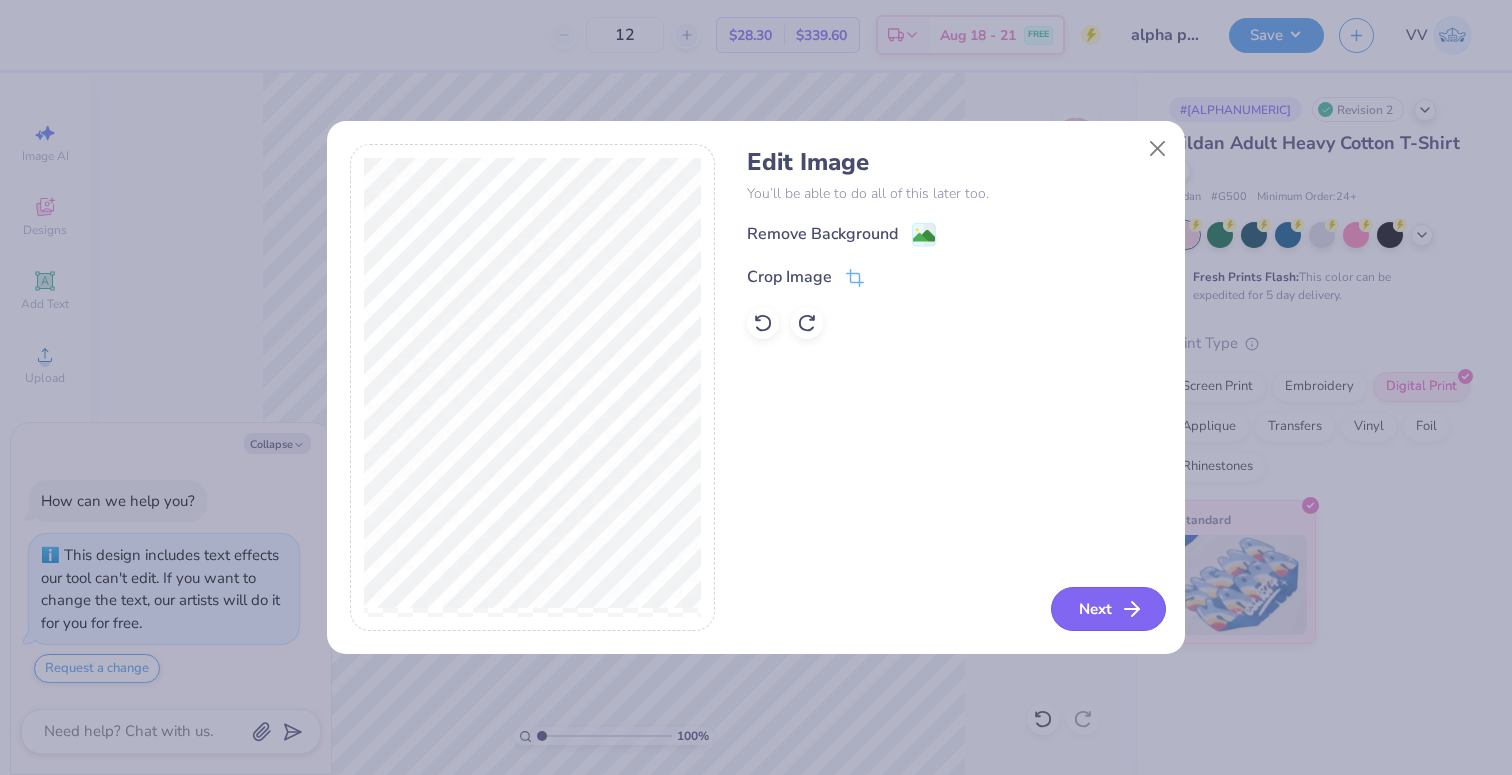 click 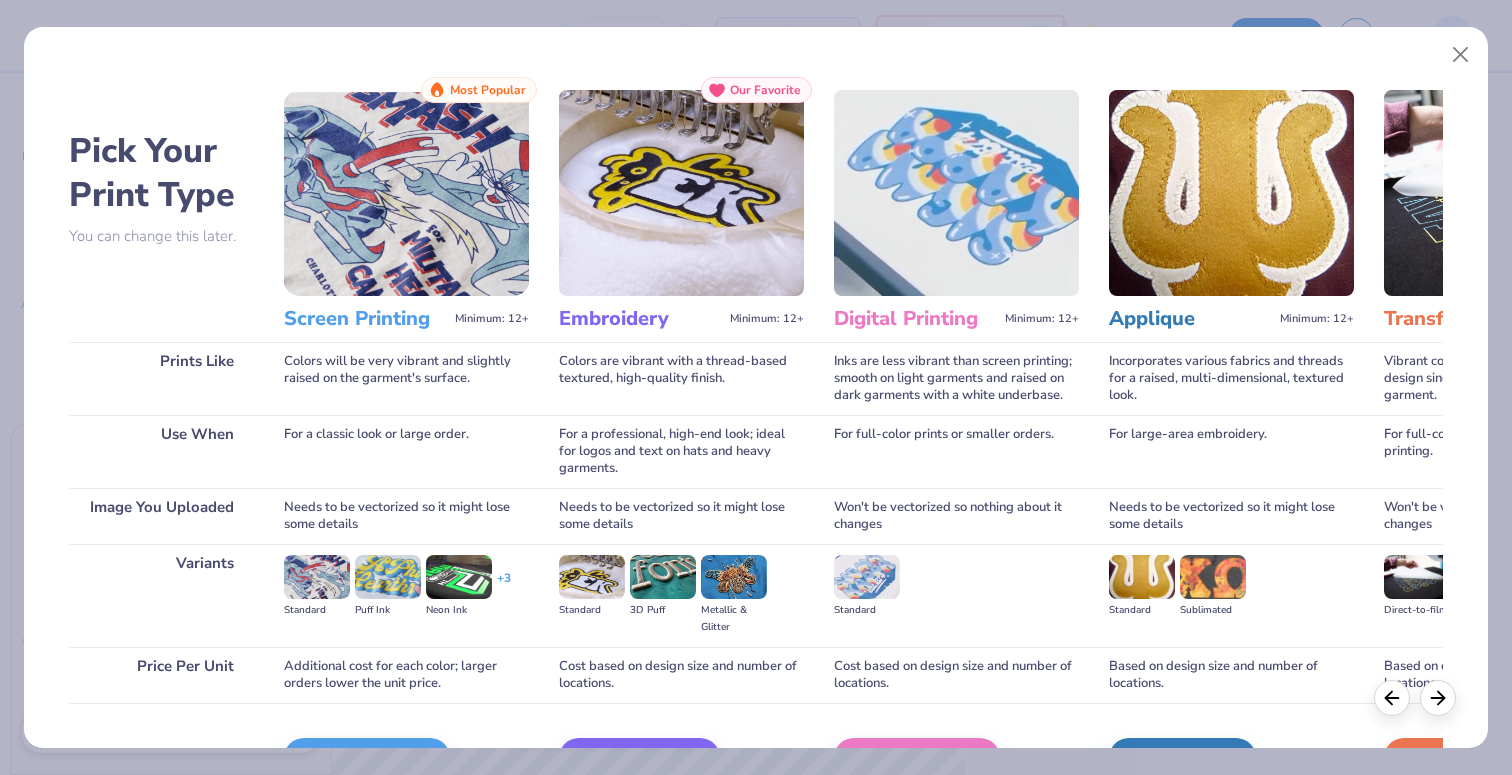 scroll, scrollTop: 122, scrollLeft: 0, axis: vertical 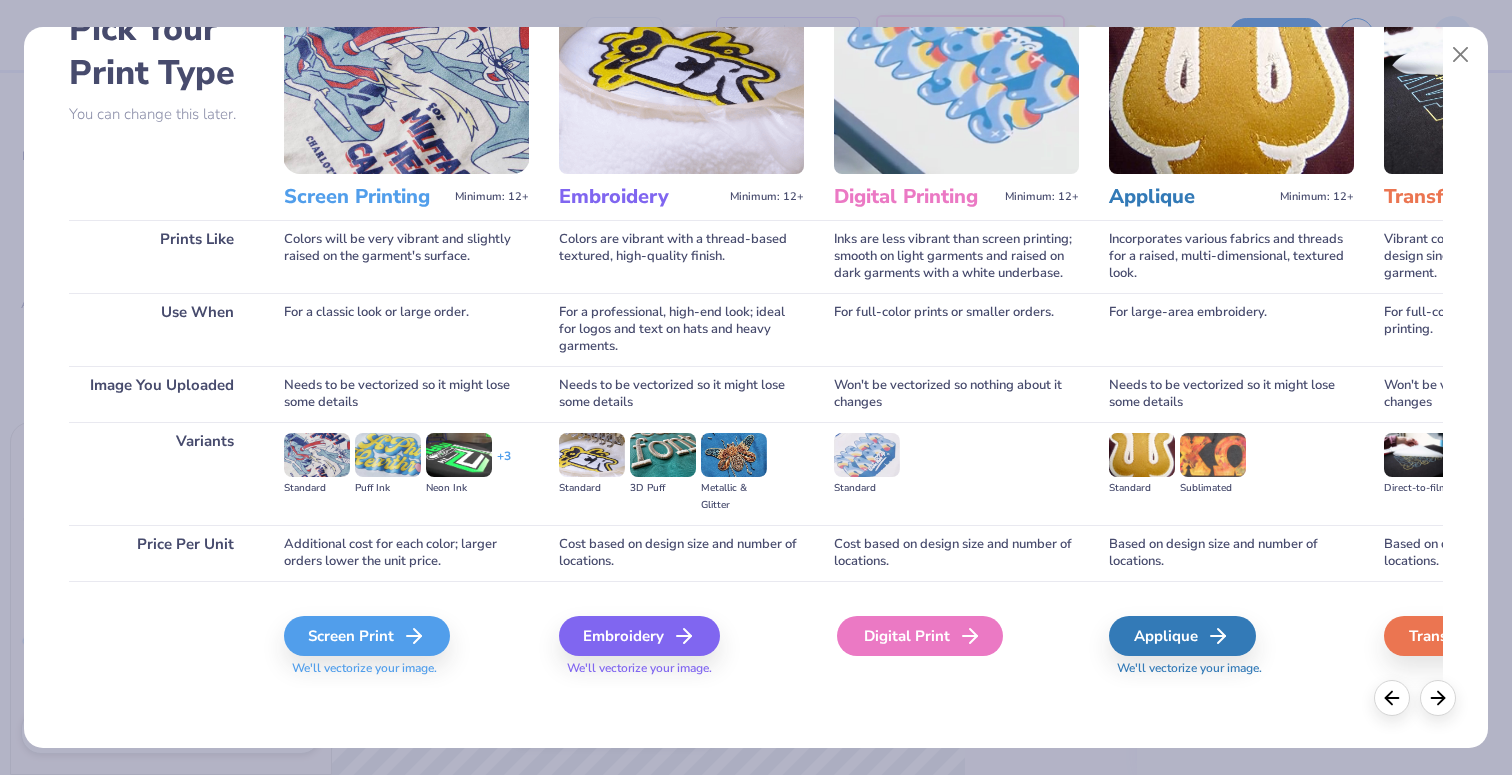 click on "Digital Print" at bounding box center (920, 636) 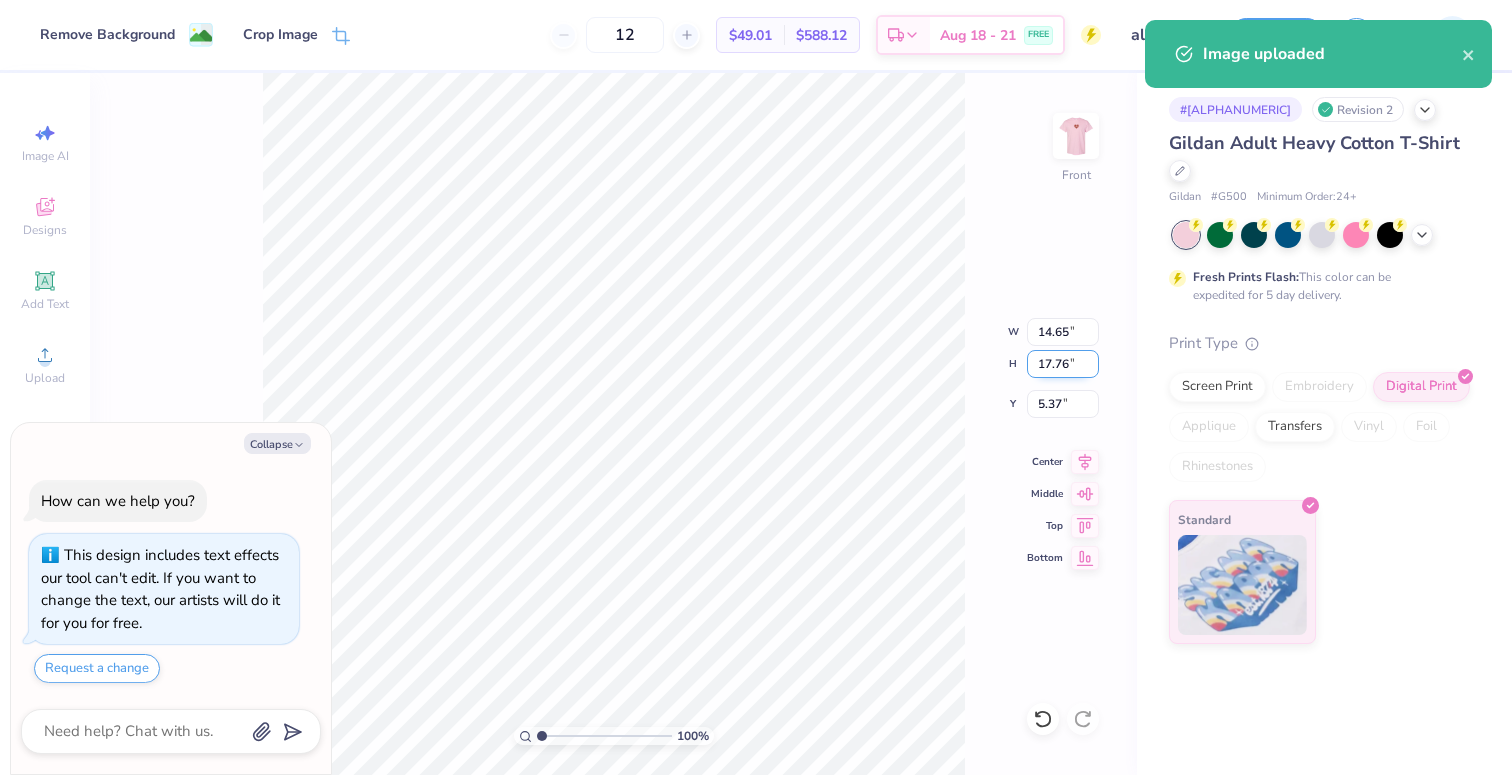 click on "17.76" at bounding box center [1063, 364] 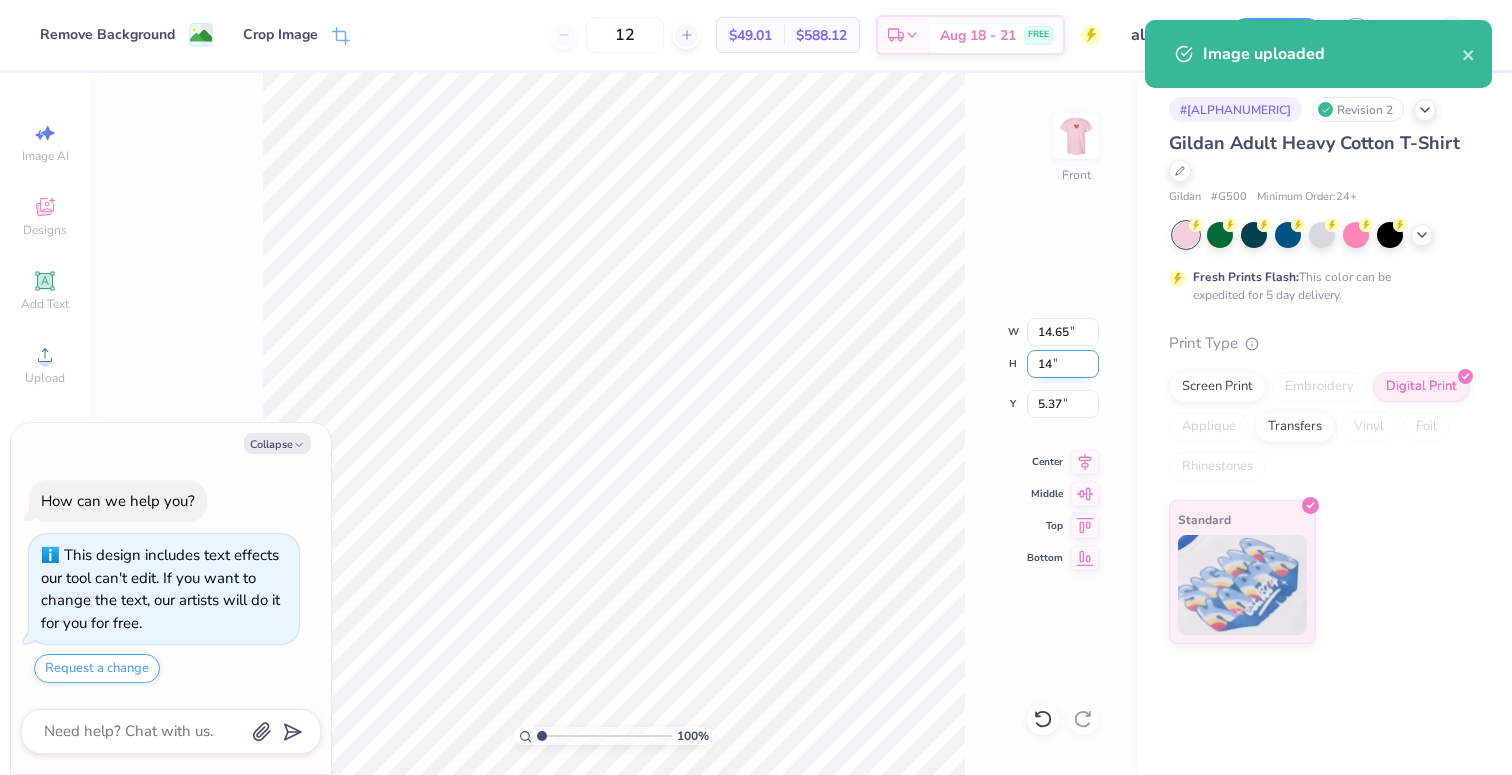 type on "14" 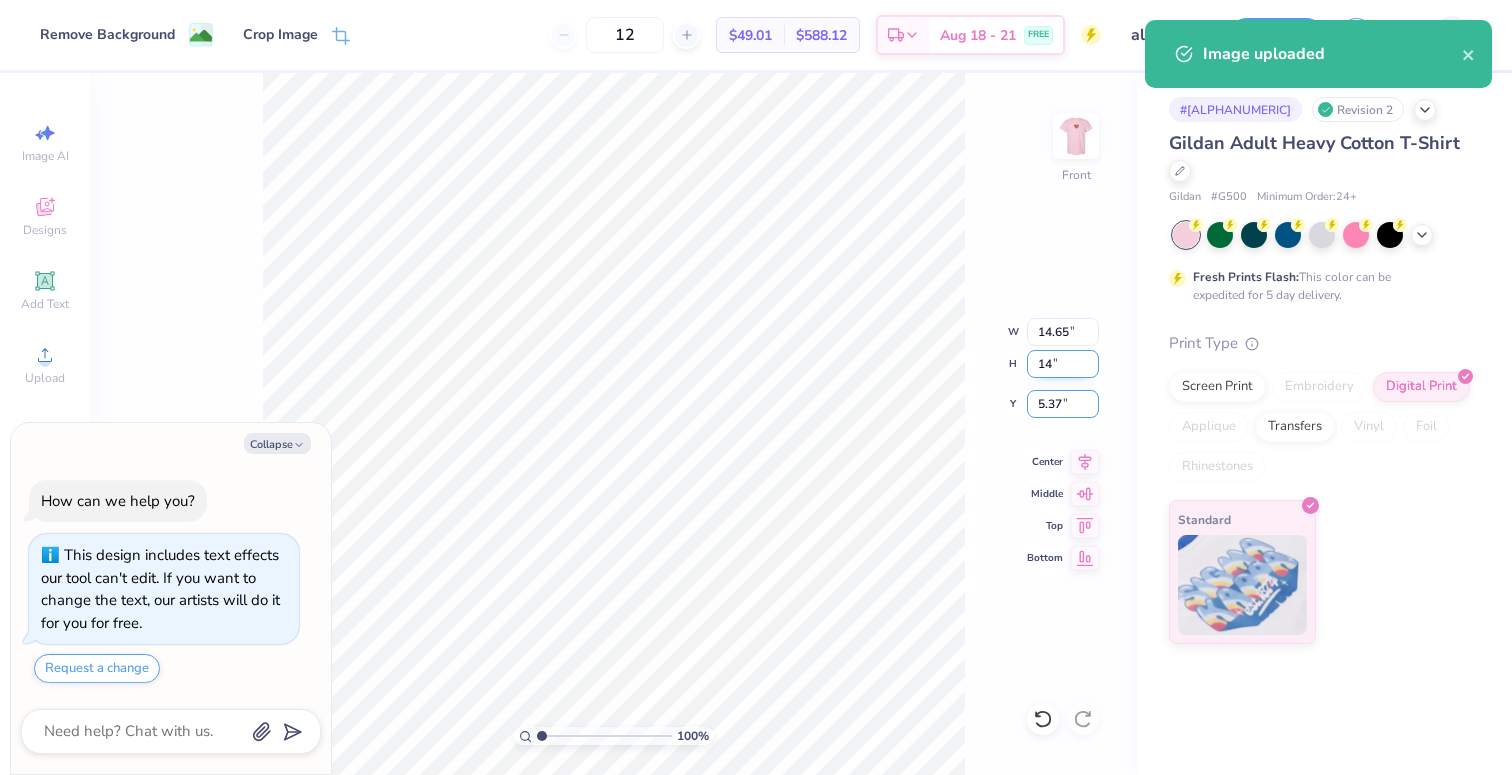 type on "x" 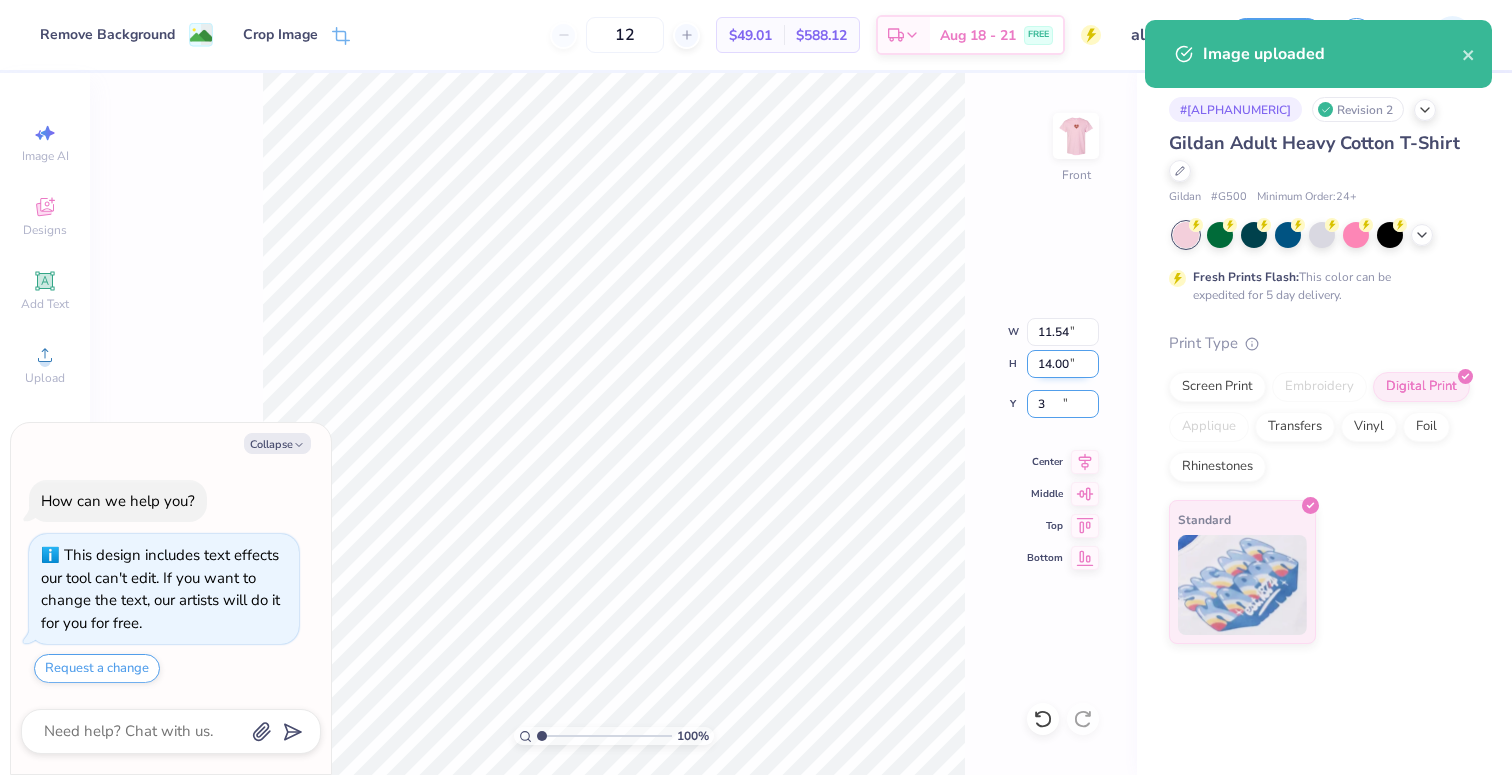 type on "3" 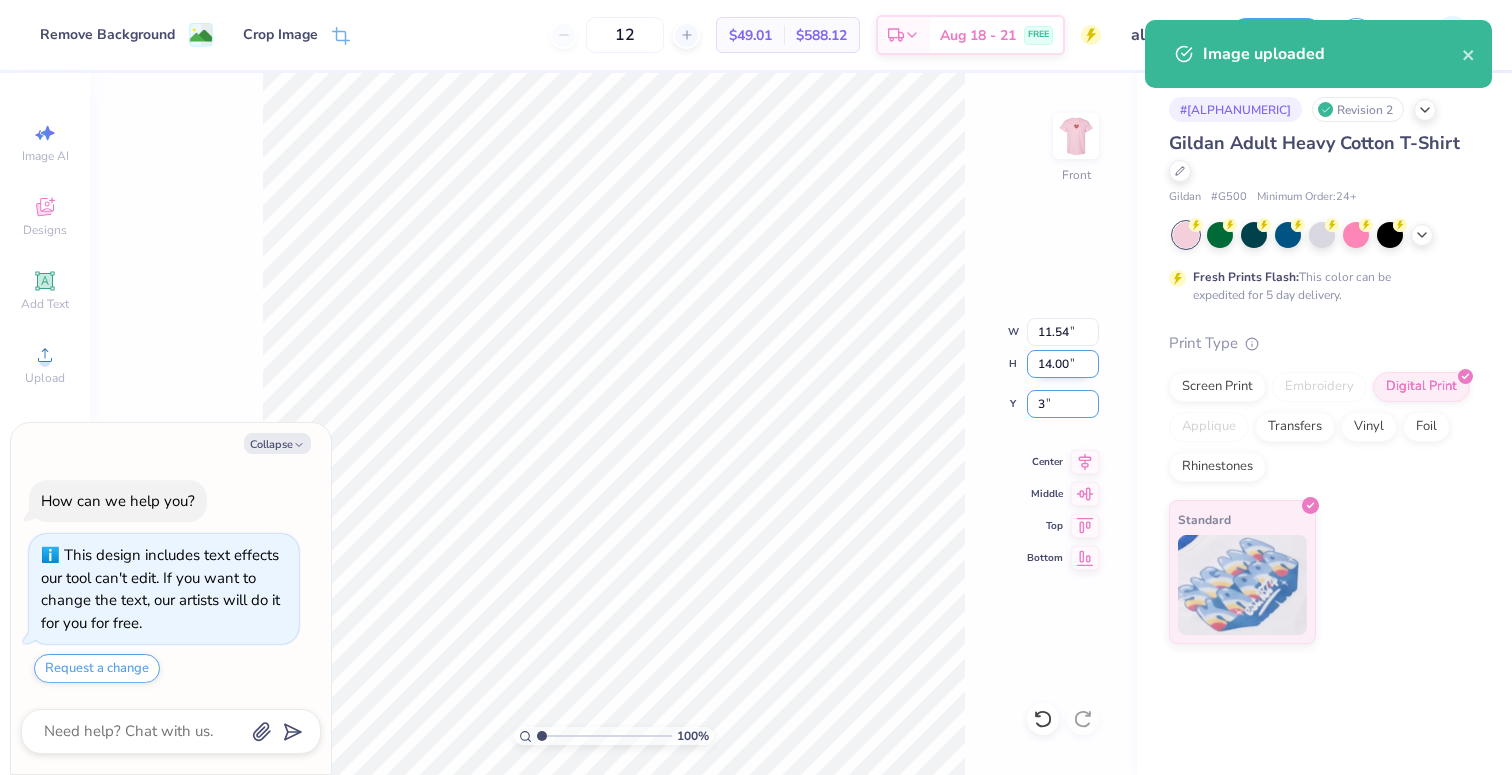 type on "x" 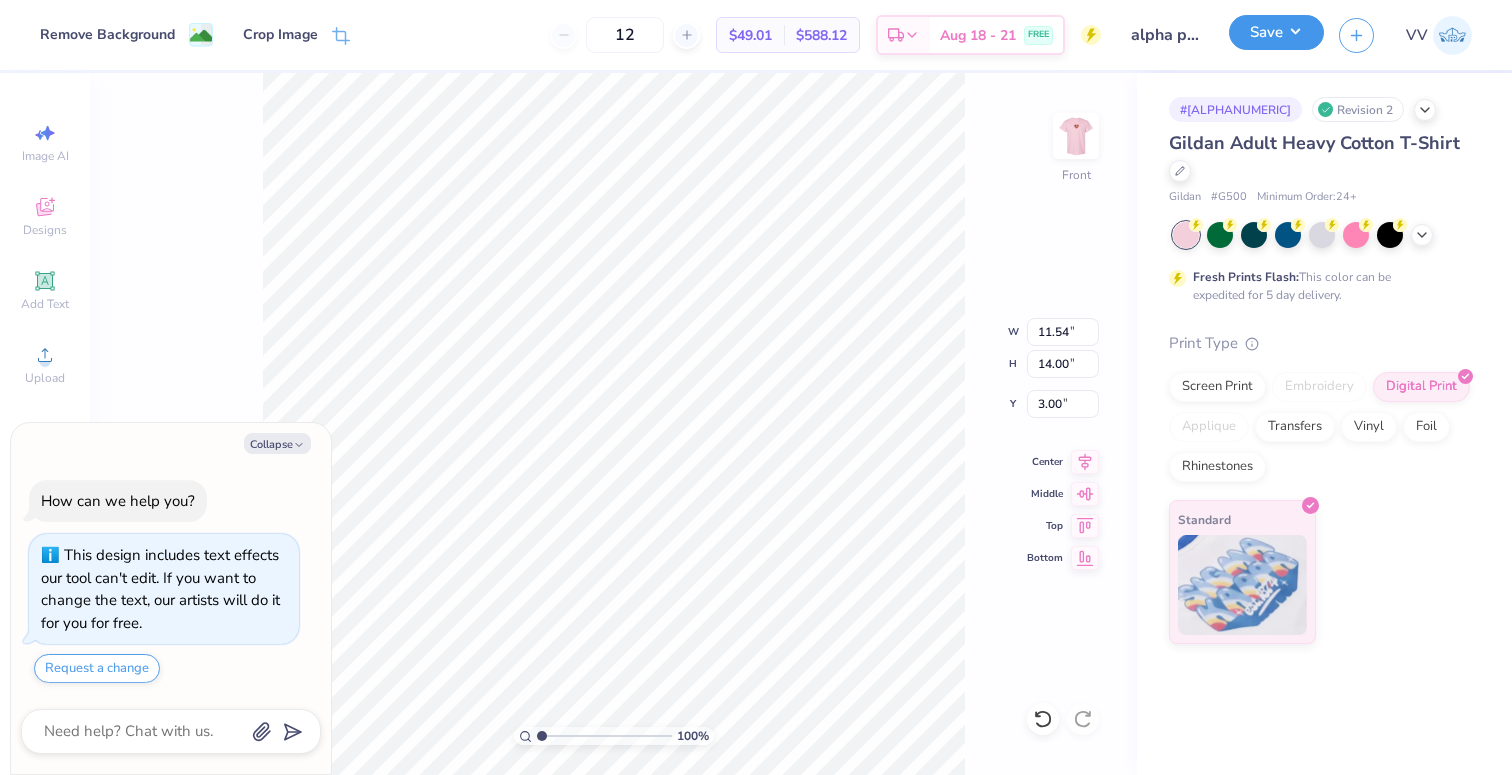 click on "Save" at bounding box center [1276, 32] 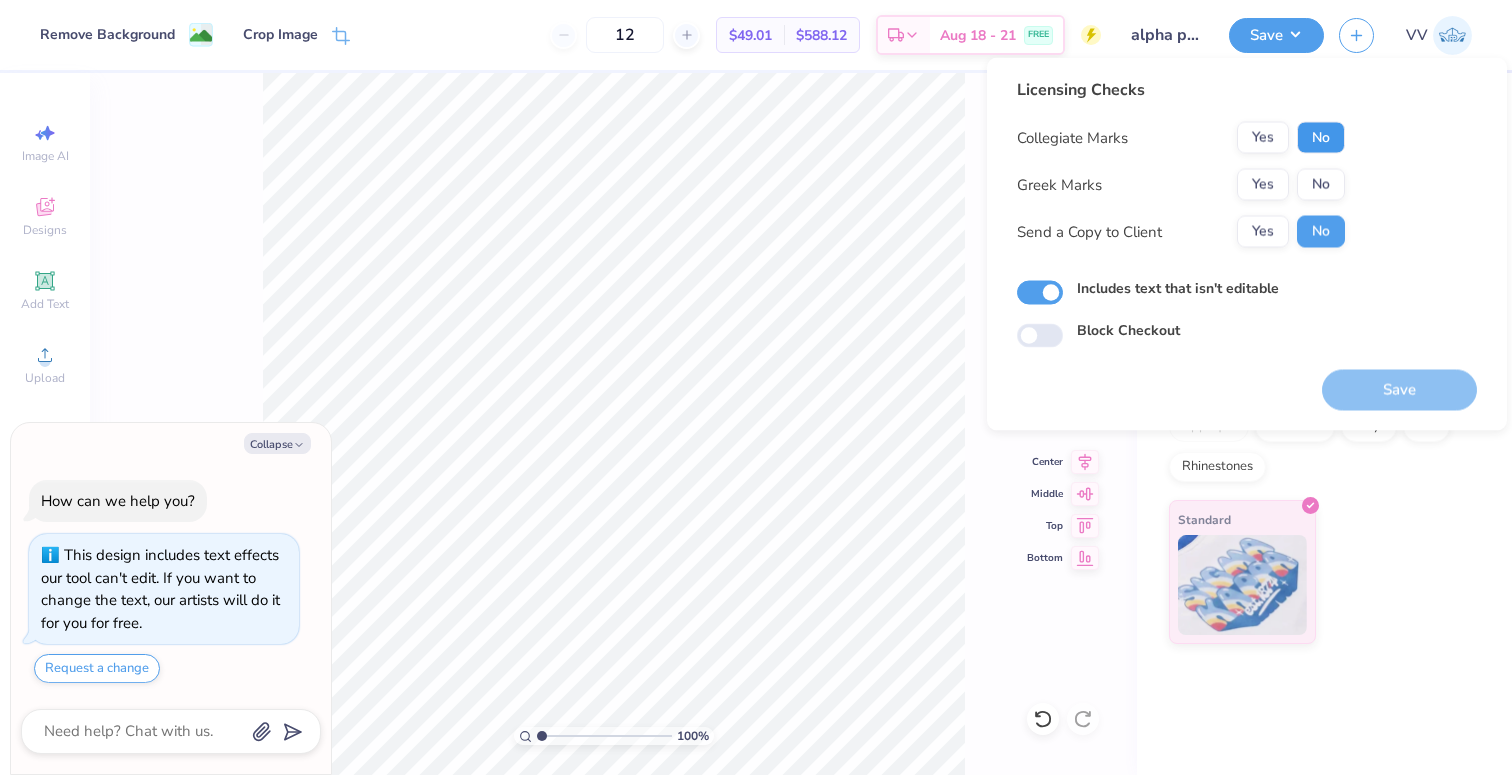 click on "No" at bounding box center (1321, 138) 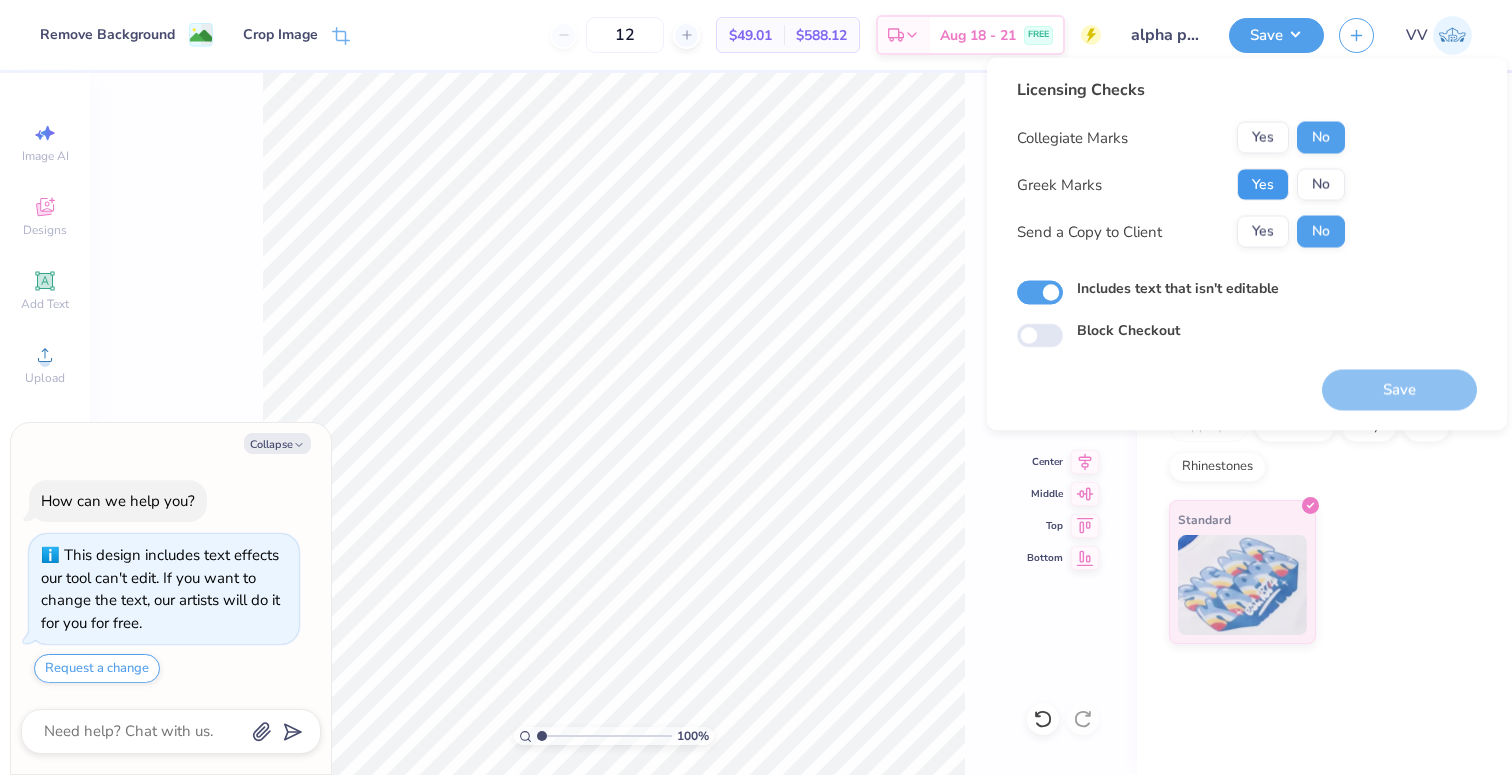 click on "Yes" at bounding box center (1263, 185) 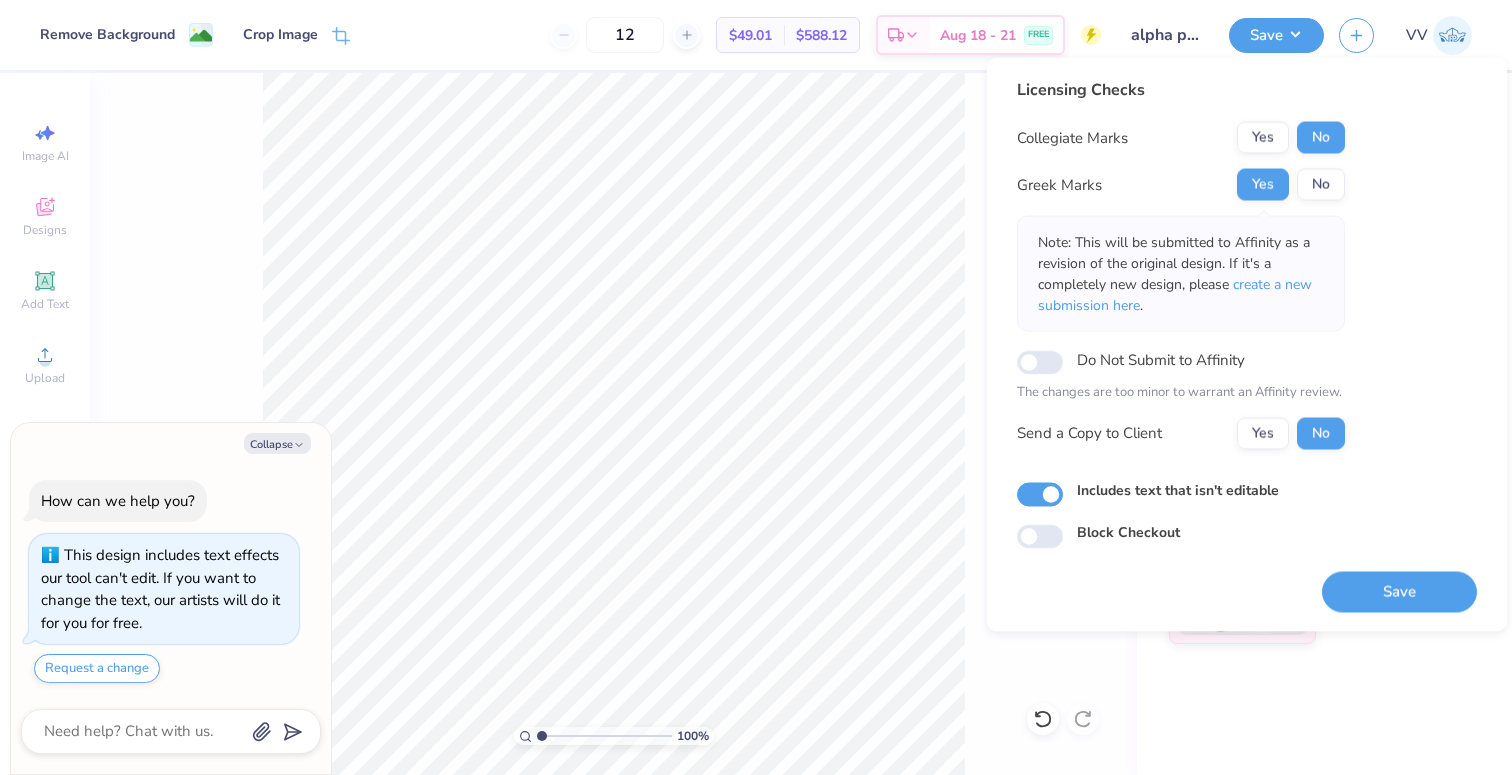 click on "Save" at bounding box center [1399, 591] 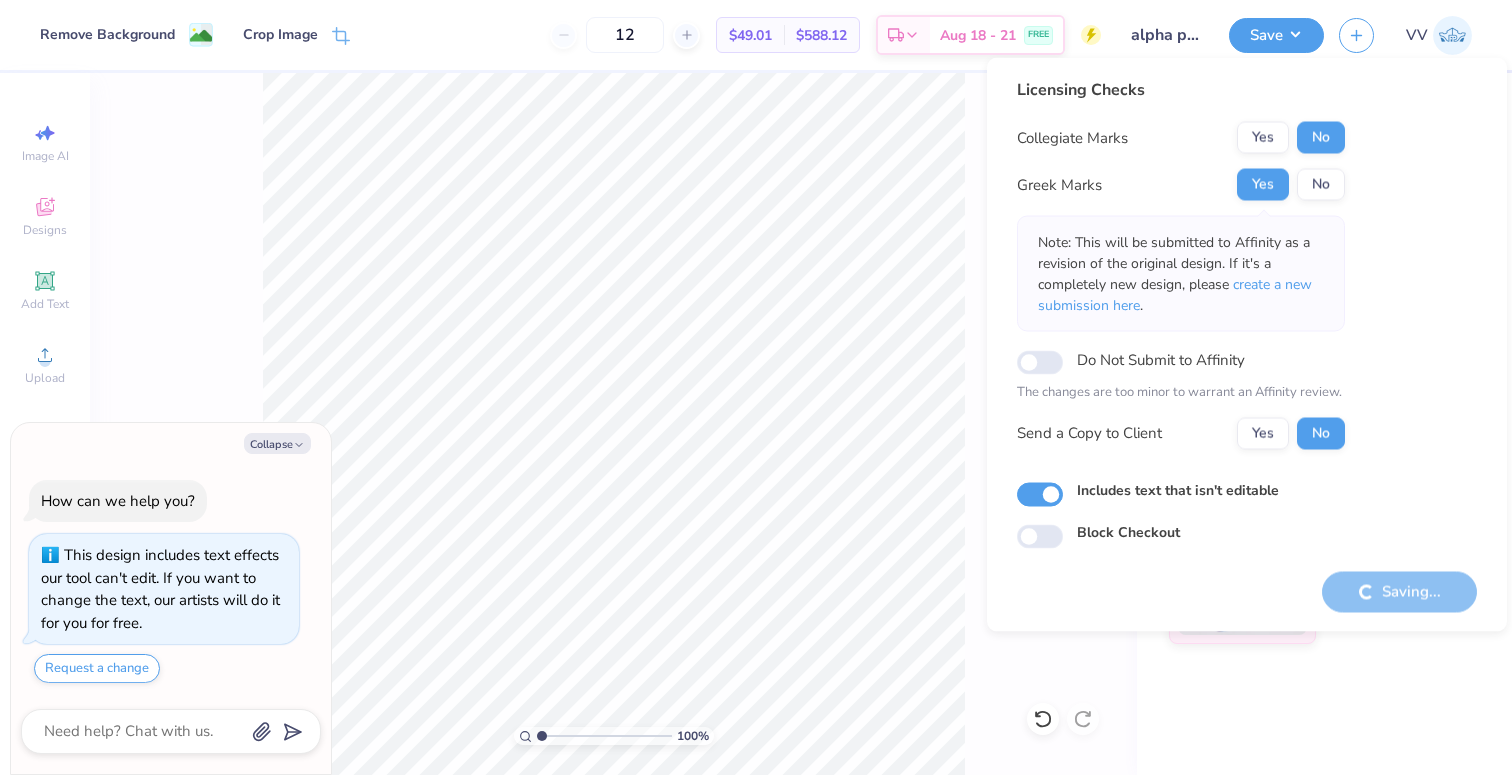 type on "x" 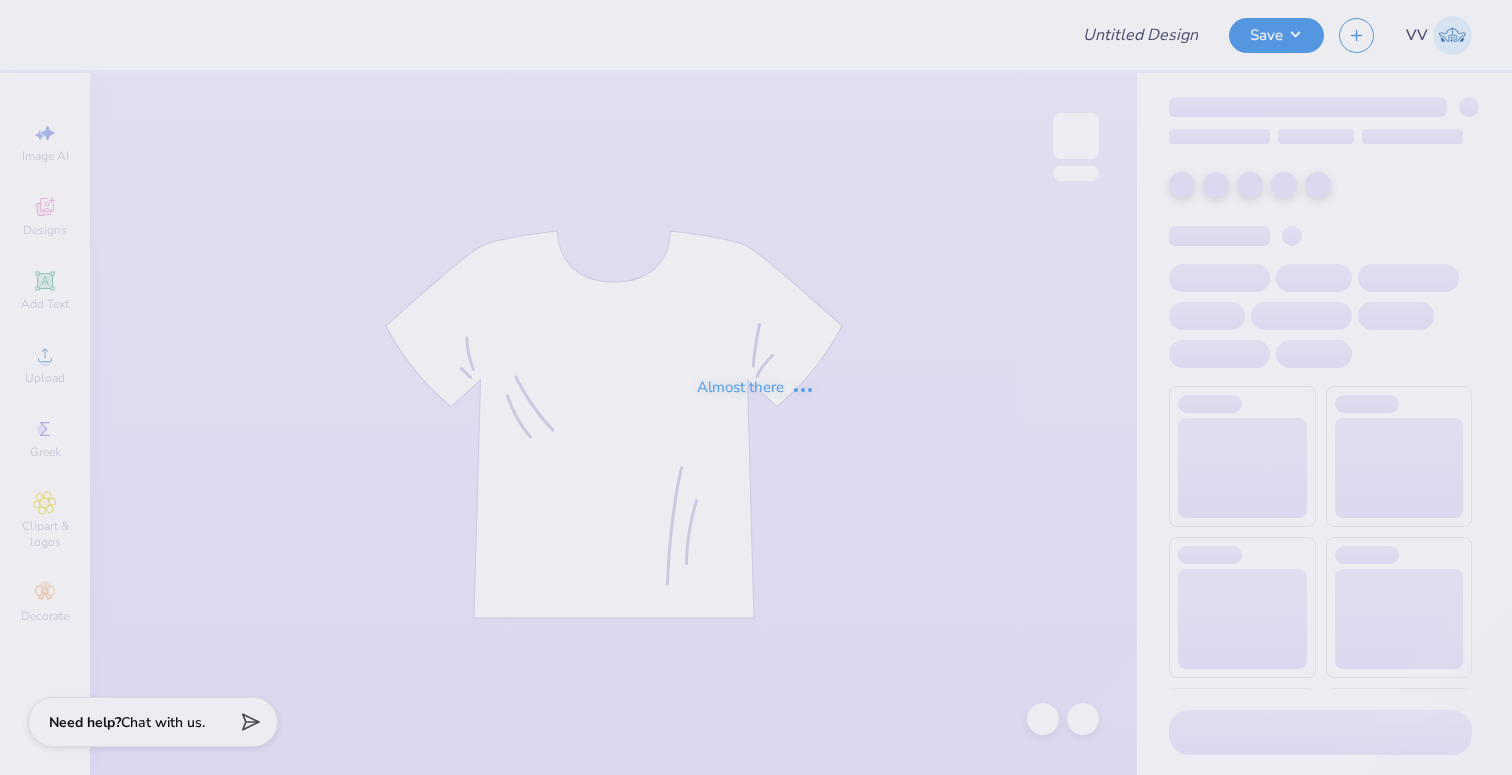 scroll, scrollTop: 0, scrollLeft: 0, axis: both 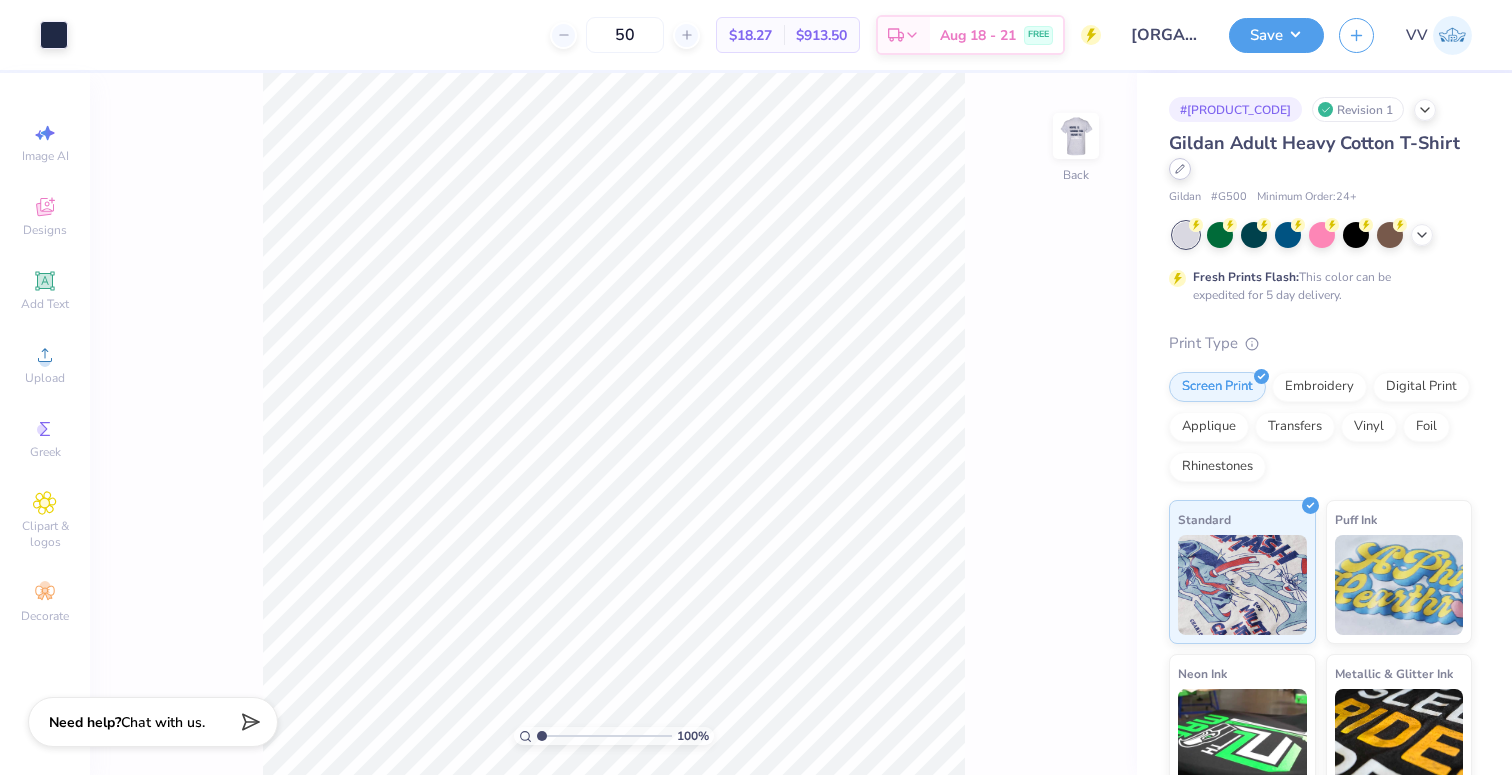 click 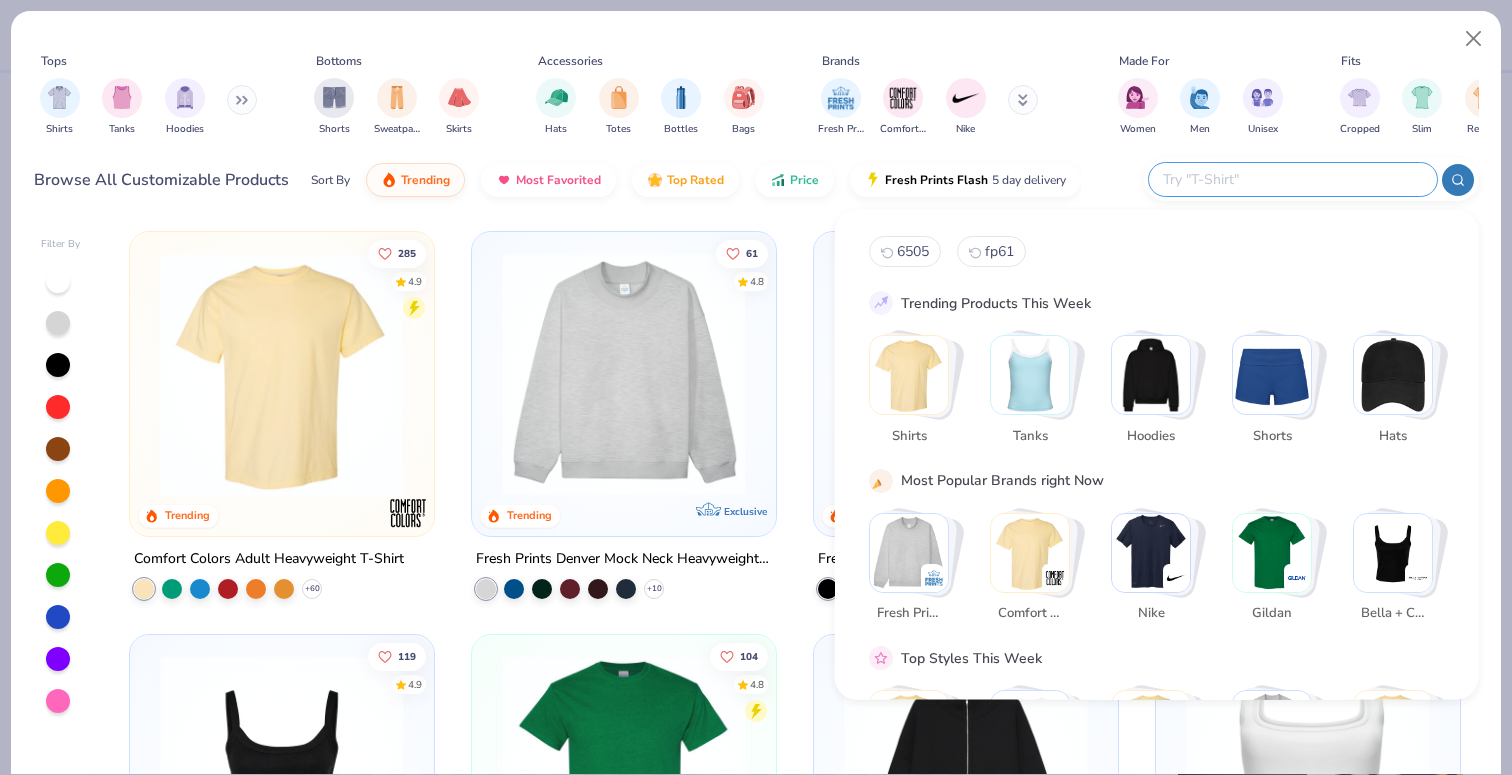 click at bounding box center [1292, 179] 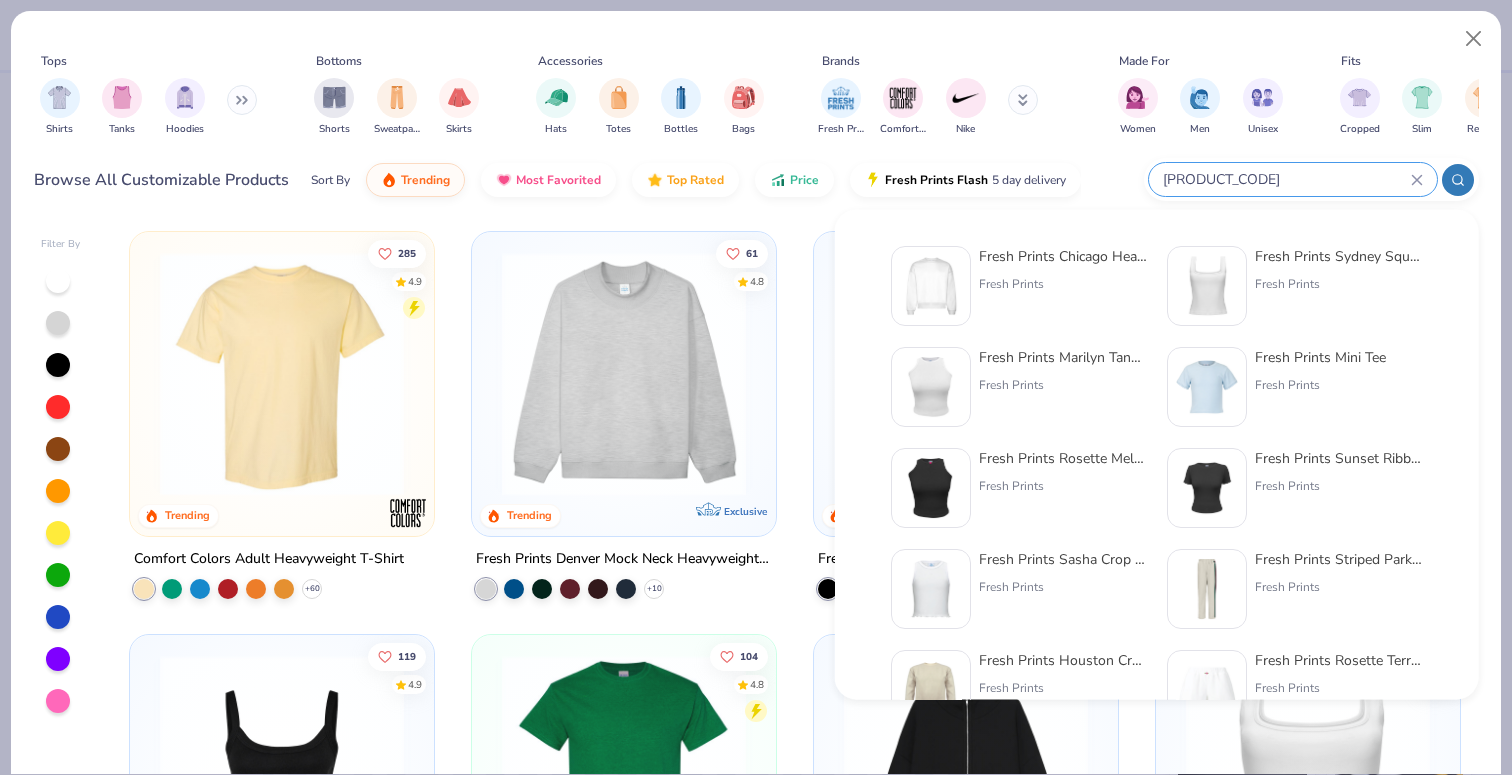 type on "fp88" 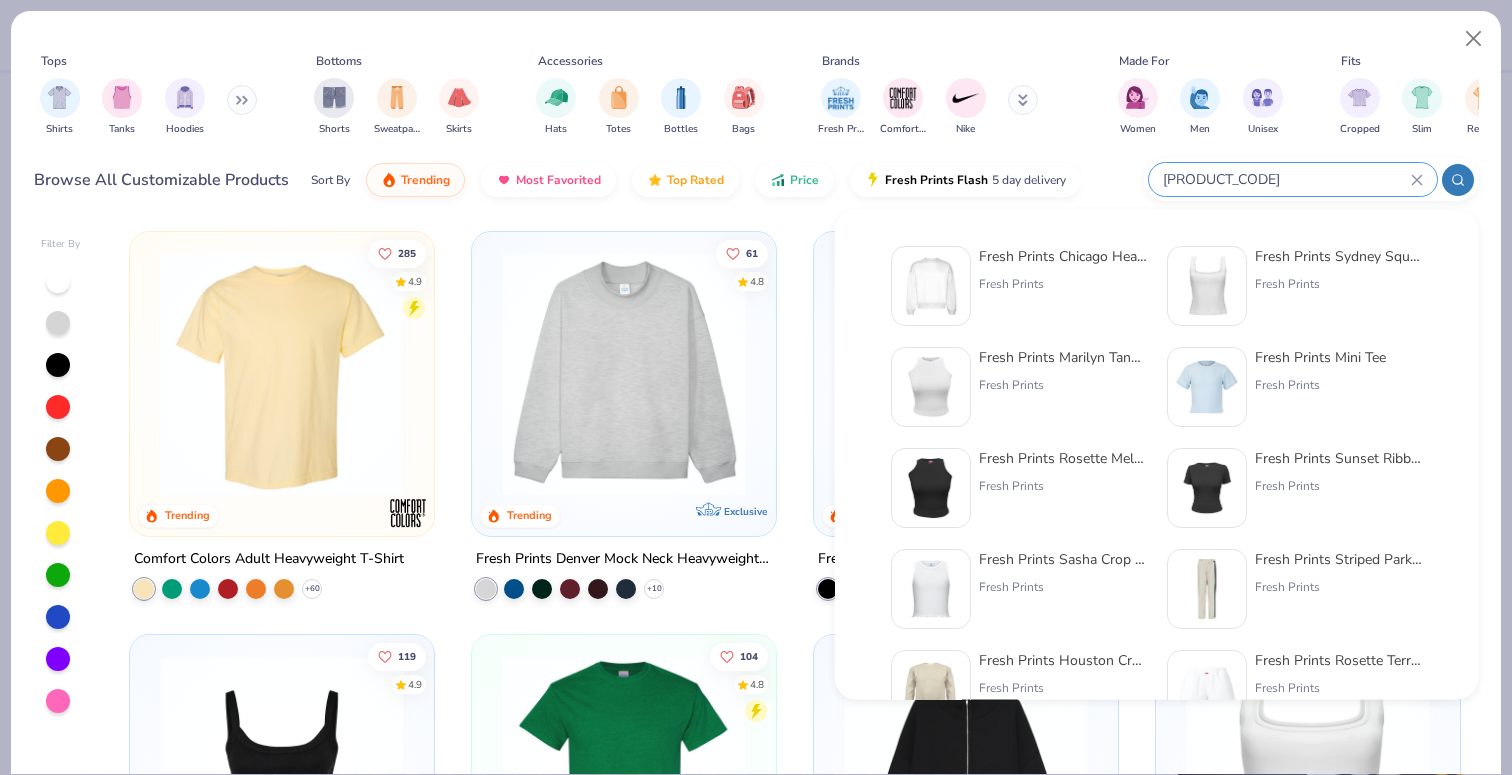 click at bounding box center [931, 286] 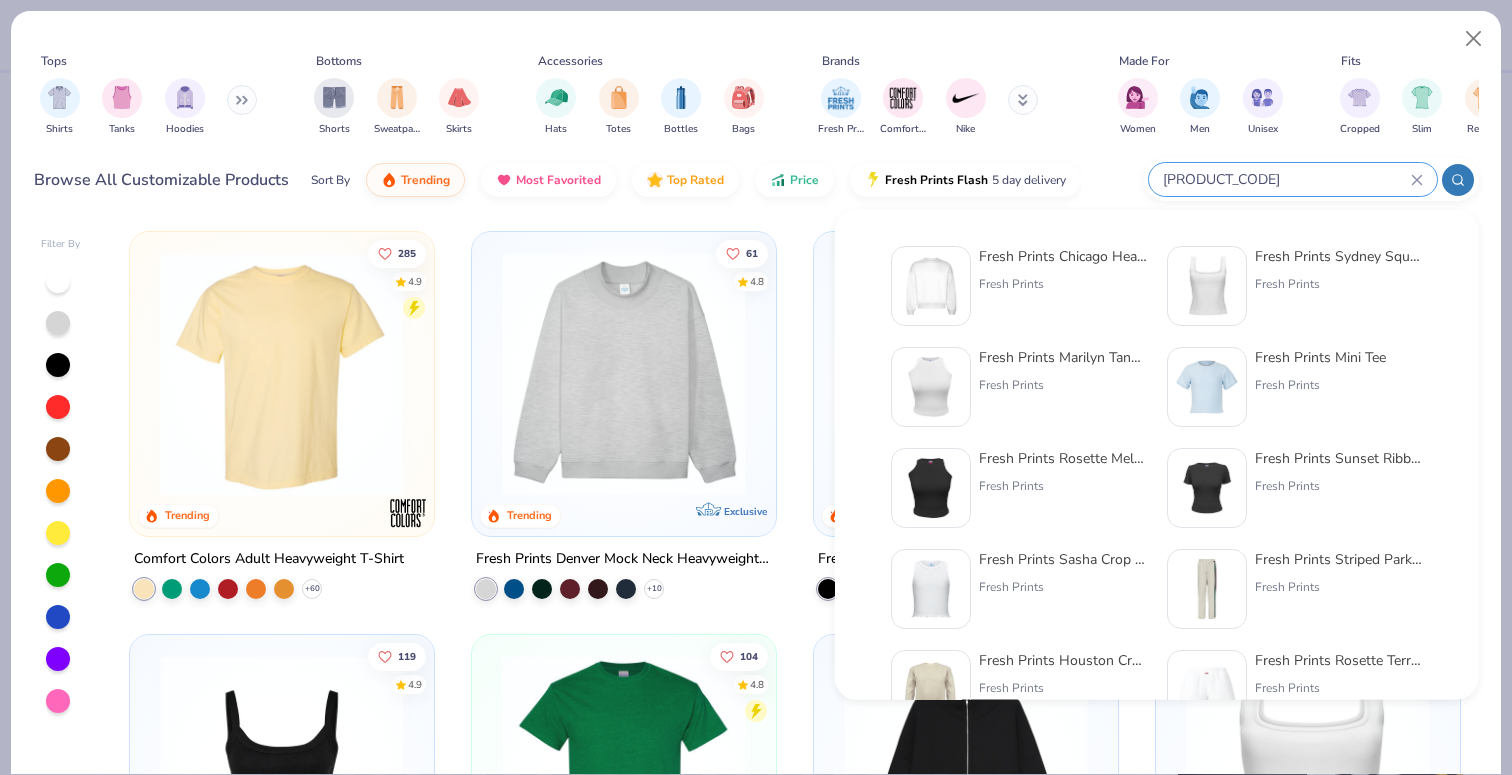 type 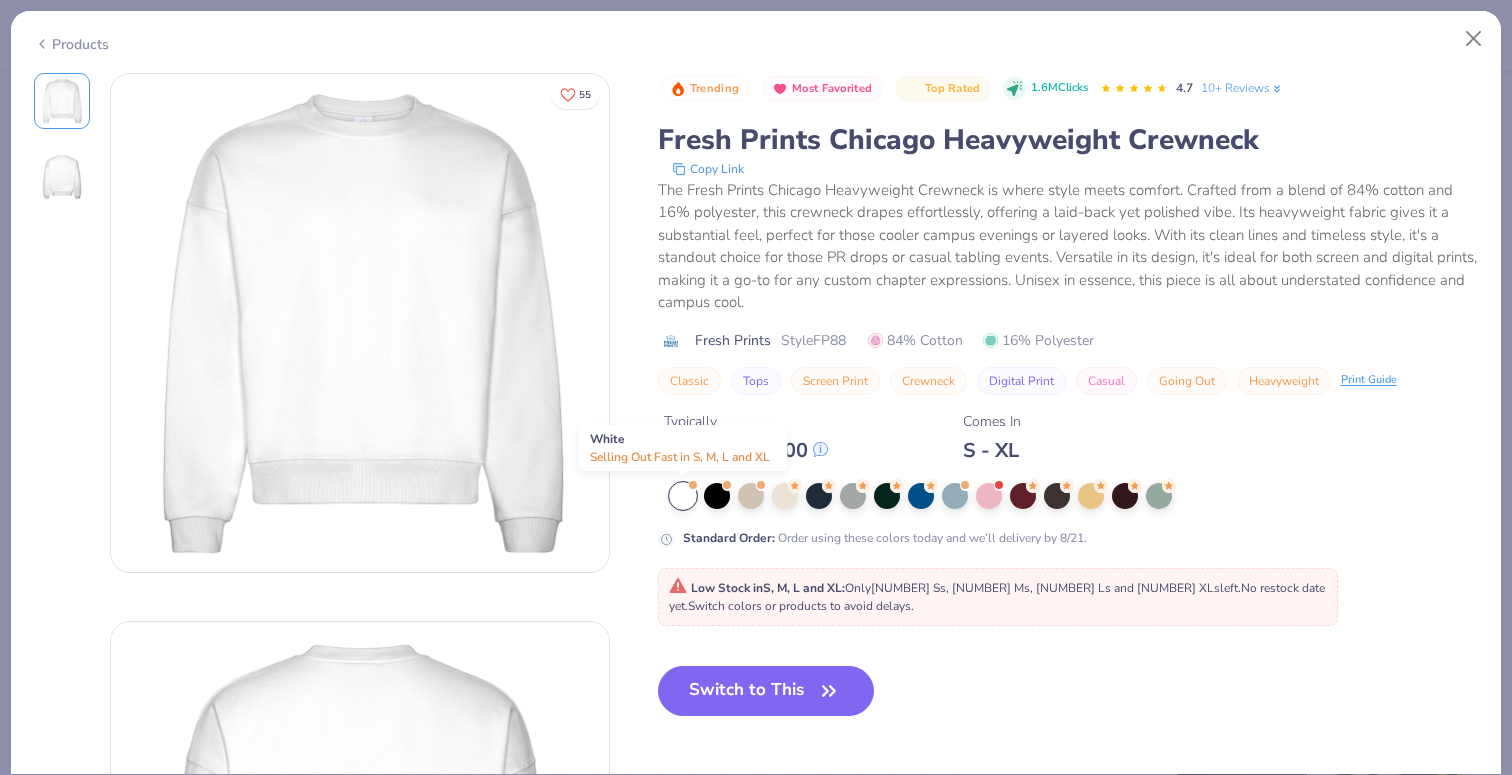 click at bounding box center (683, 496) 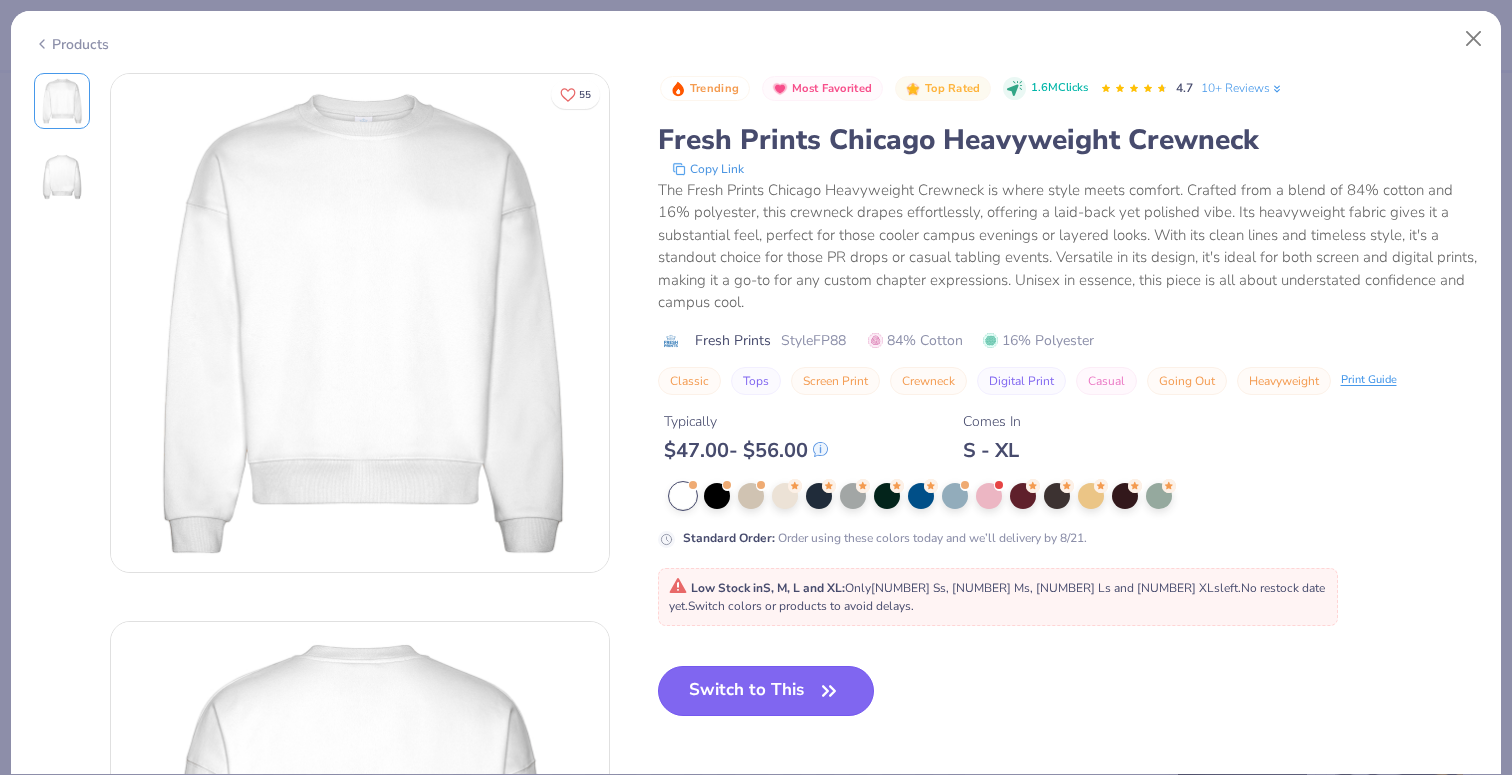 click on "Switch to This" at bounding box center [766, 691] 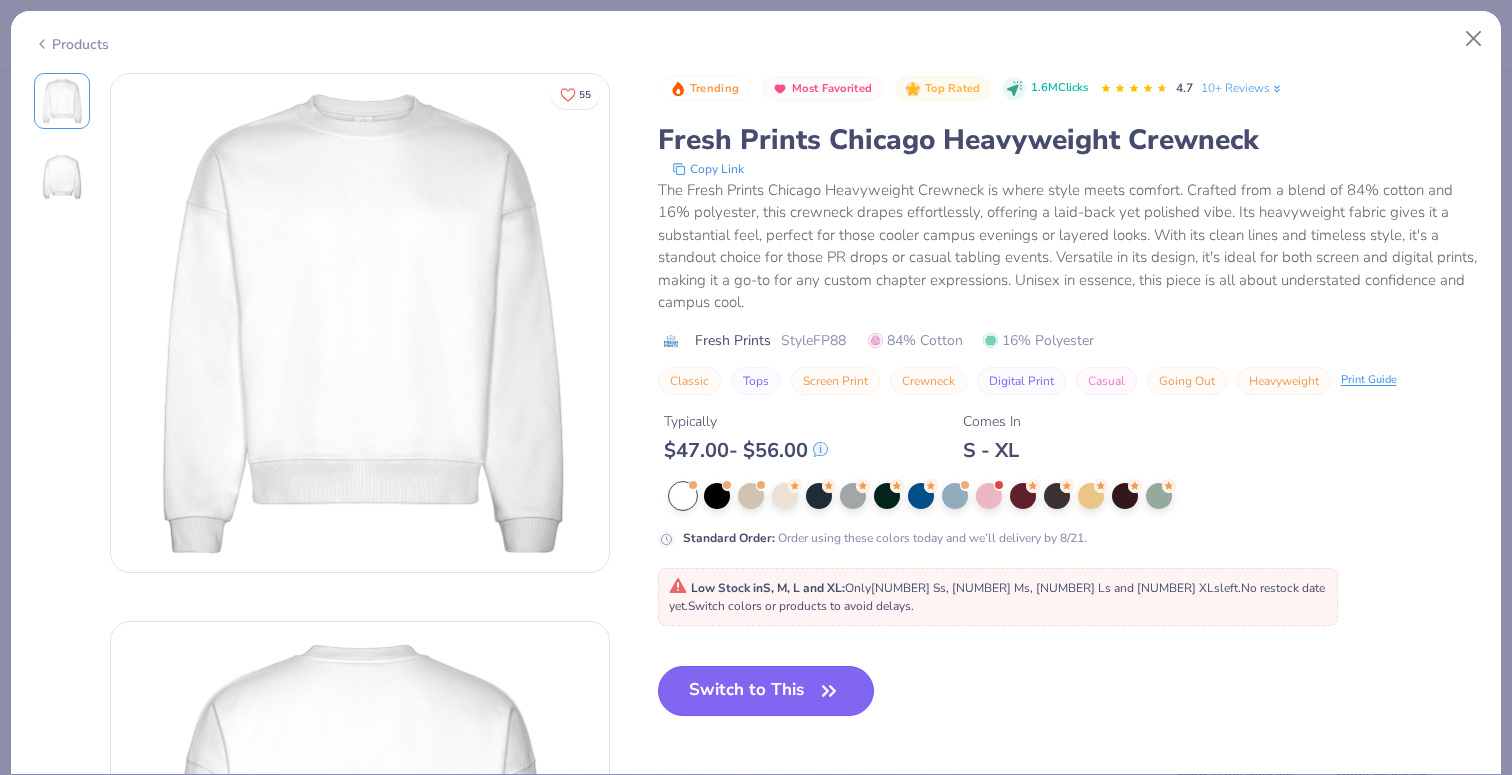 scroll, scrollTop: 76, scrollLeft: 0, axis: vertical 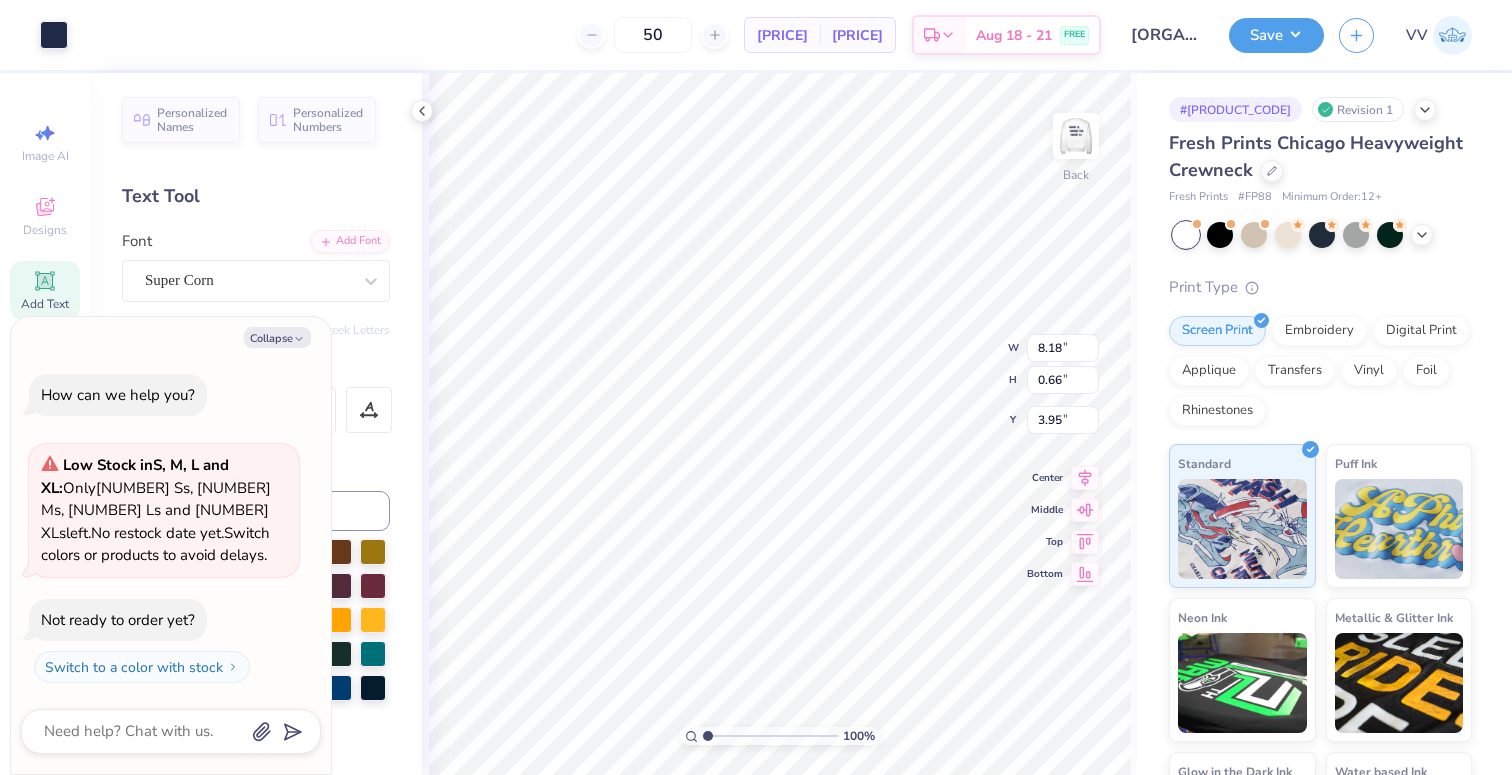type on "x" 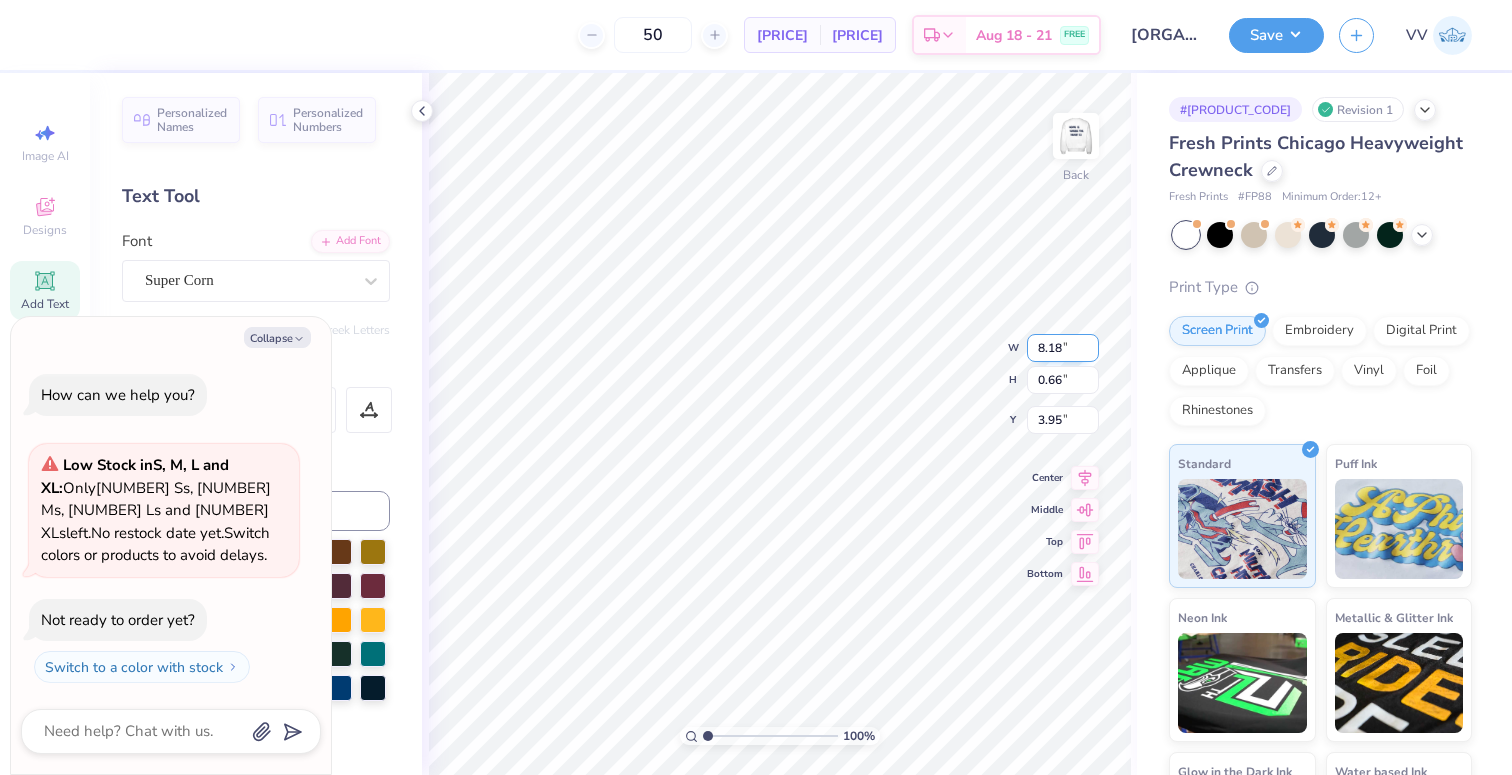 click on "8.18" at bounding box center (1063, 348) 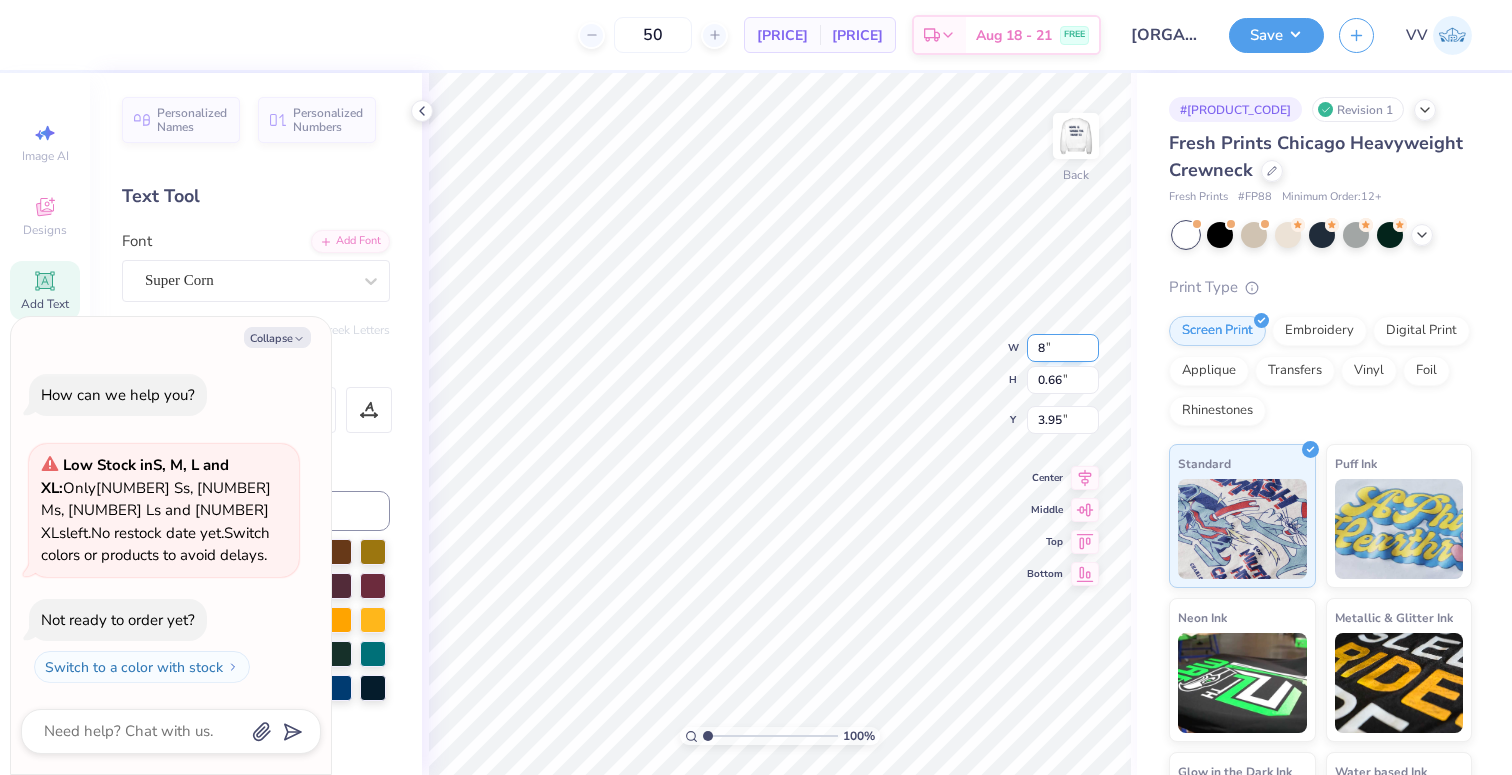 type on "8" 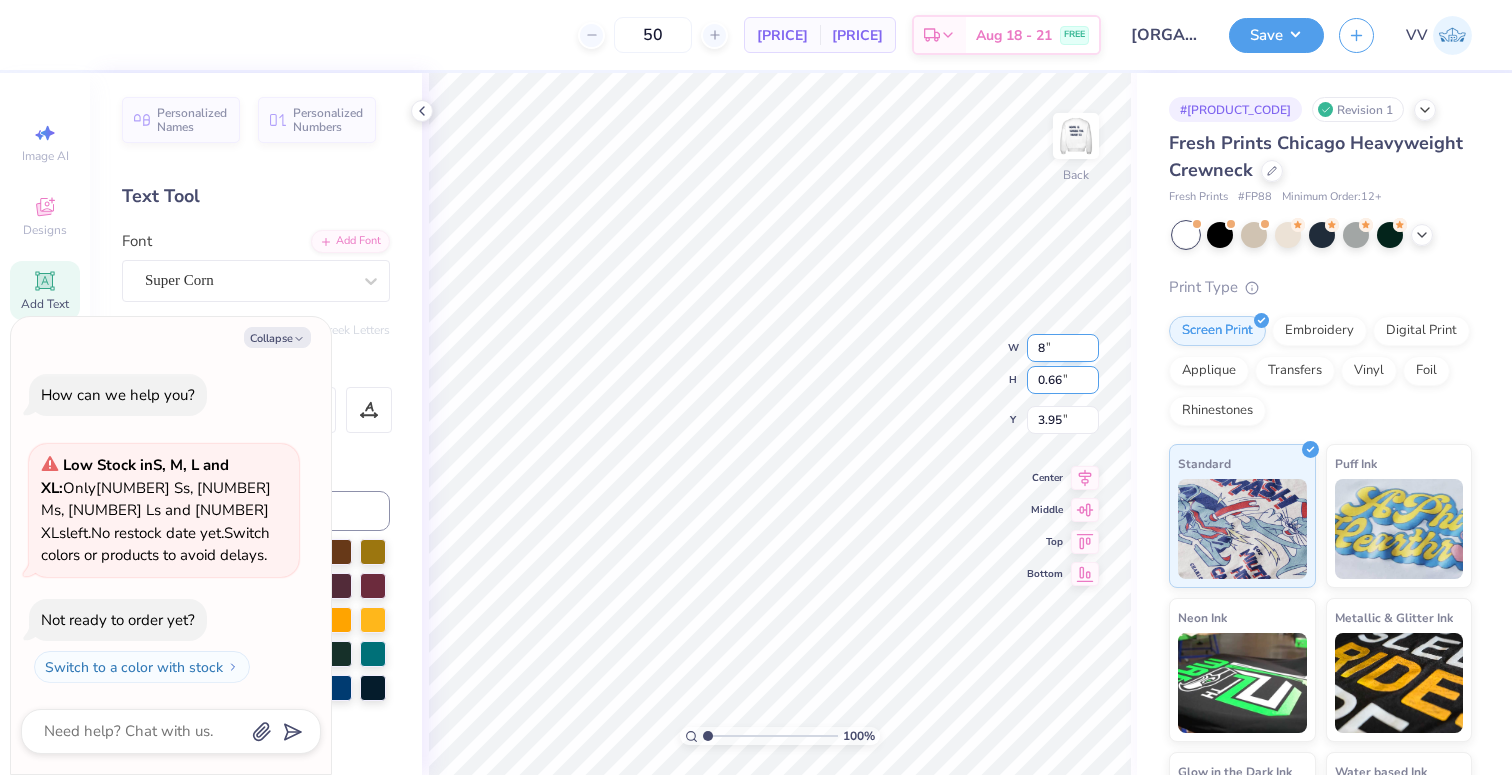 type on "x" 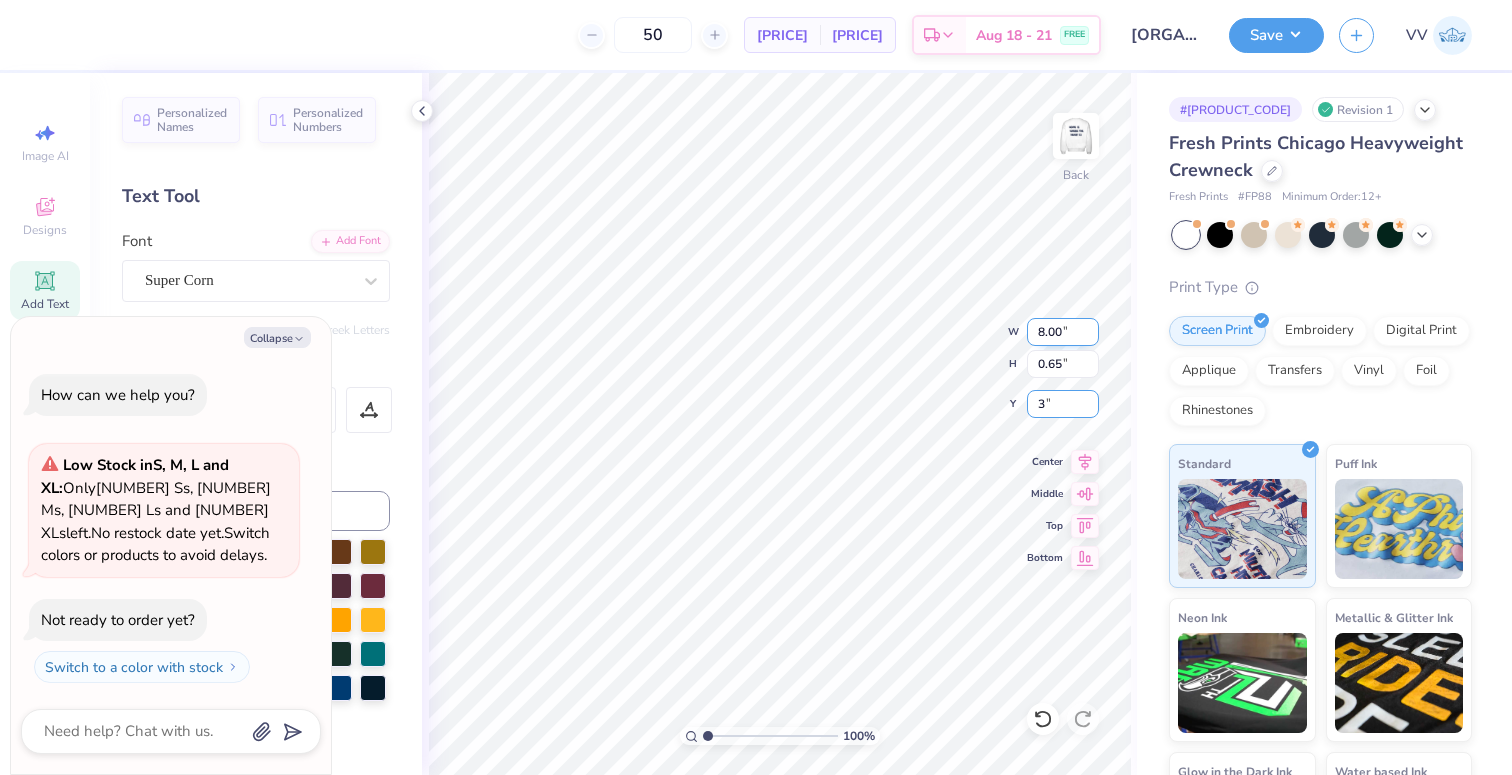 type on "3" 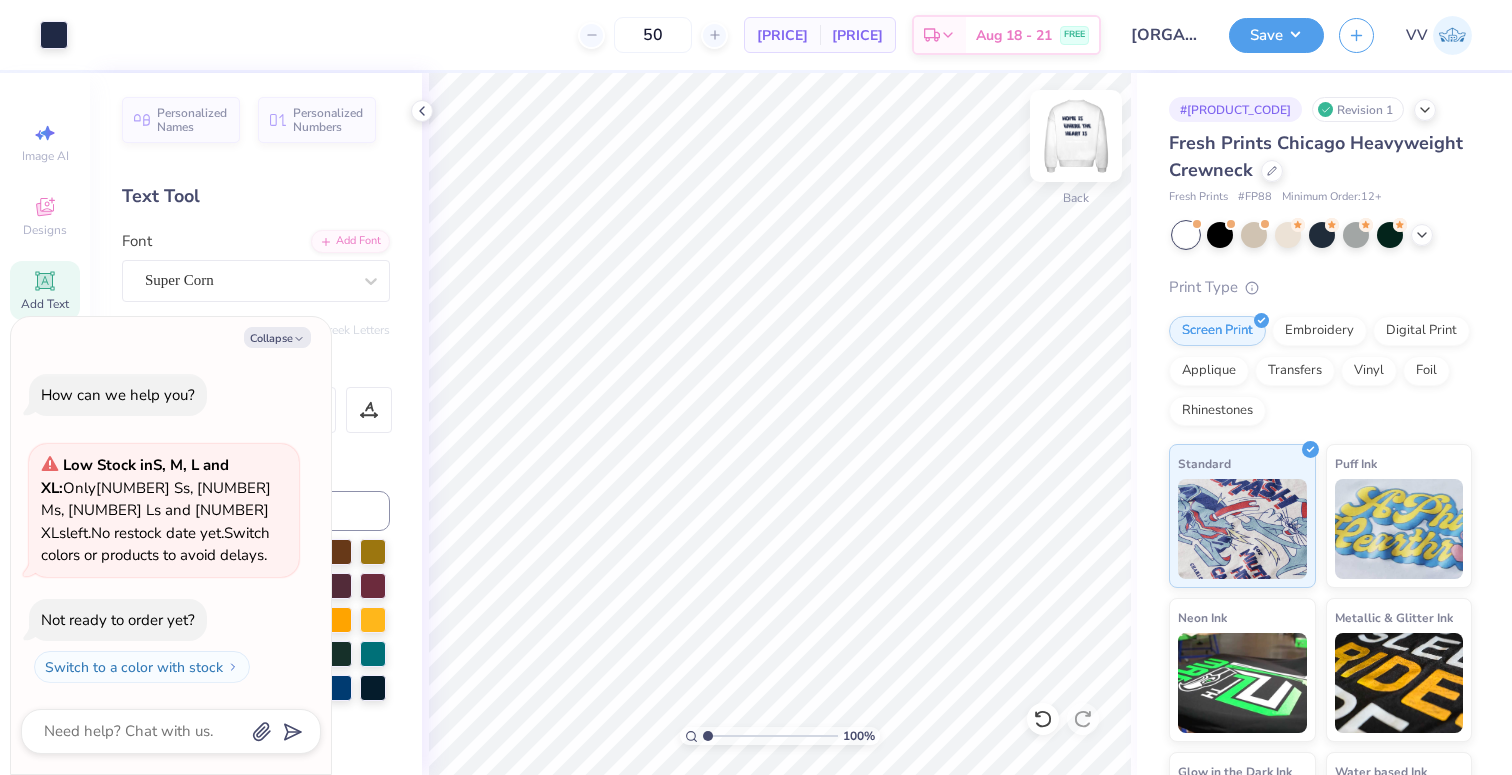 click at bounding box center (1076, 136) 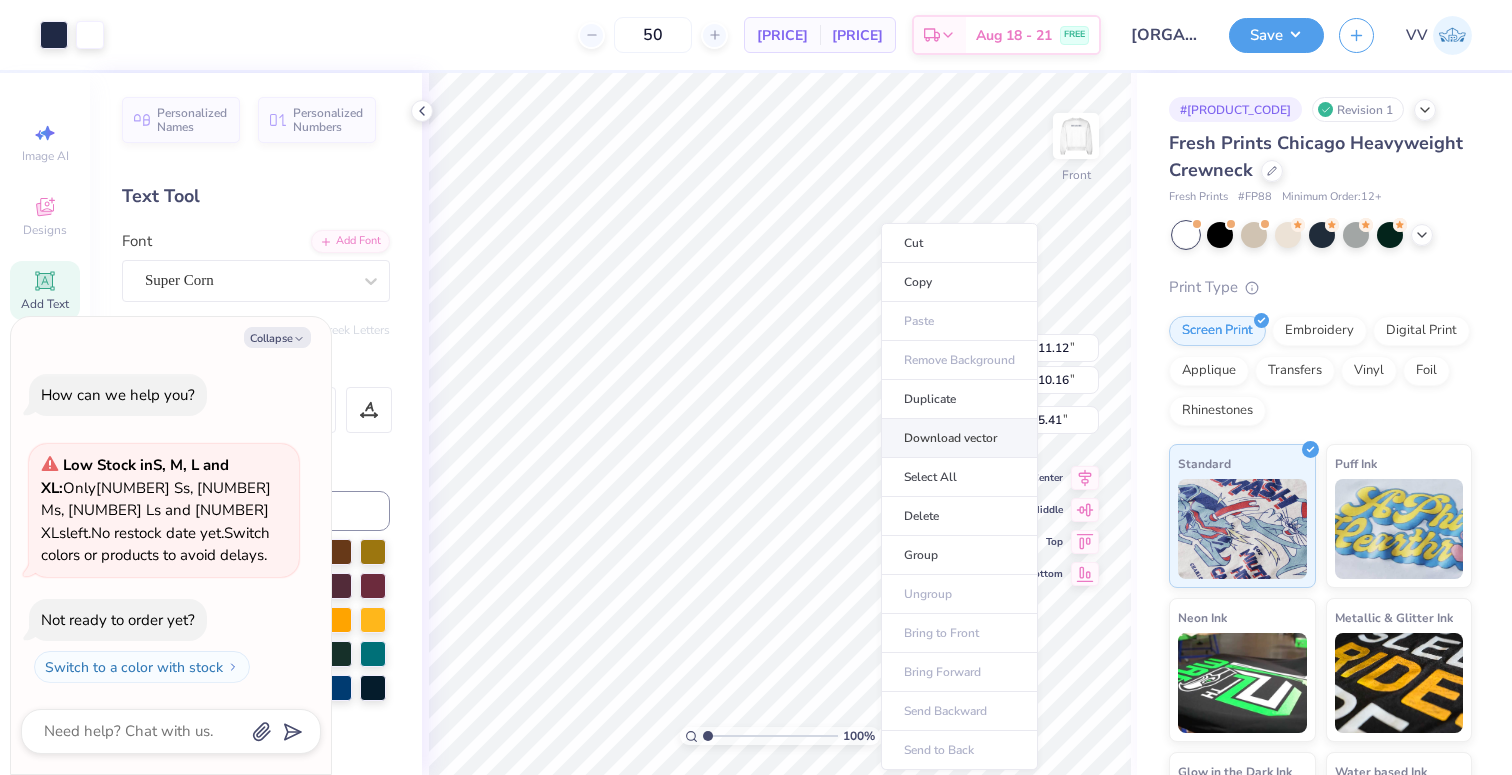 click on "Download vector" at bounding box center (959, 438) 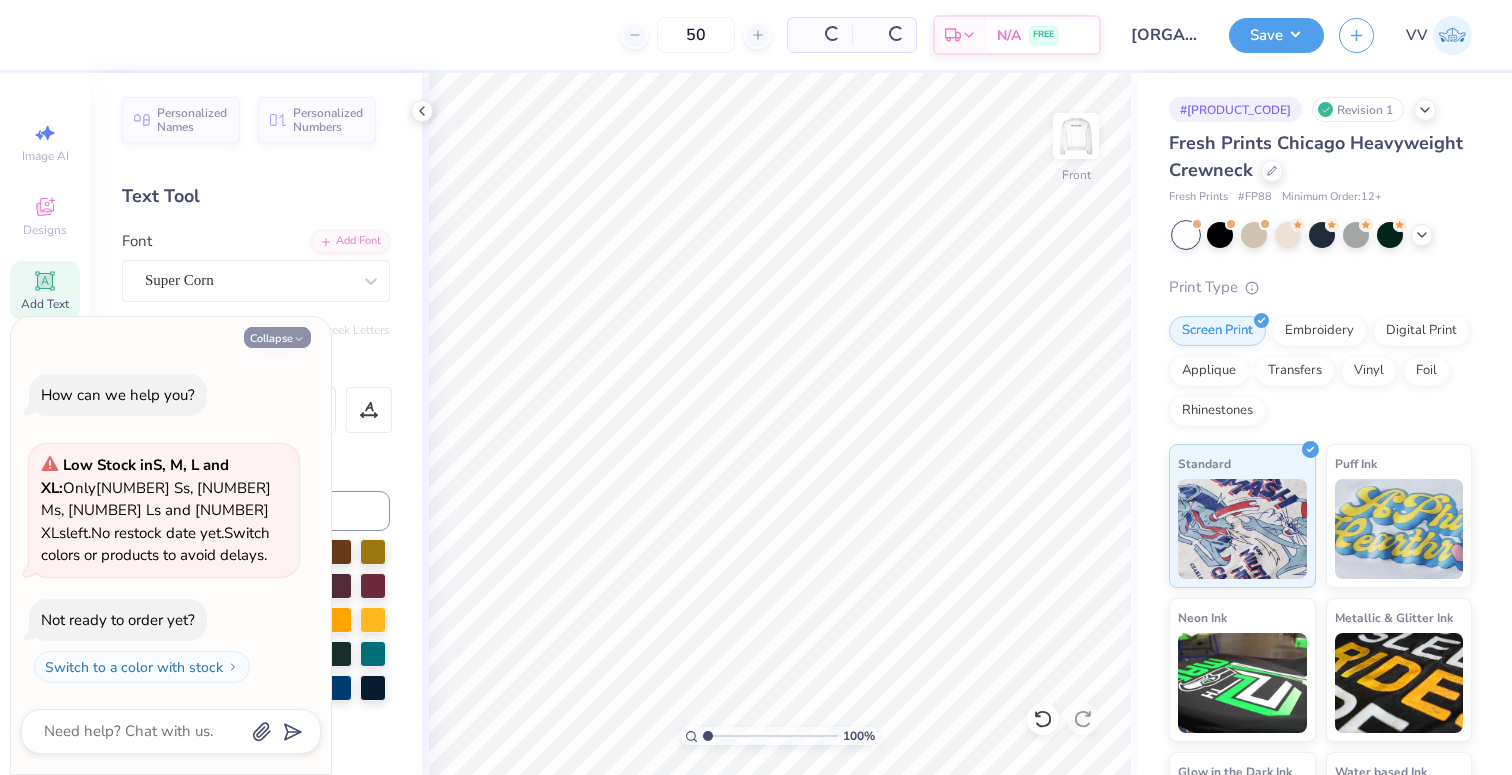 click on "Collapse" at bounding box center [277, 337] 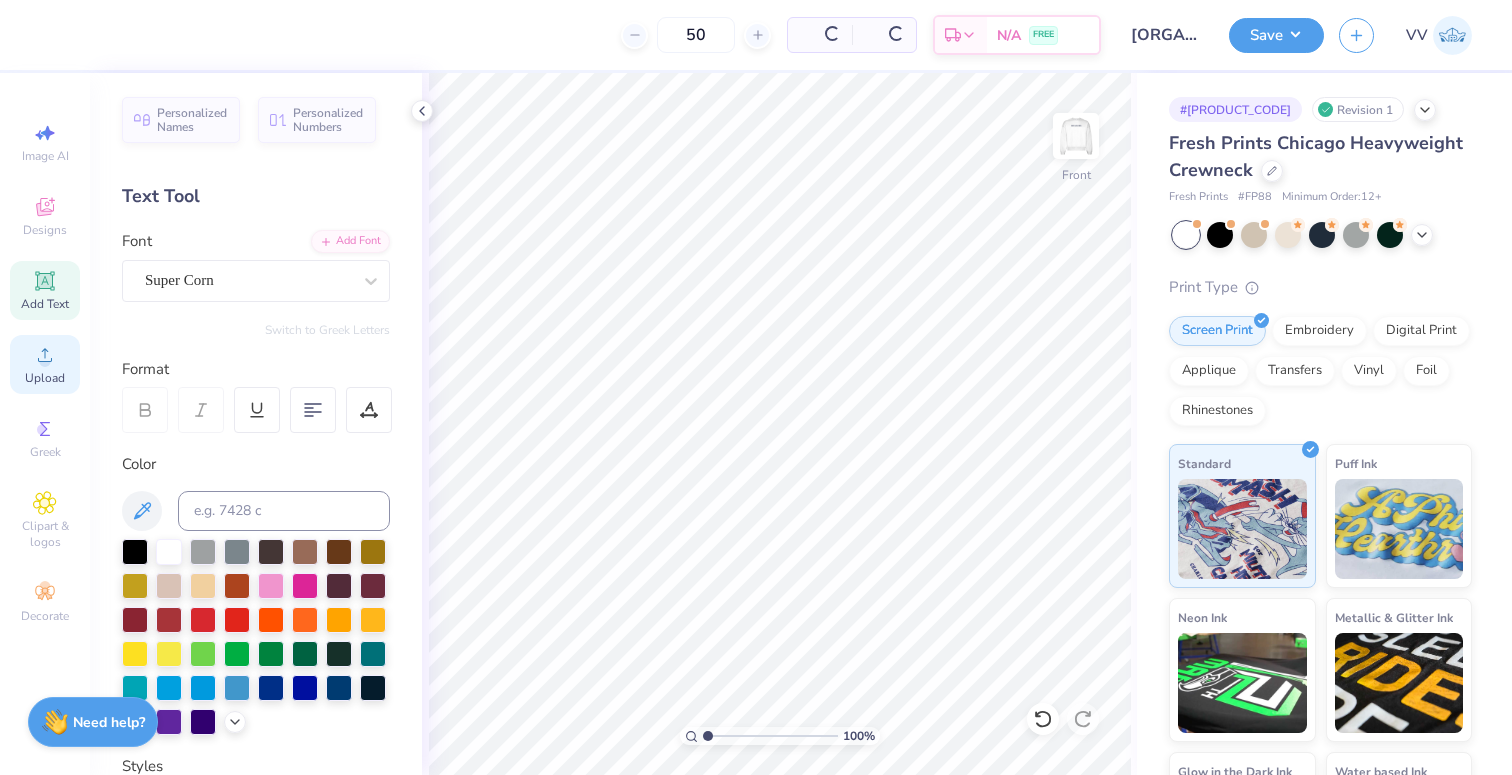 click 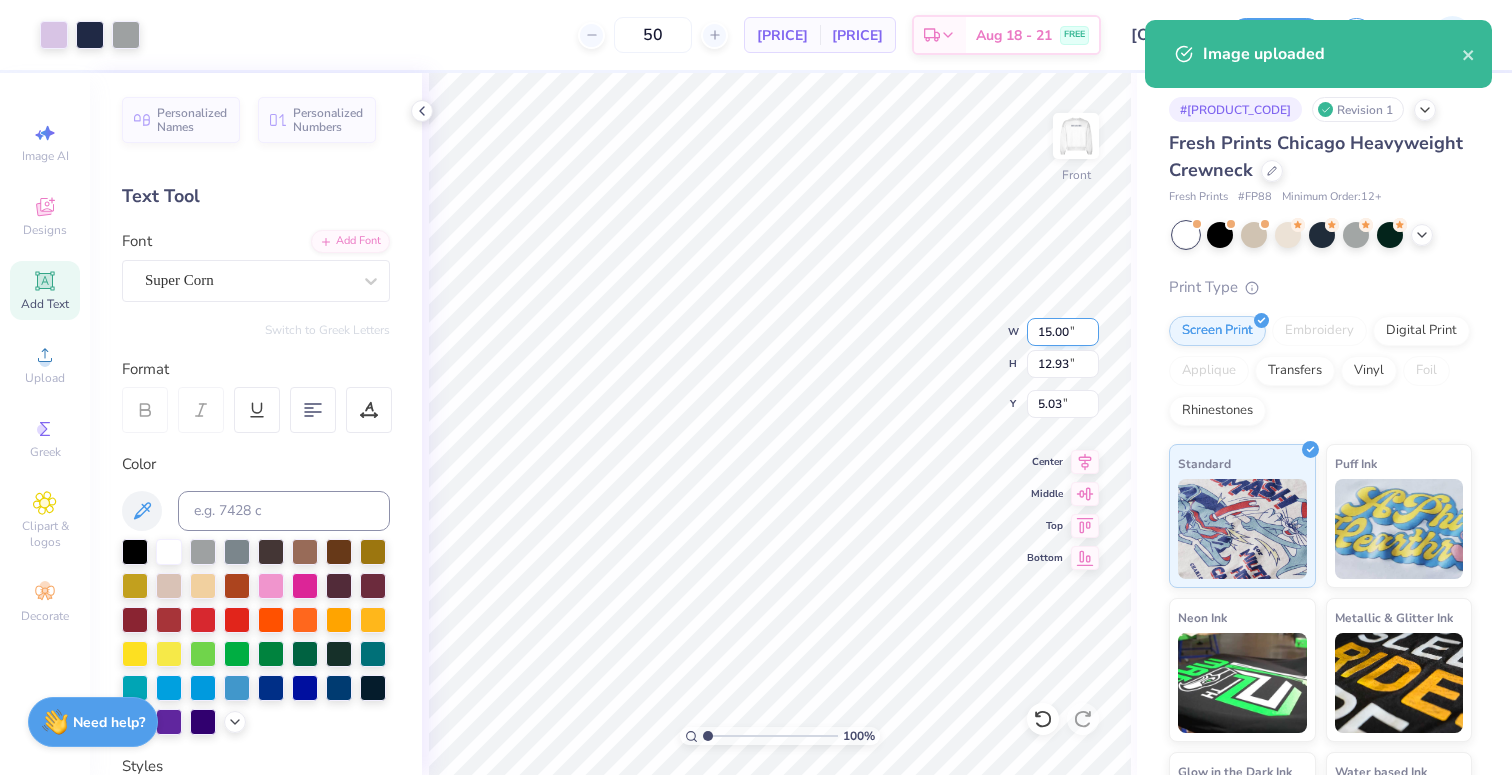 click on "15.00" at bounding box center [1063, 332] 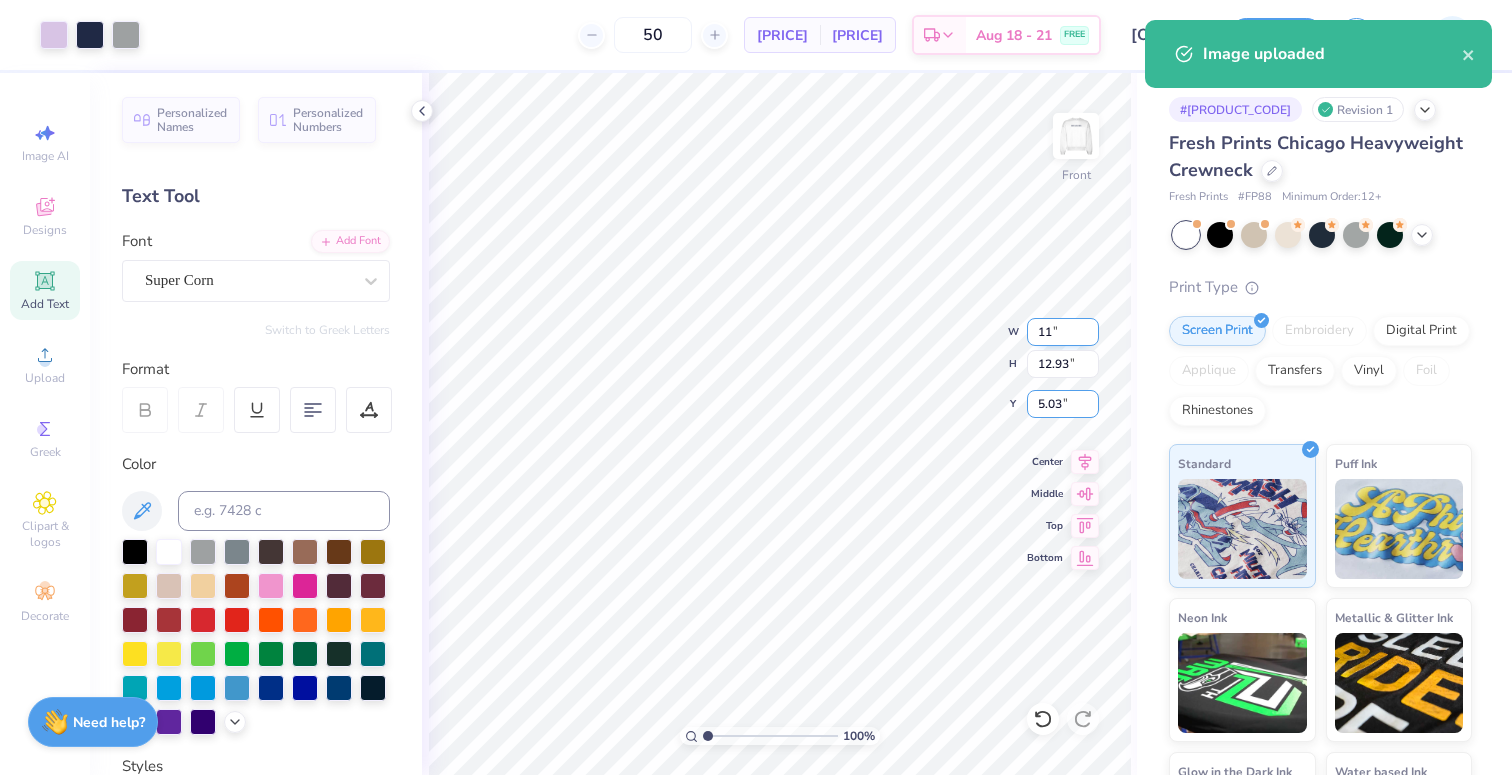 type on "11.00" 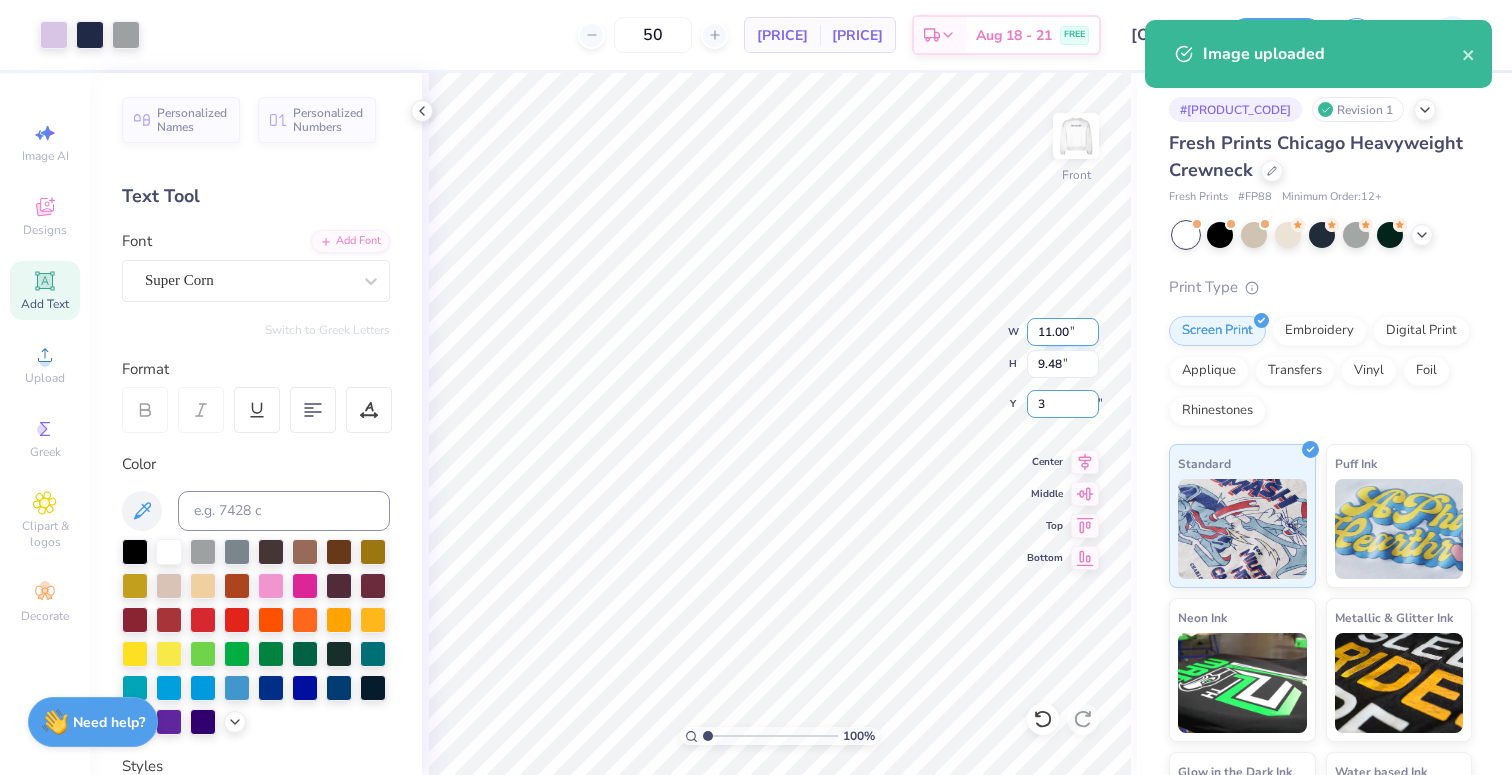 type on "3.00" 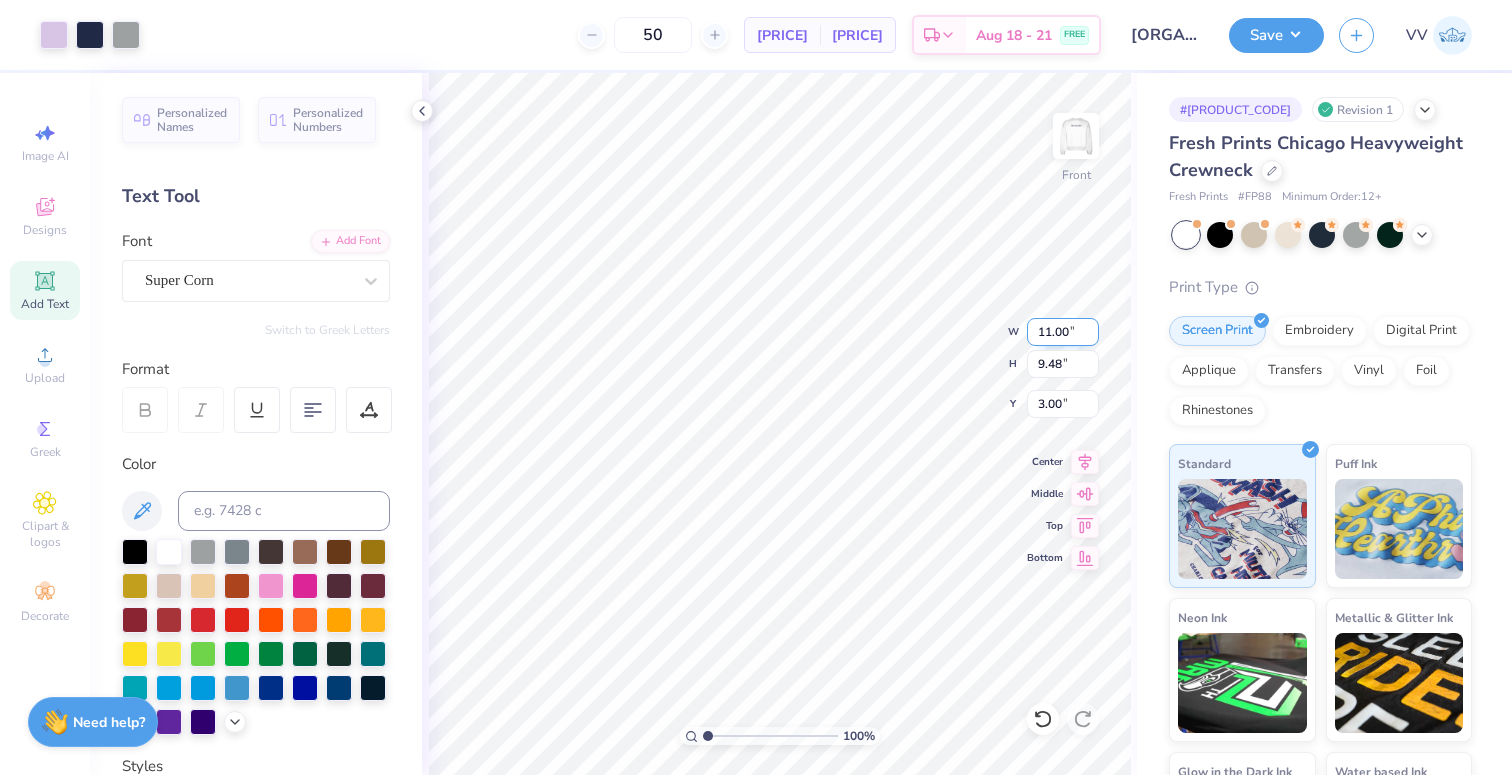 click on "11.00" at bounding box center (1063, 332) 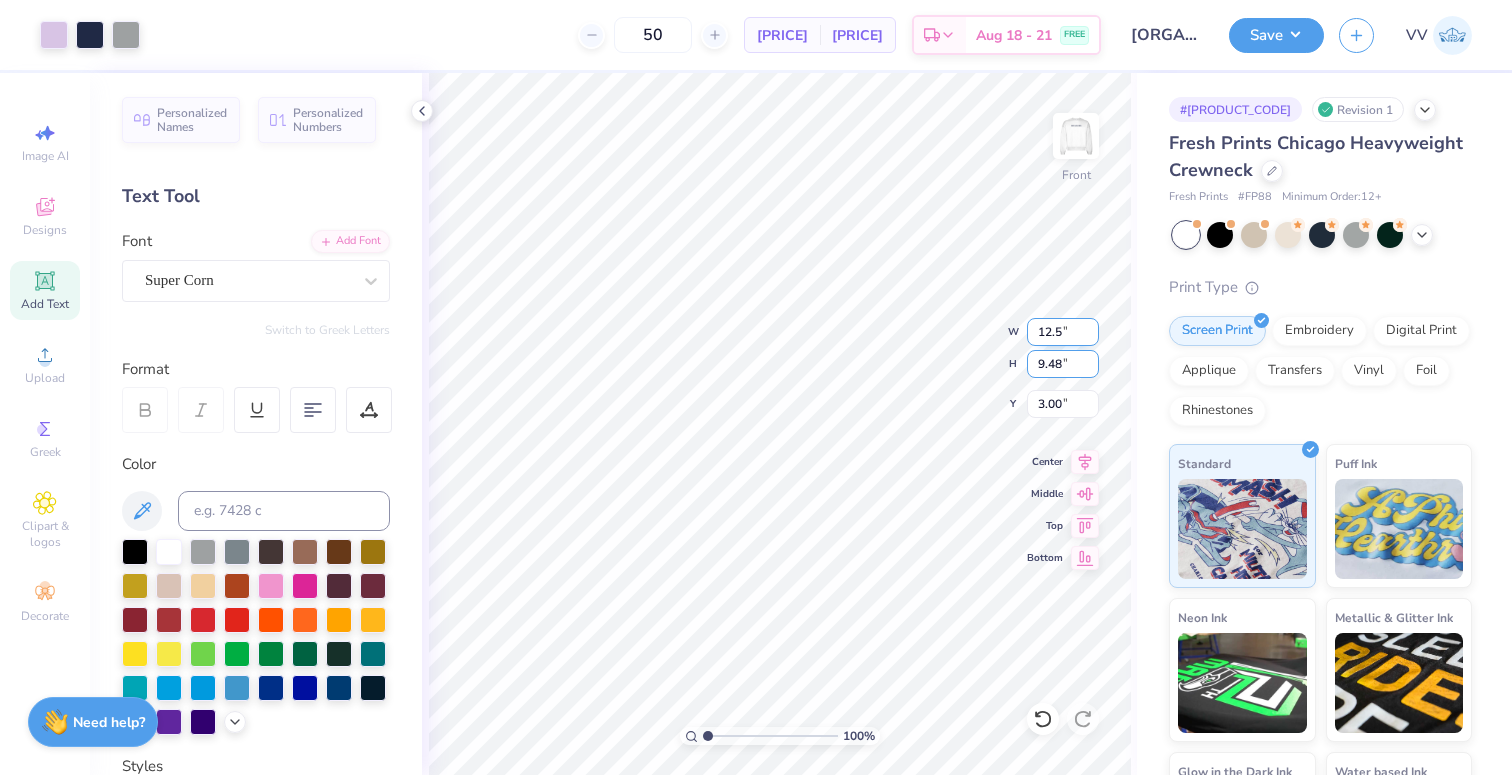type on "12.50" 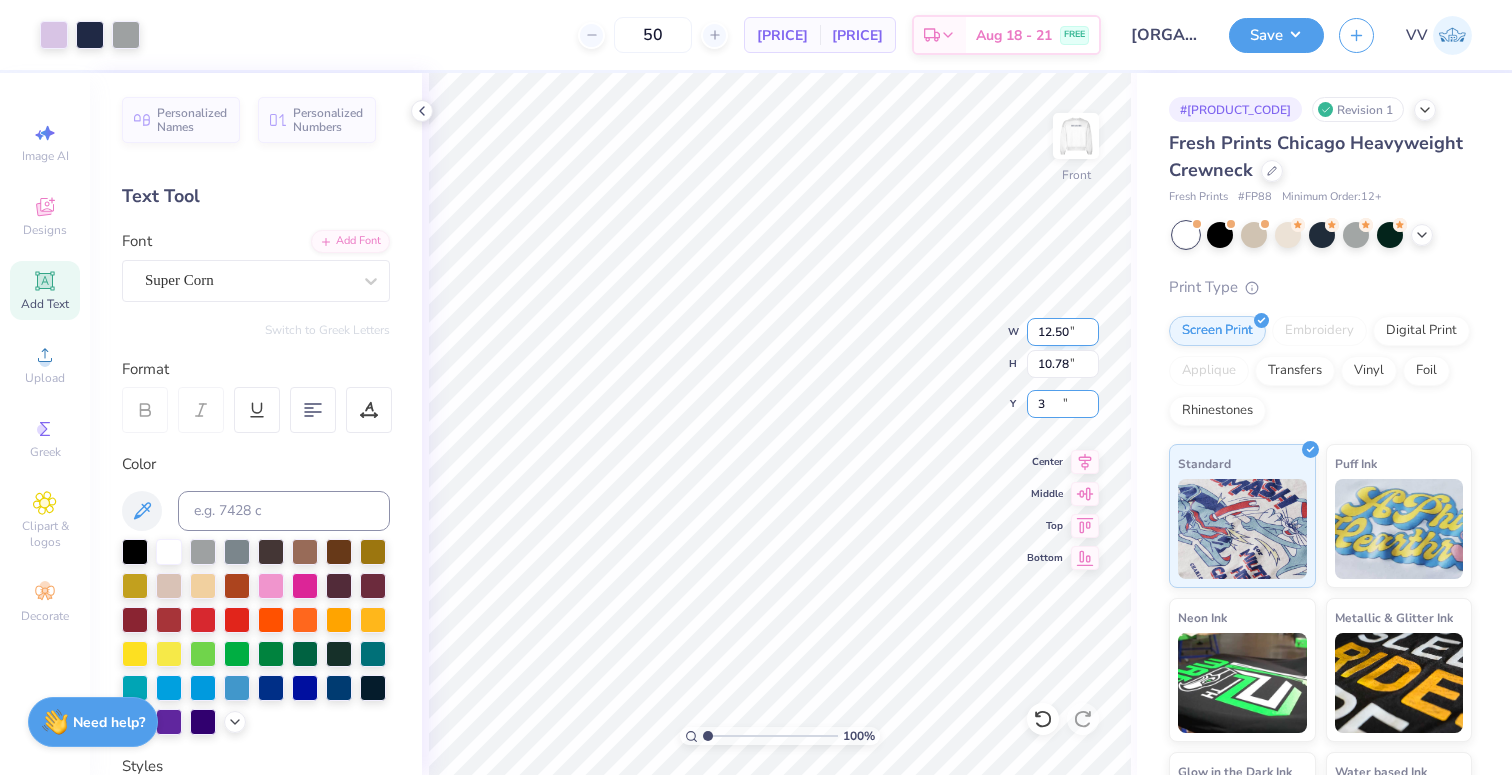 type on "3.00" 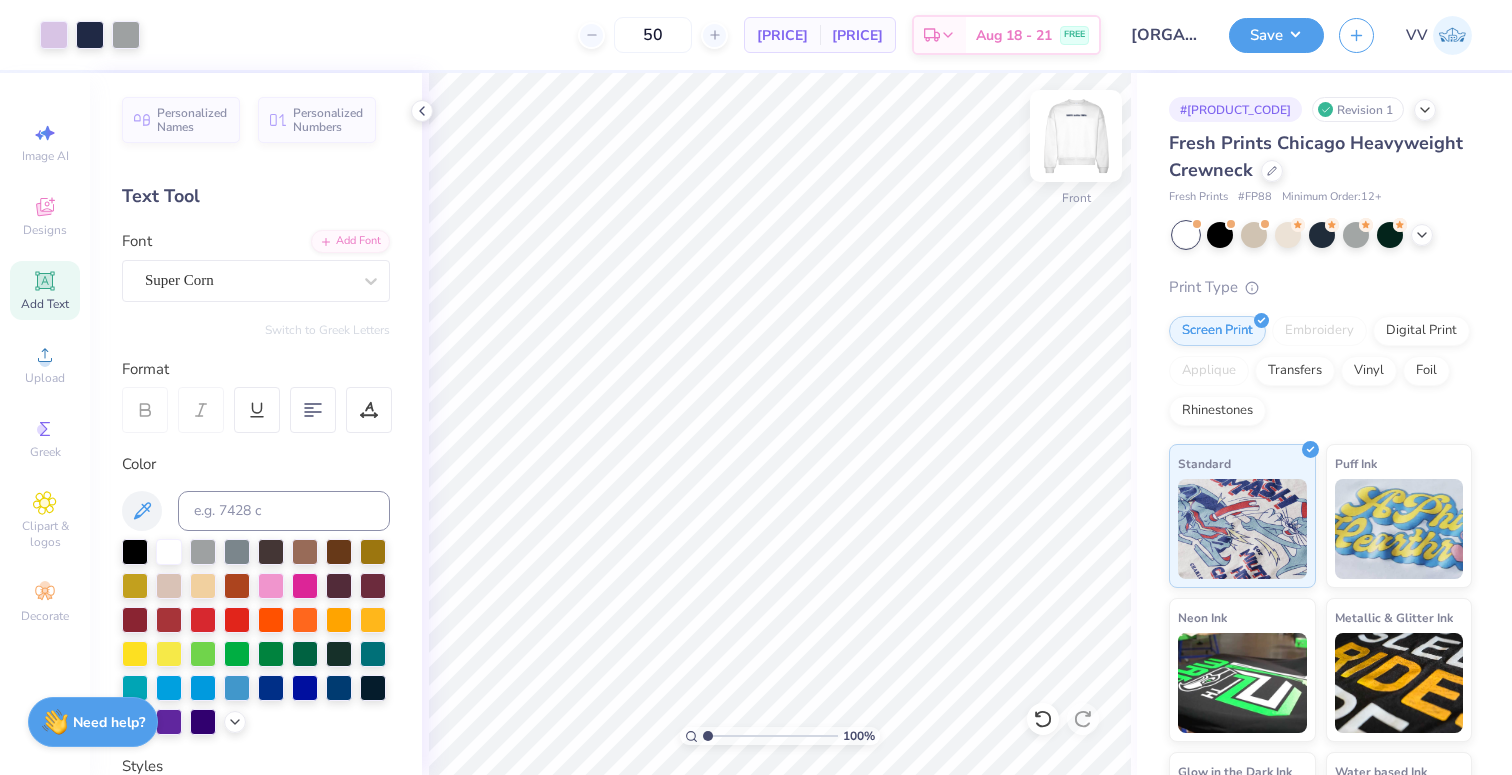 click at bounding box center (1076, 136) 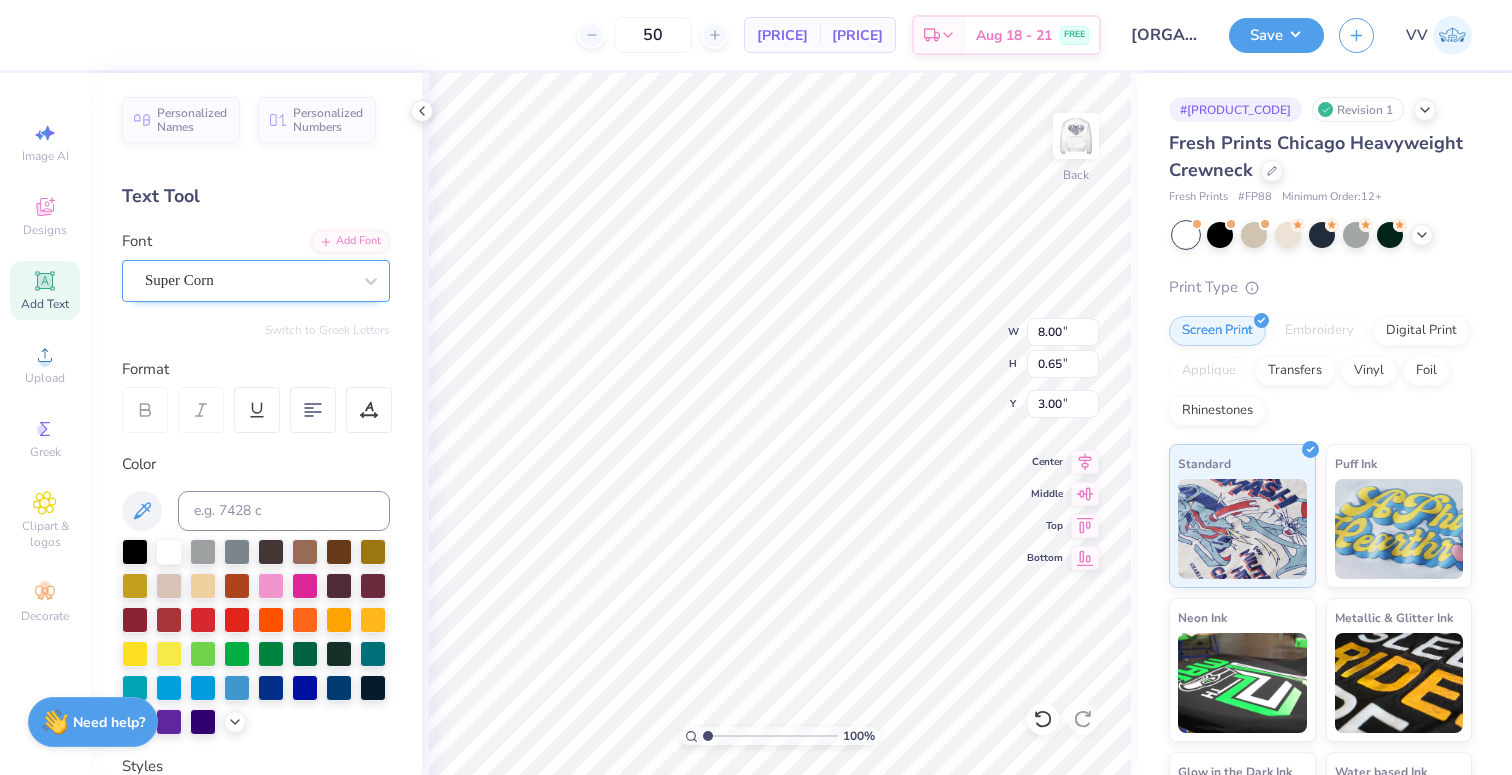 click on "Super Corn" at bounding box center [248, 280] 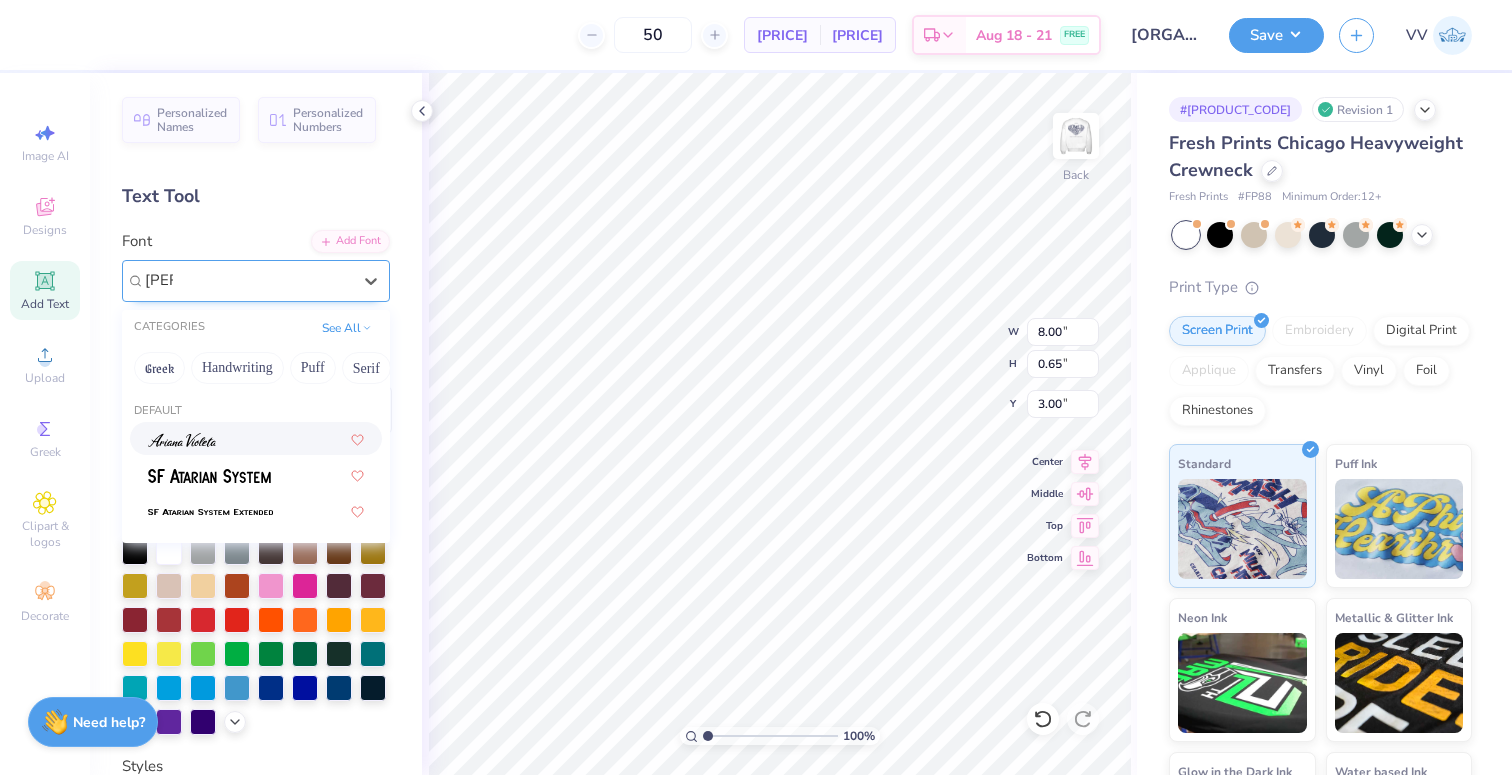 type on "arial" 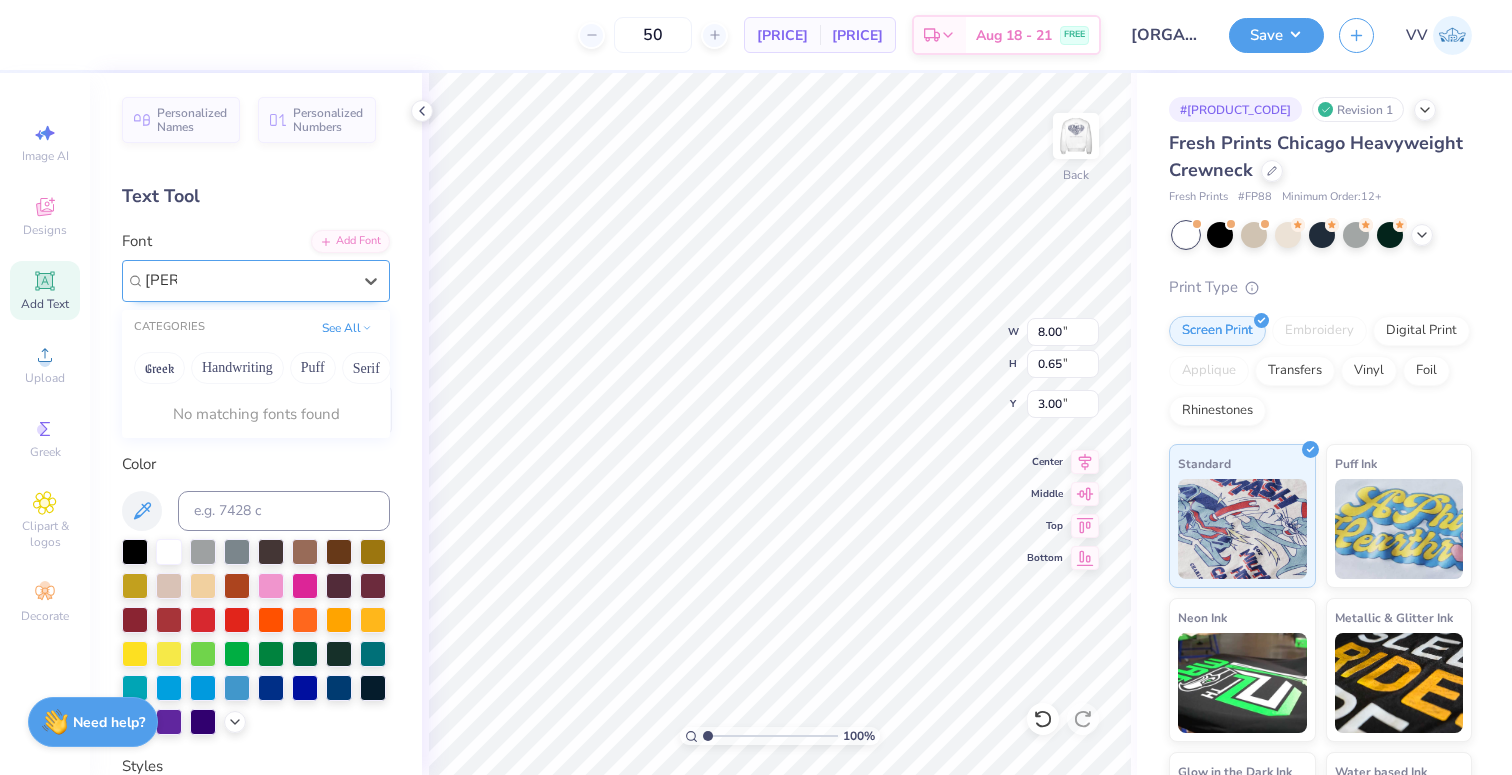 type 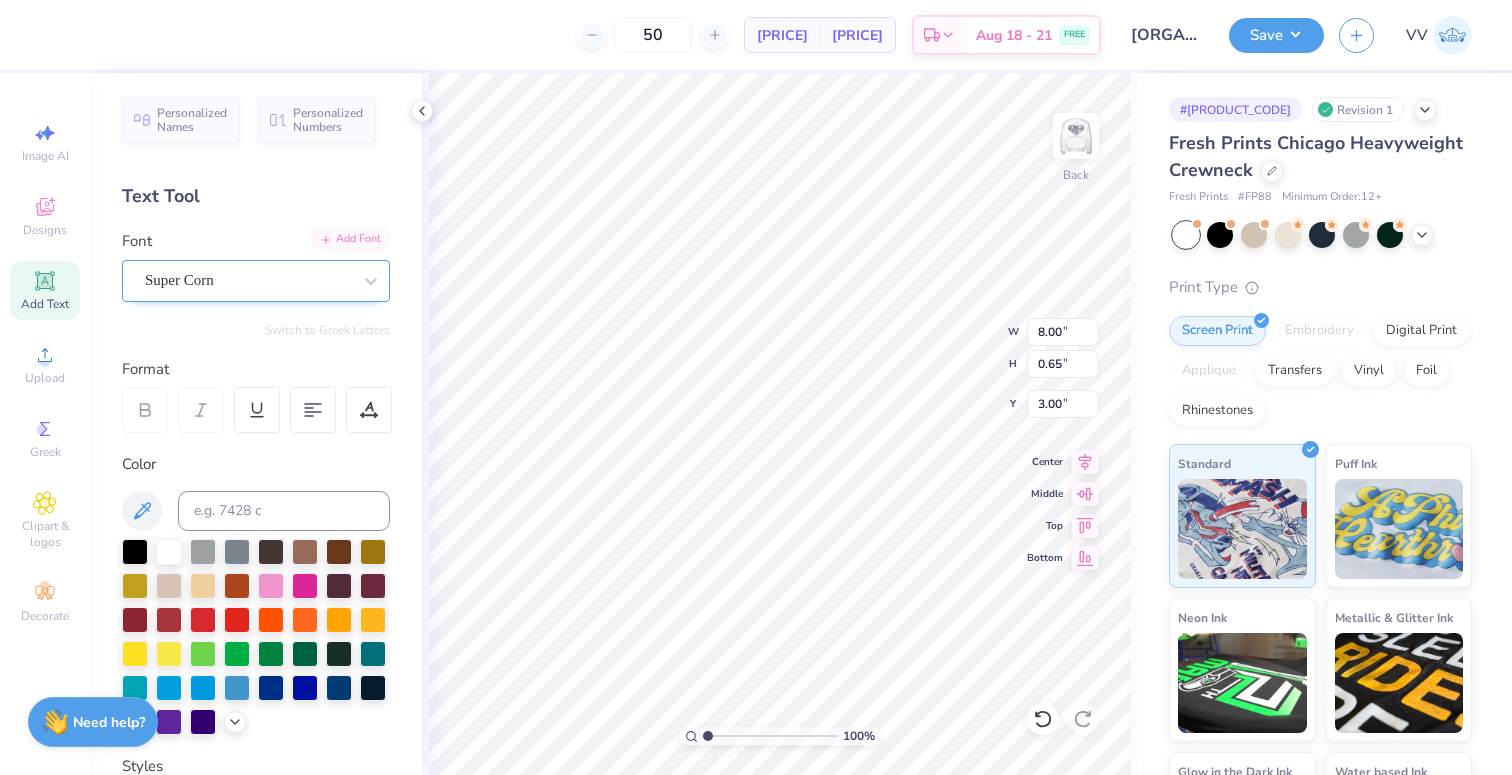 click on "Add Font" at bounding box center [350, 239] 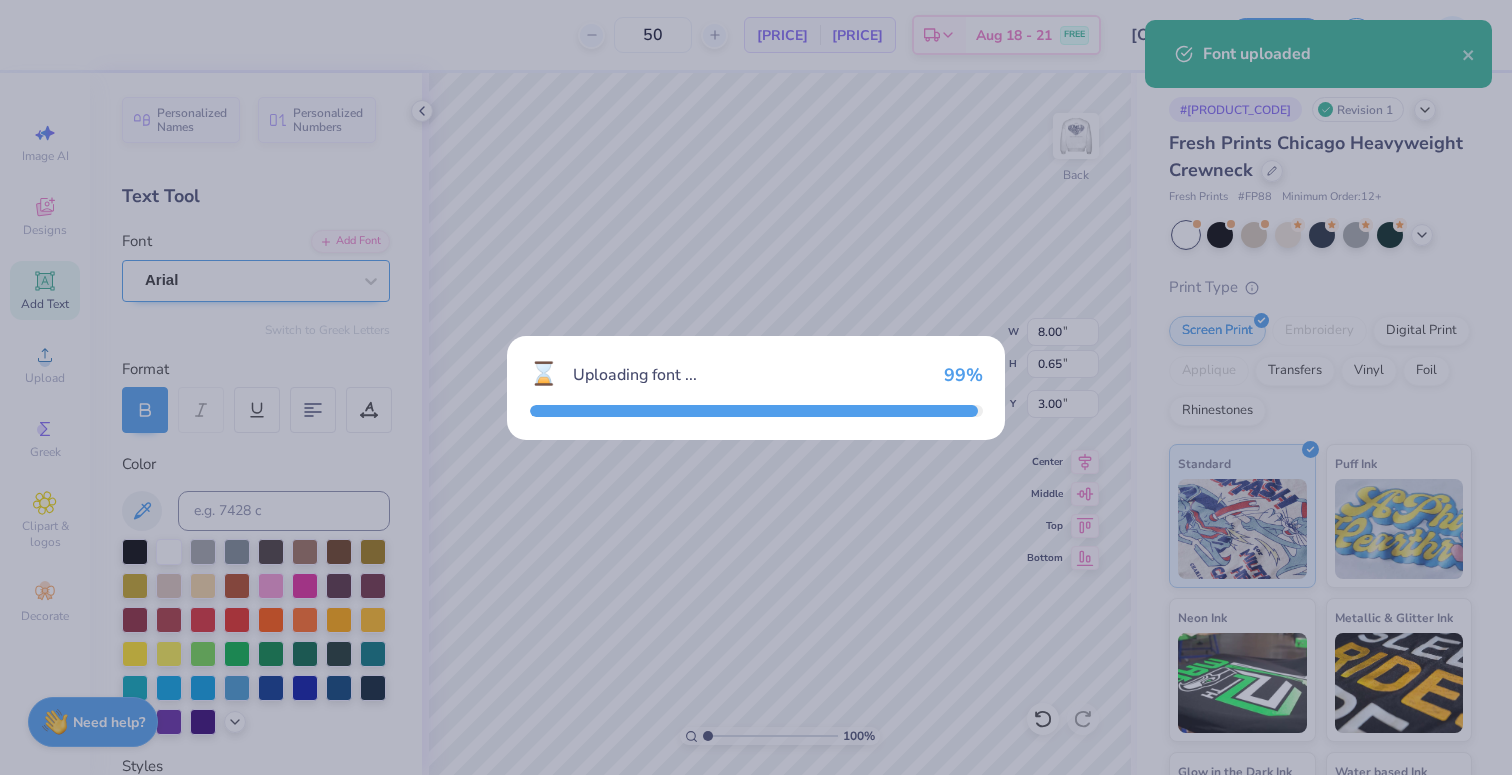 type on "8.88" 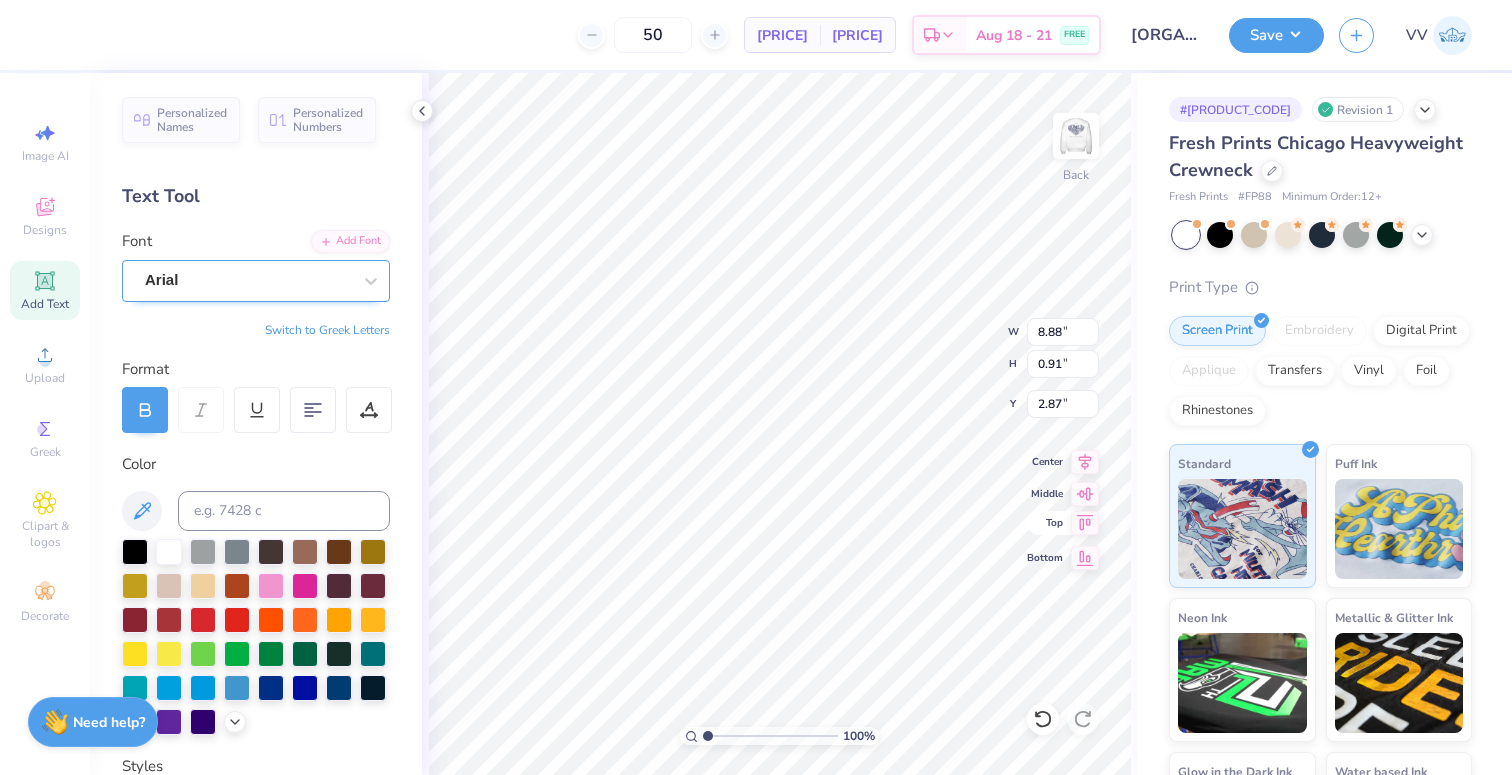 scroll, scrollTop: 0, scrollLeft: 4, axis: horizontal 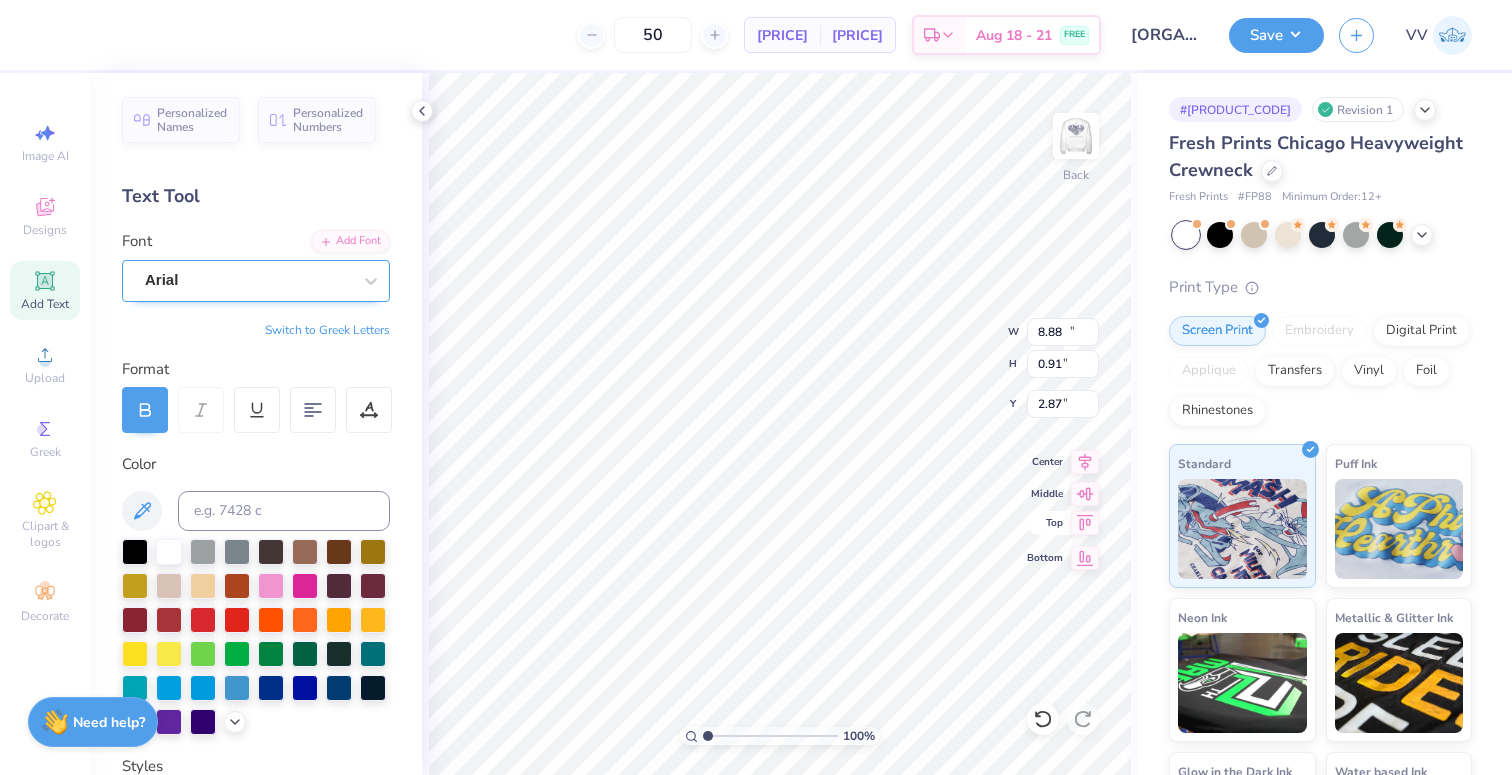 type on "10.46" 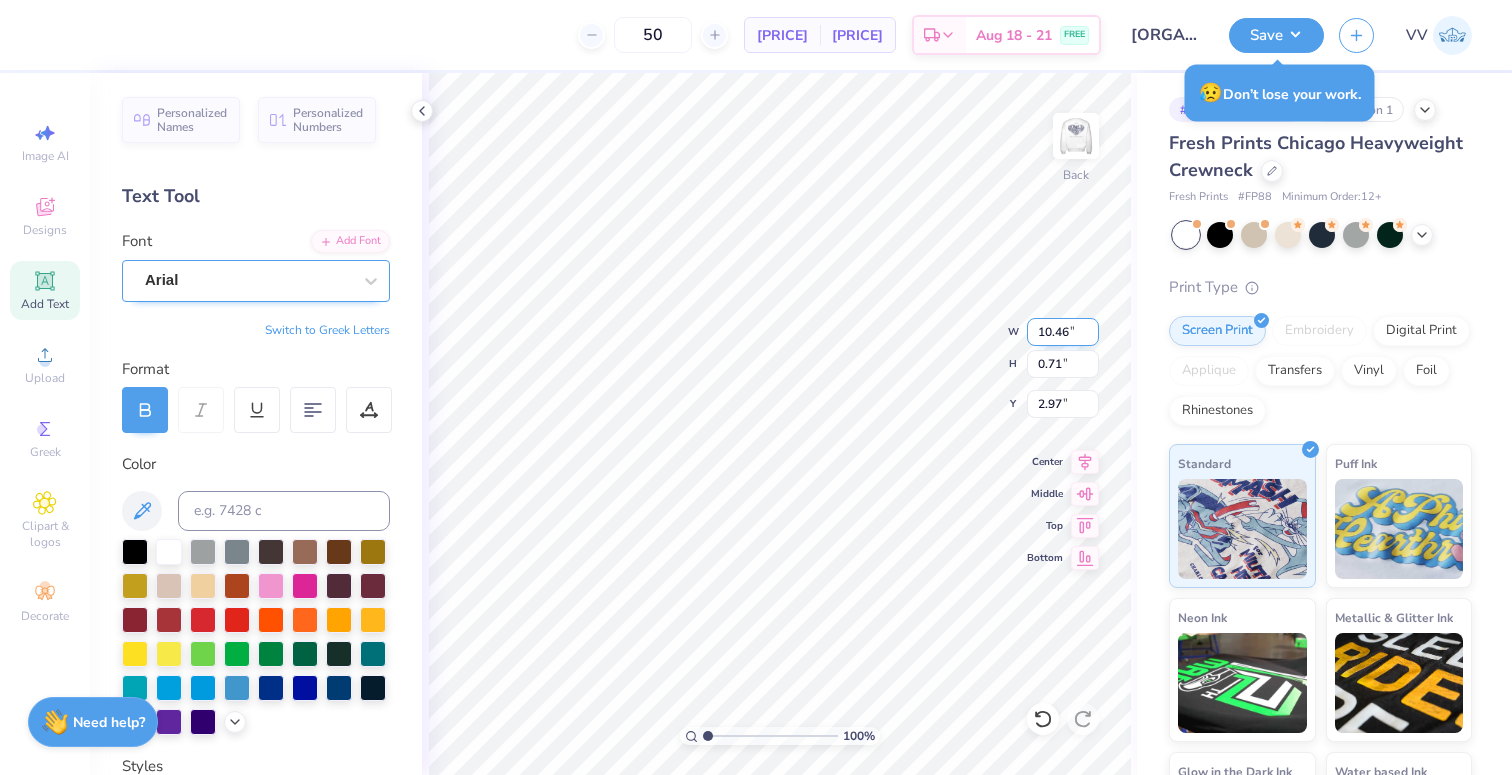 click on "10.46" at bounding box center [1063, 332] 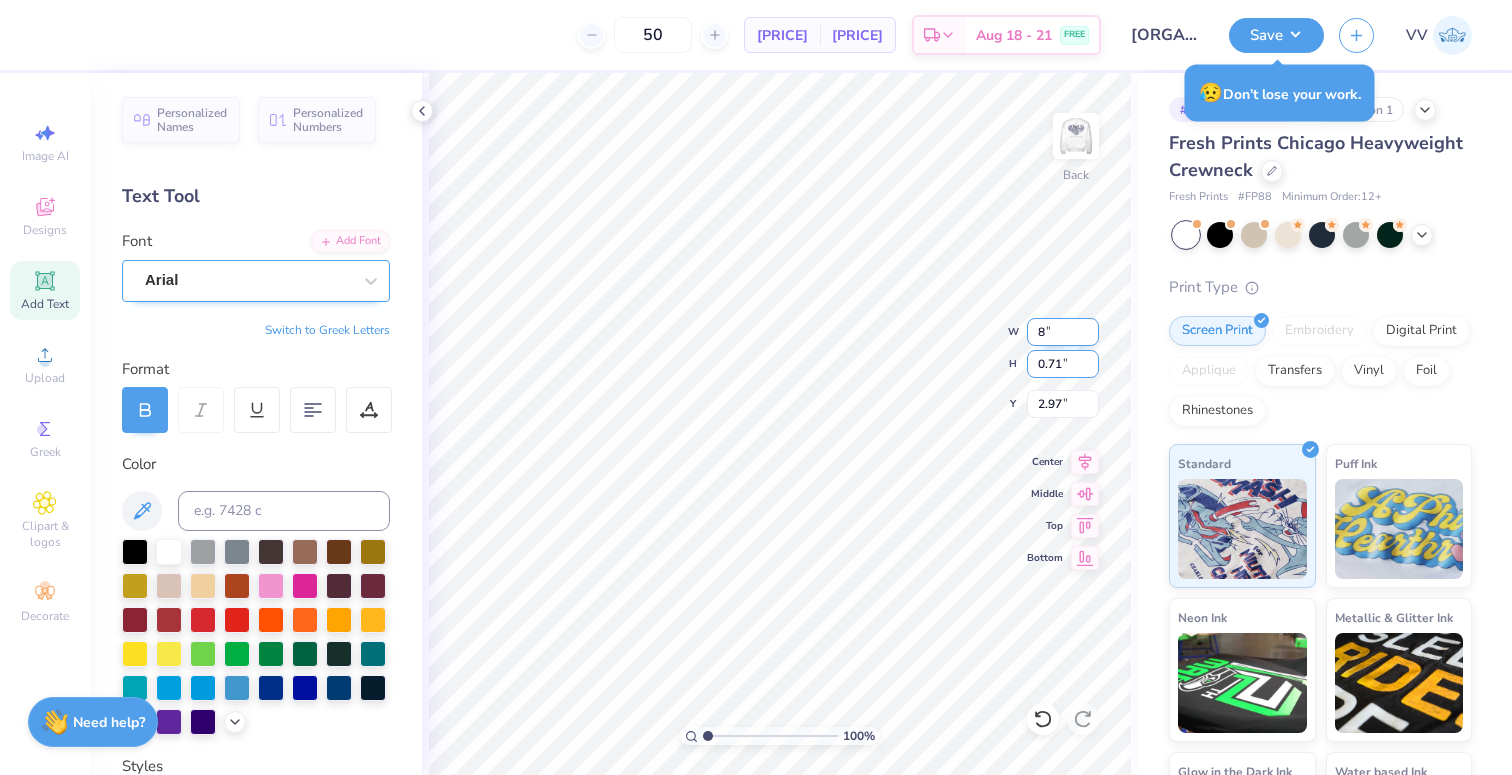 type on "8.00" 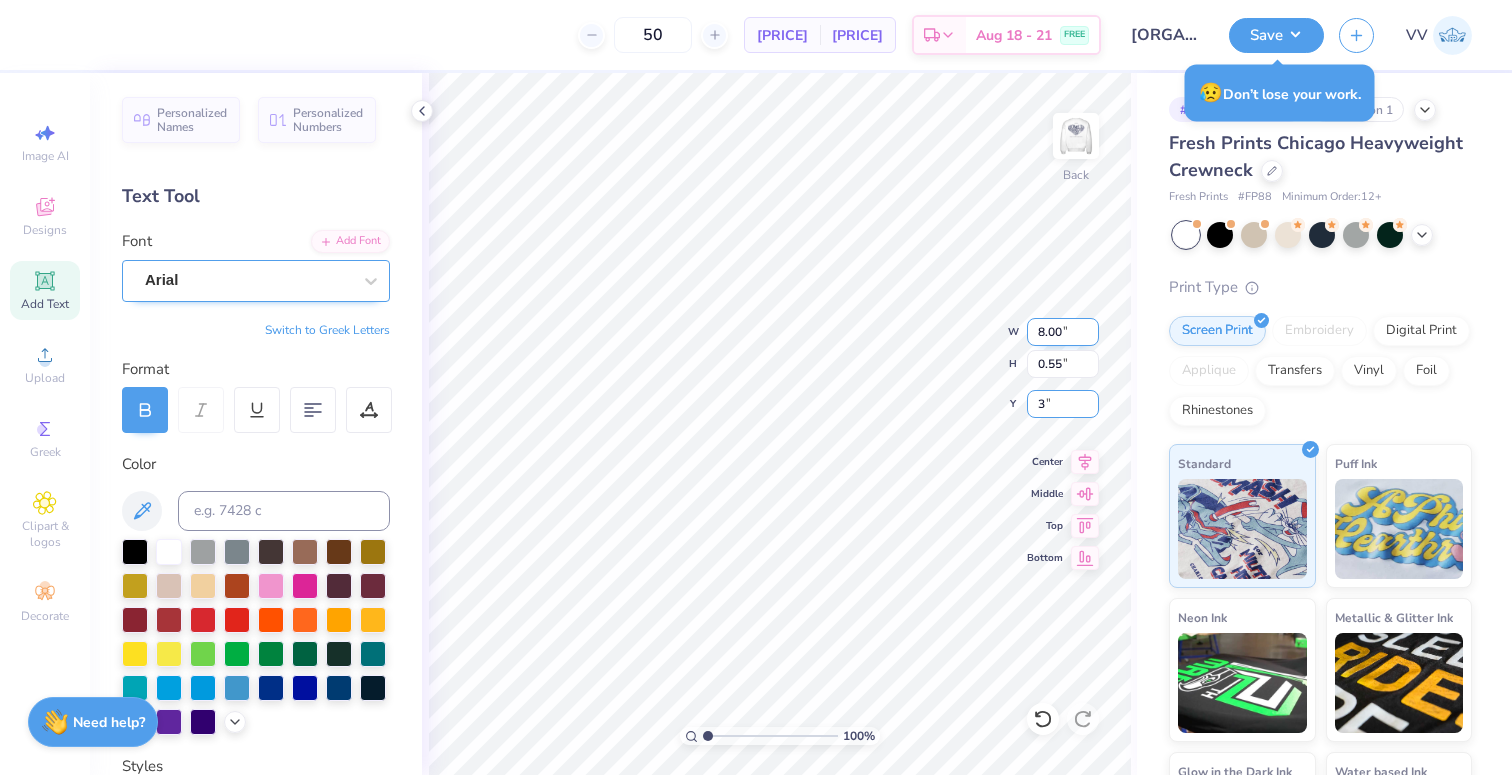 type on "3.00" 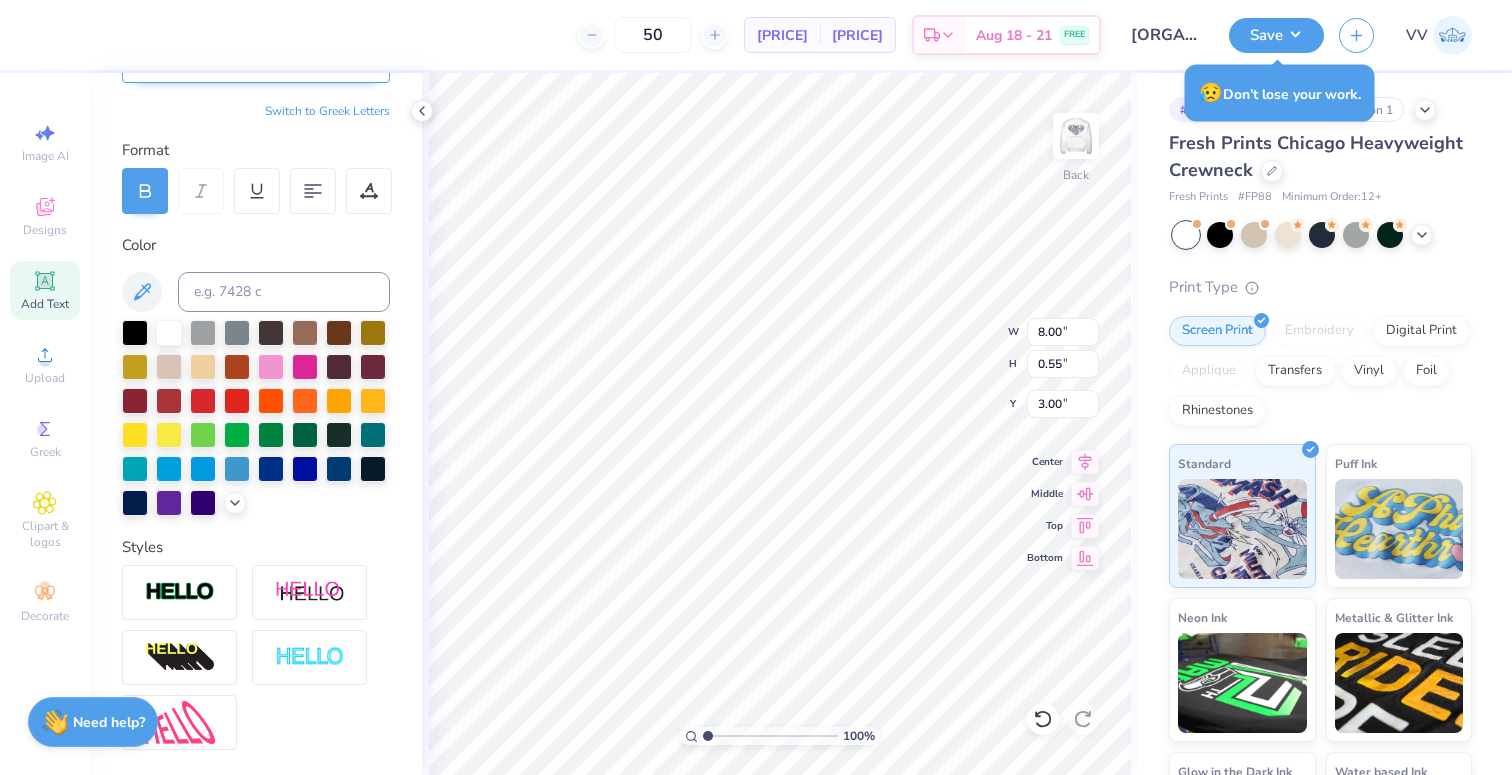 scroll, scrollTop: 387, scrollLeft: 0, axis: vertical 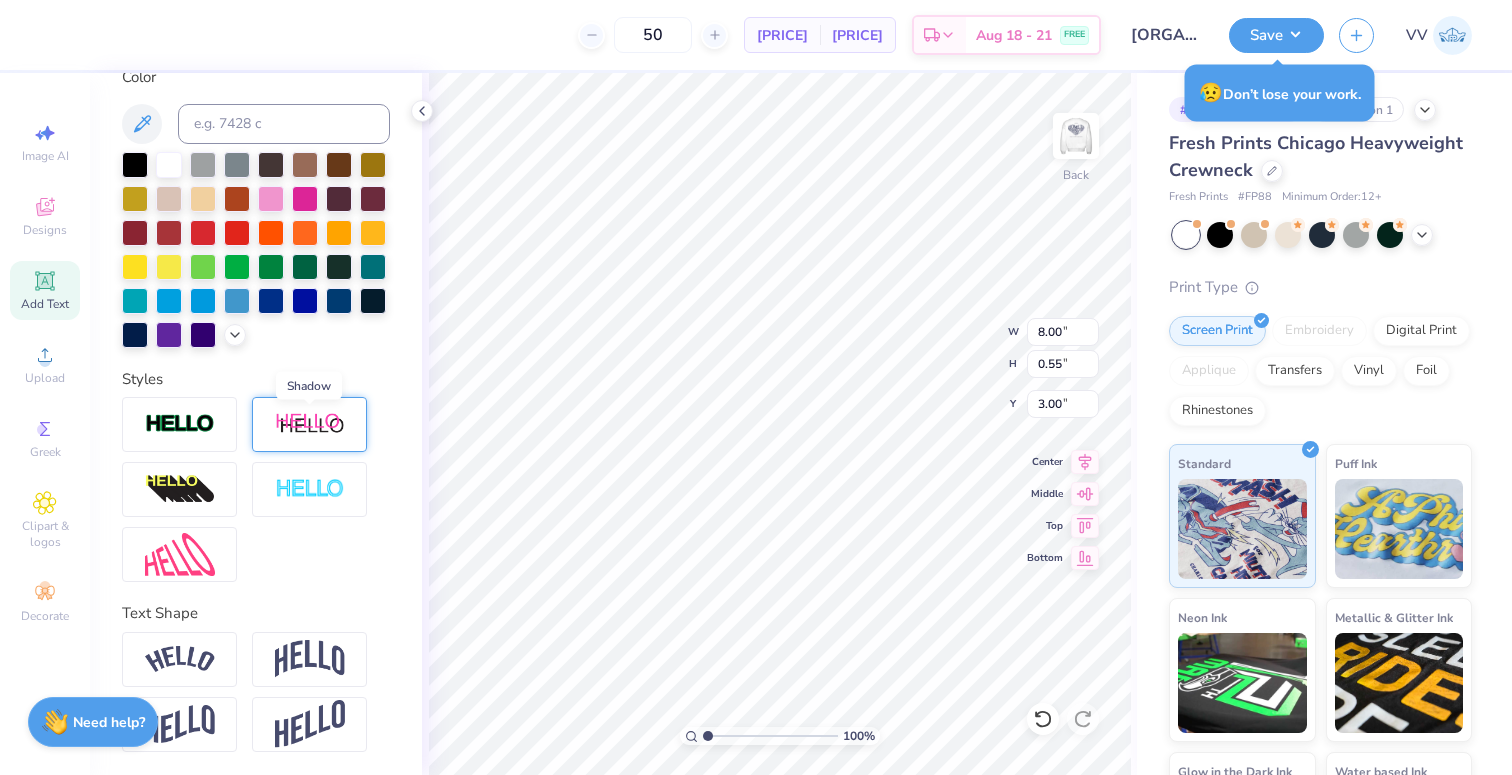 click at bounding box center [310, 424] 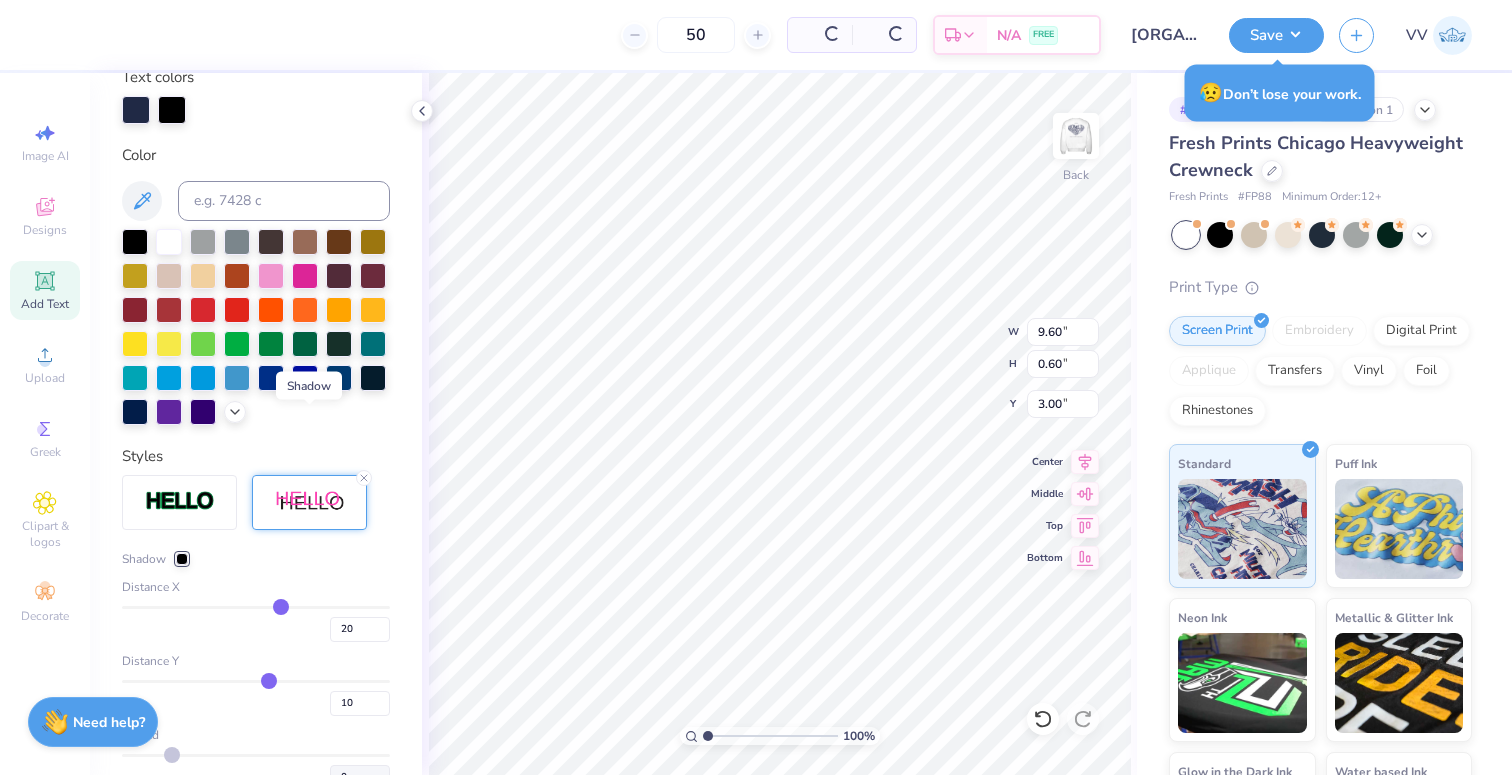 scroll, scrollTop: 465, scrollLeft: 0, axis: vertical 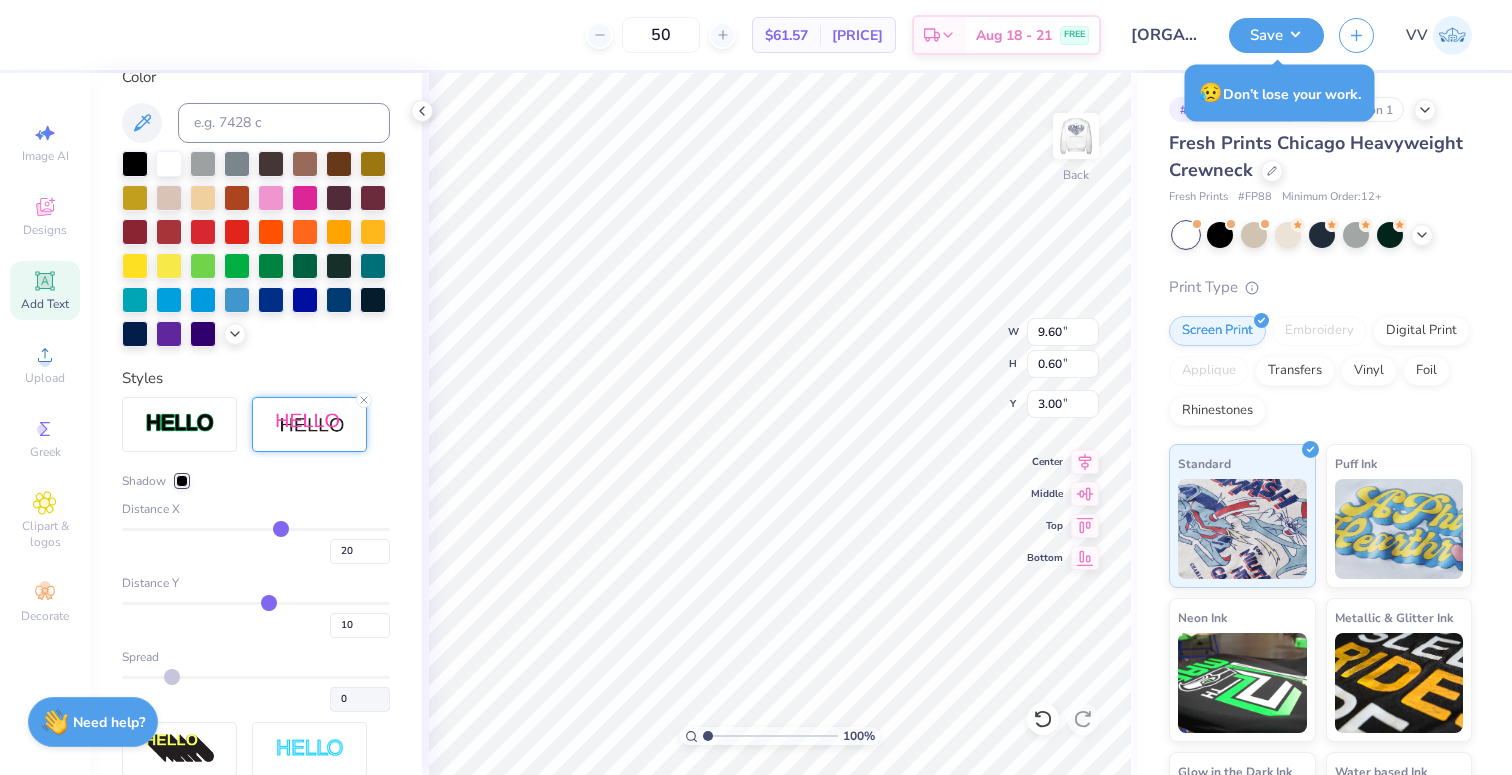 type on "19" 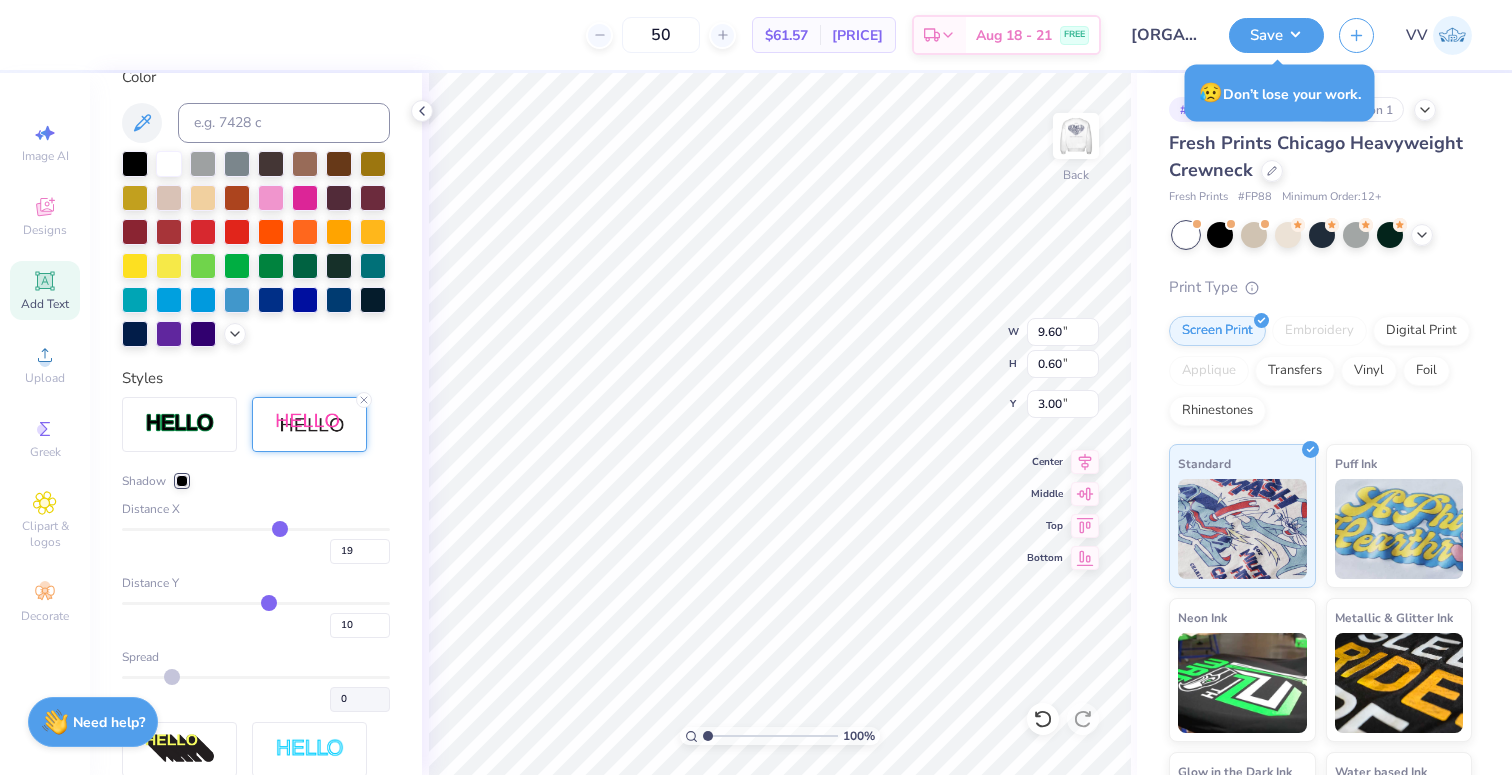 type on "18" 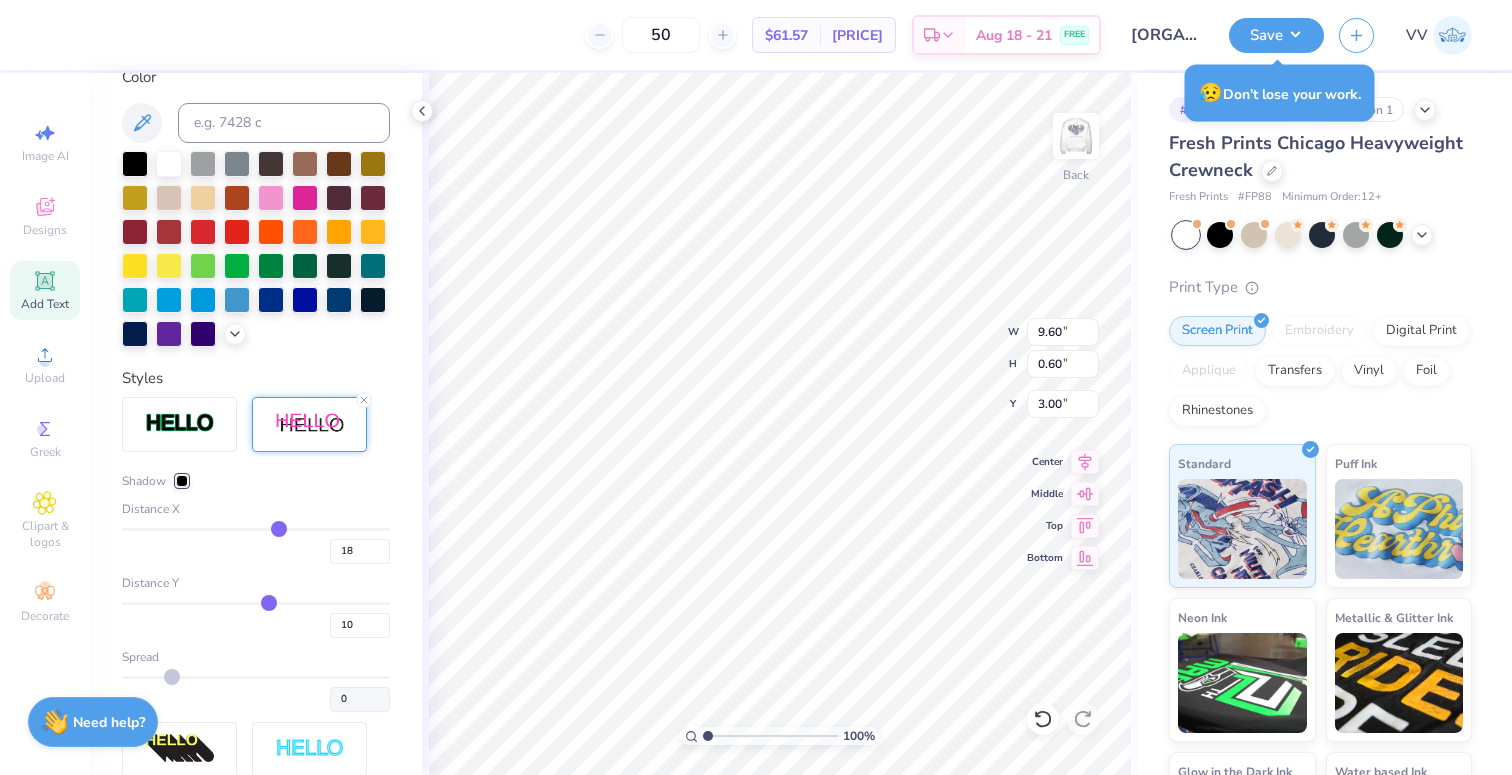 type on "17" 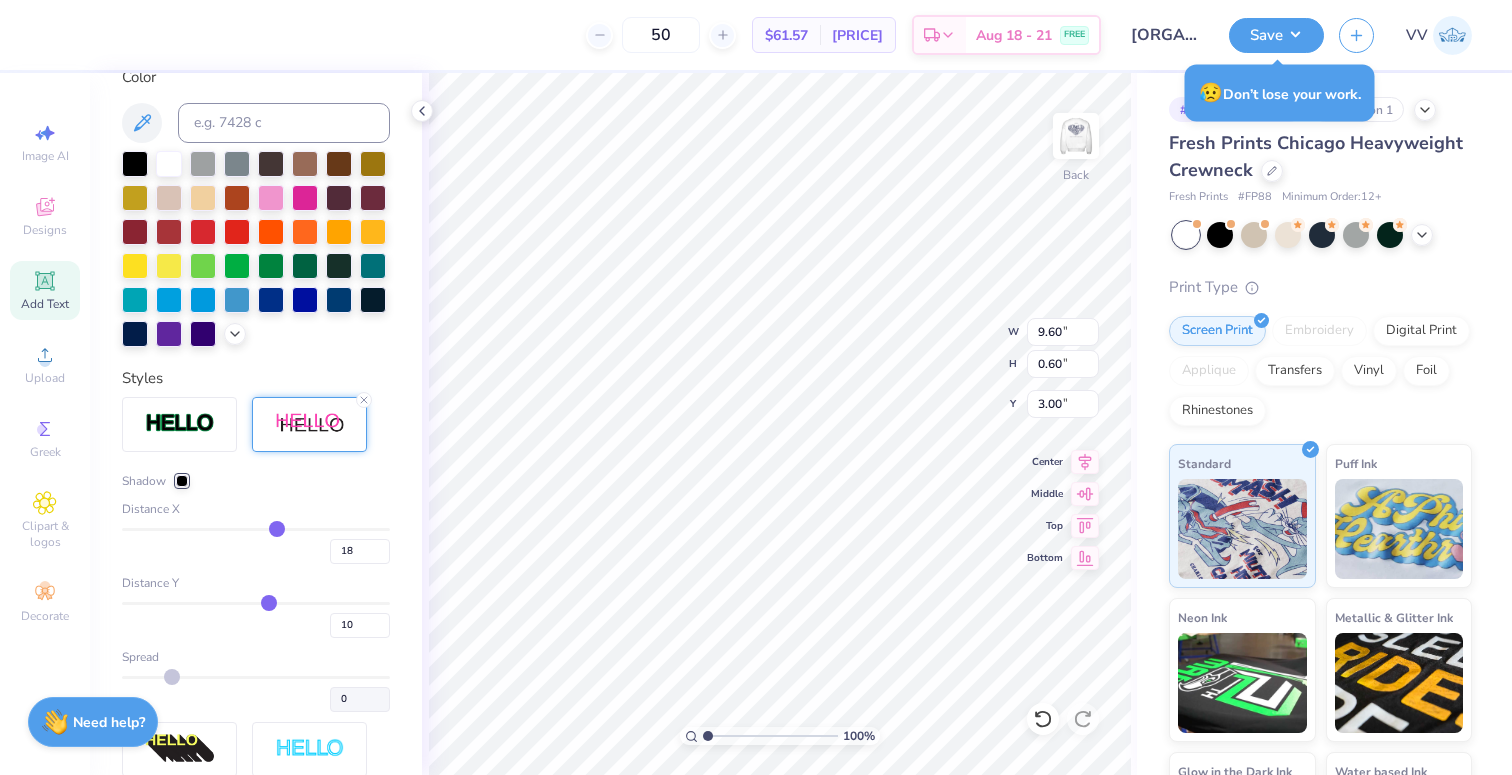 type on "17" 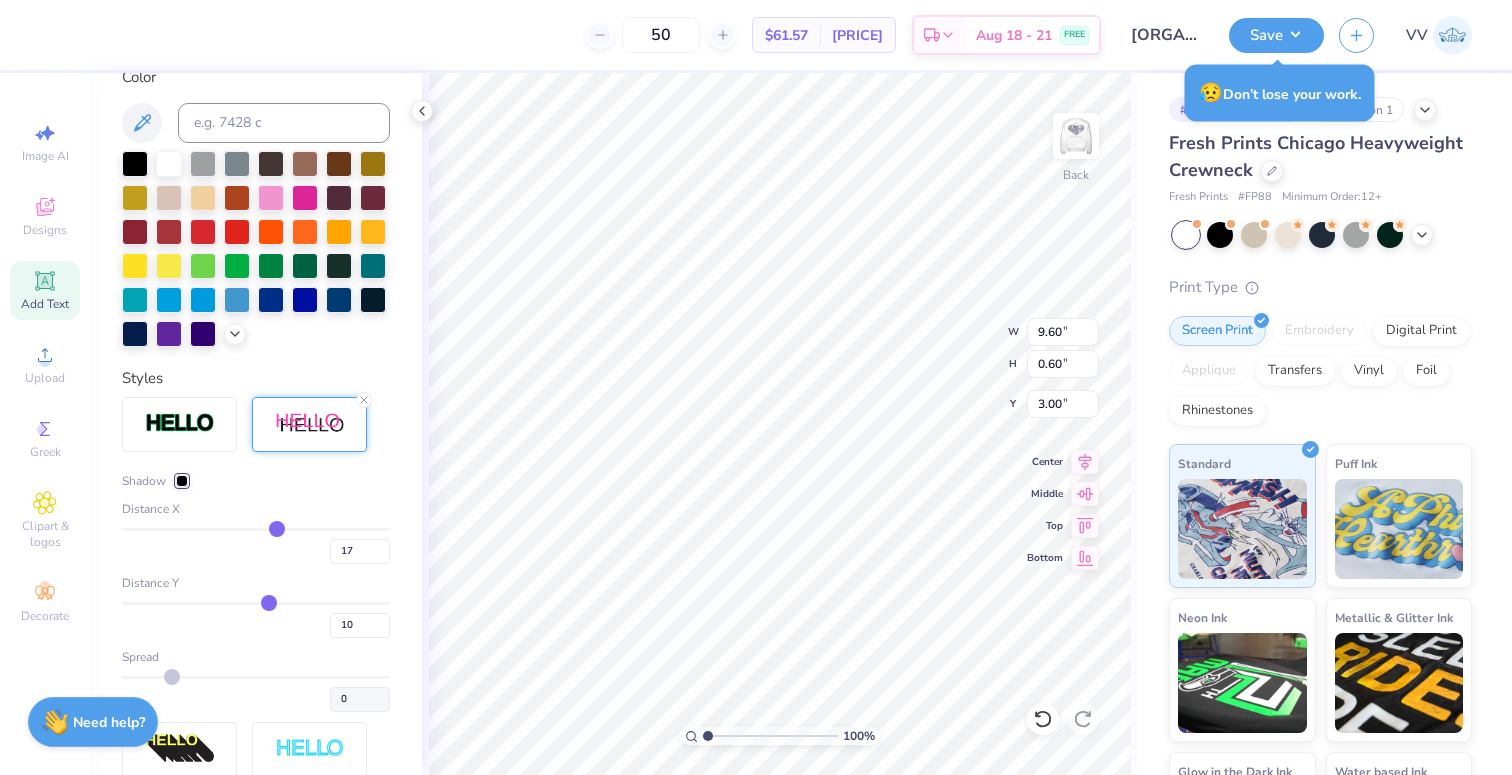 type on "15" 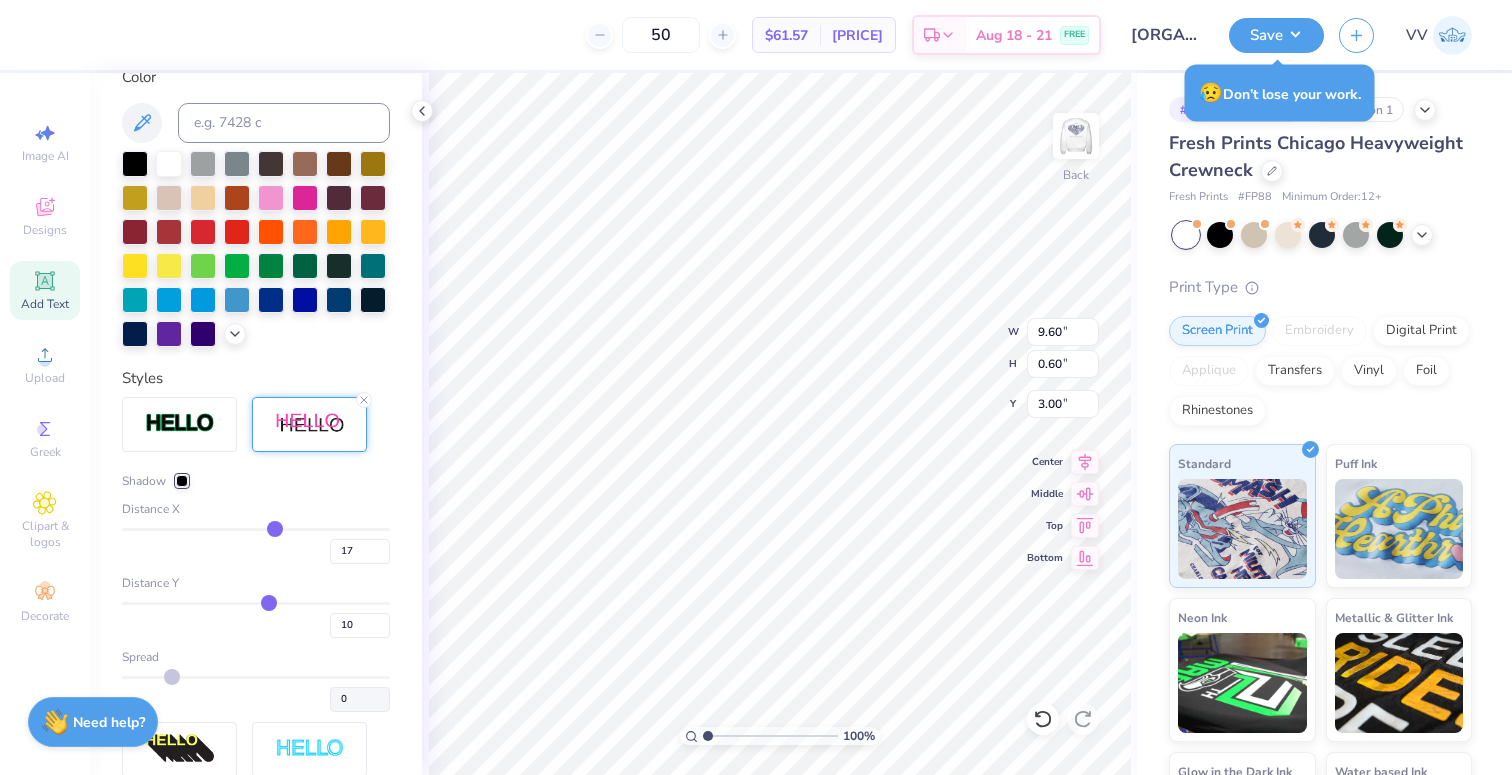 type on "15" 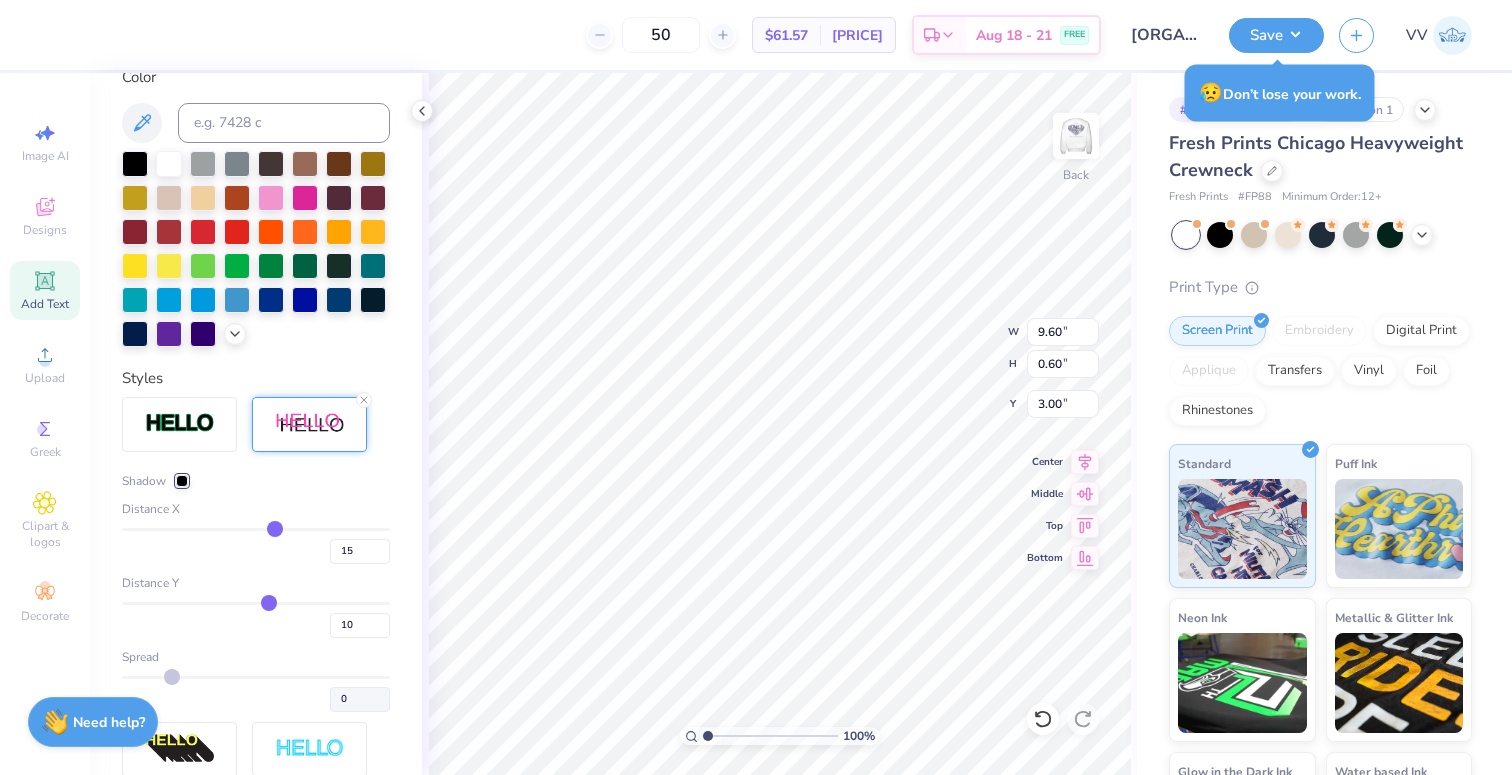 type on "14" 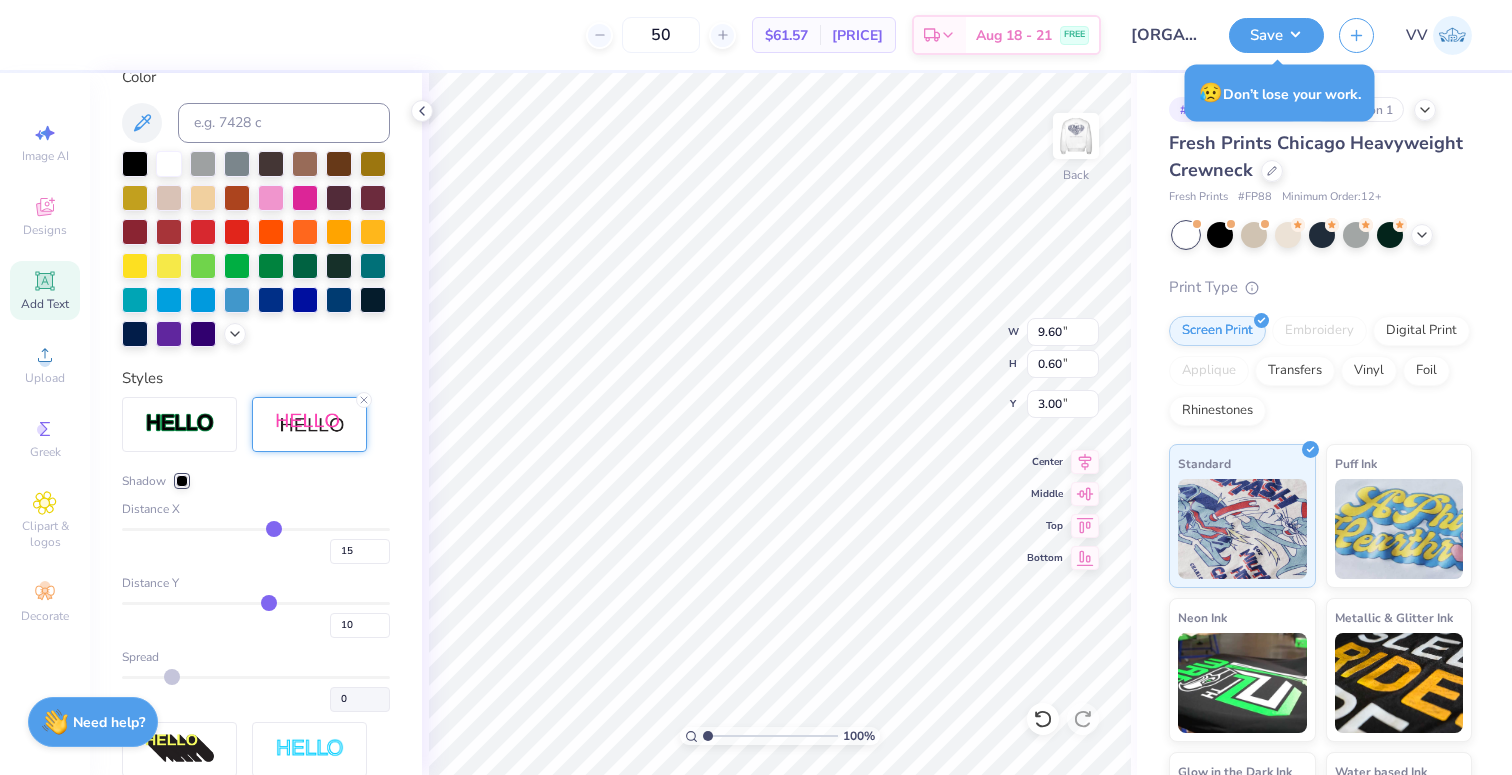 type on "14" 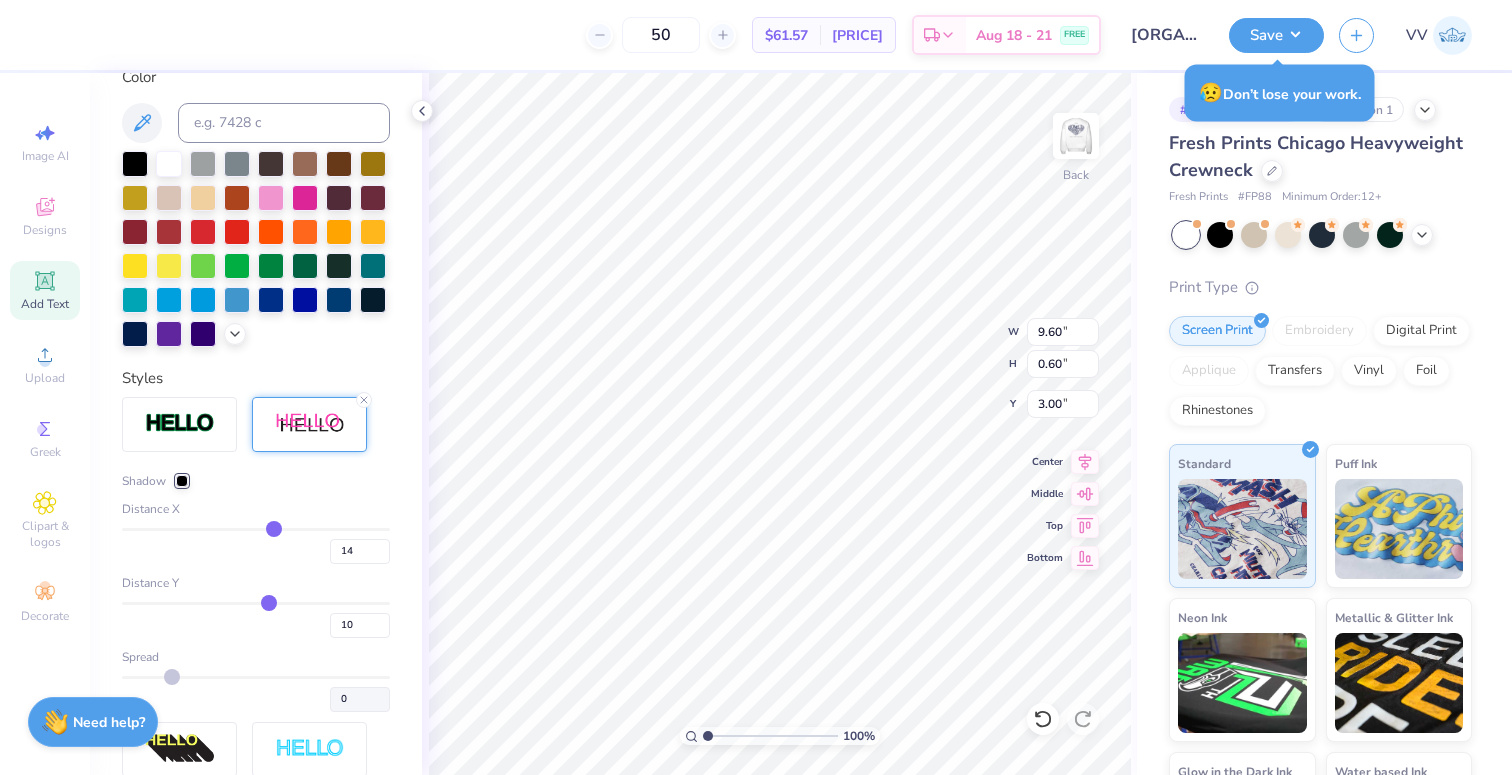 type on "13" 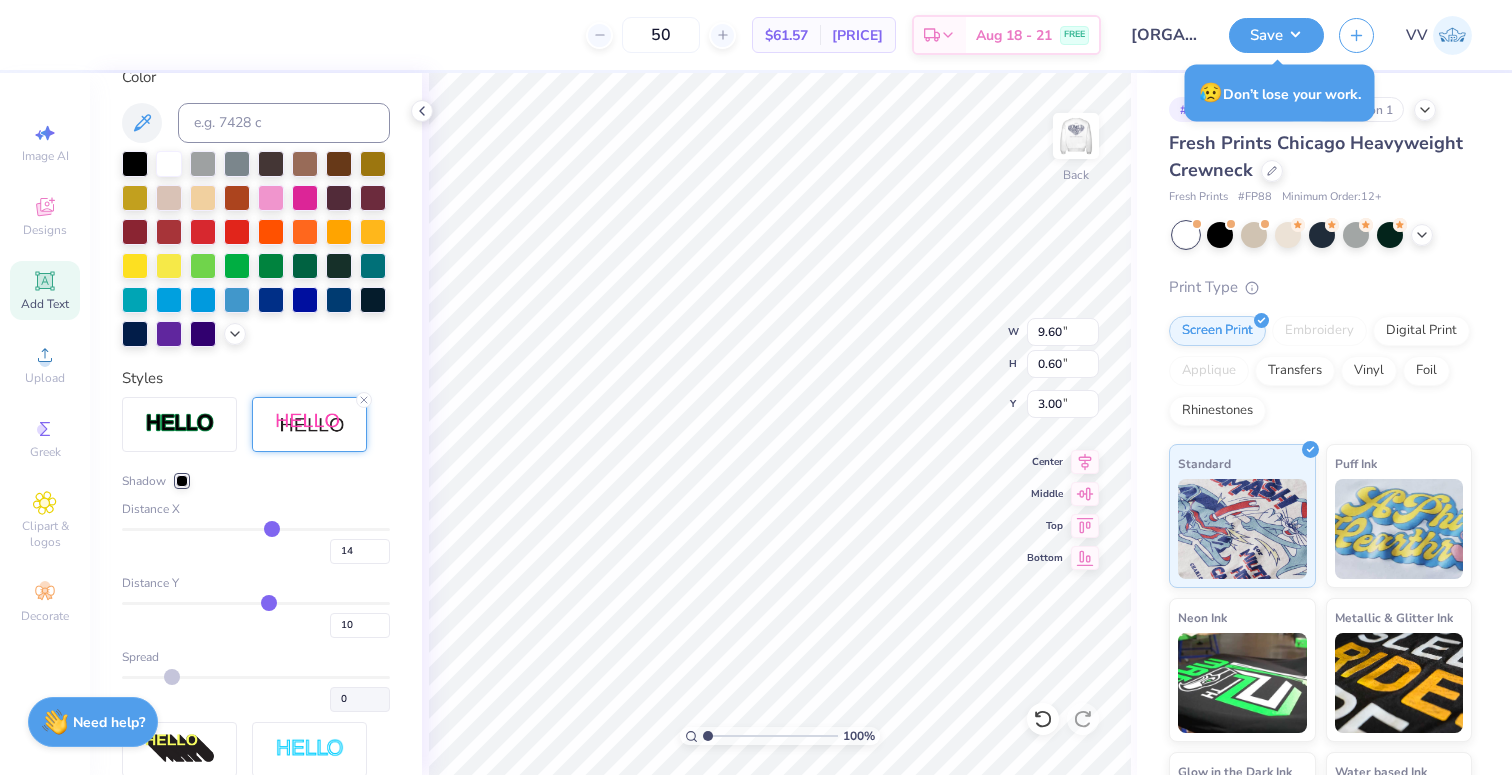 type on "13" 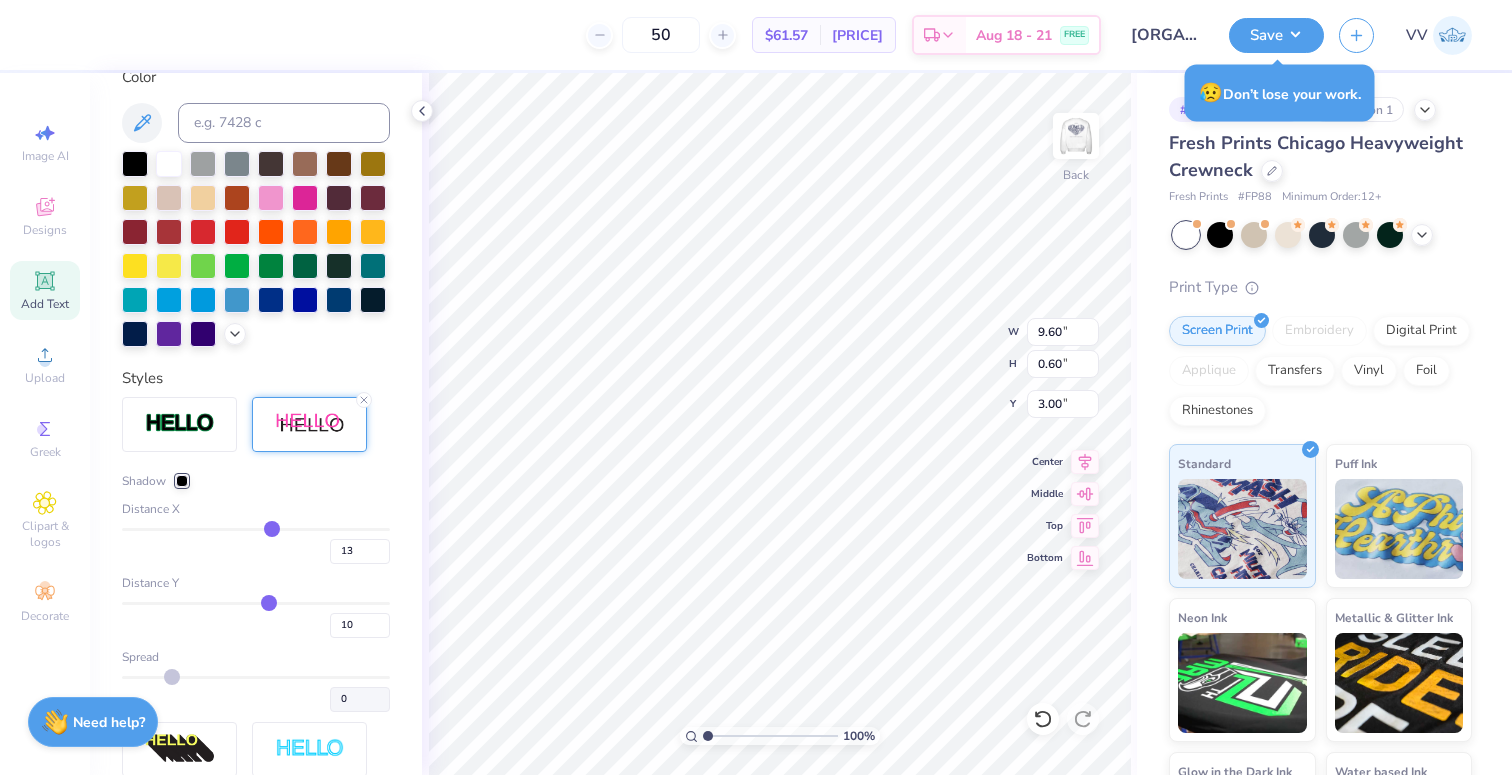 type on "12" 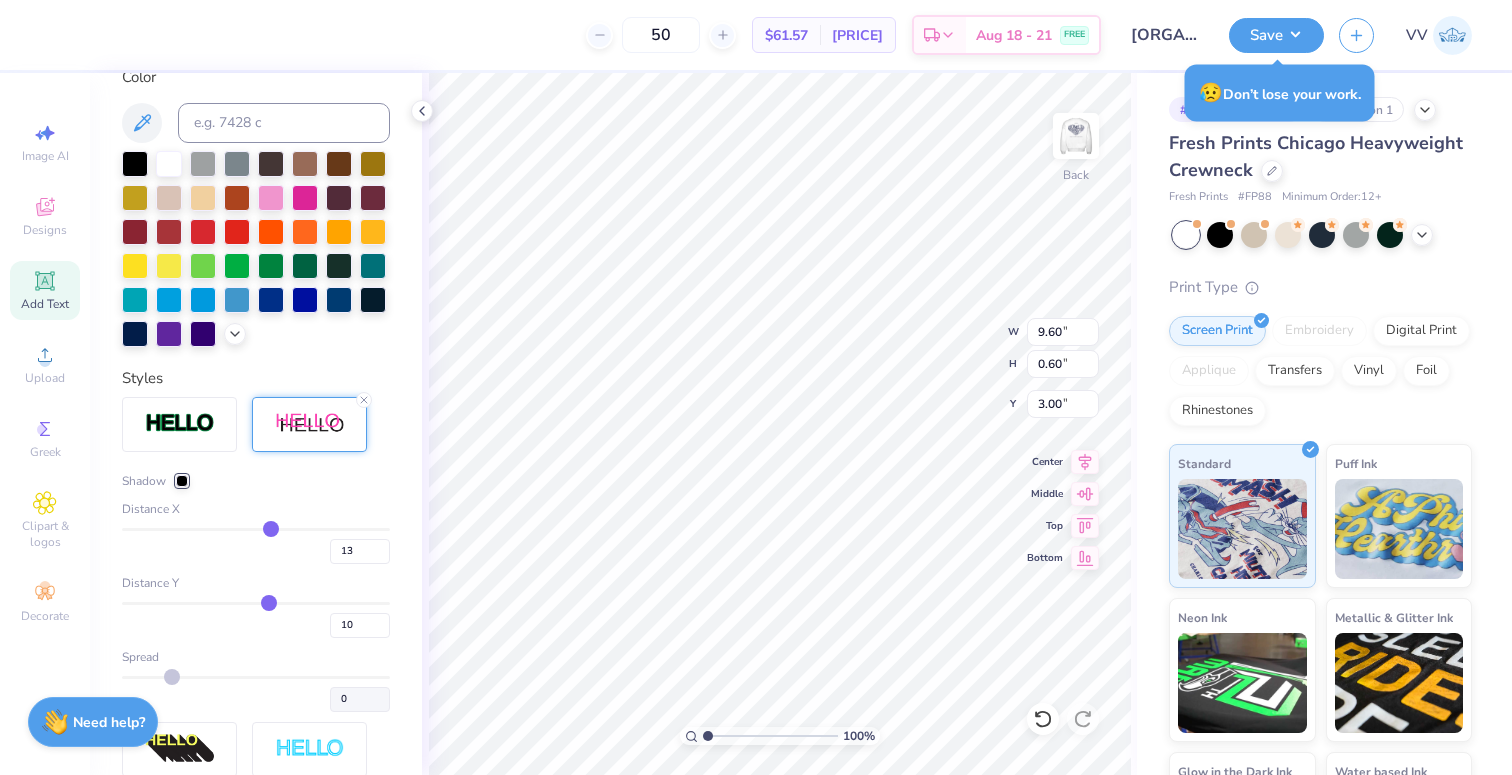 type on "12" 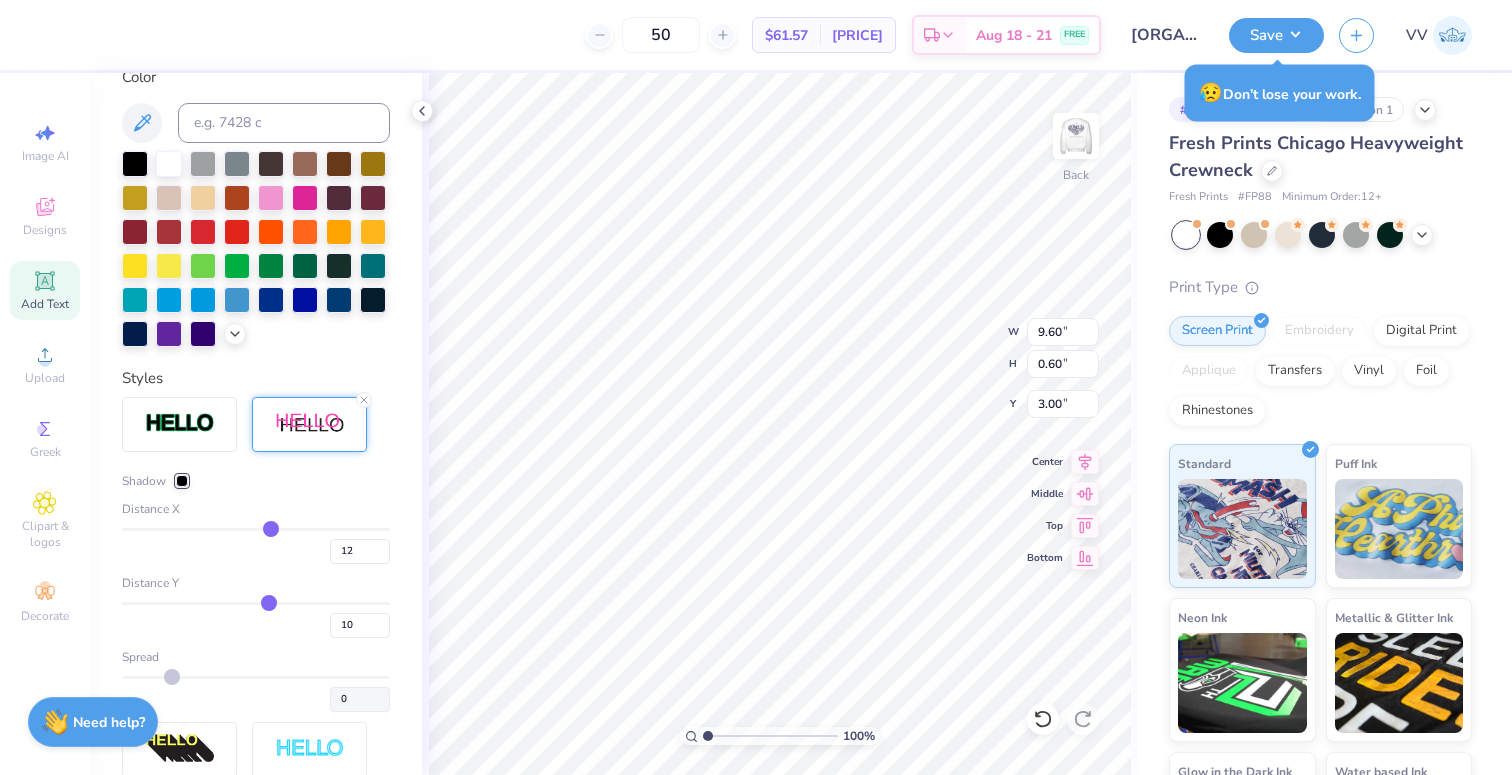 type on "11" 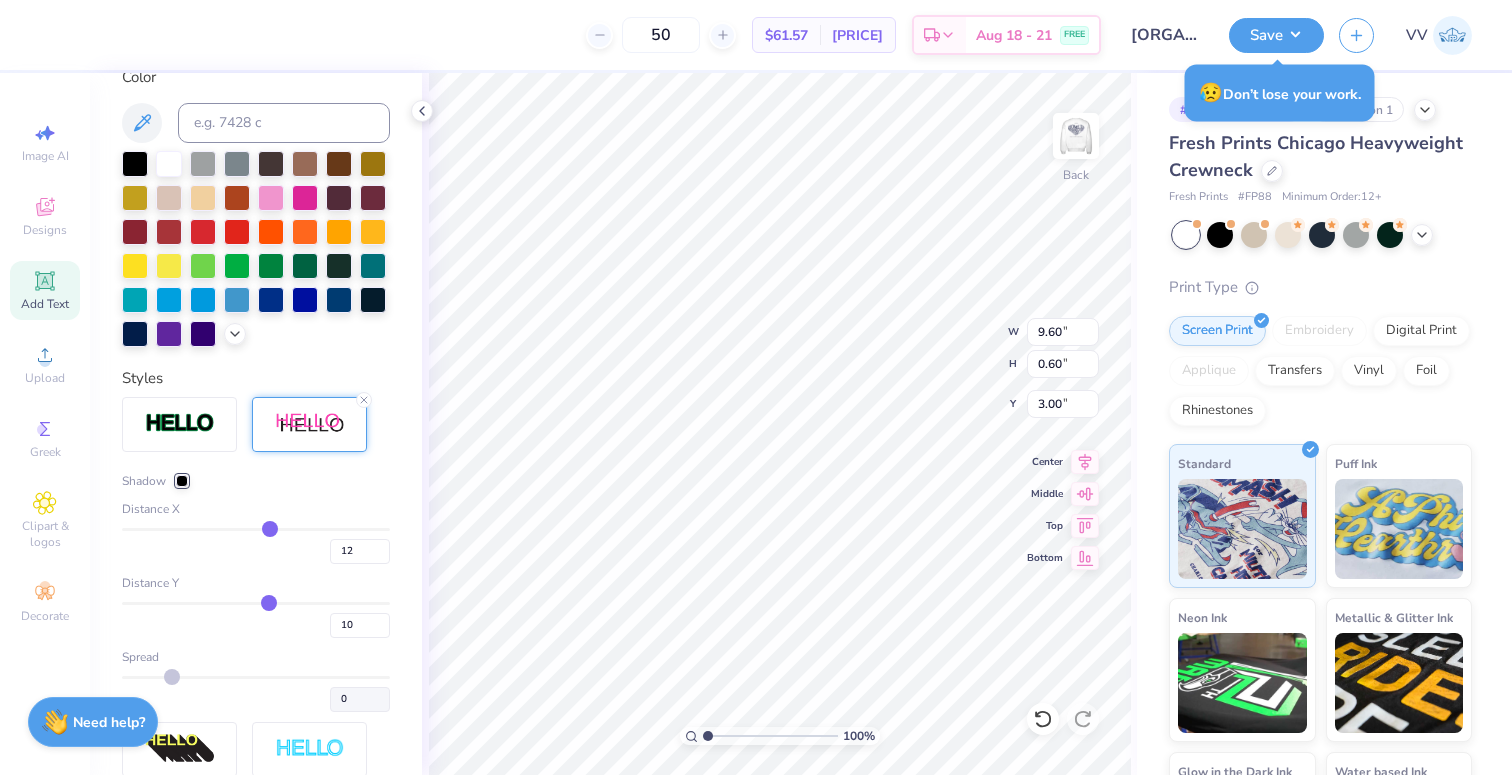 click at bounding box center [256, 529] 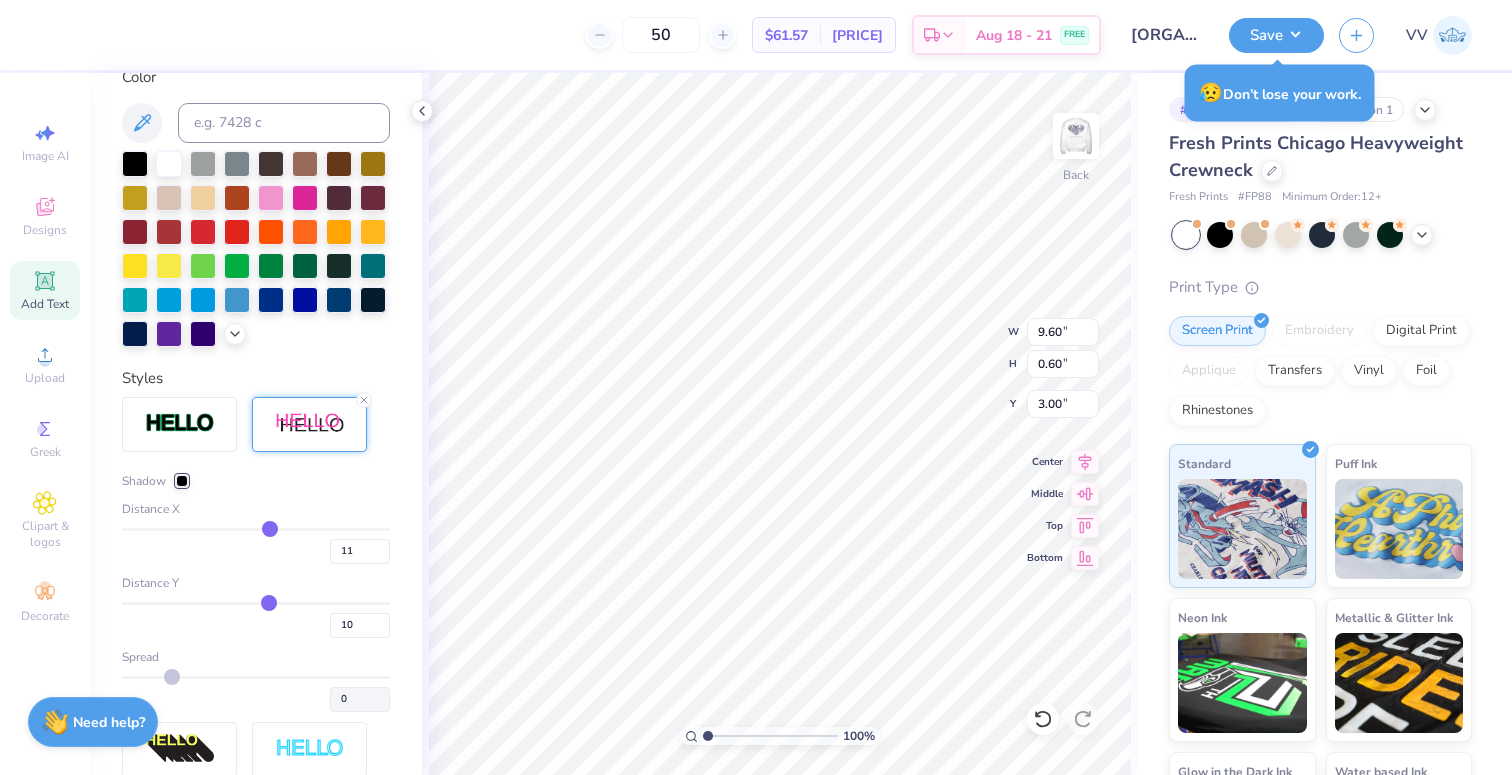 type on "8.88" 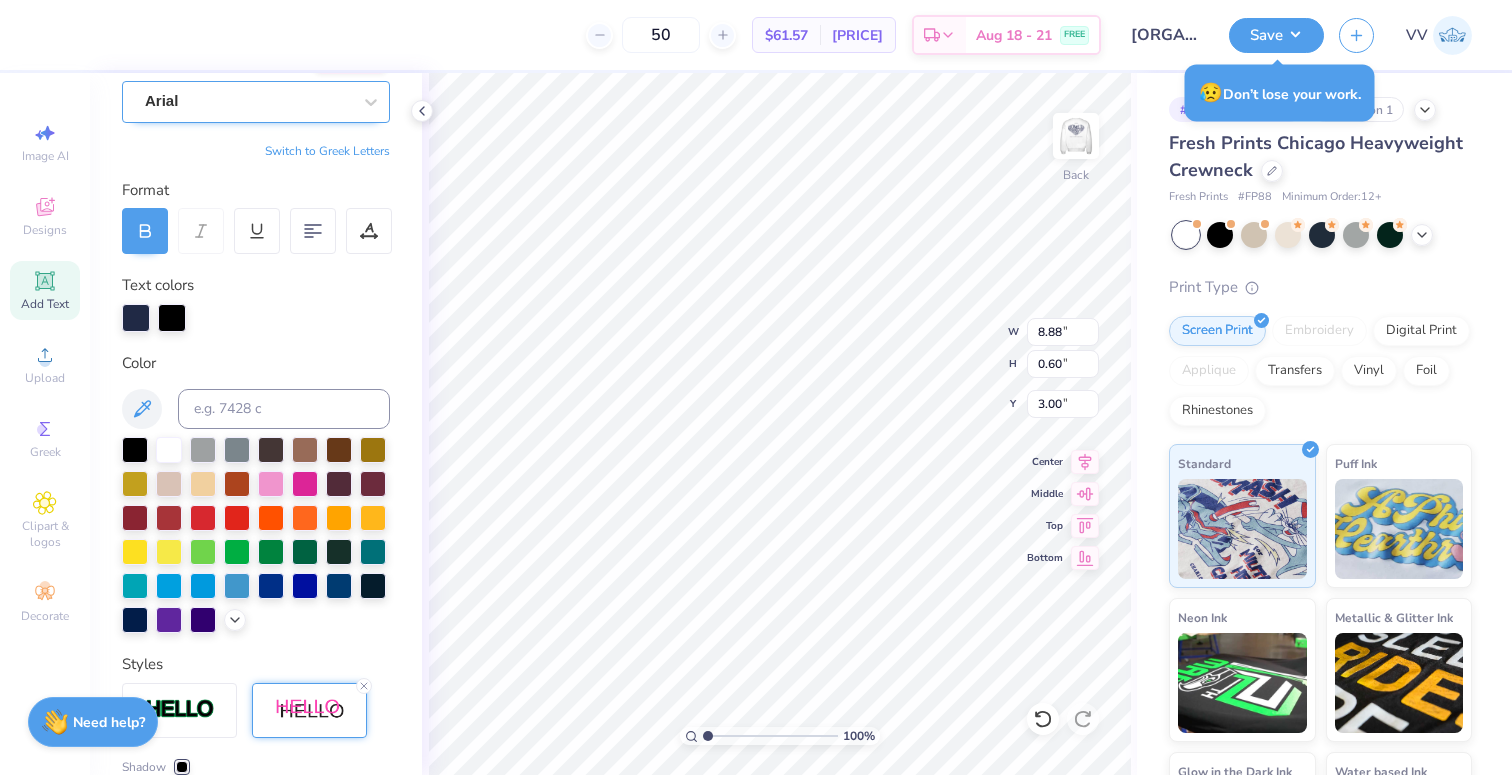 scroll, scrollTop: 86, scrollLeft: 0, axis: vertical 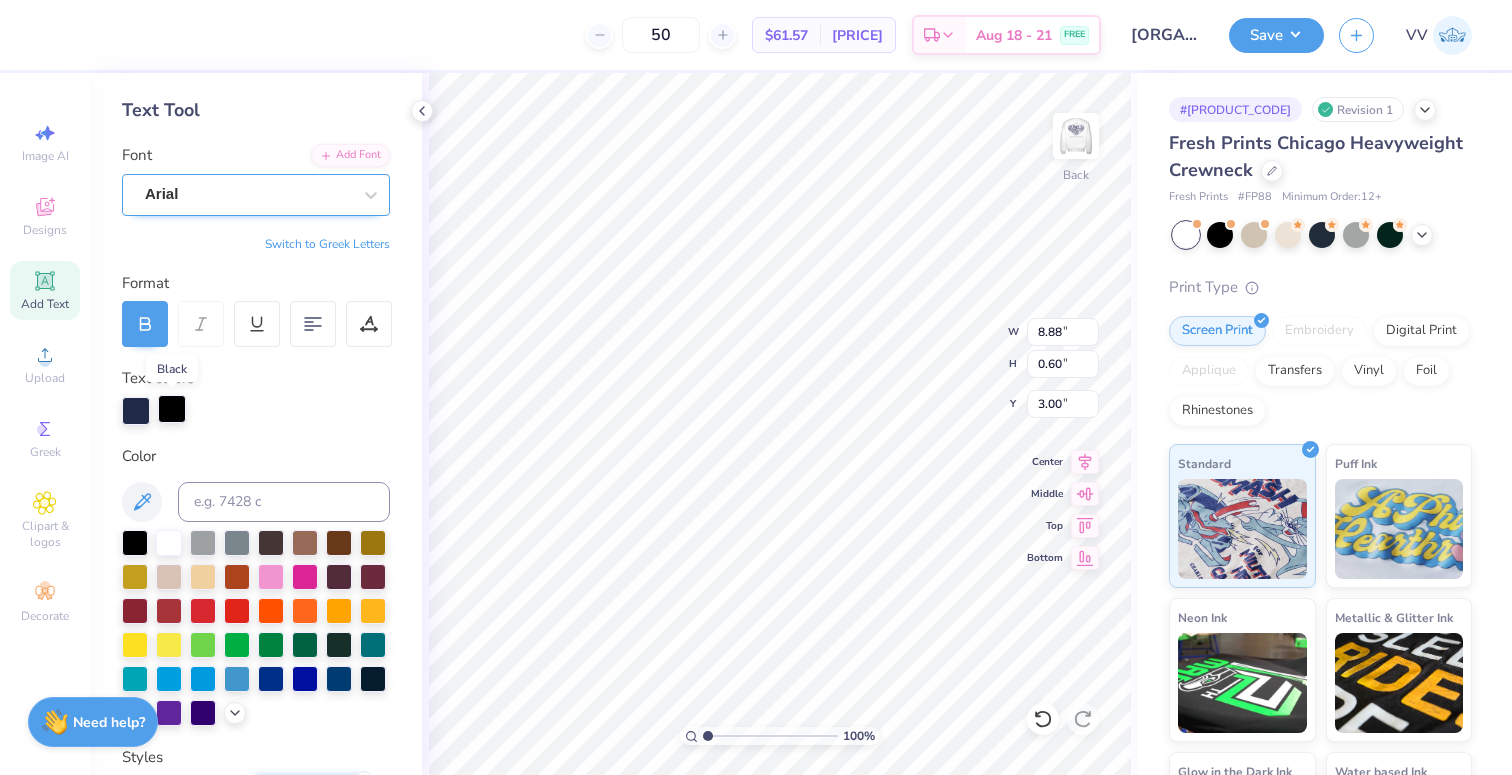 click at bounding box center [172, 409] 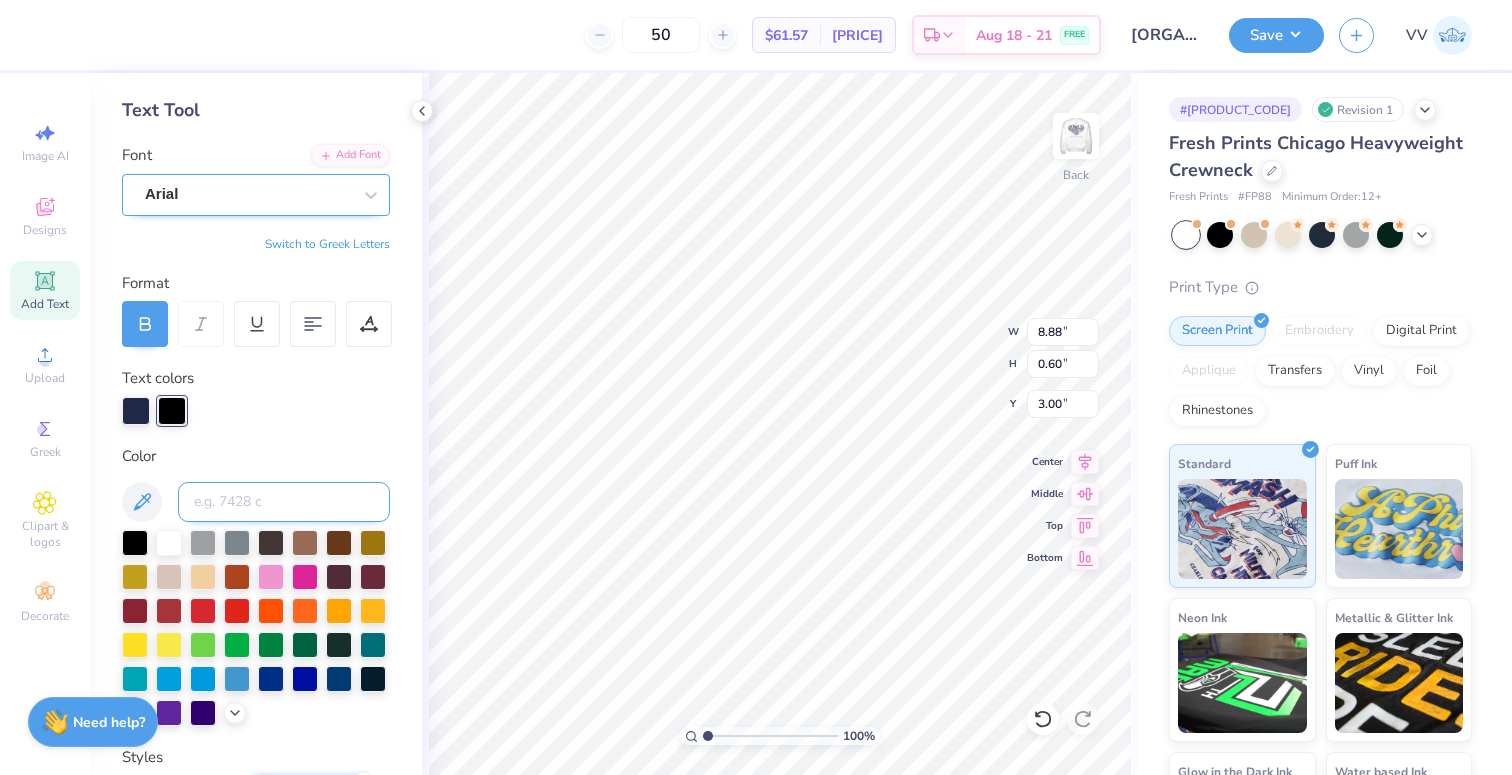 click at bounding box center (284, 502) 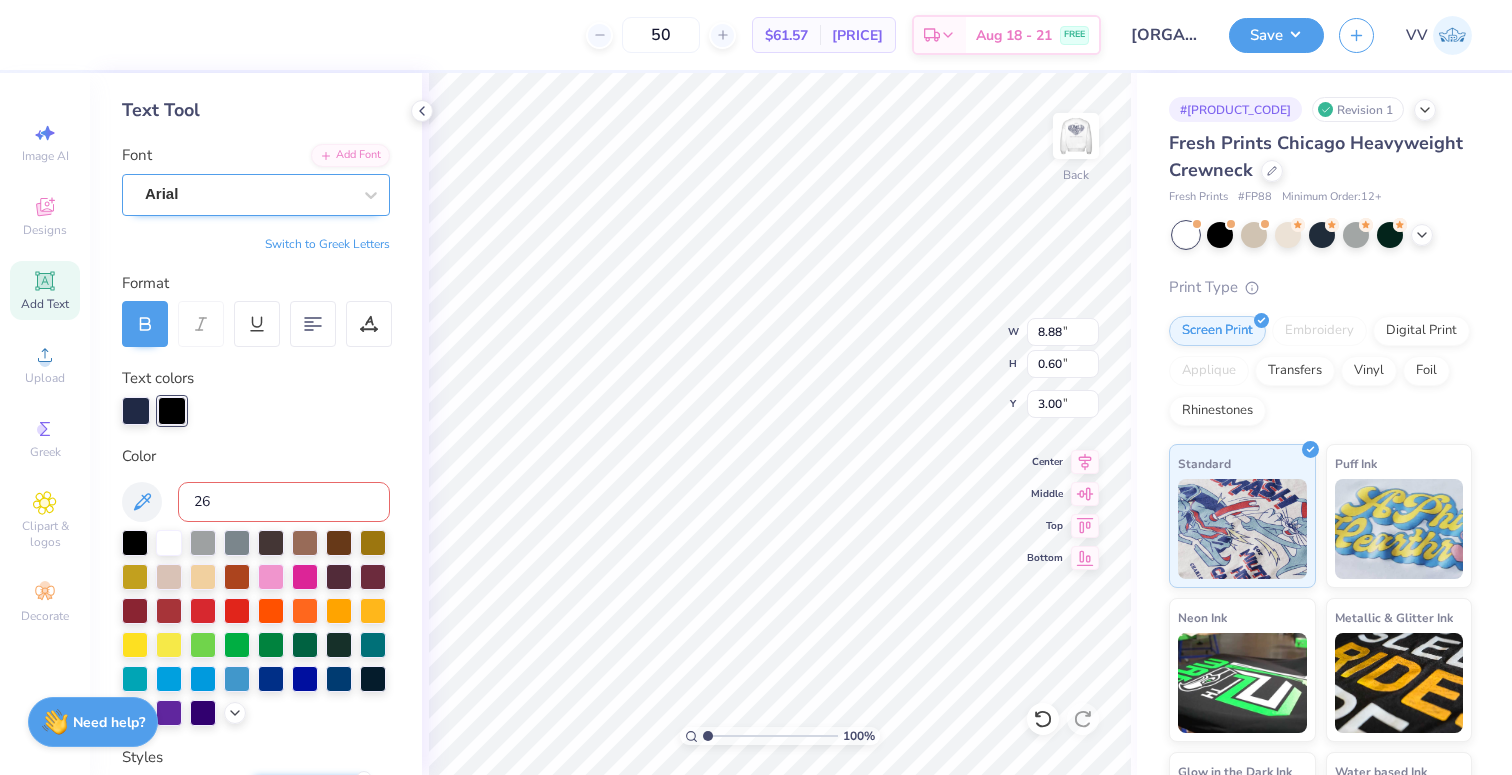 type on "263" 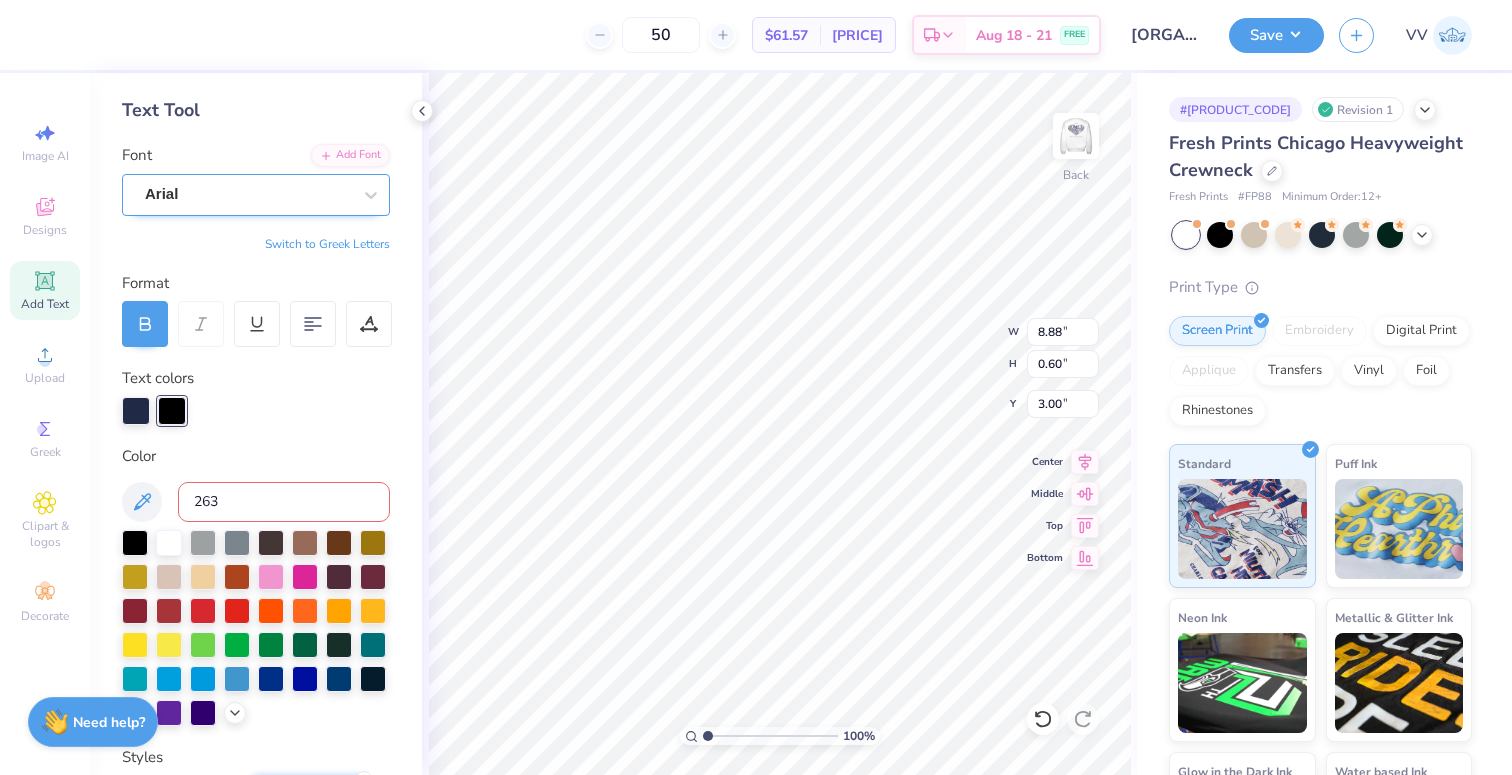 type 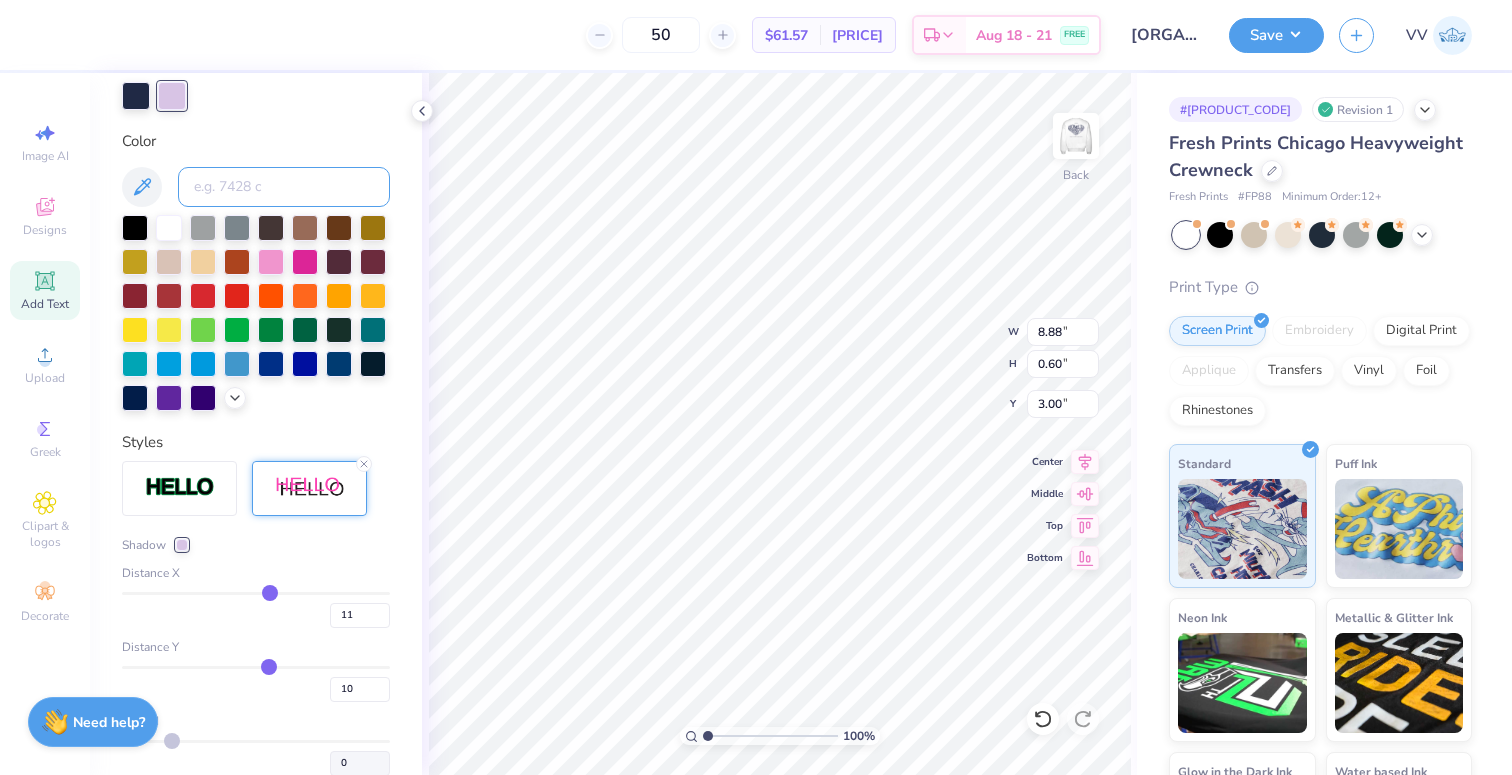 scroll, scrollTop: 410, scrollLeft: 0, axis: vertical 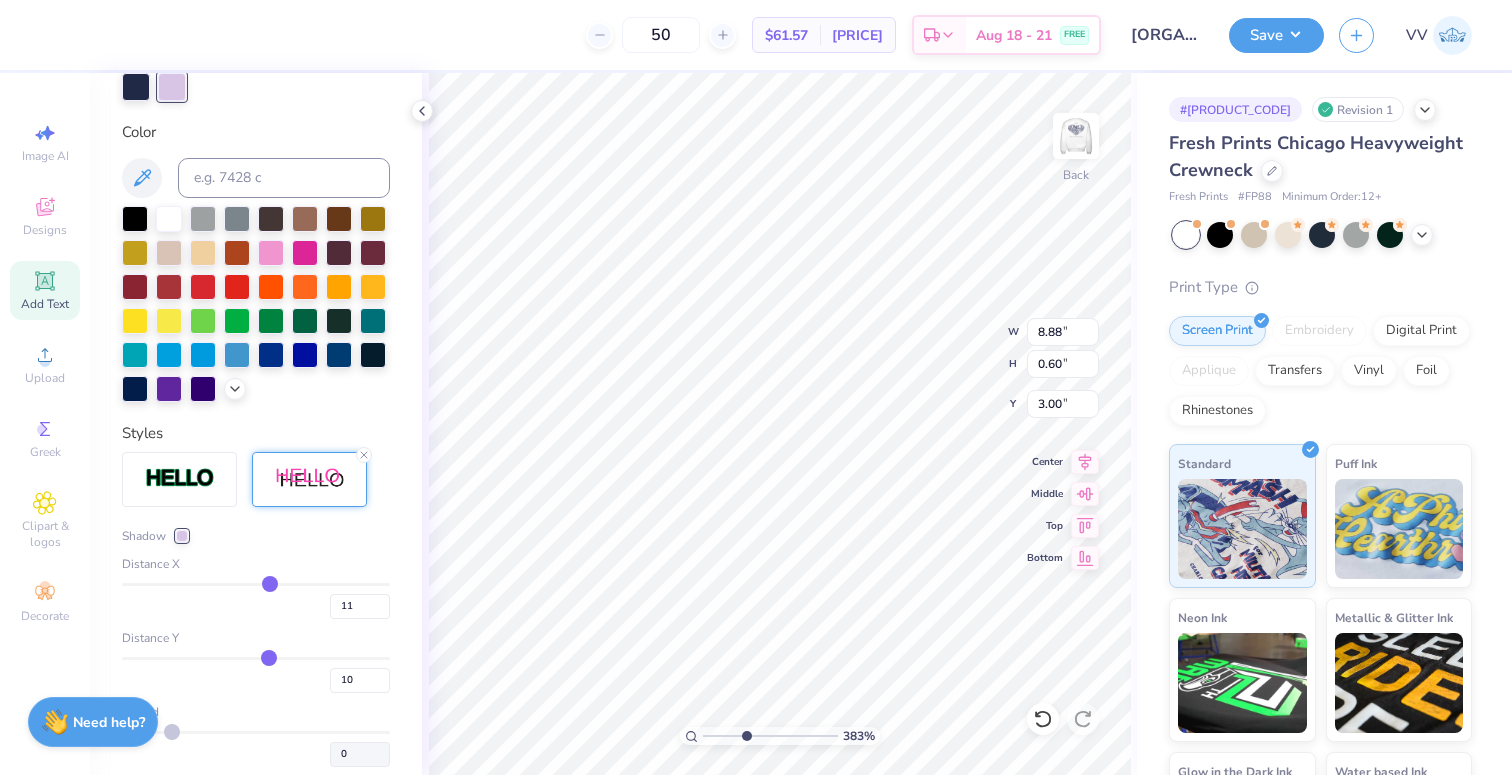 click at bounding box center [770, 736] 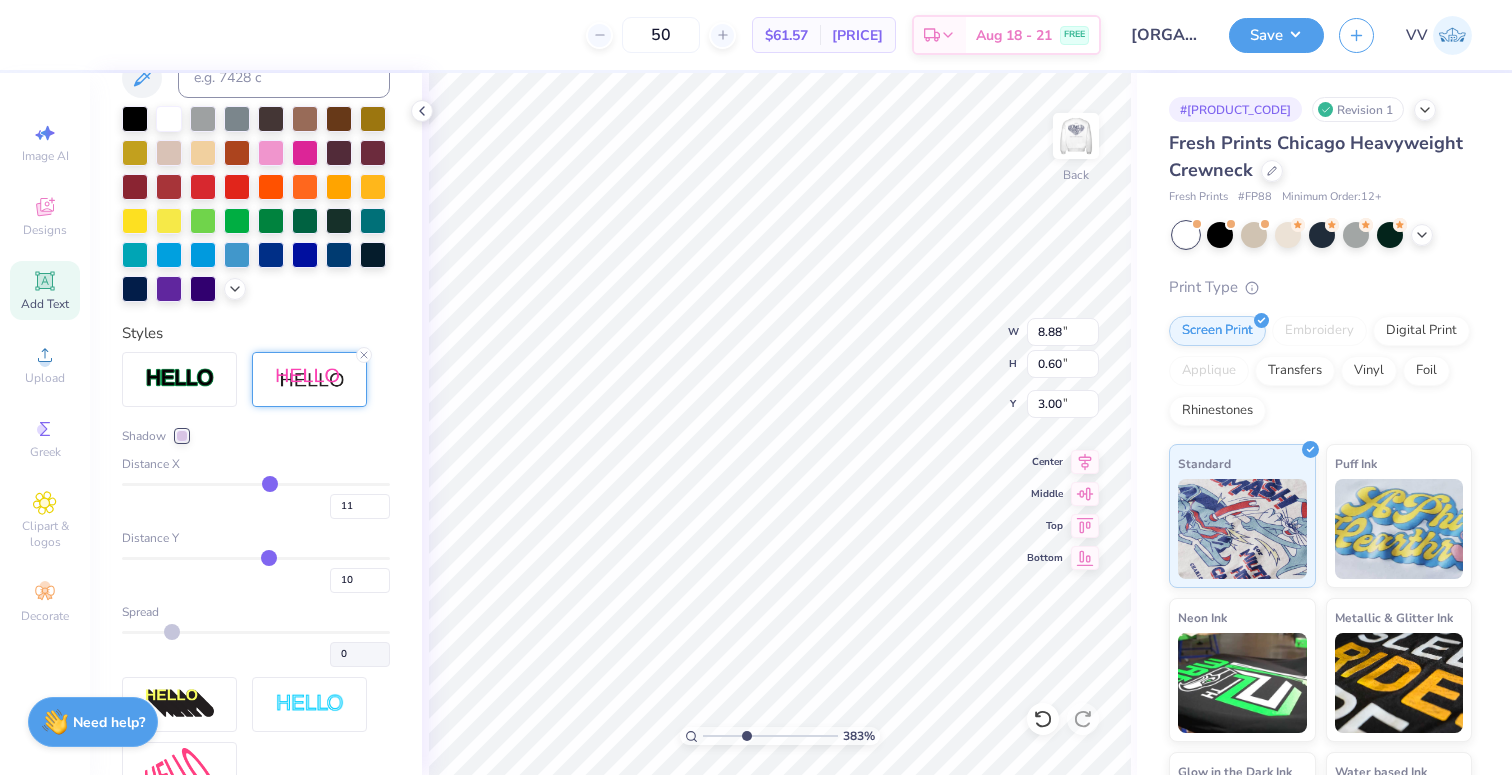 scroll, scrollTop: 532, scrollLeft: 0, axis: vertical 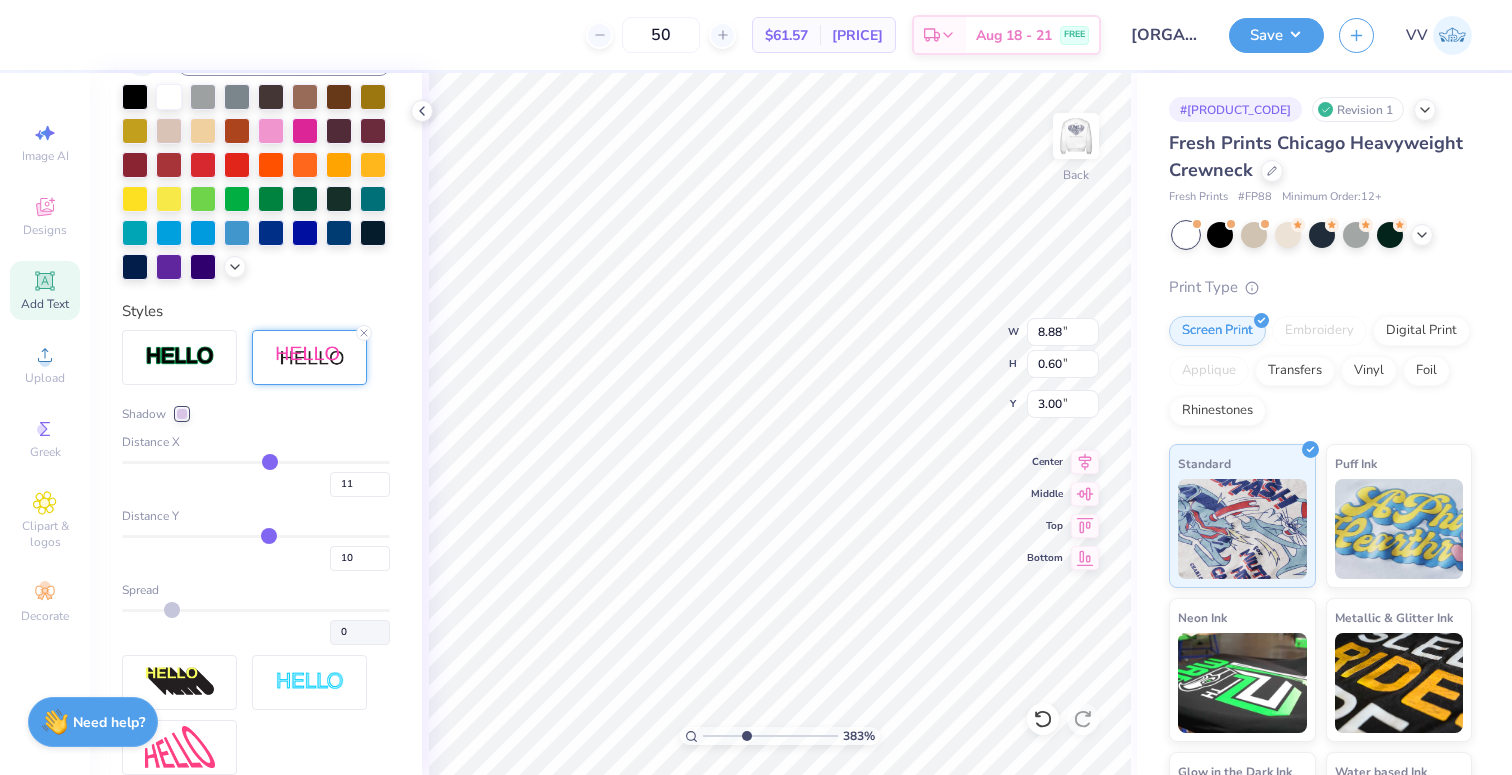 type on "12" 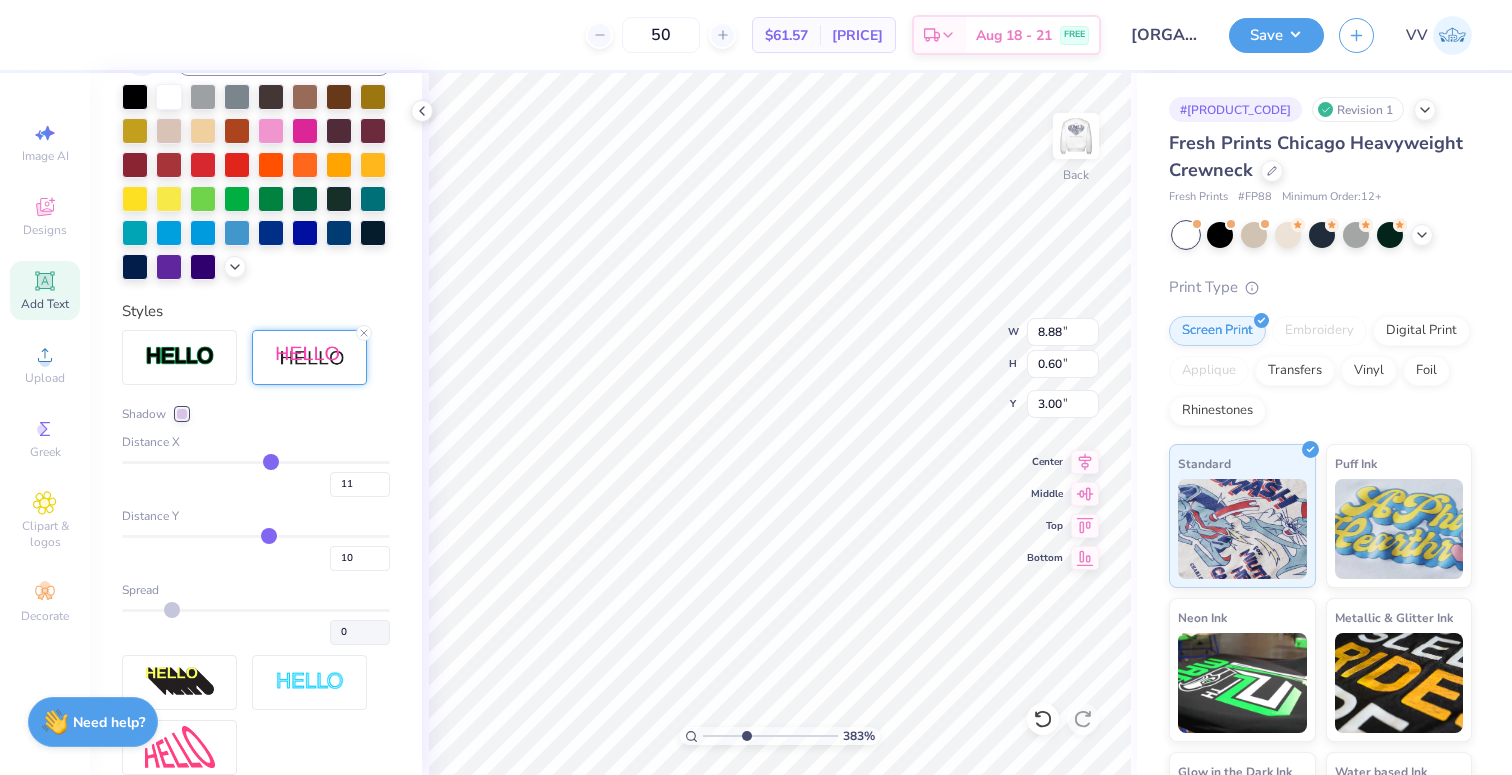 type on "12" 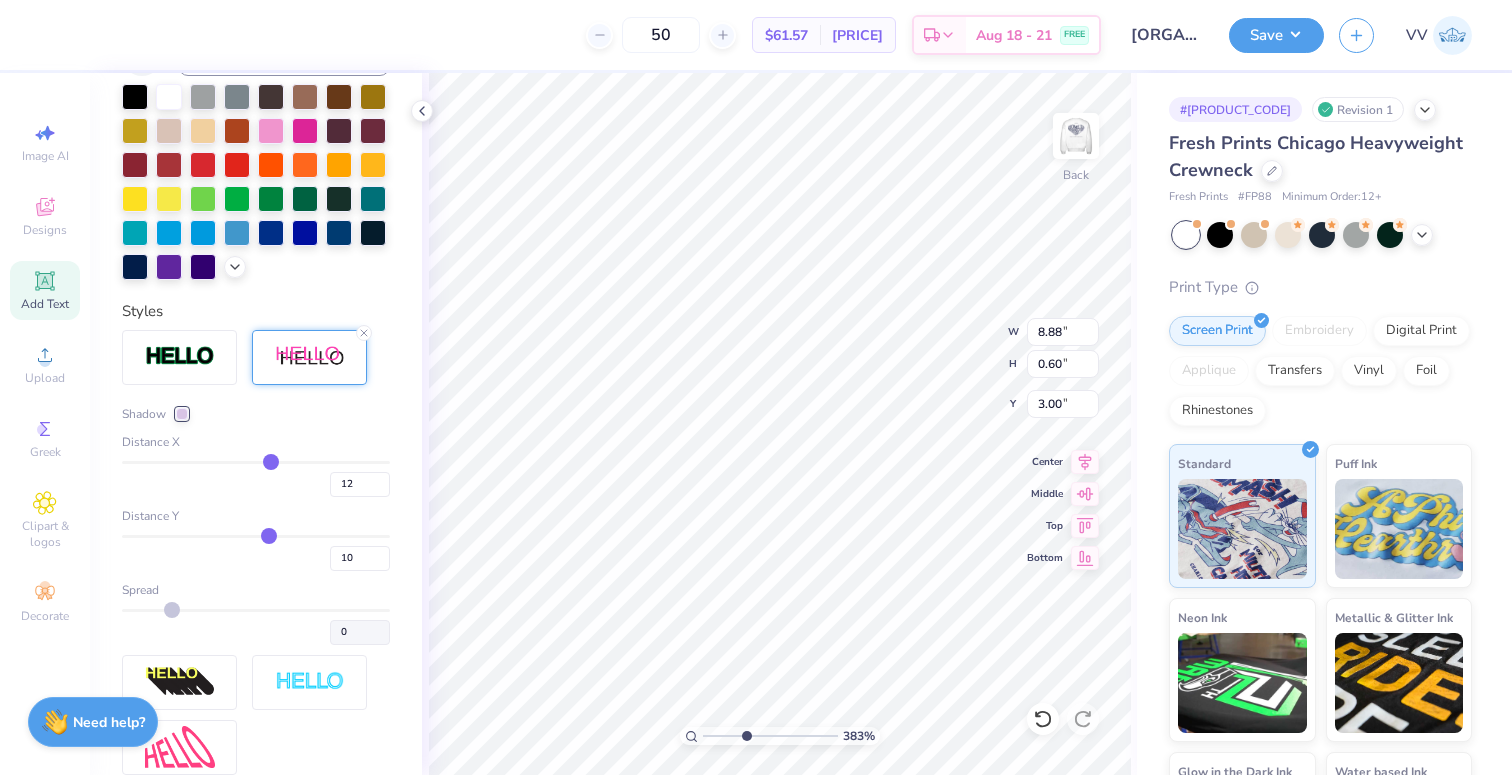 type on "11" 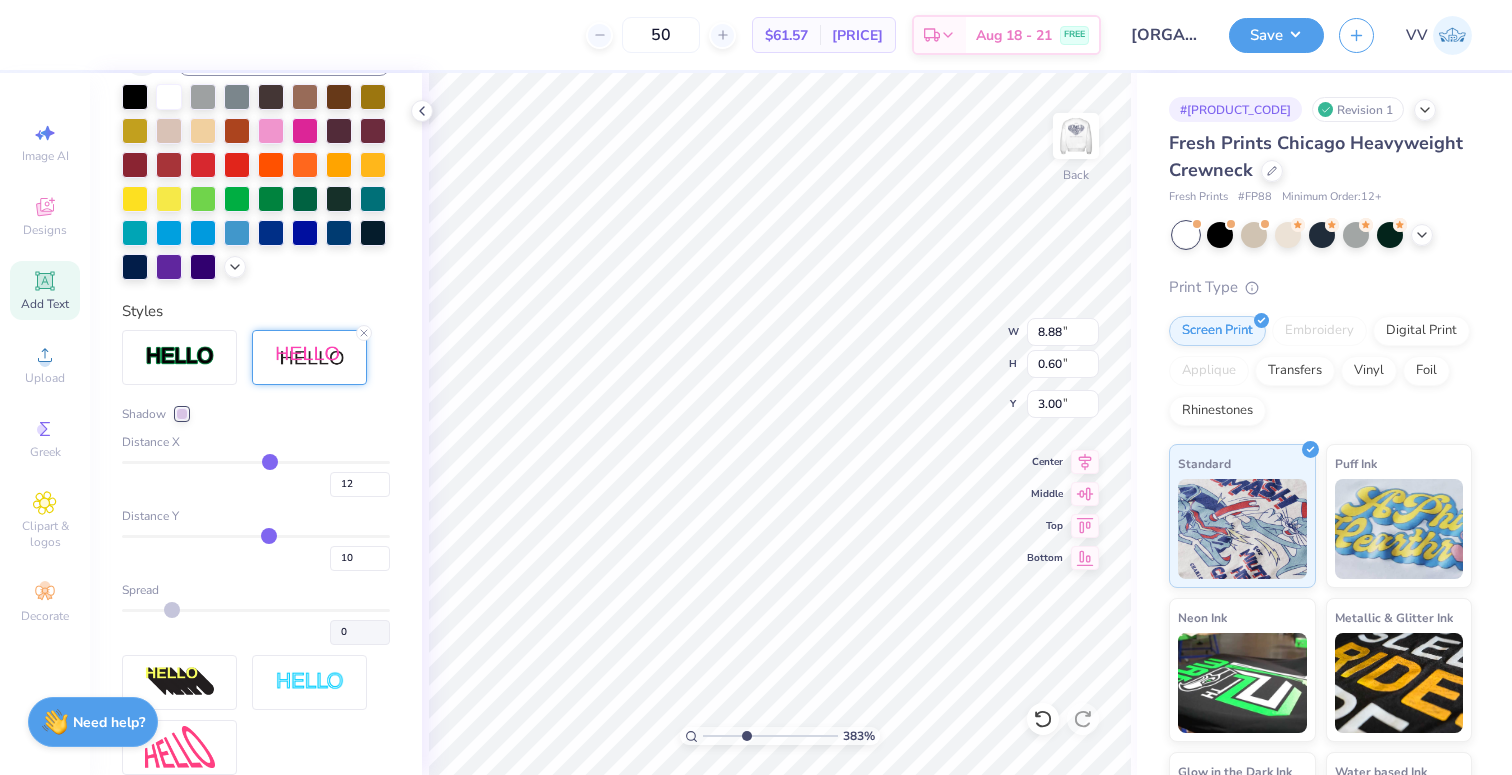 type on "11" 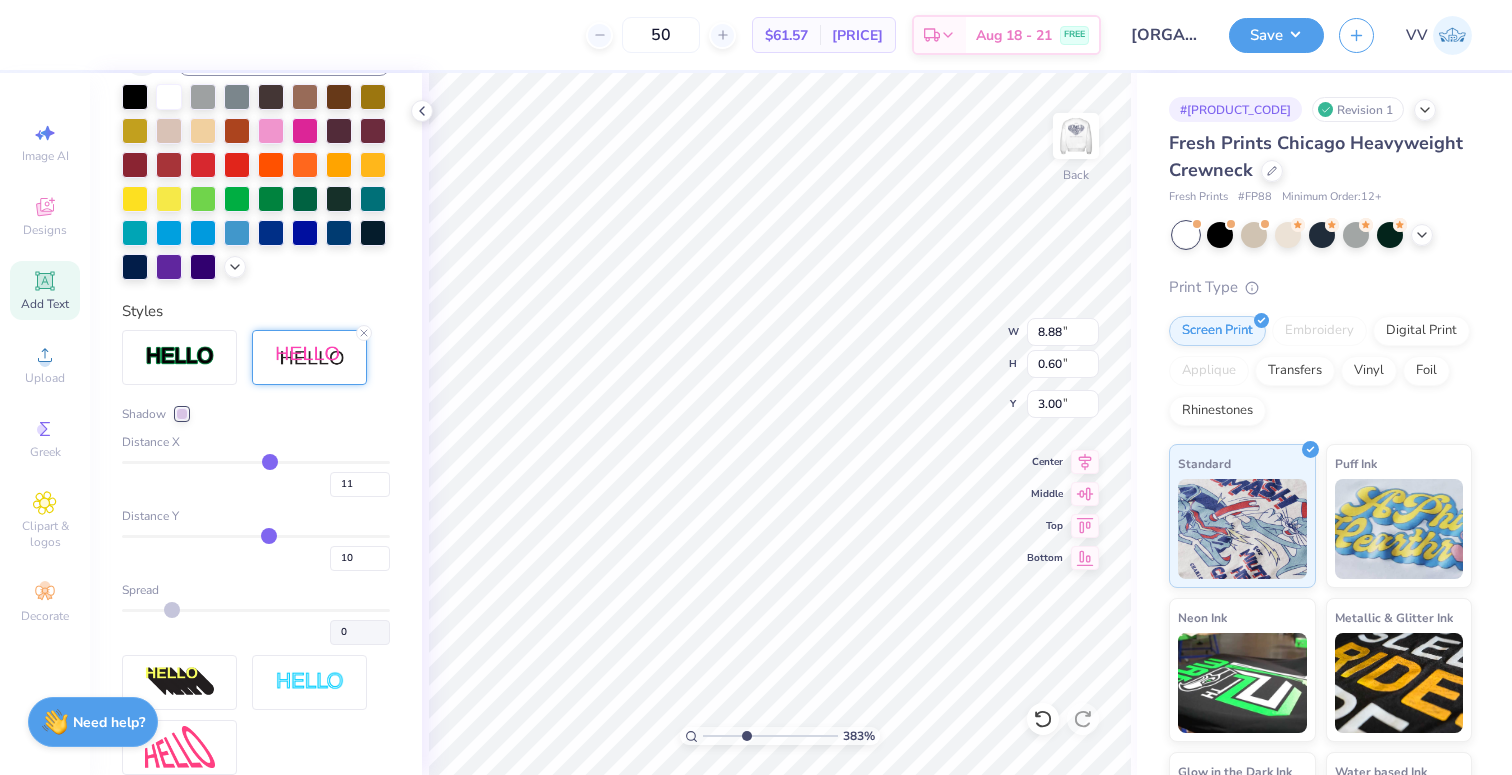 type on "10" 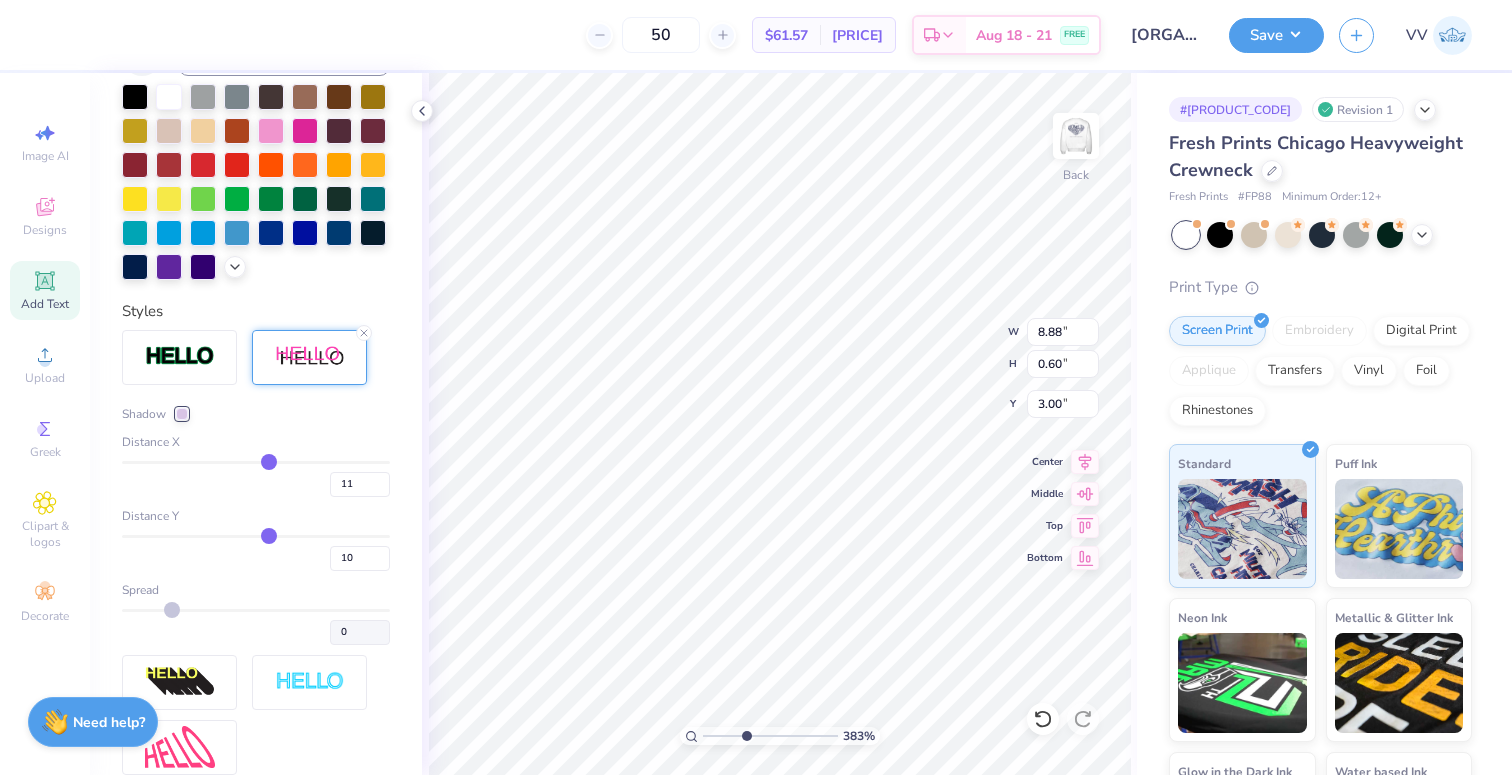 type on "10" 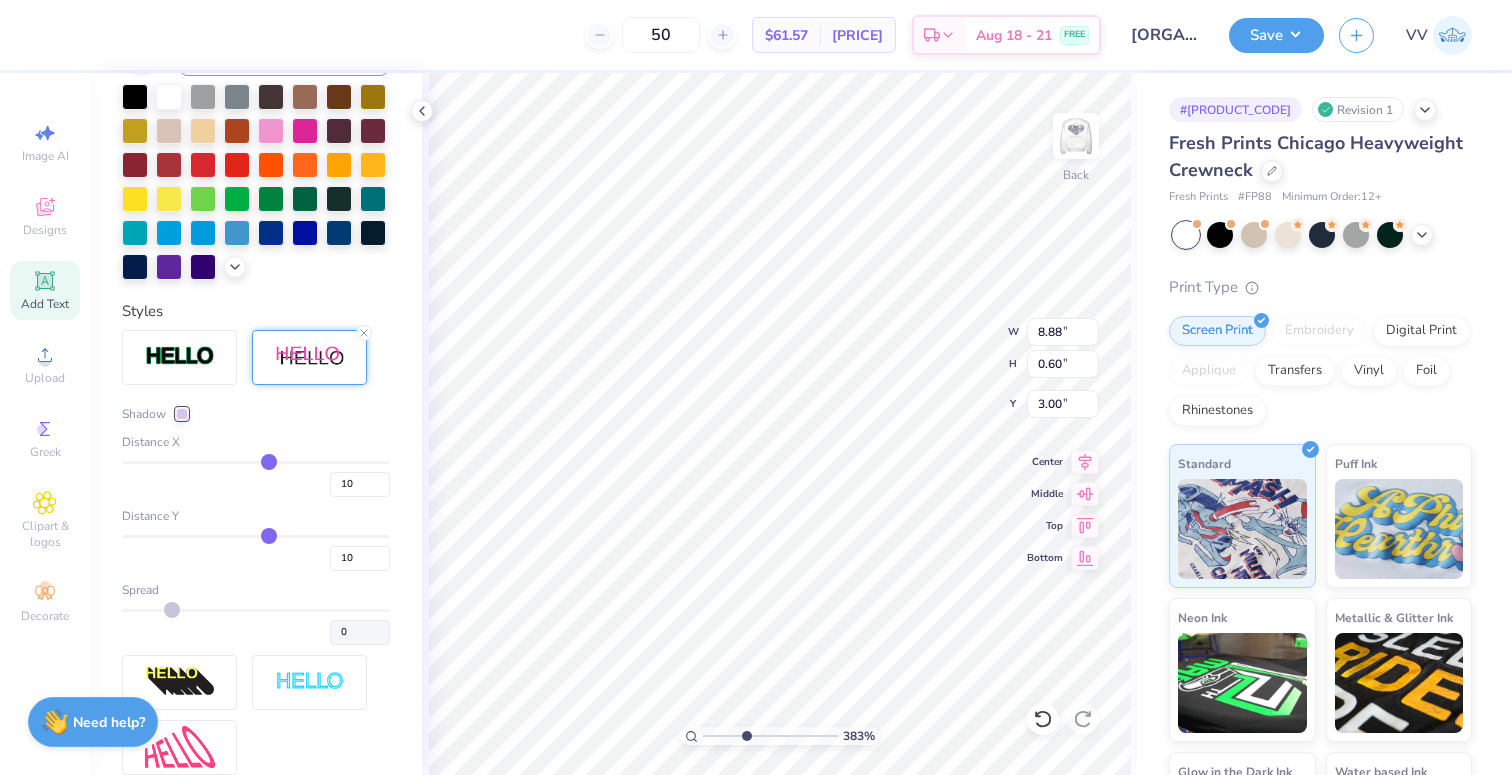type on "9" 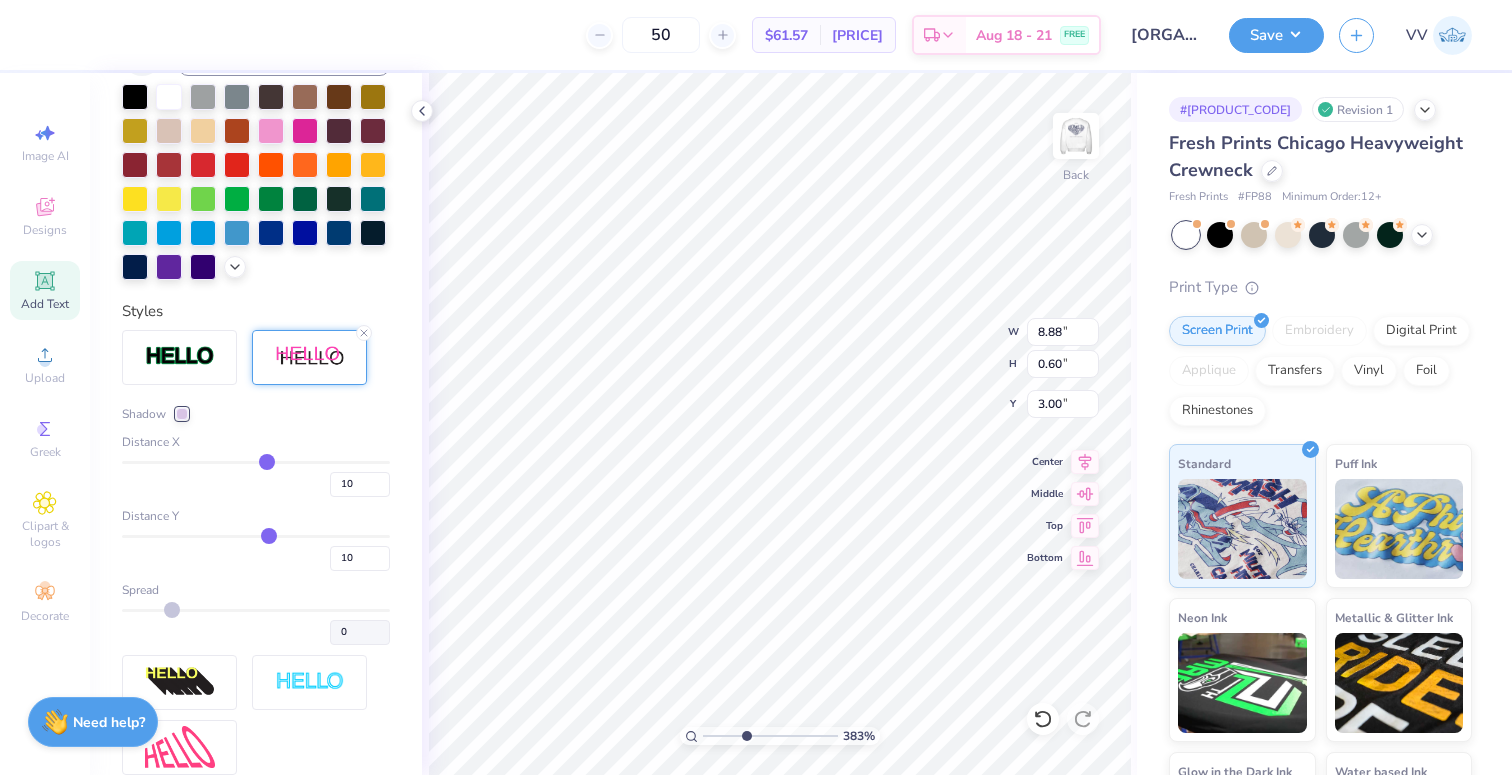 type on "9" 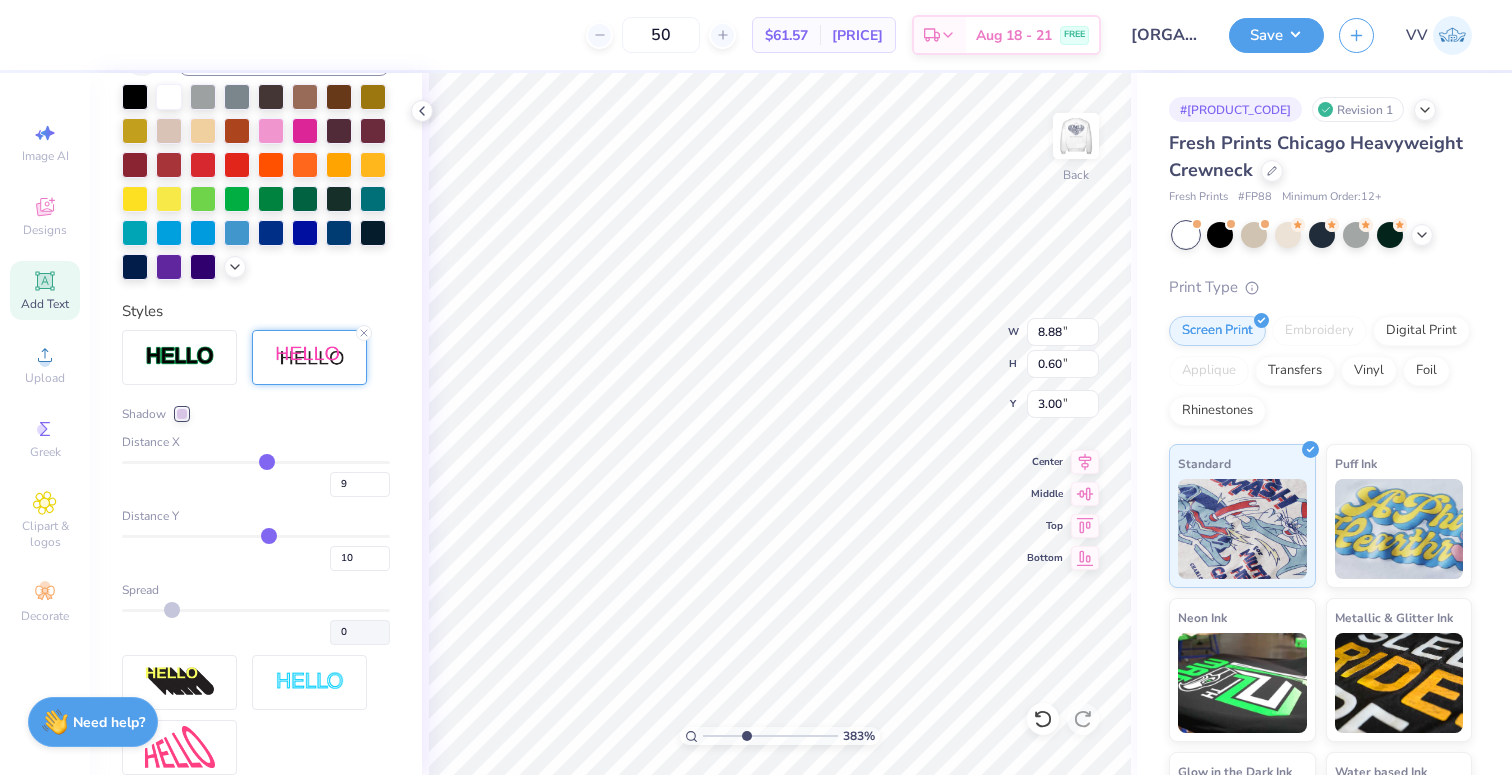 type on "8" 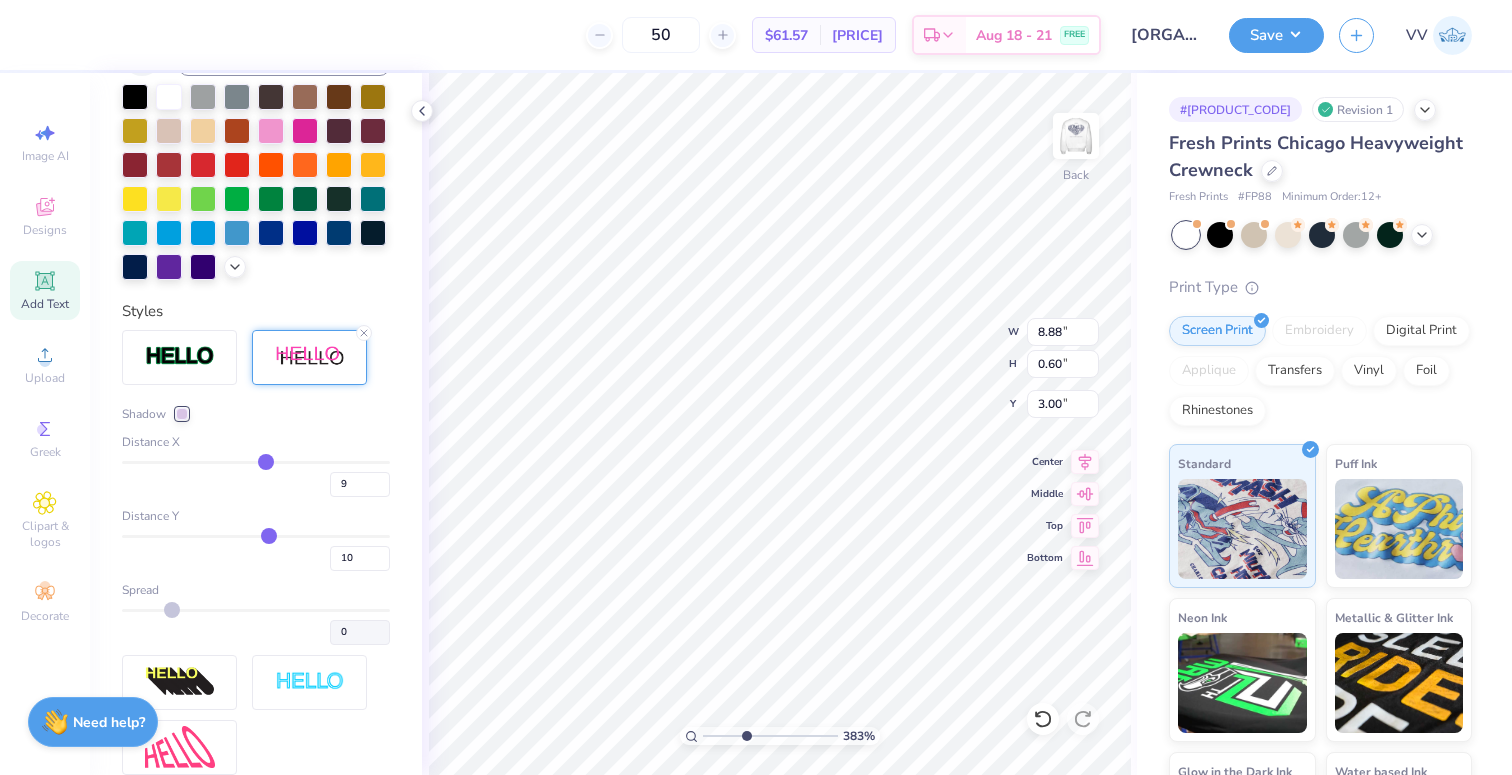 type on "8" 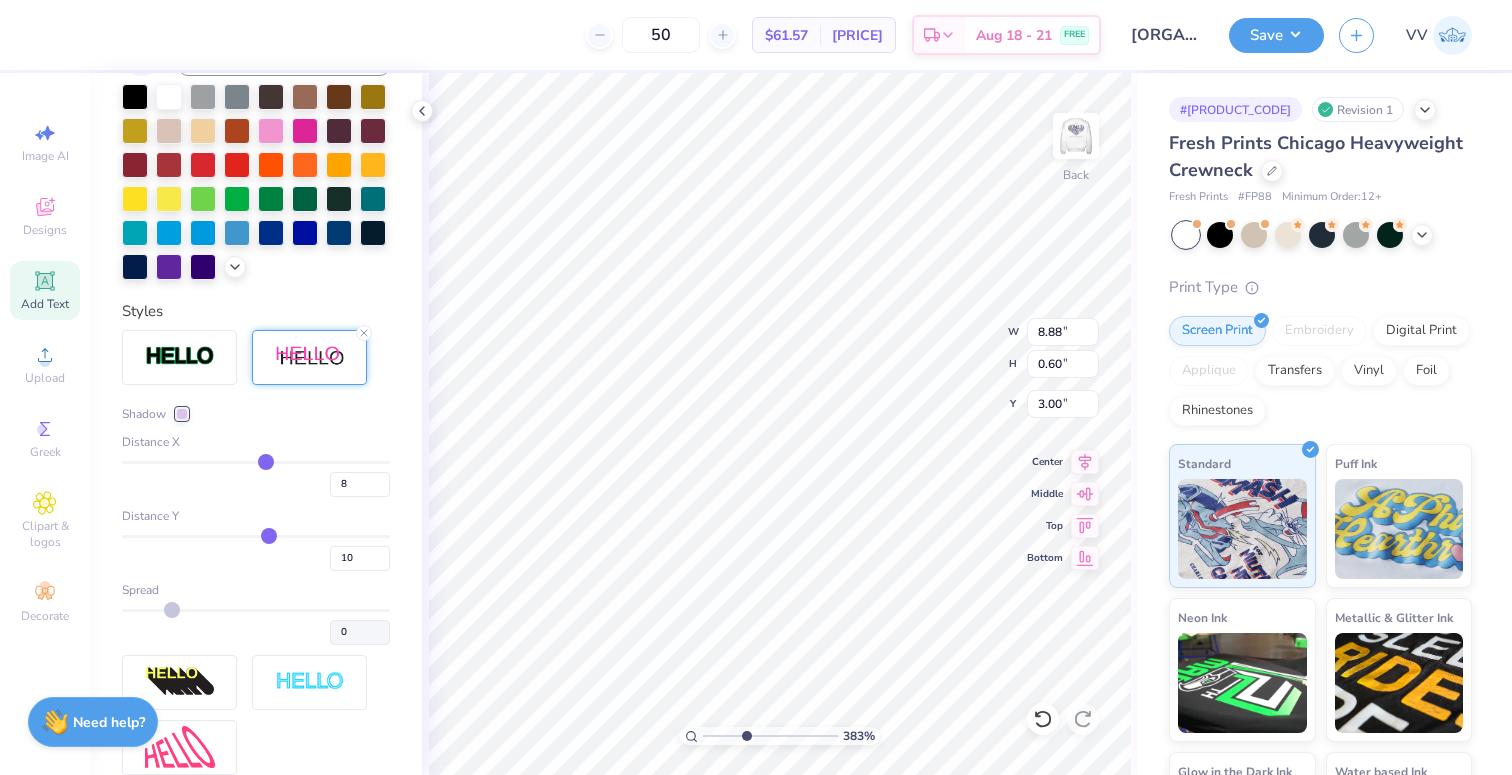 type on "7" 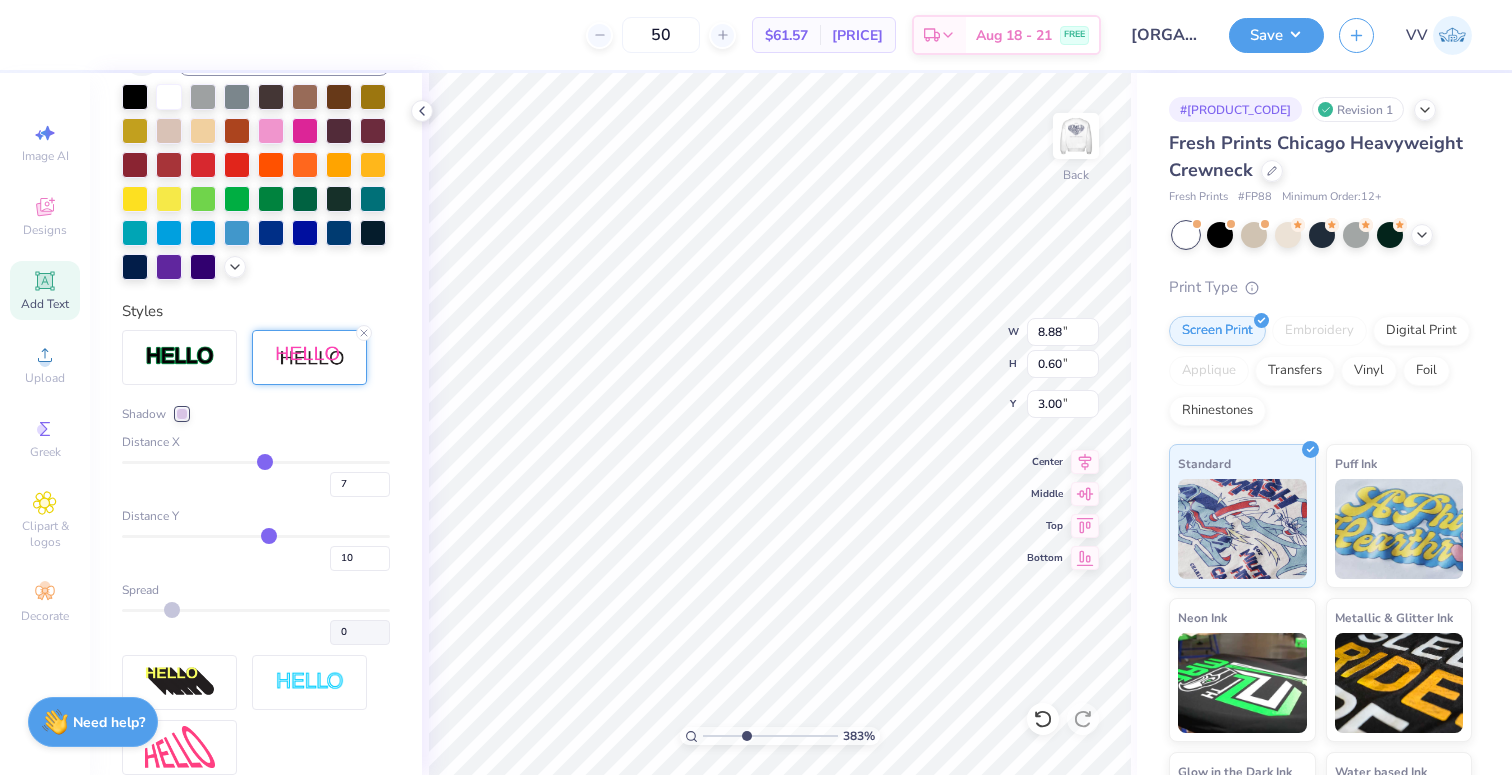 type on "7" 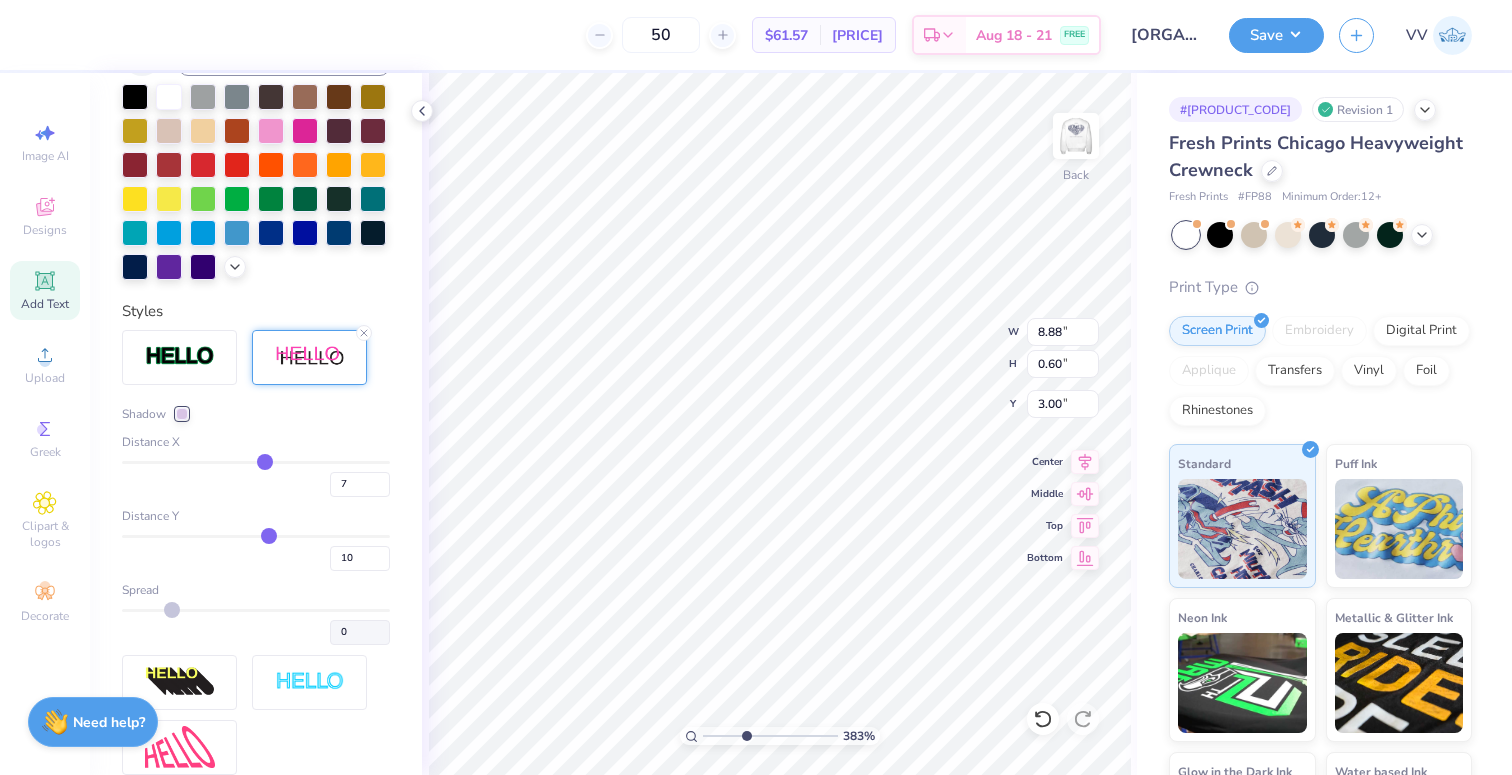 type on "8.56" 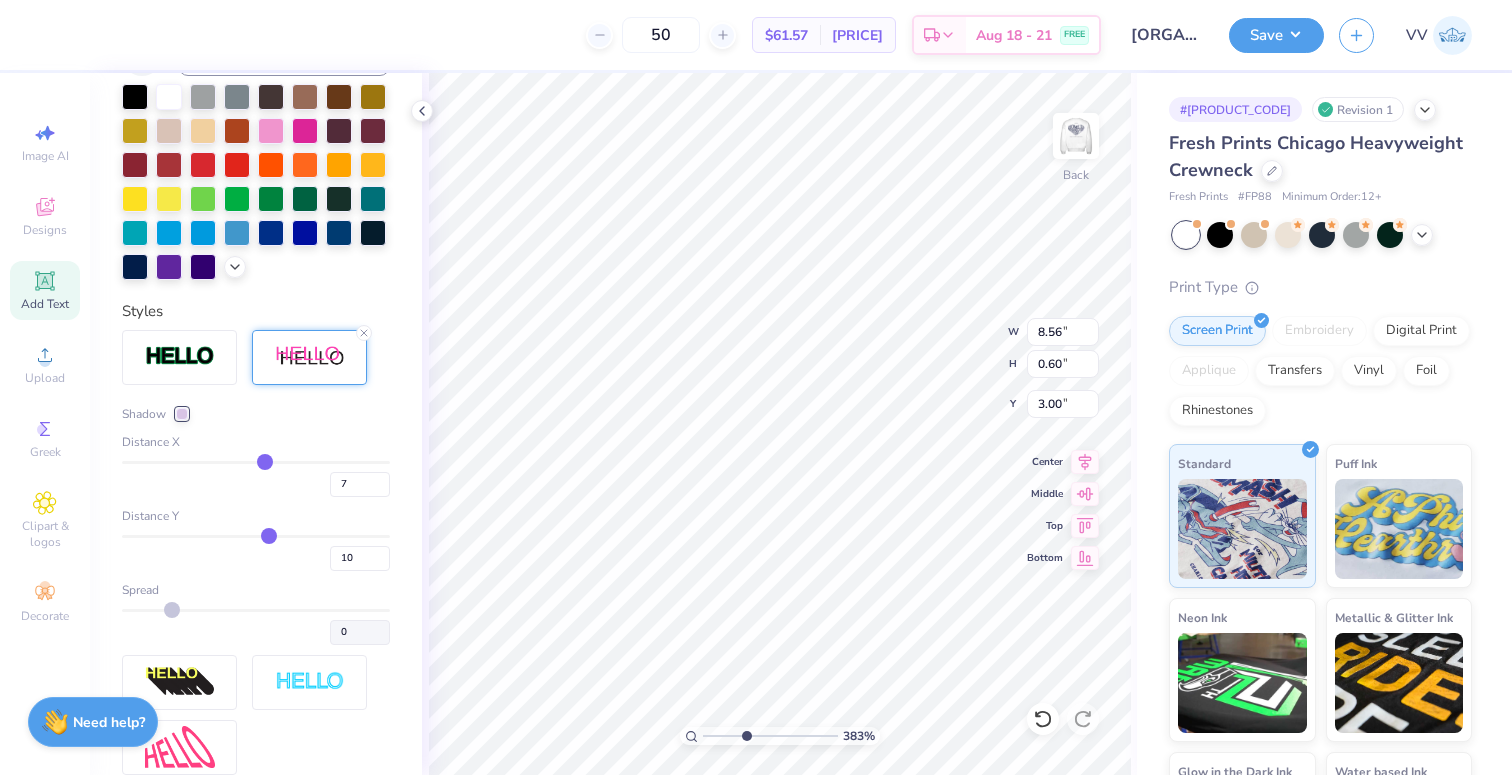 type on "6" 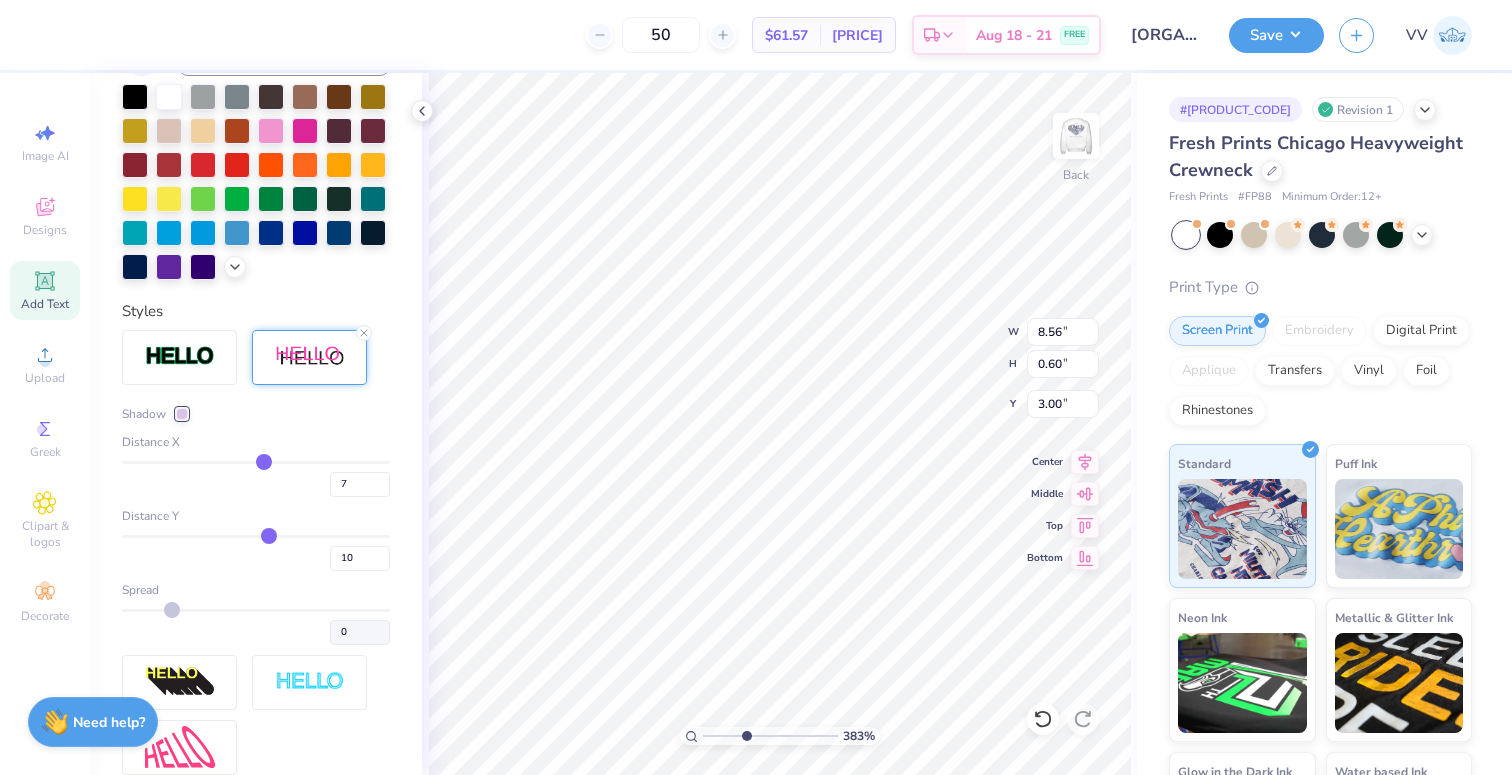 type on "6" 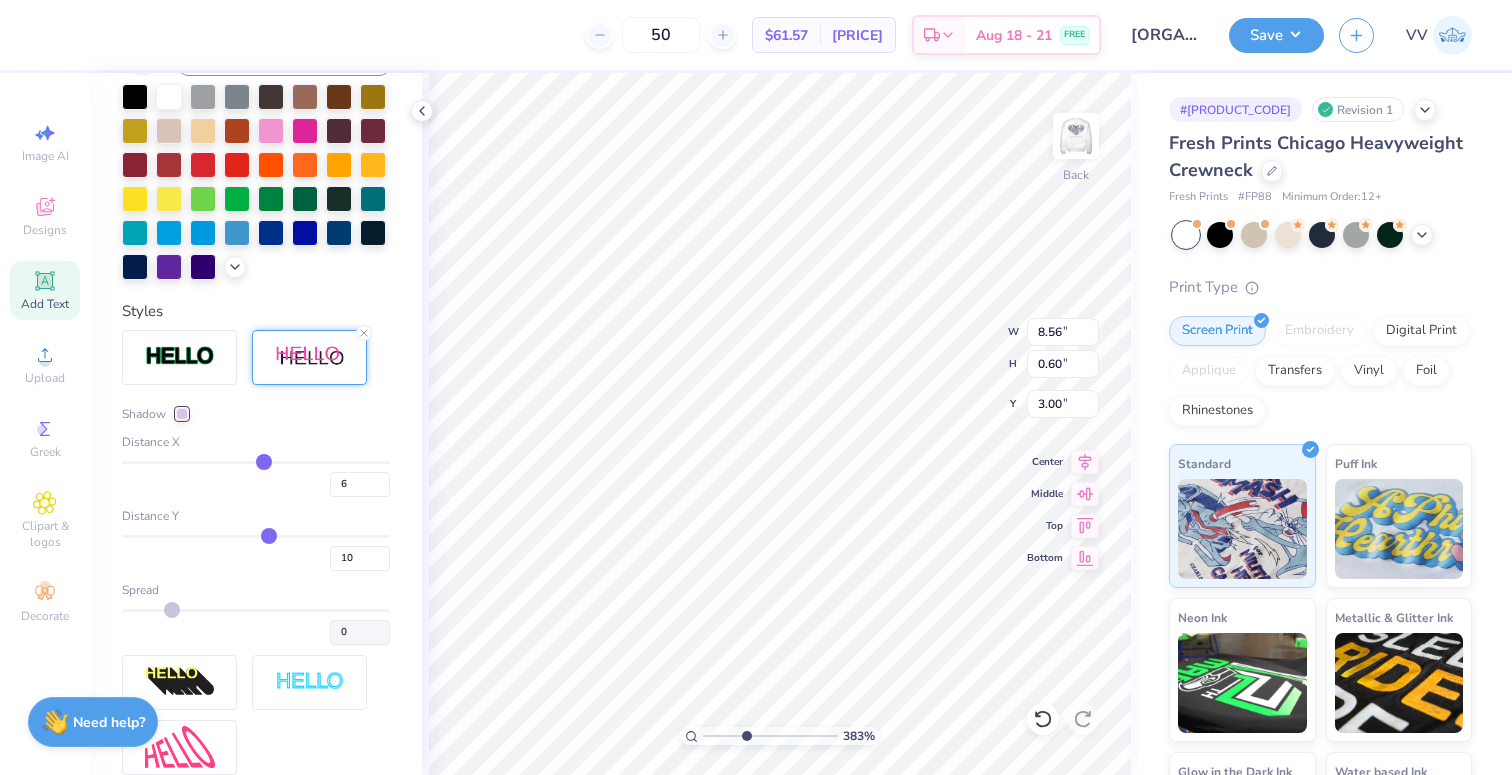 type on "5" 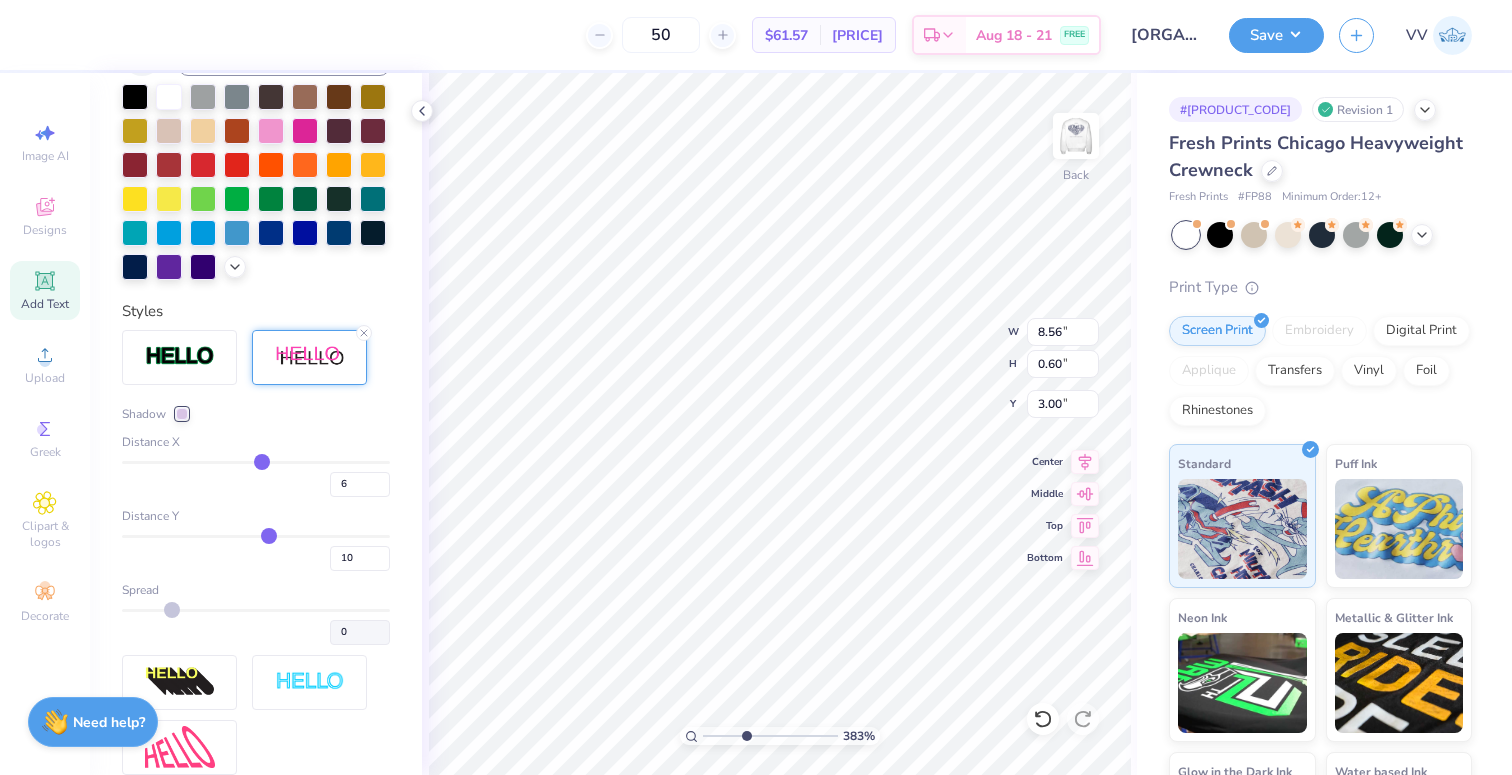 type on "5" 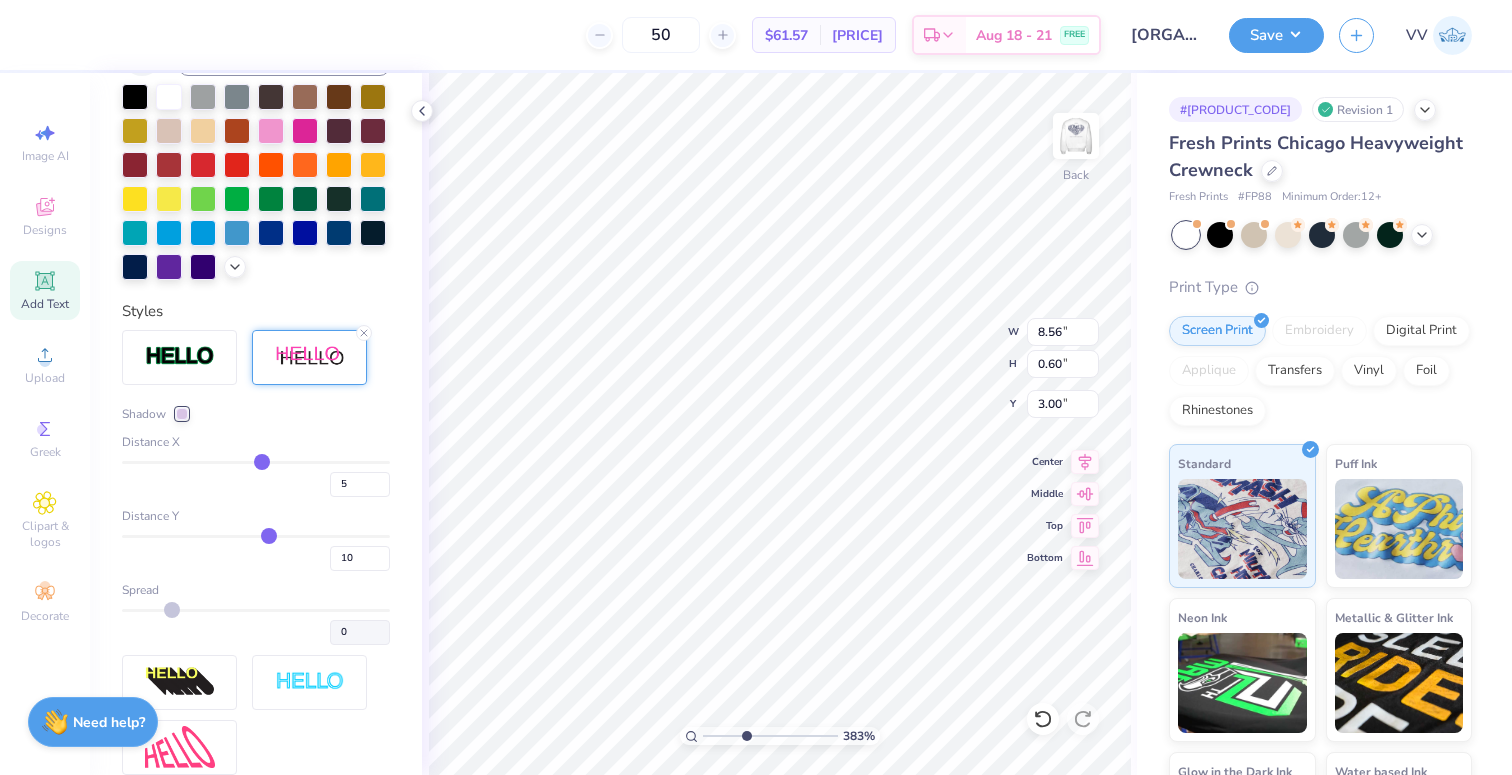 type on "5" 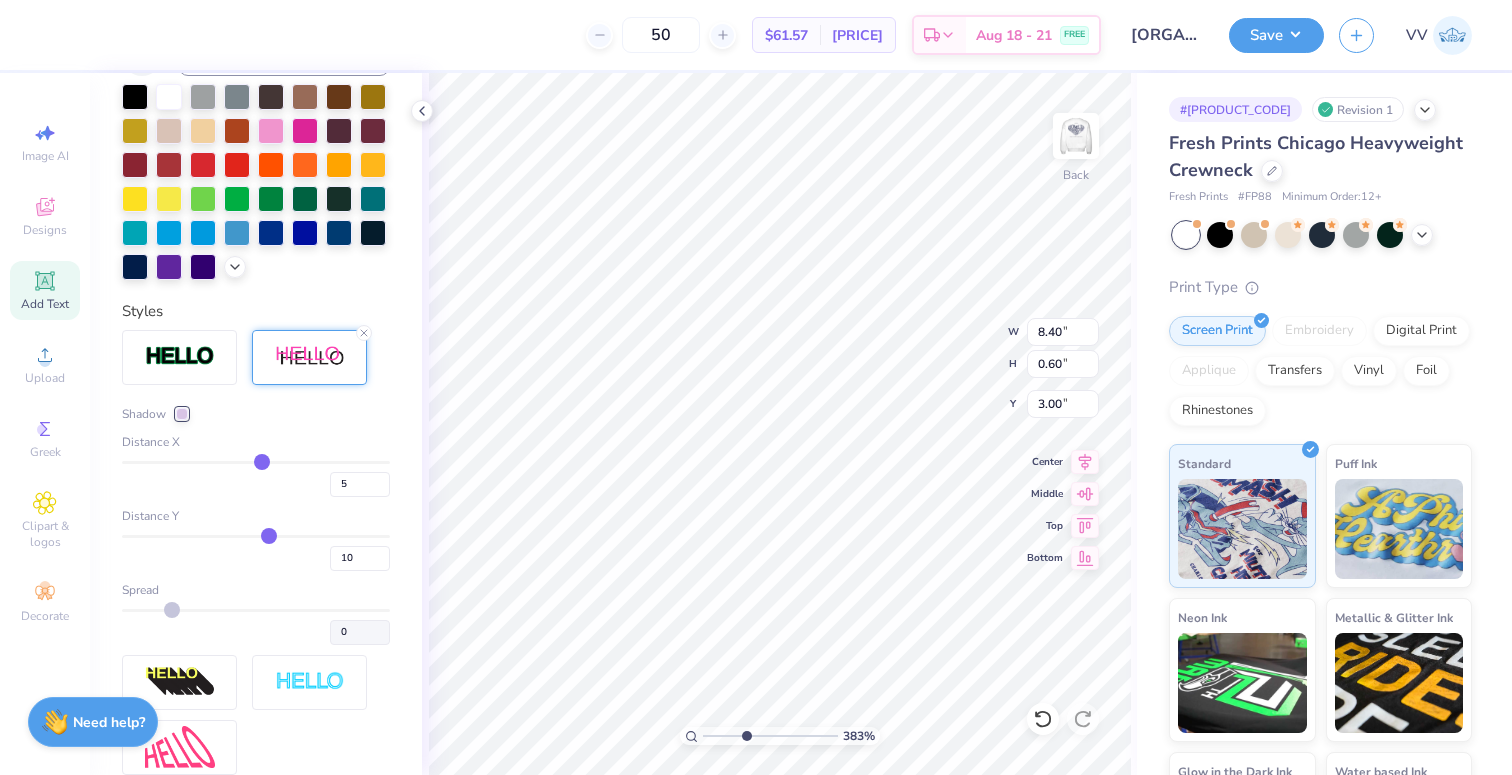 type on "6" 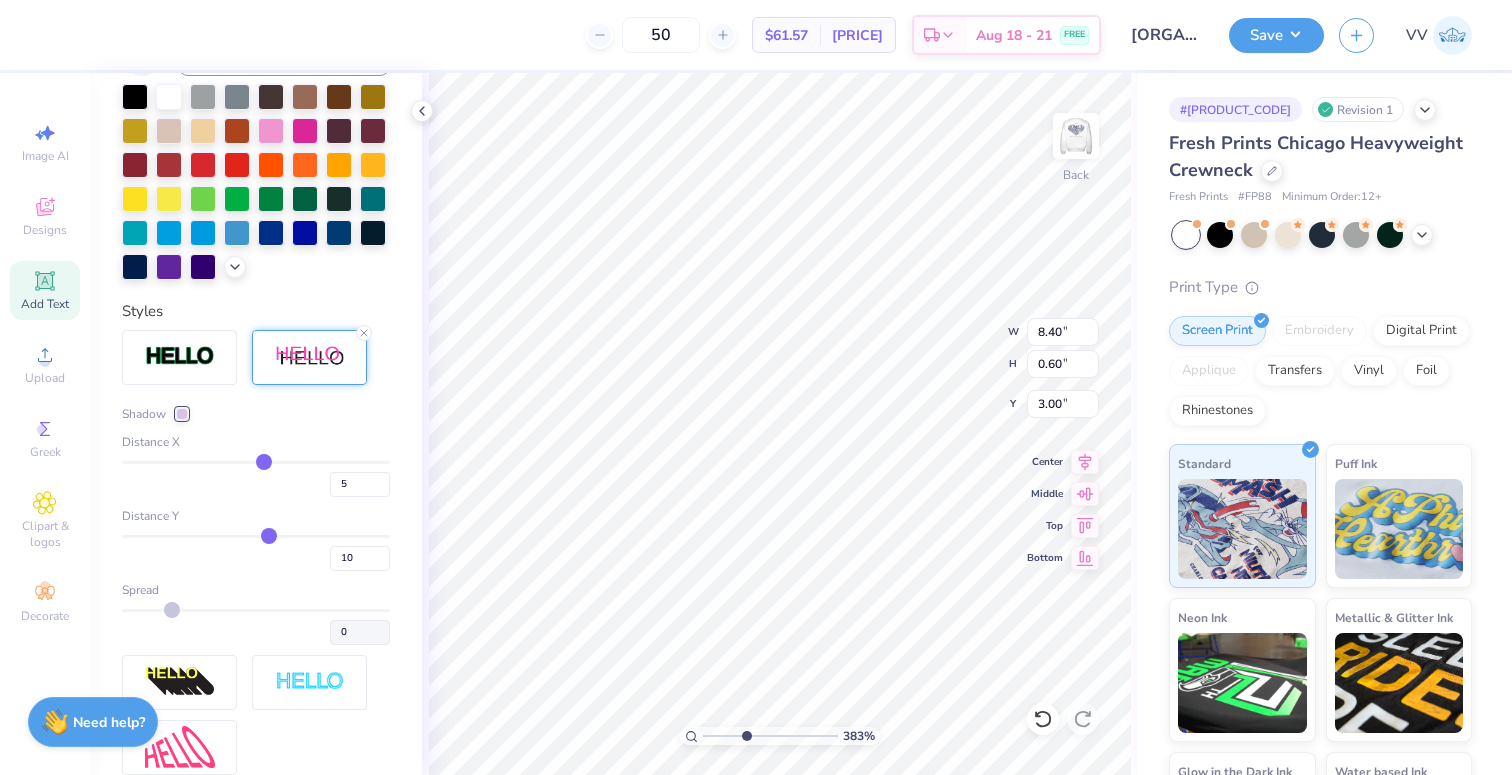 type on "6" 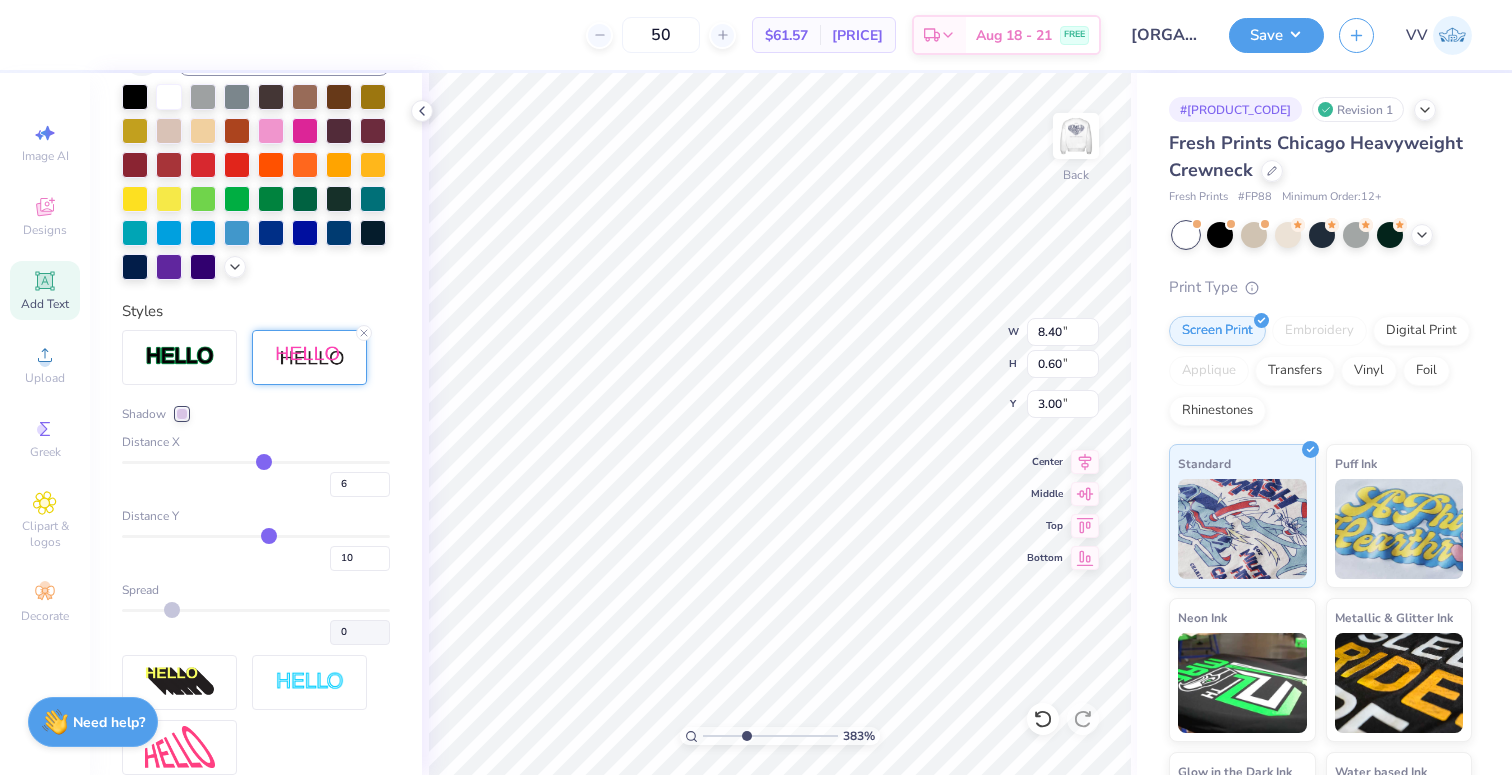 type on "5" 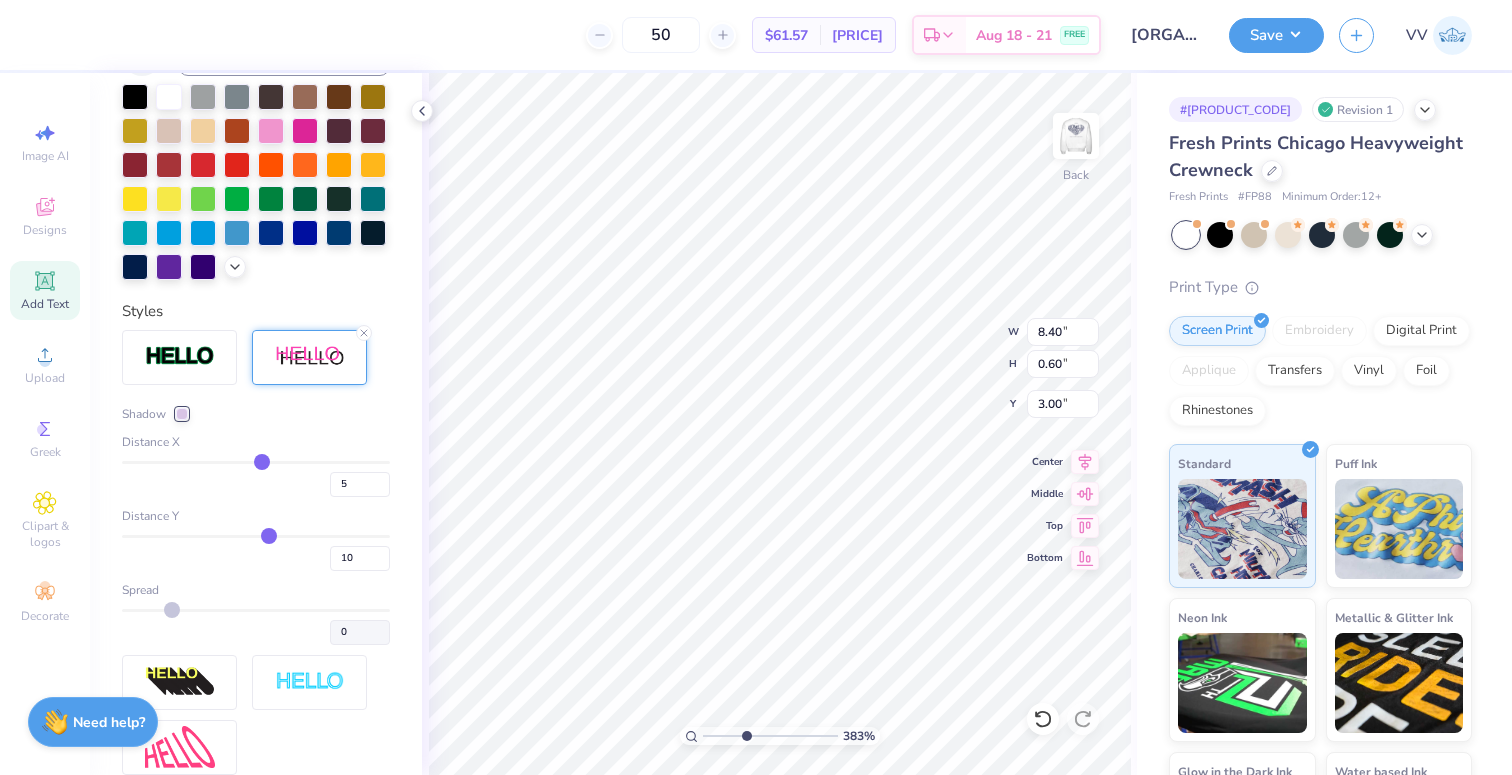 type on "4" 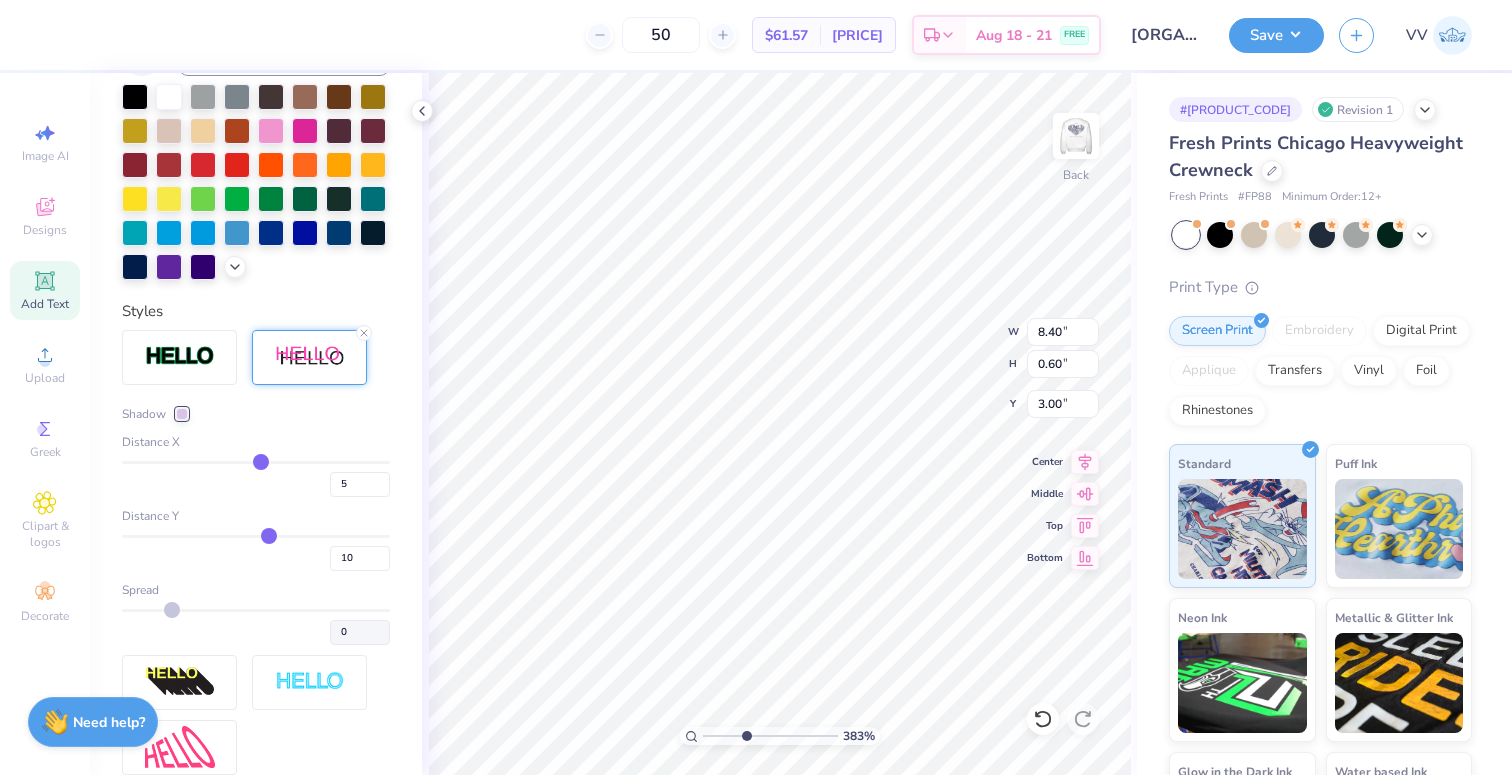 type on "4" 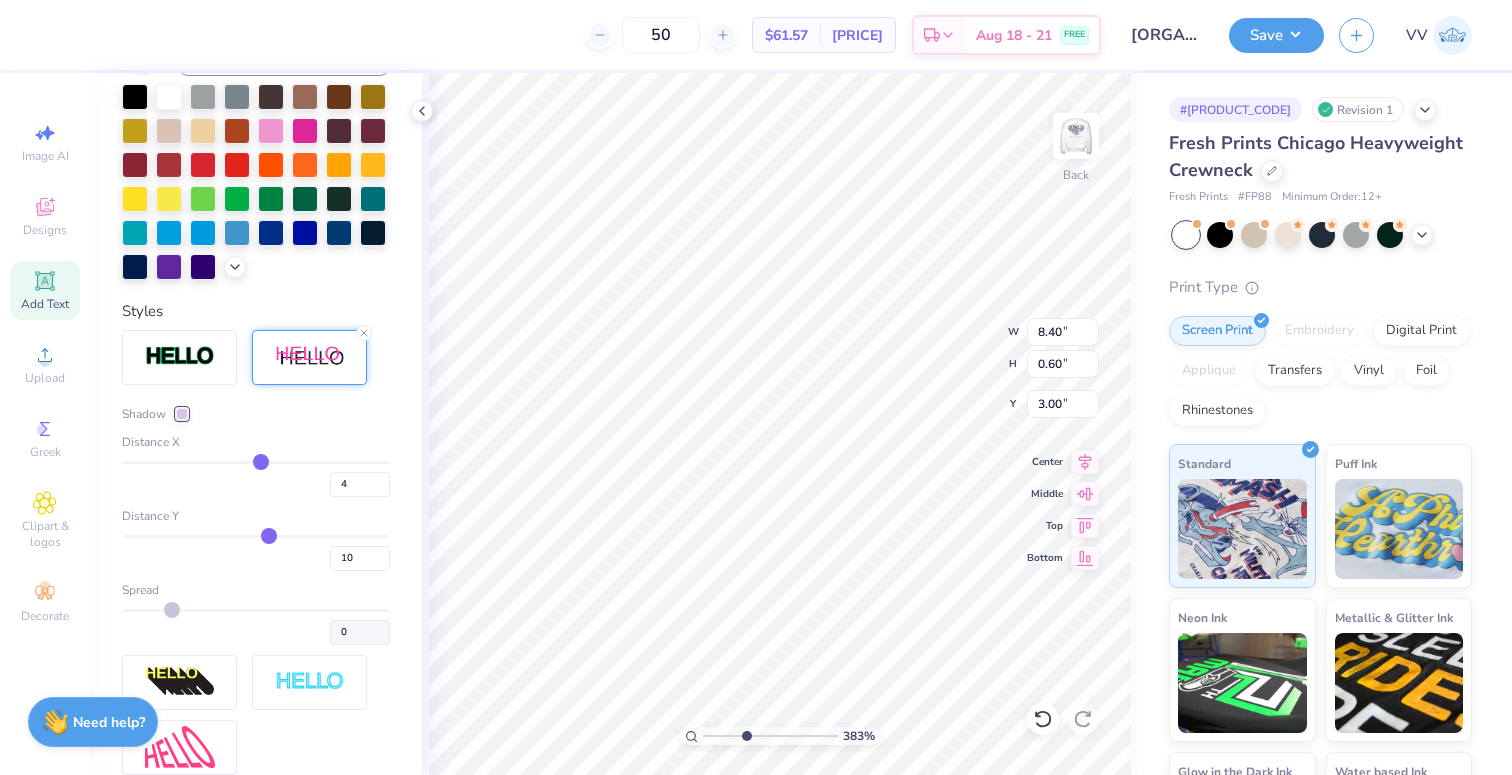 type on "3" 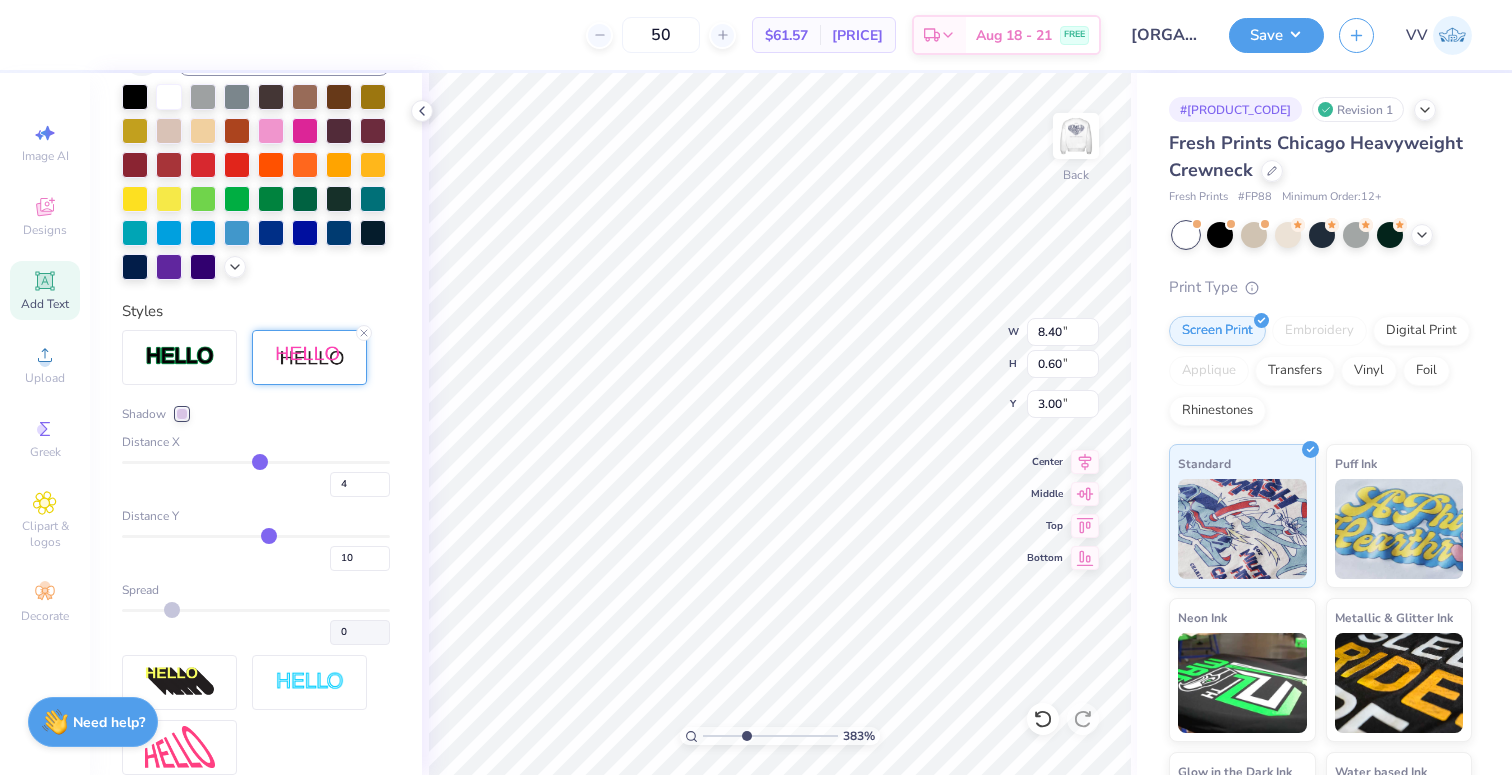 type on "3" 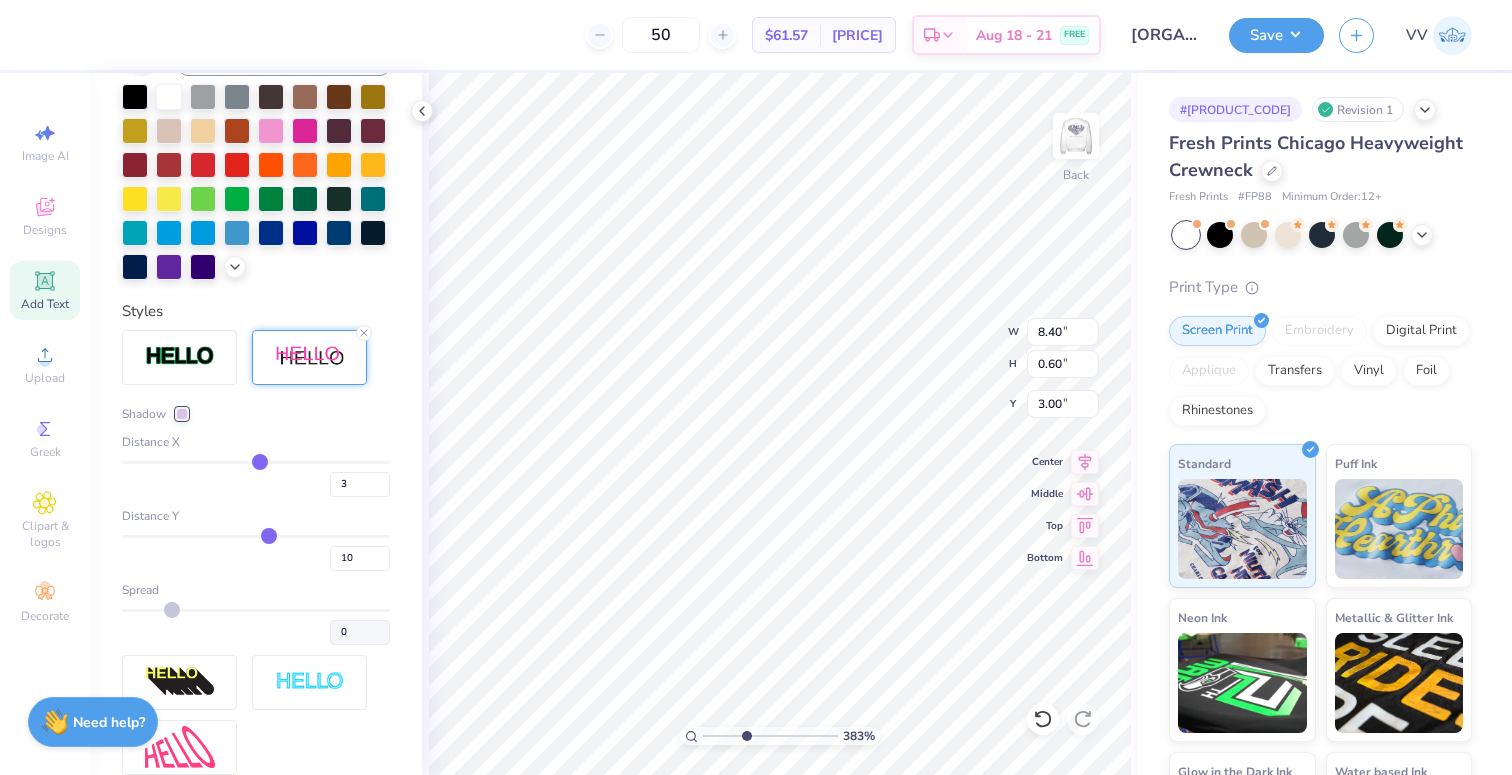 type on "2" 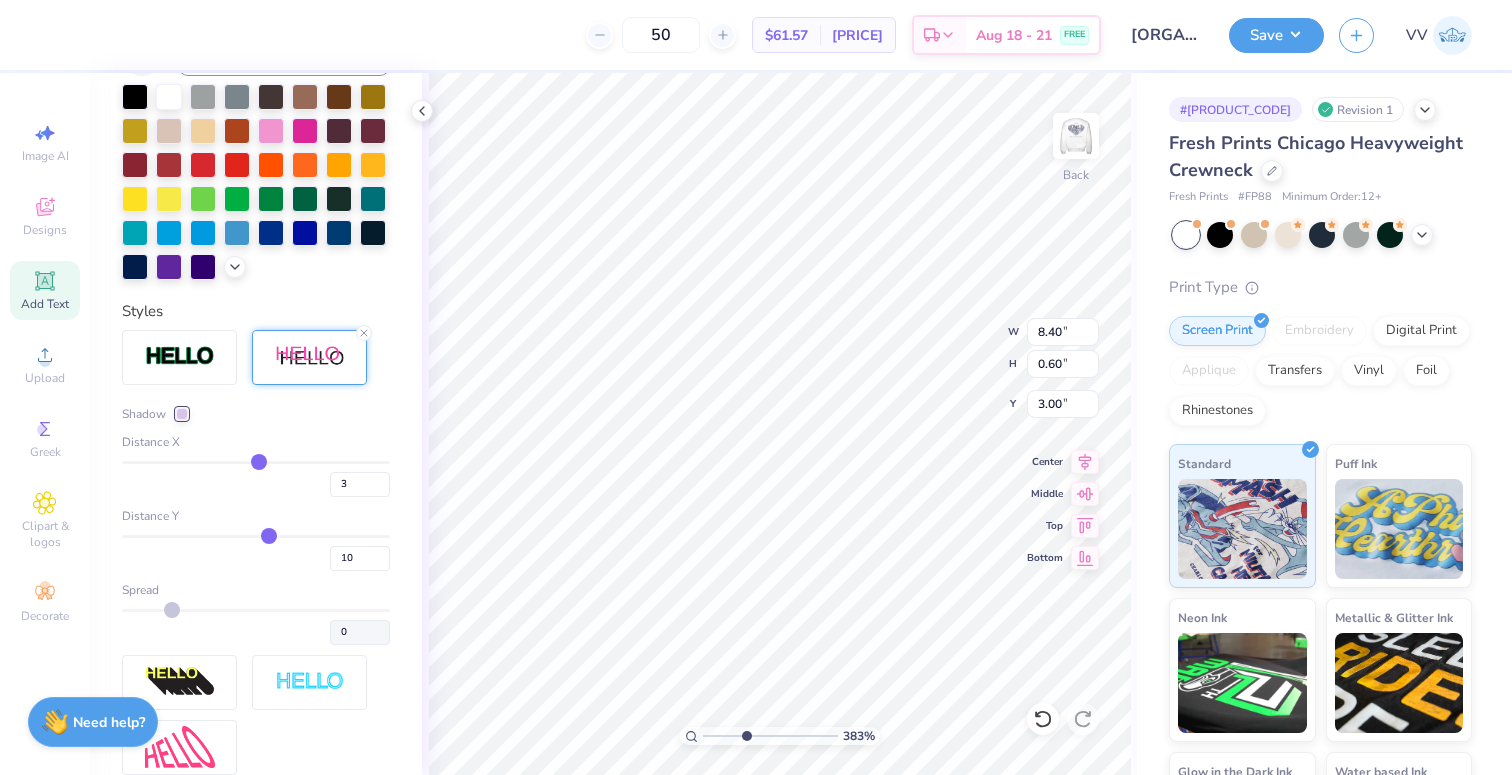 type on "2" 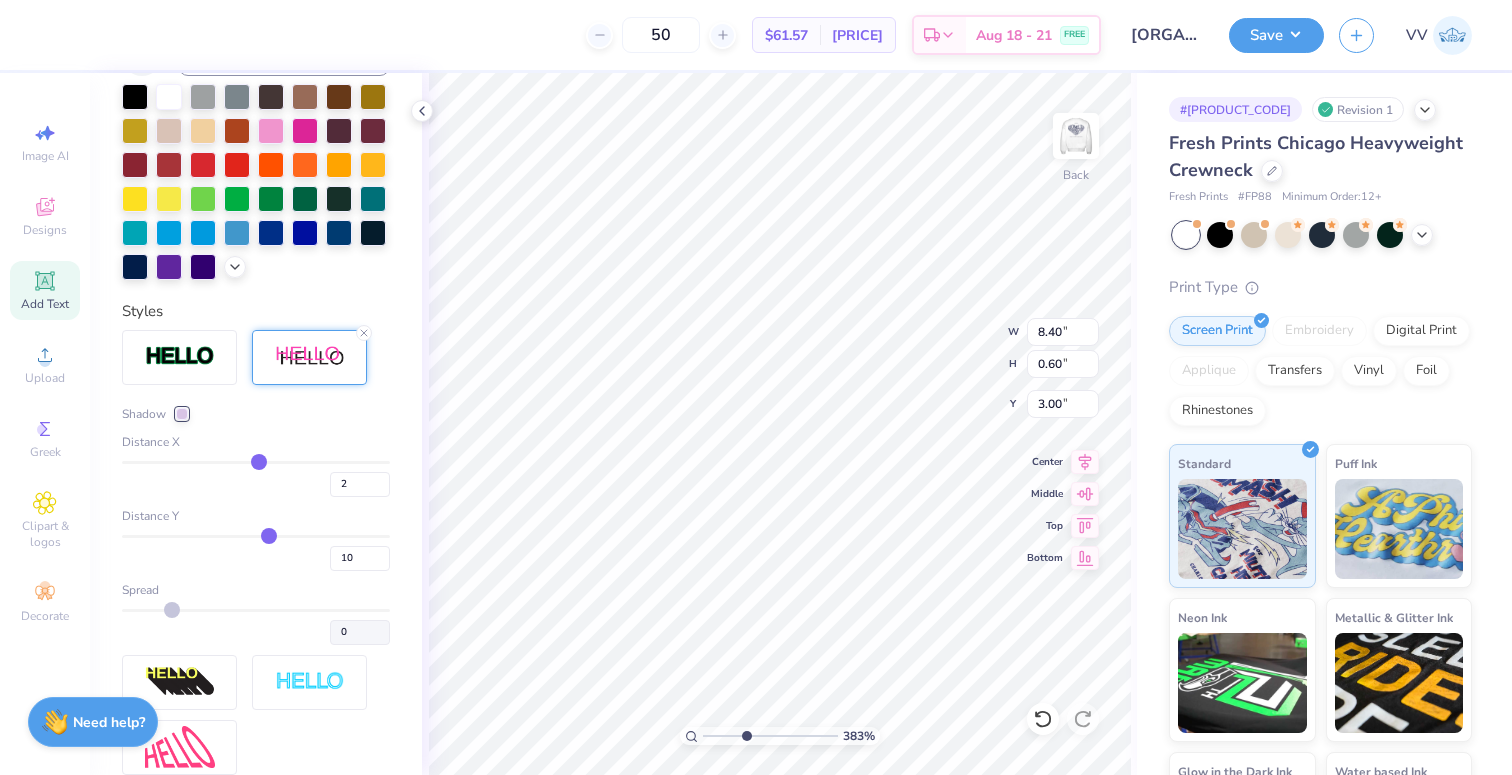 type on "1" 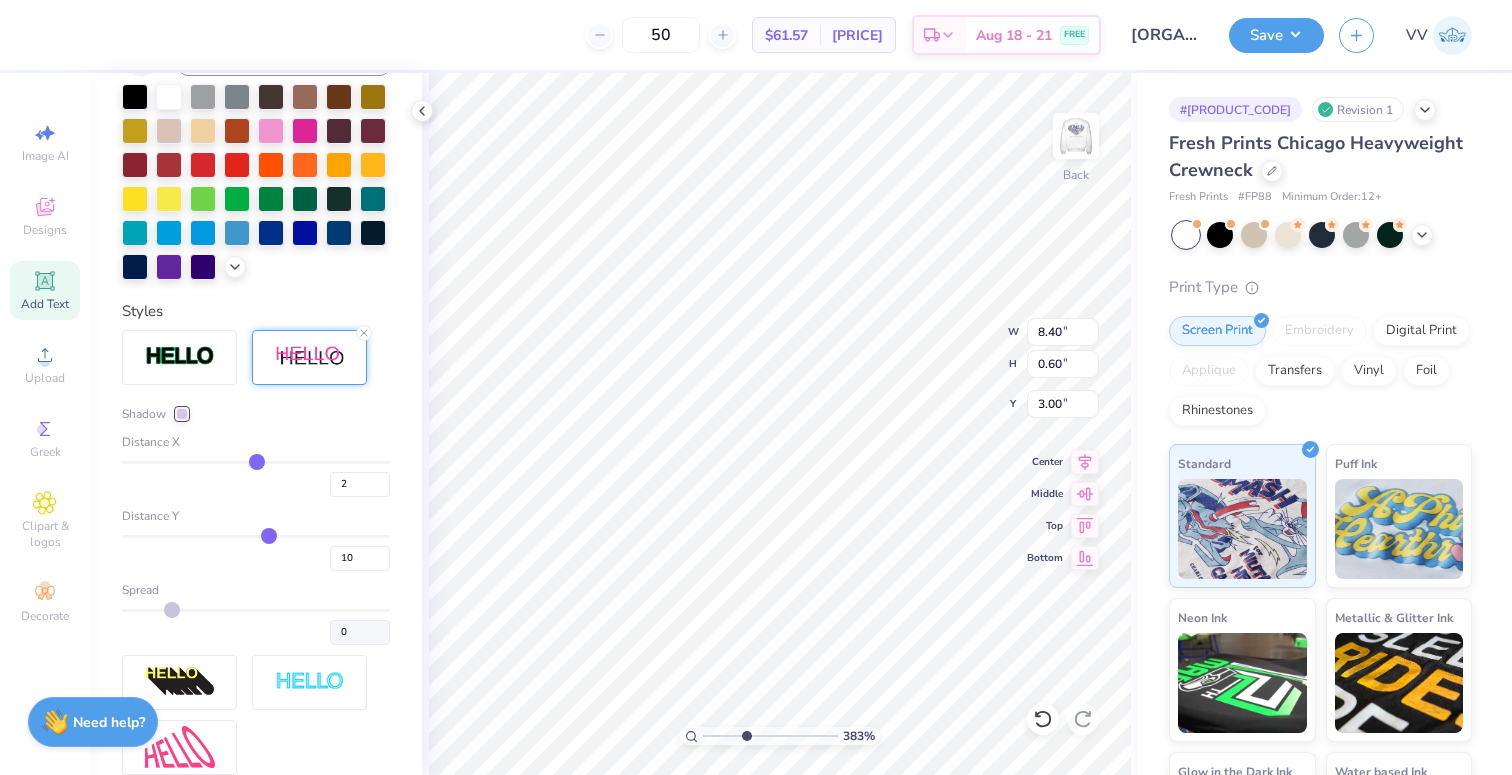 type on "1" 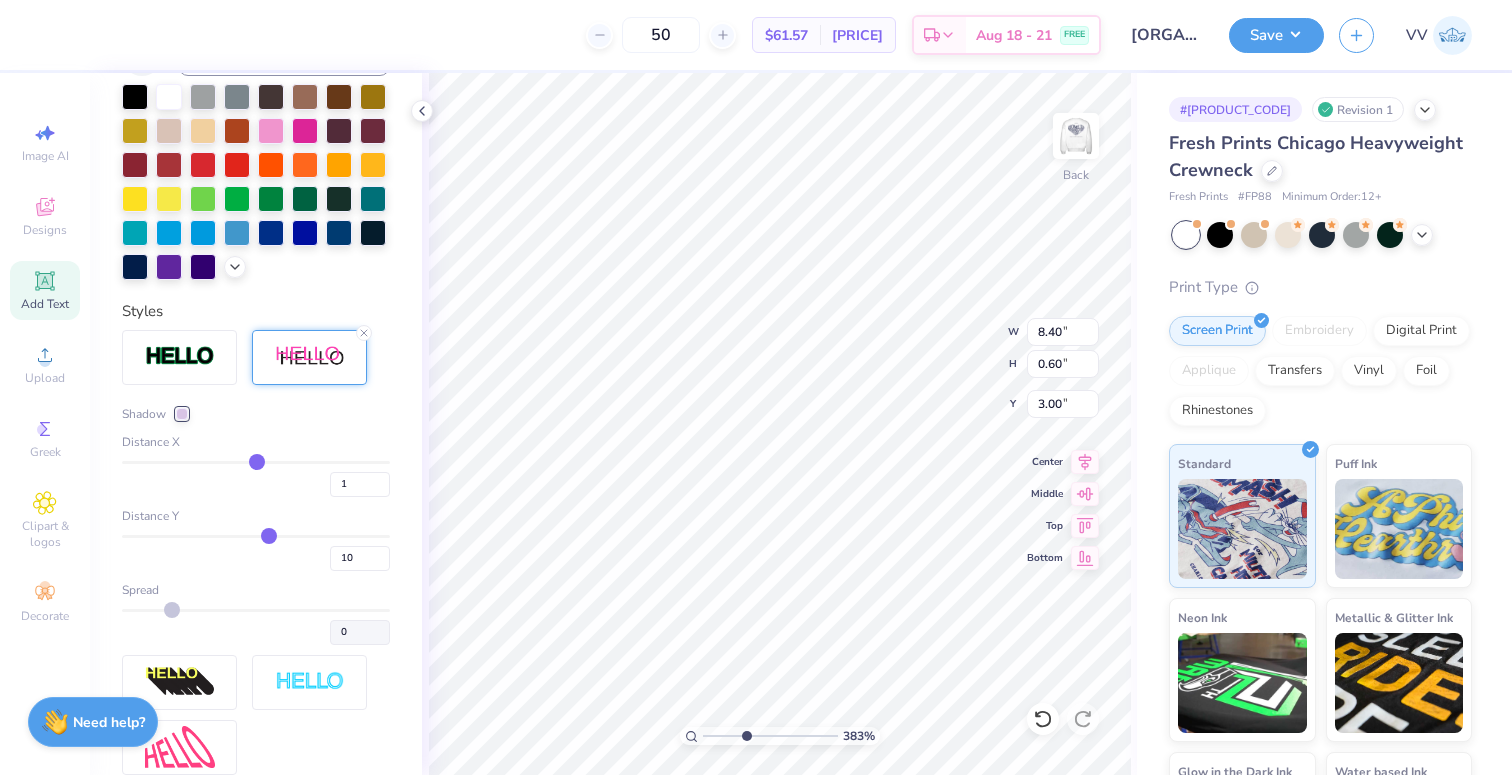 type on "1" 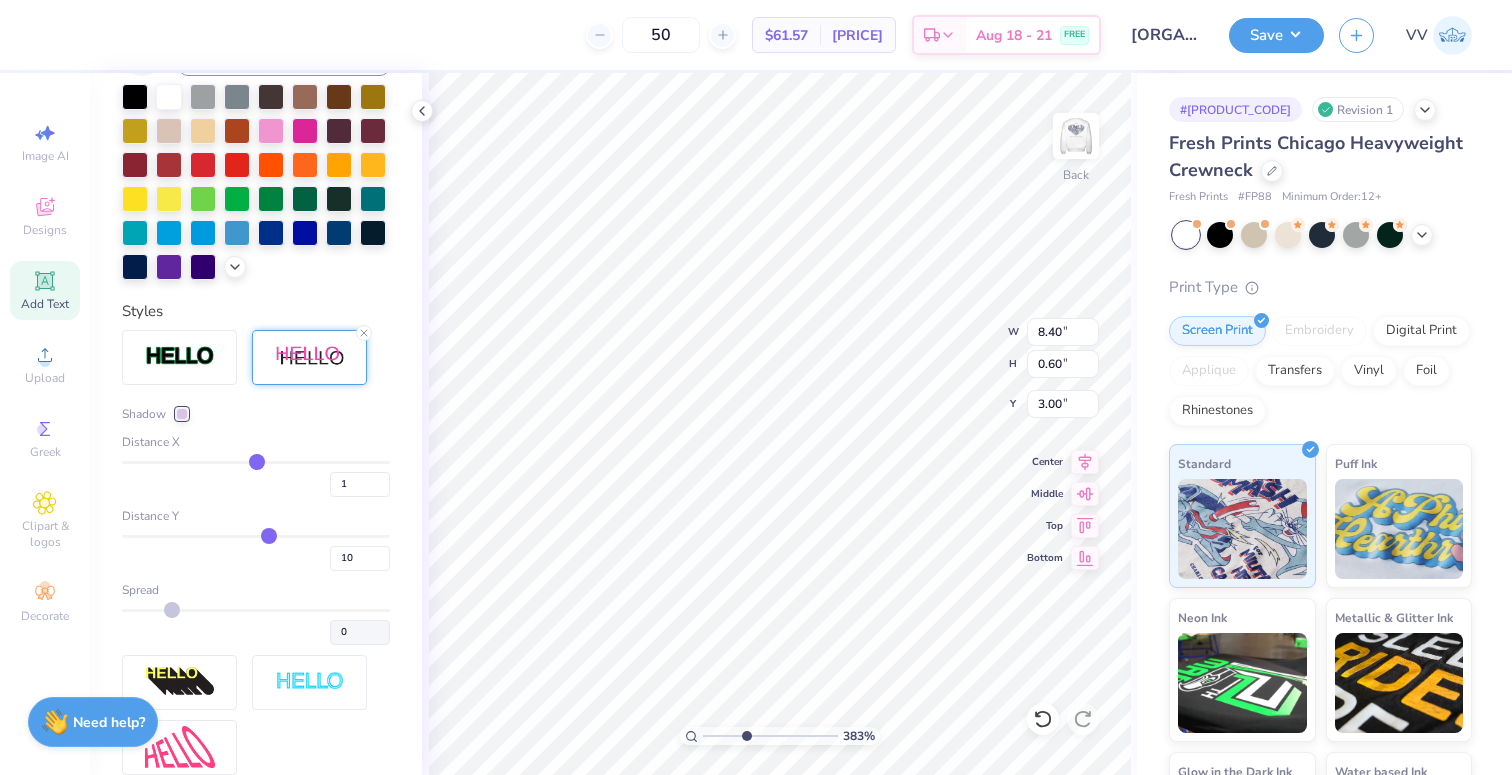 type on "8.08" 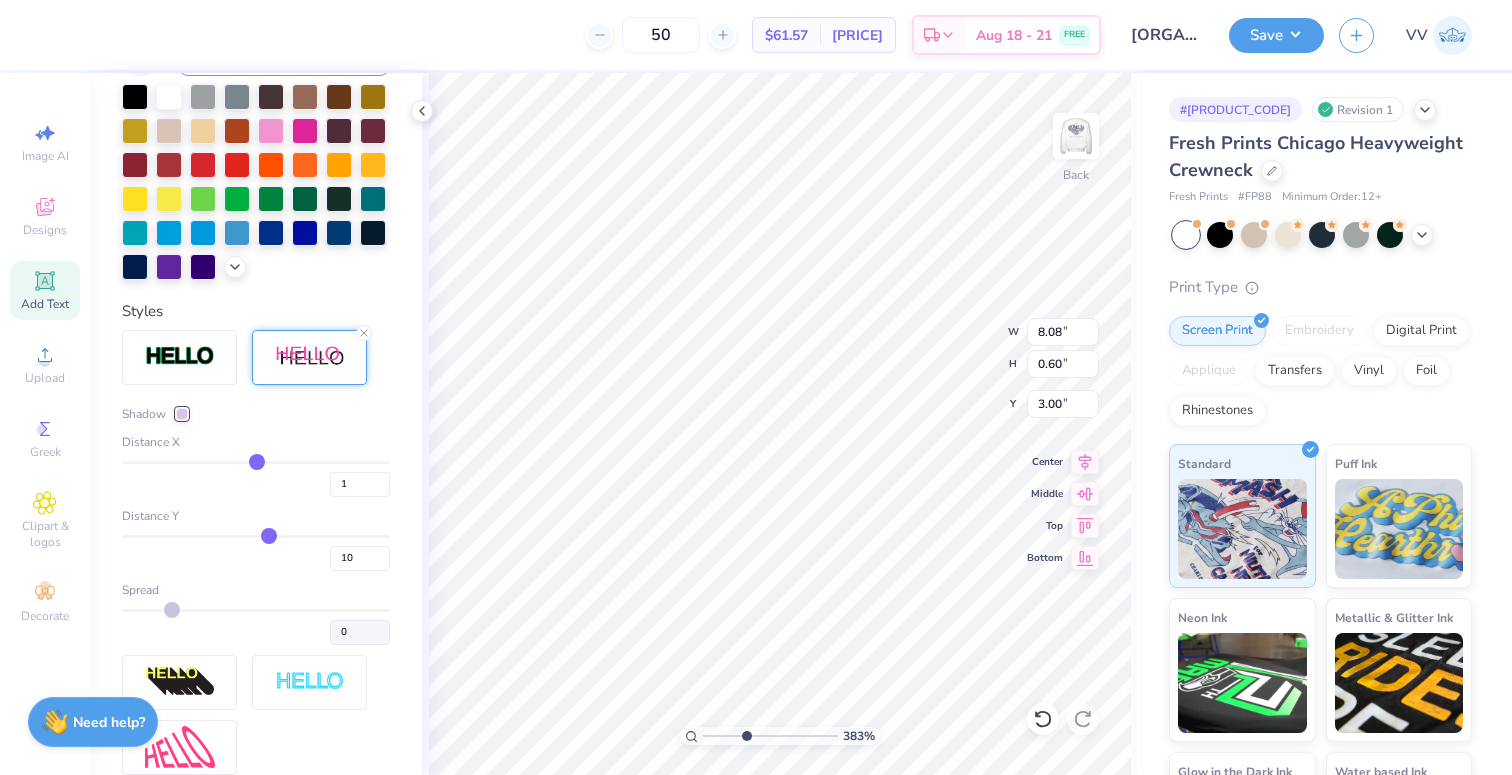type on "9" 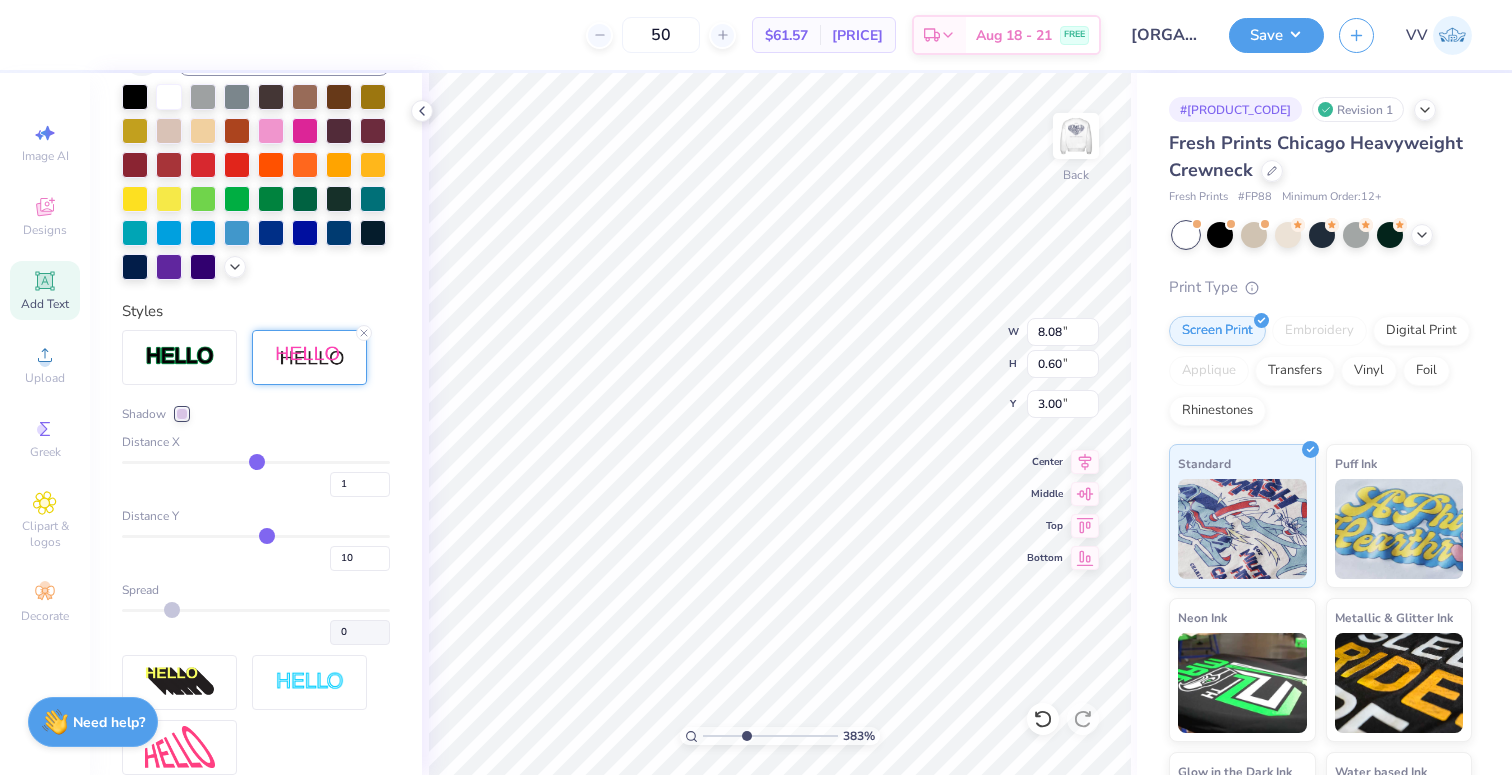 type on "9" 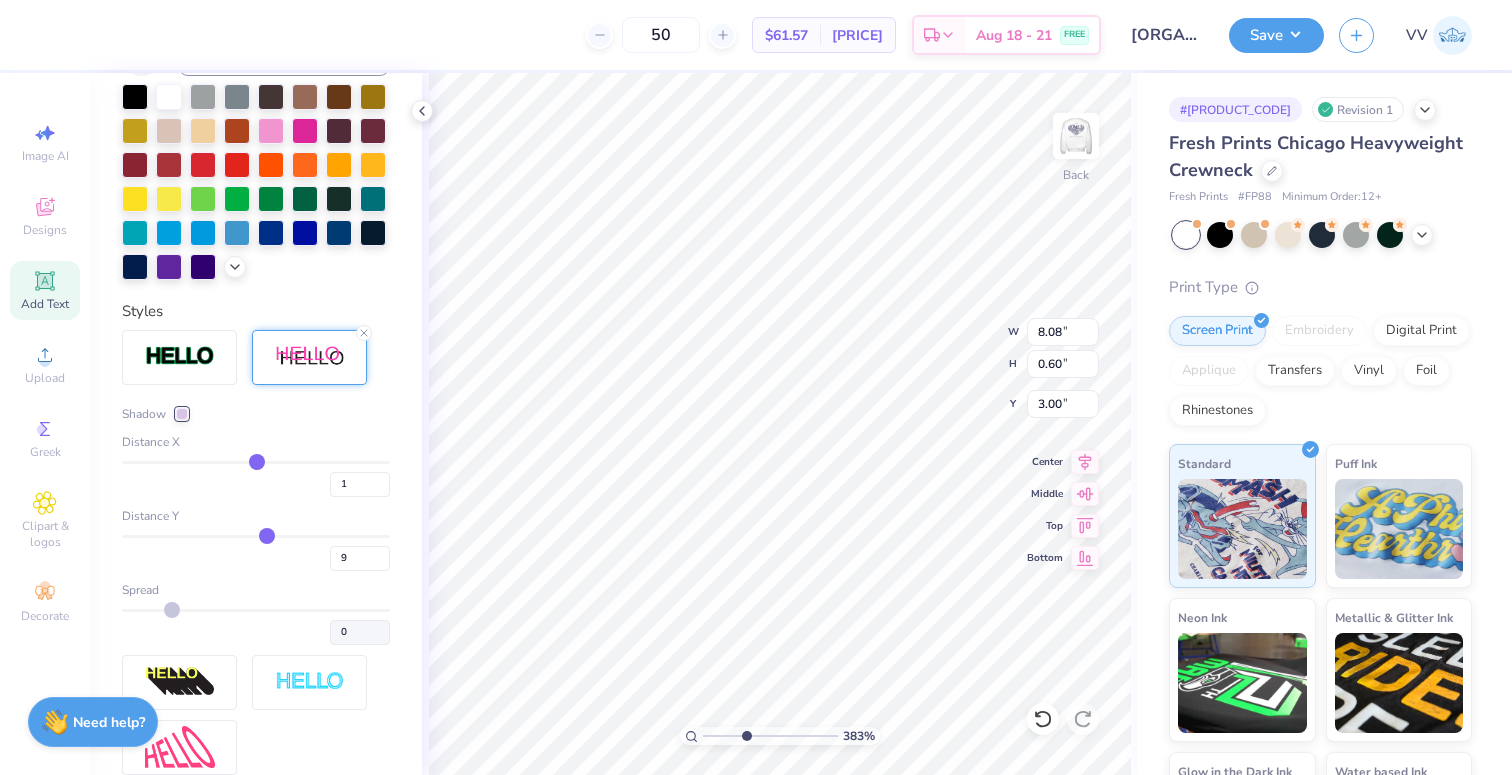 type on "8" 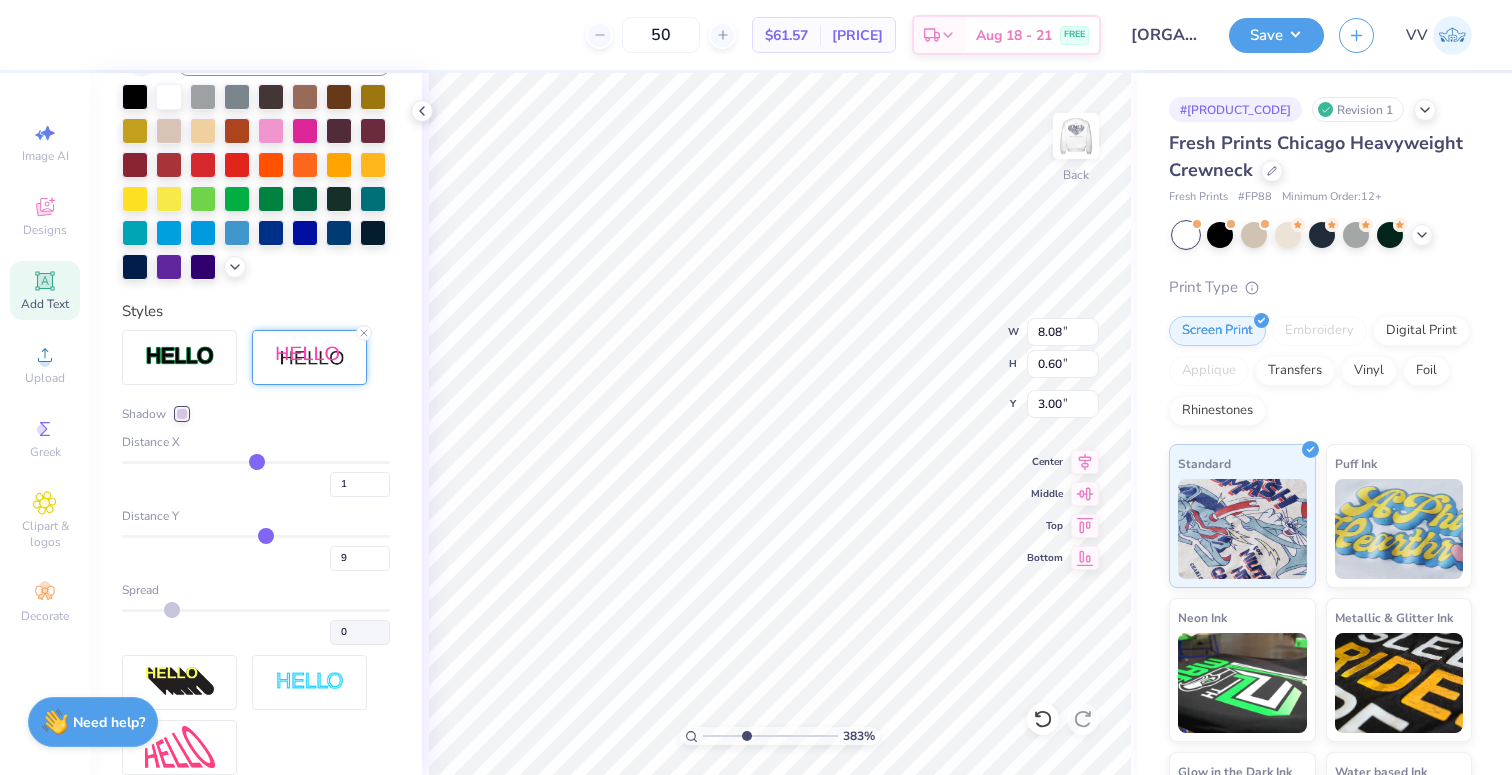 type on "8" 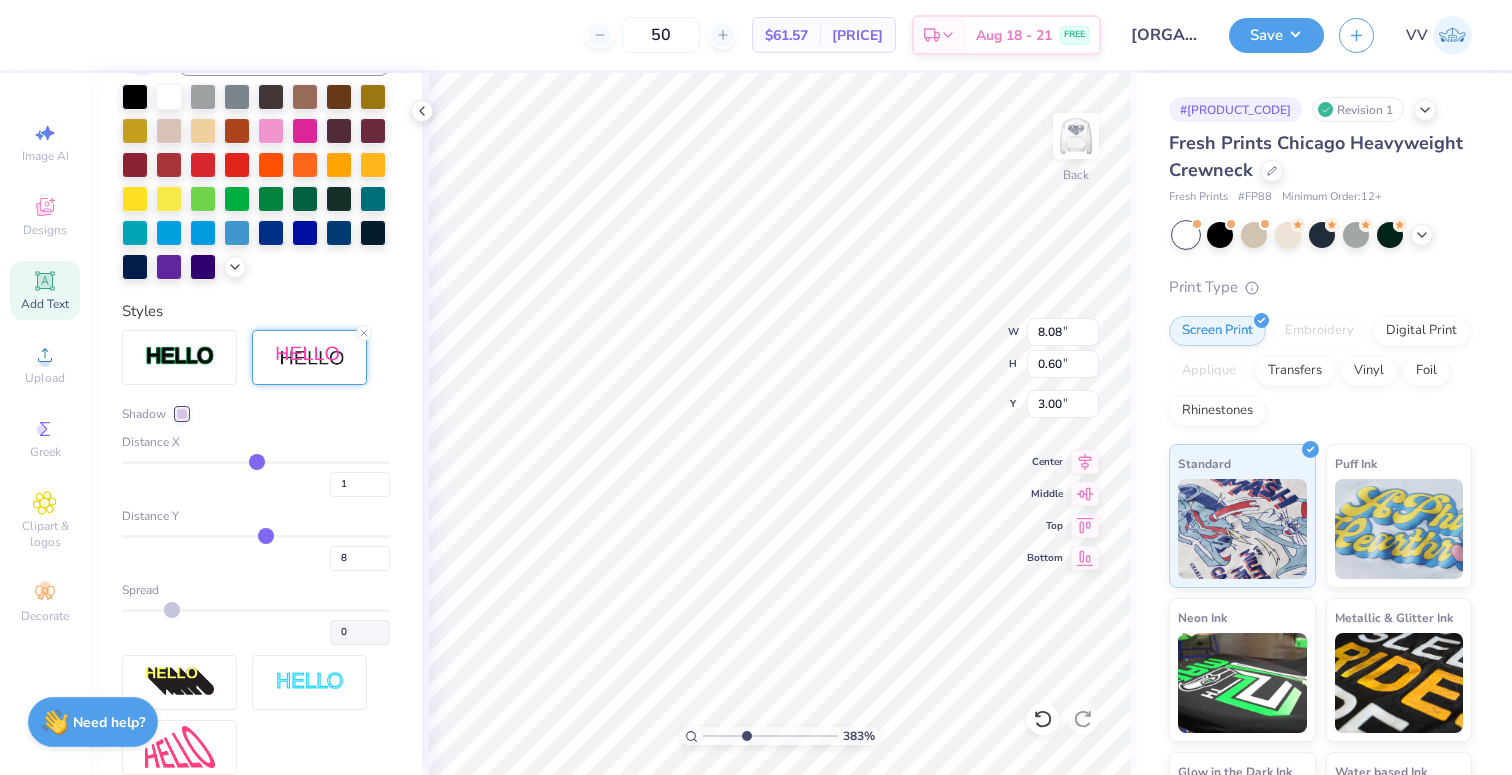 type on "7" 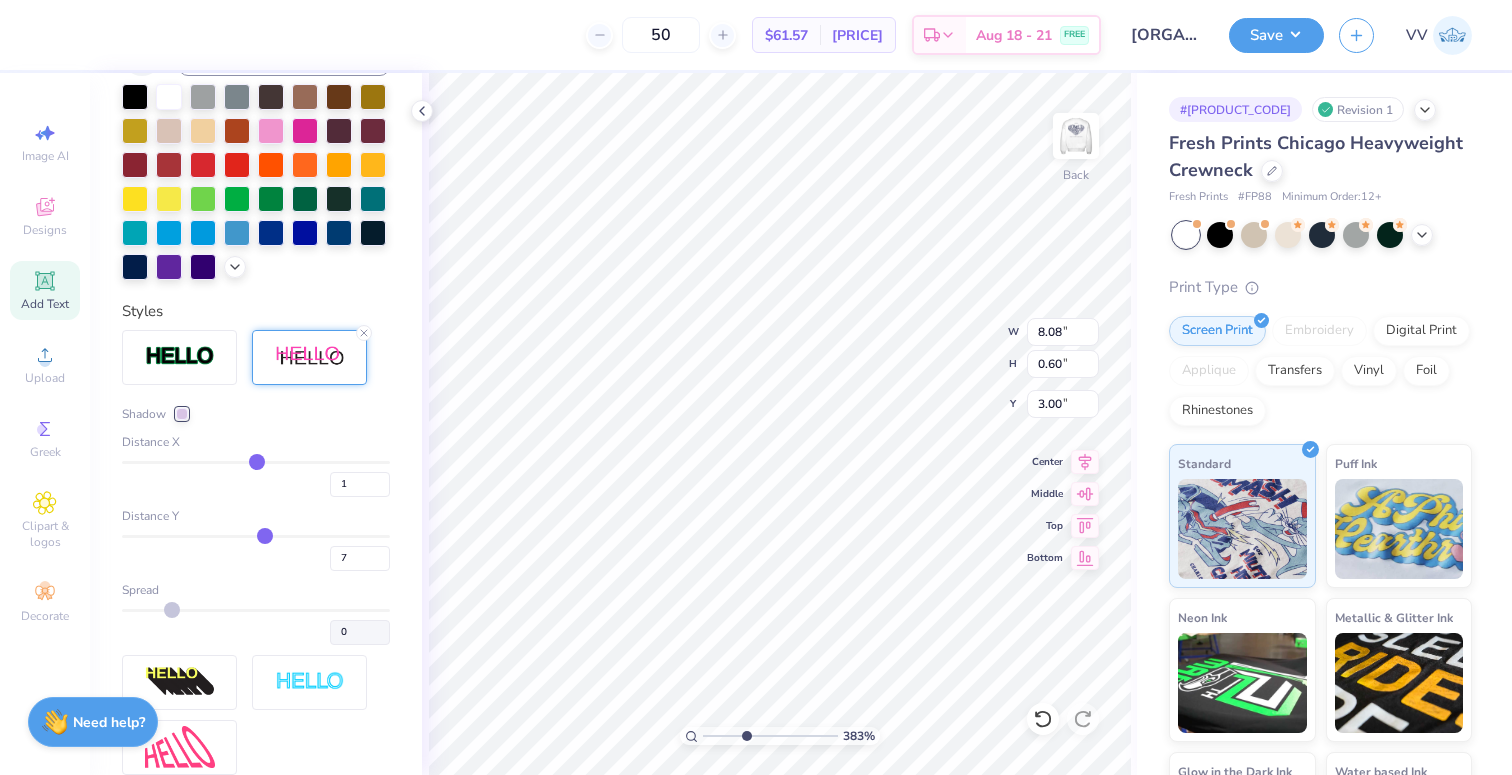 type on "7" 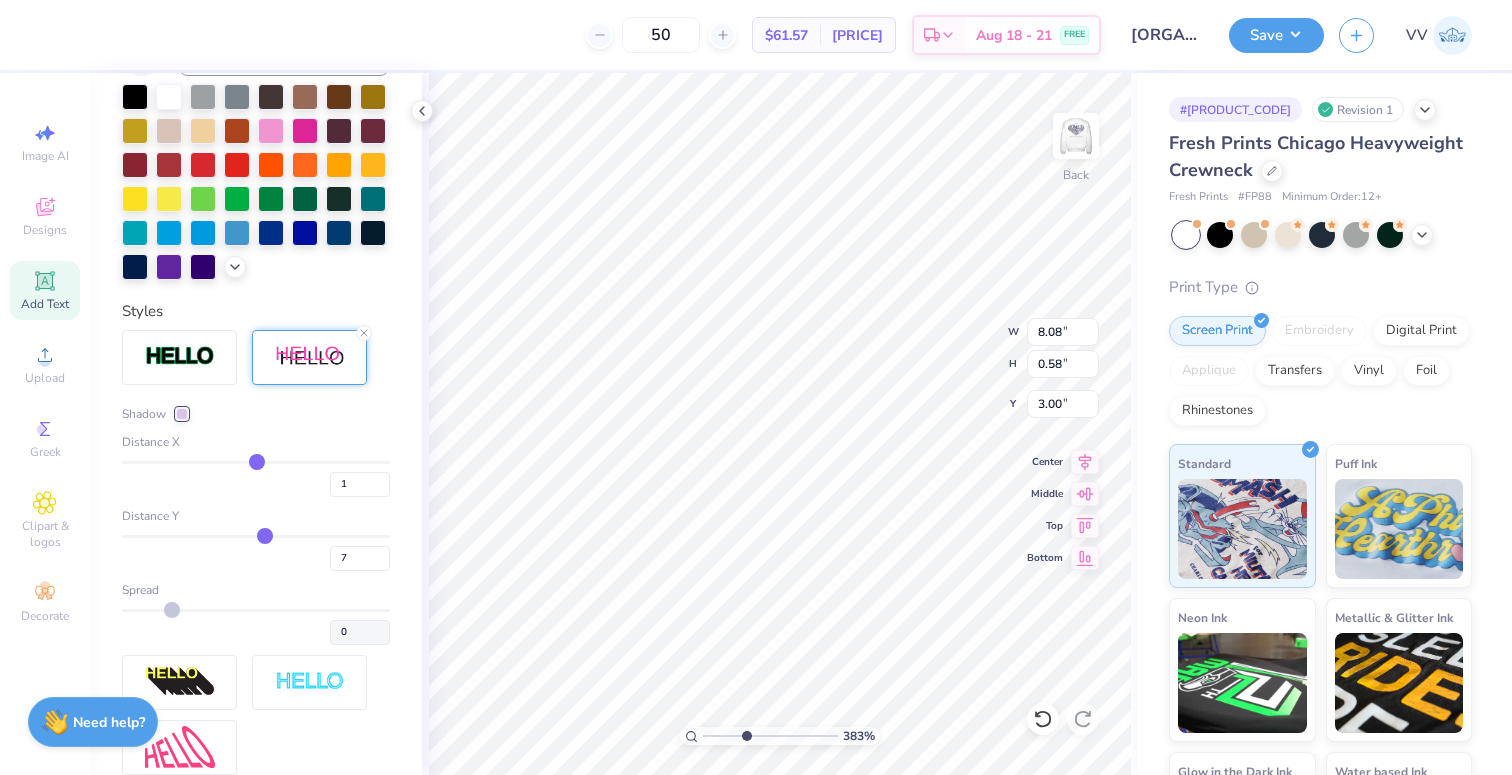 type on "8" 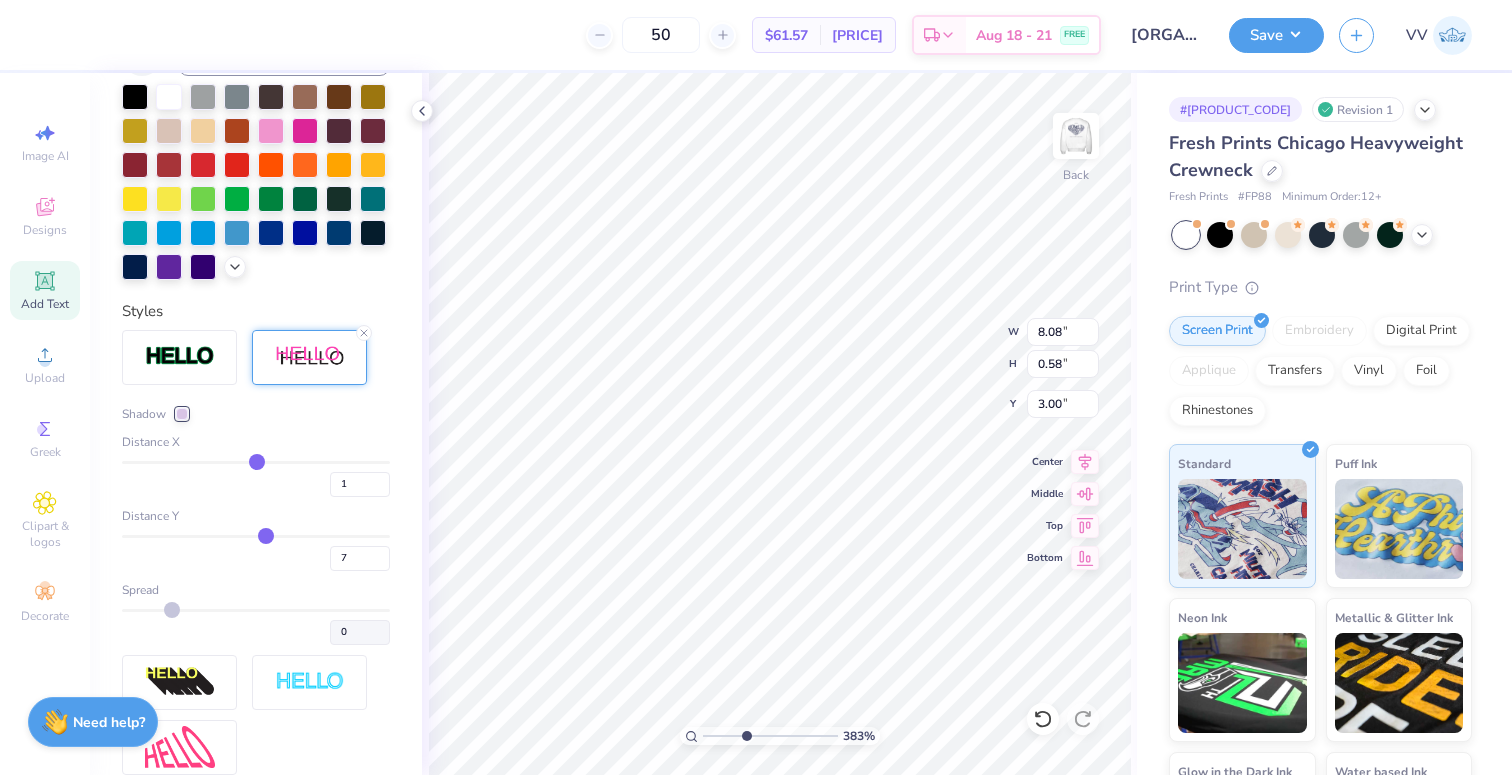 type on "8" 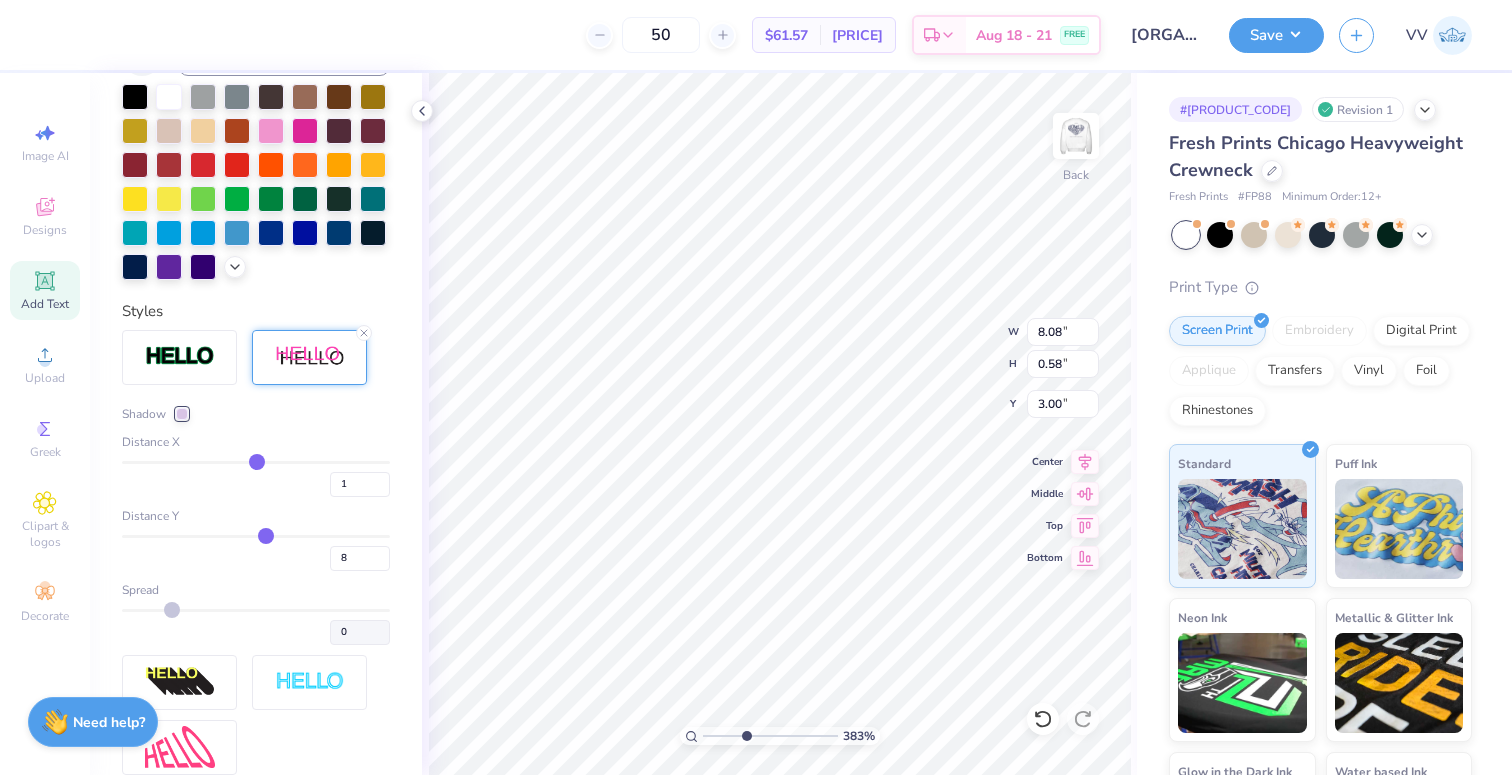 type on "9" 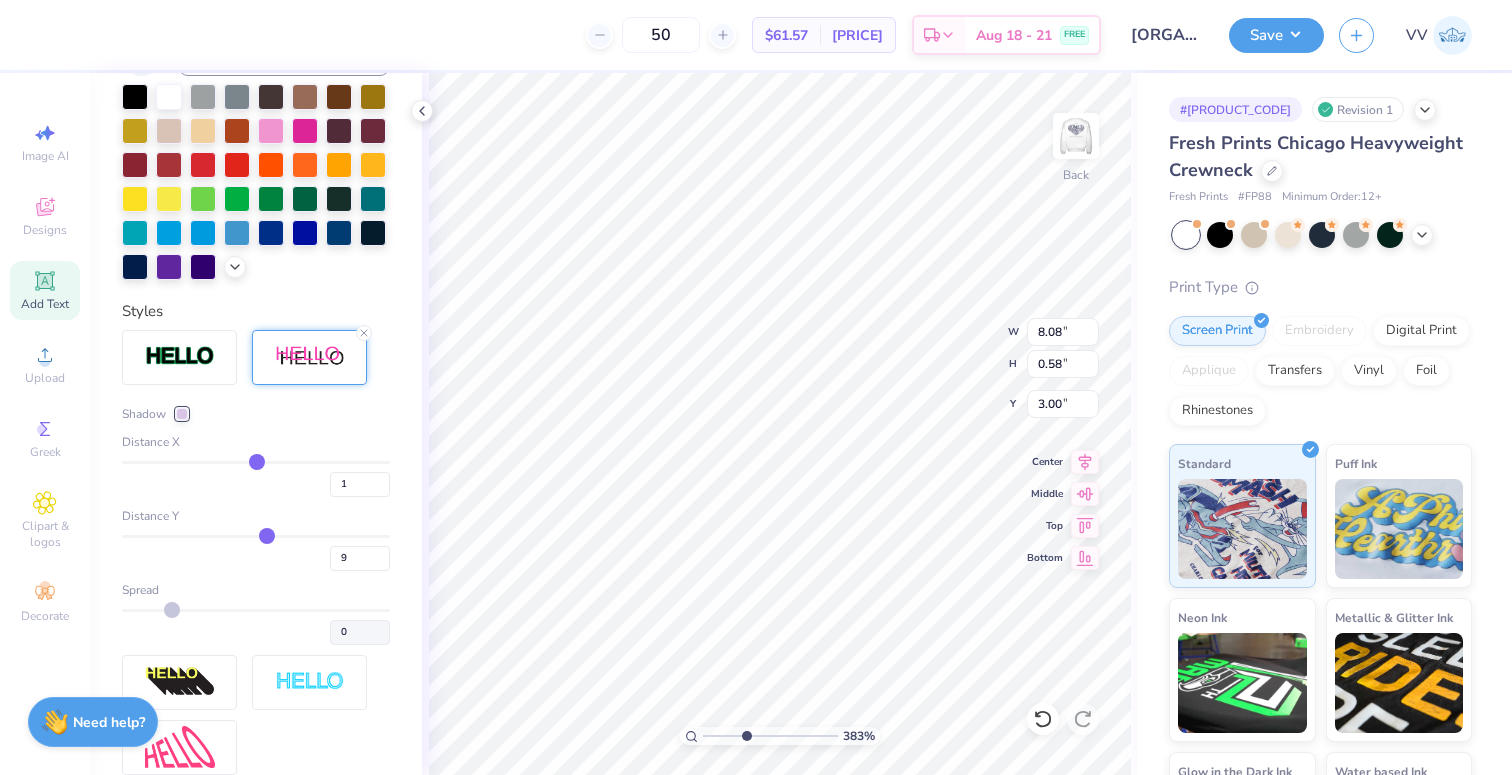 type on "9" 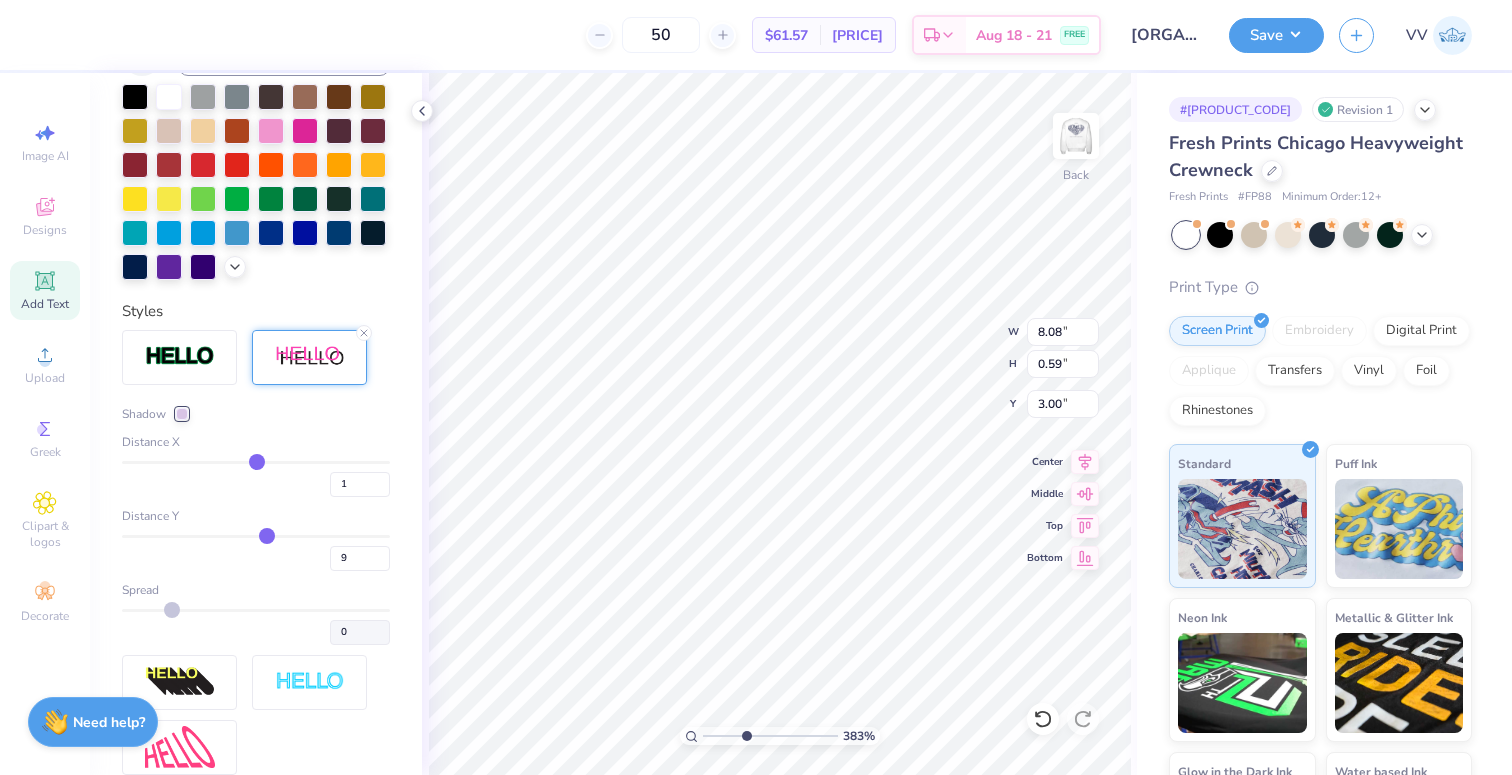 type on "0" 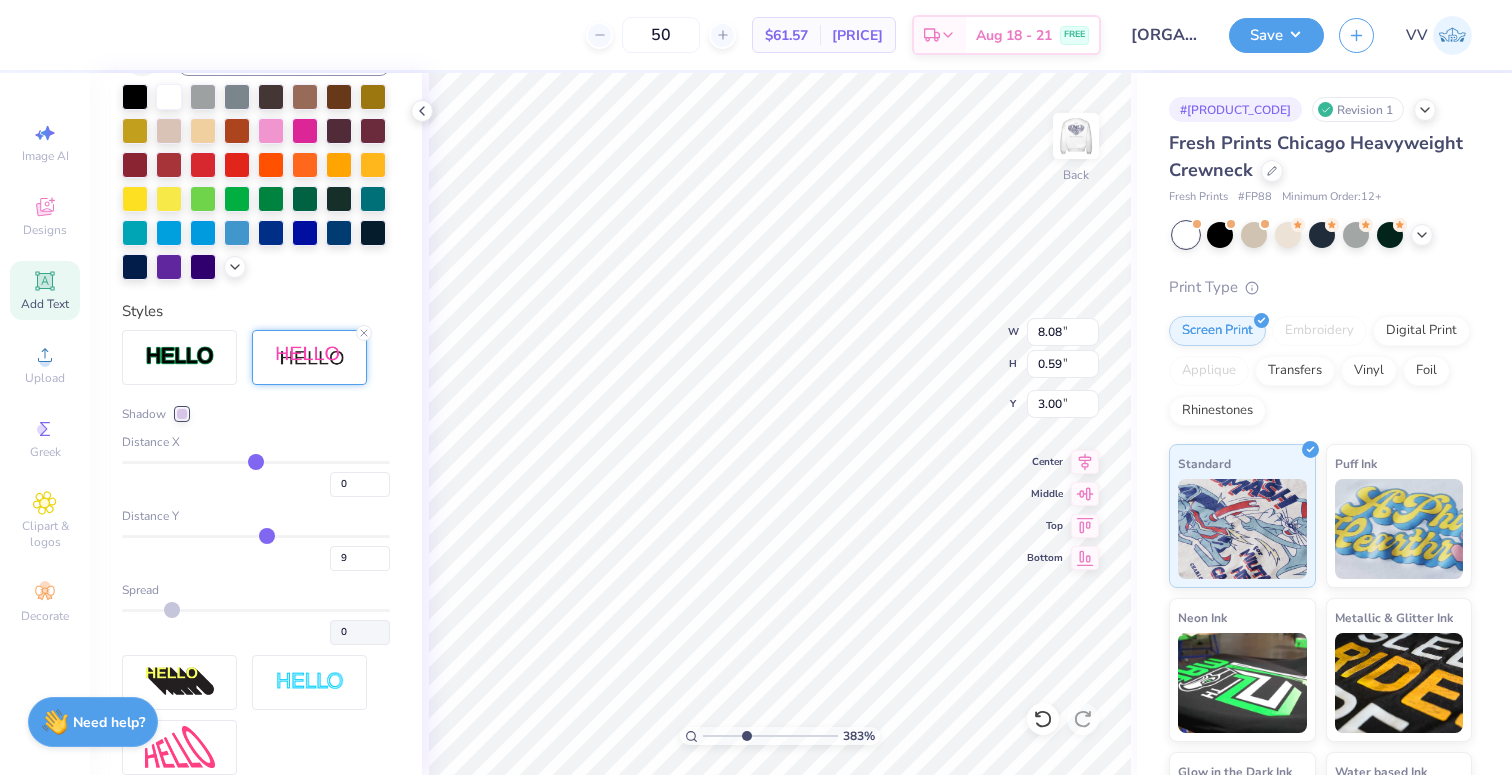 type on "0" 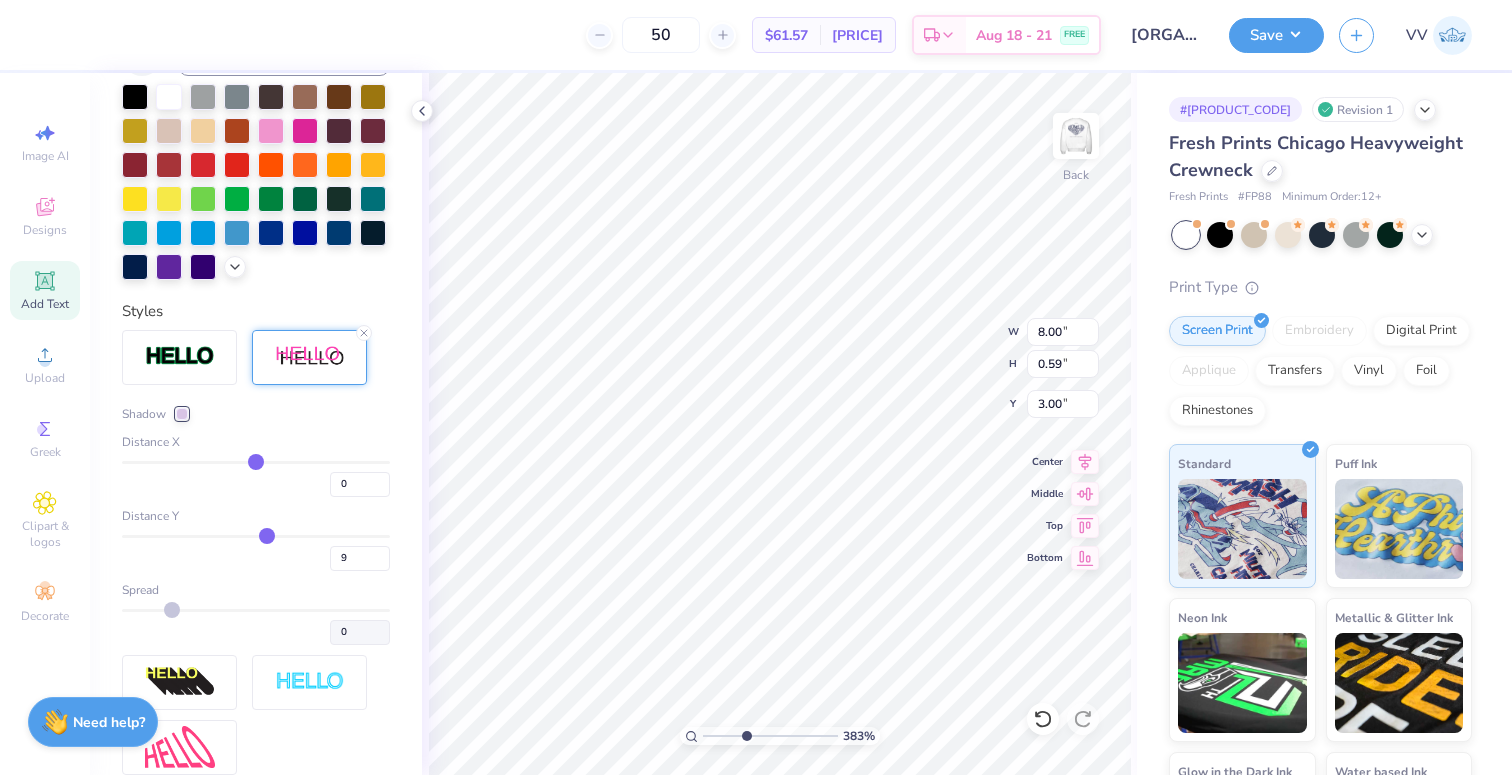 type on "1" 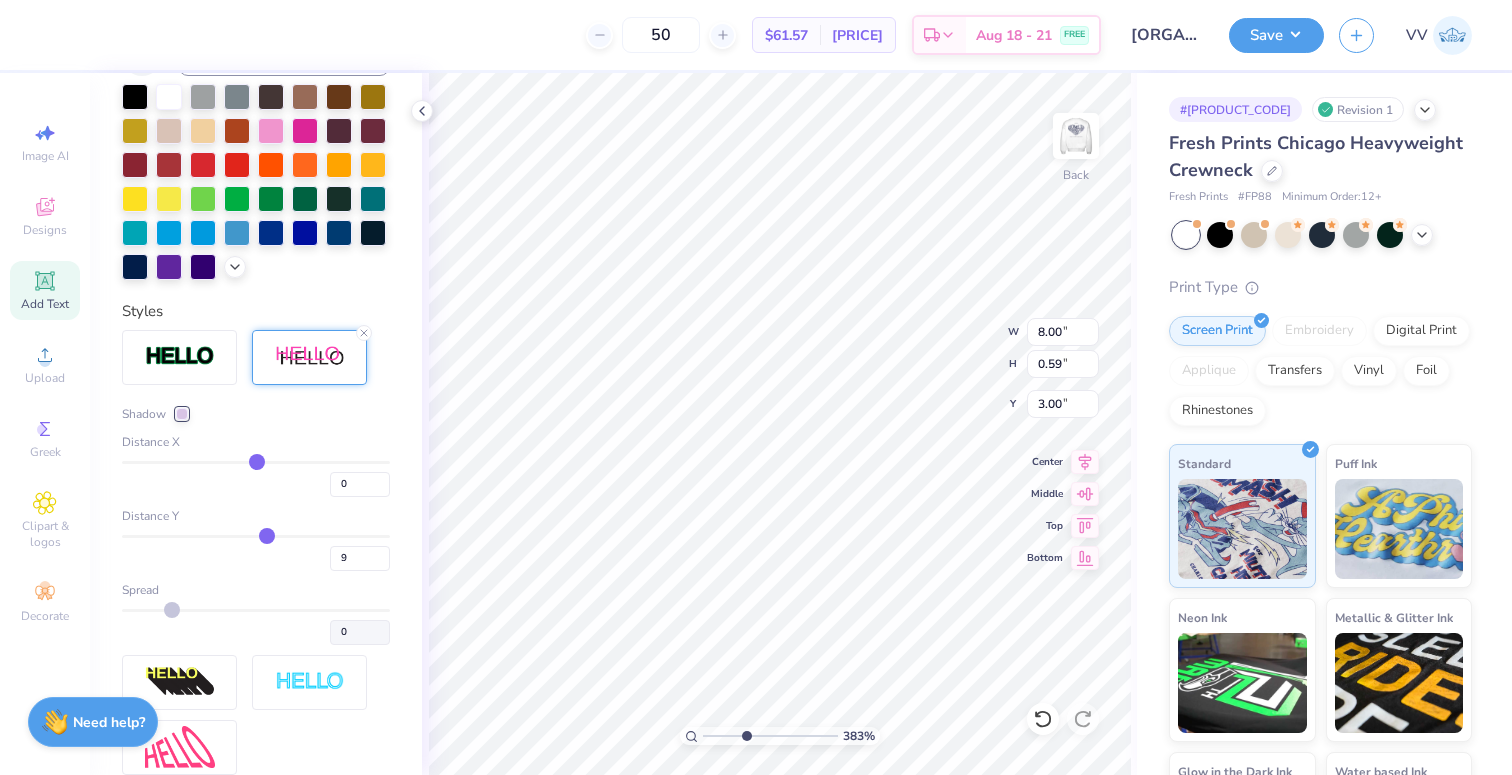 type on "1" 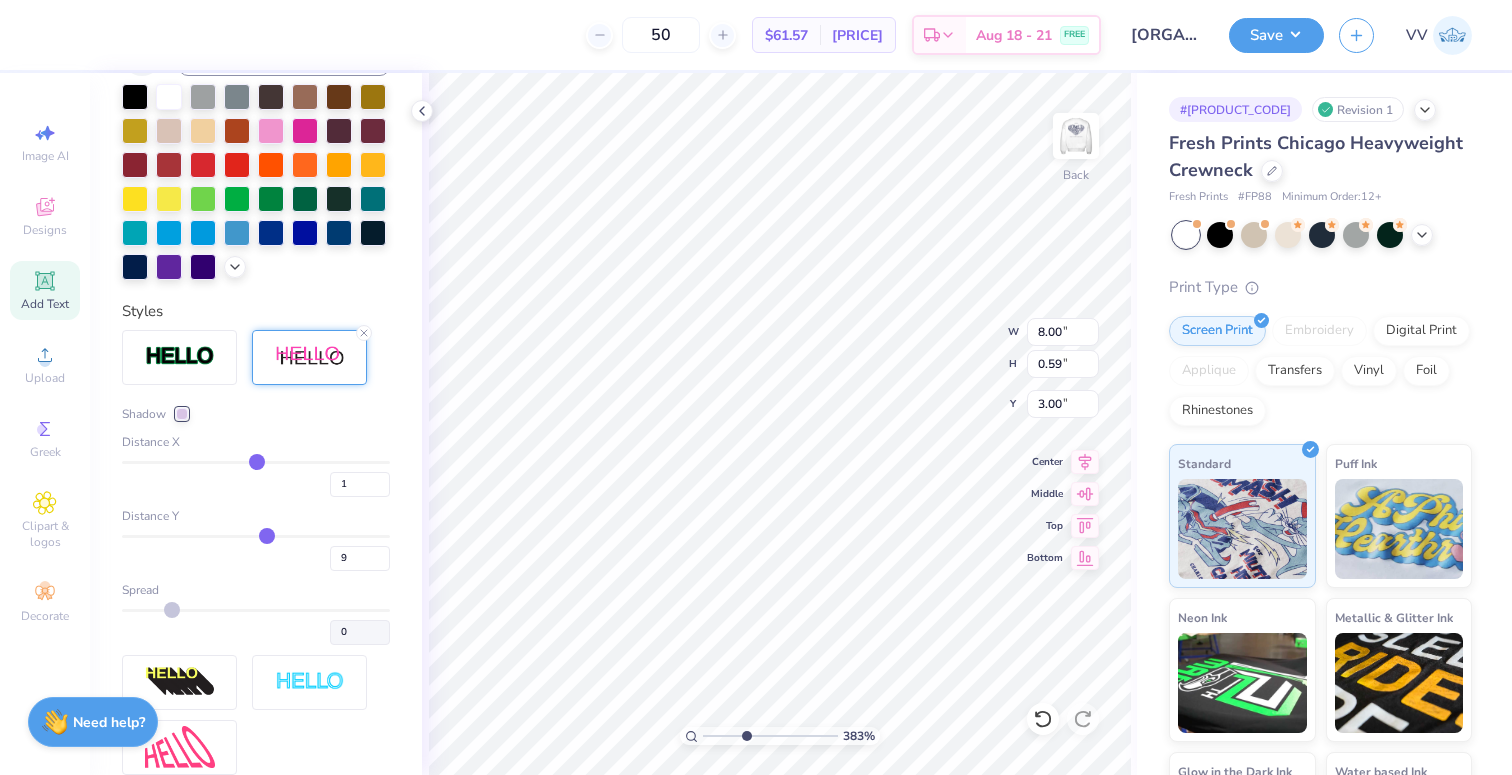 type on "2" 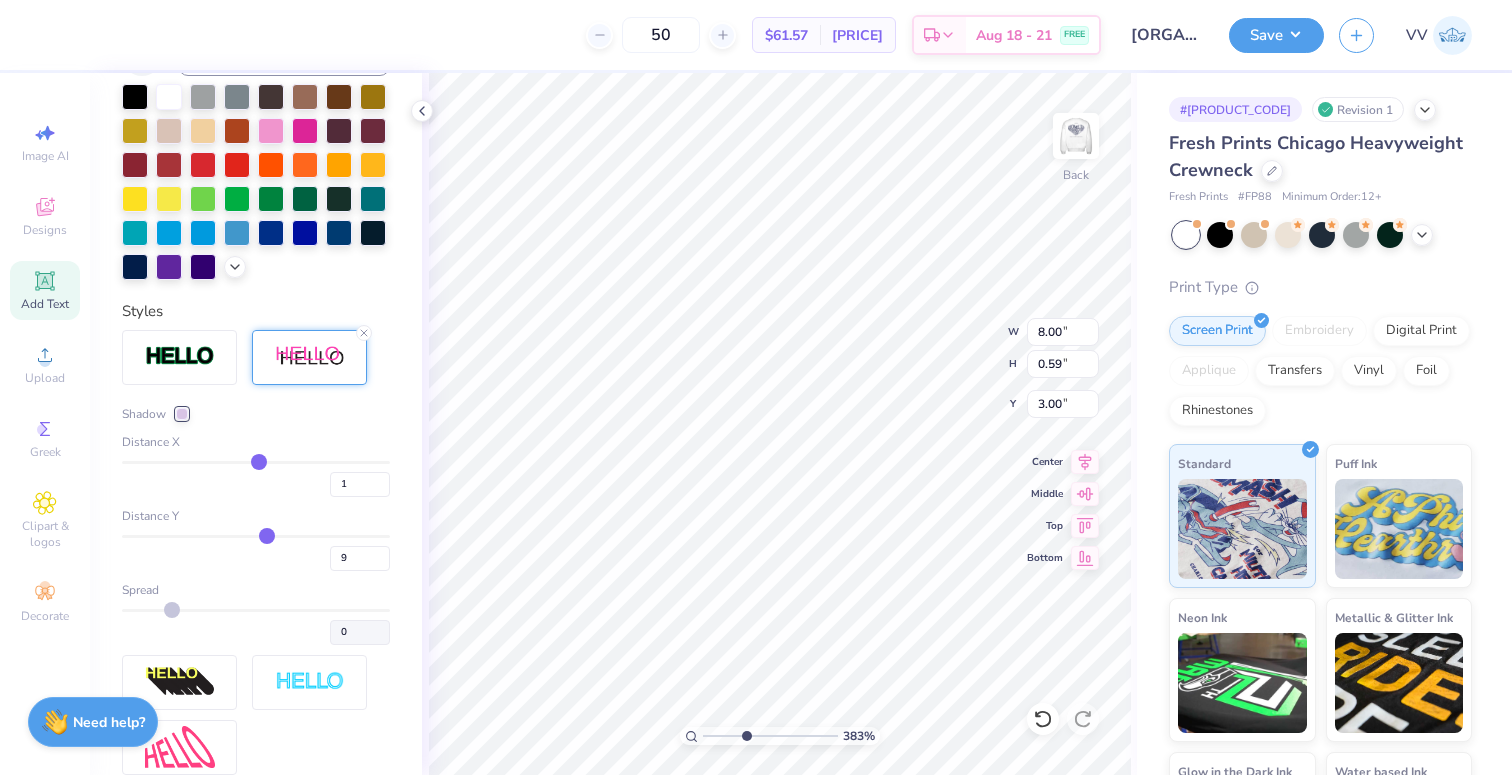 type on "2" 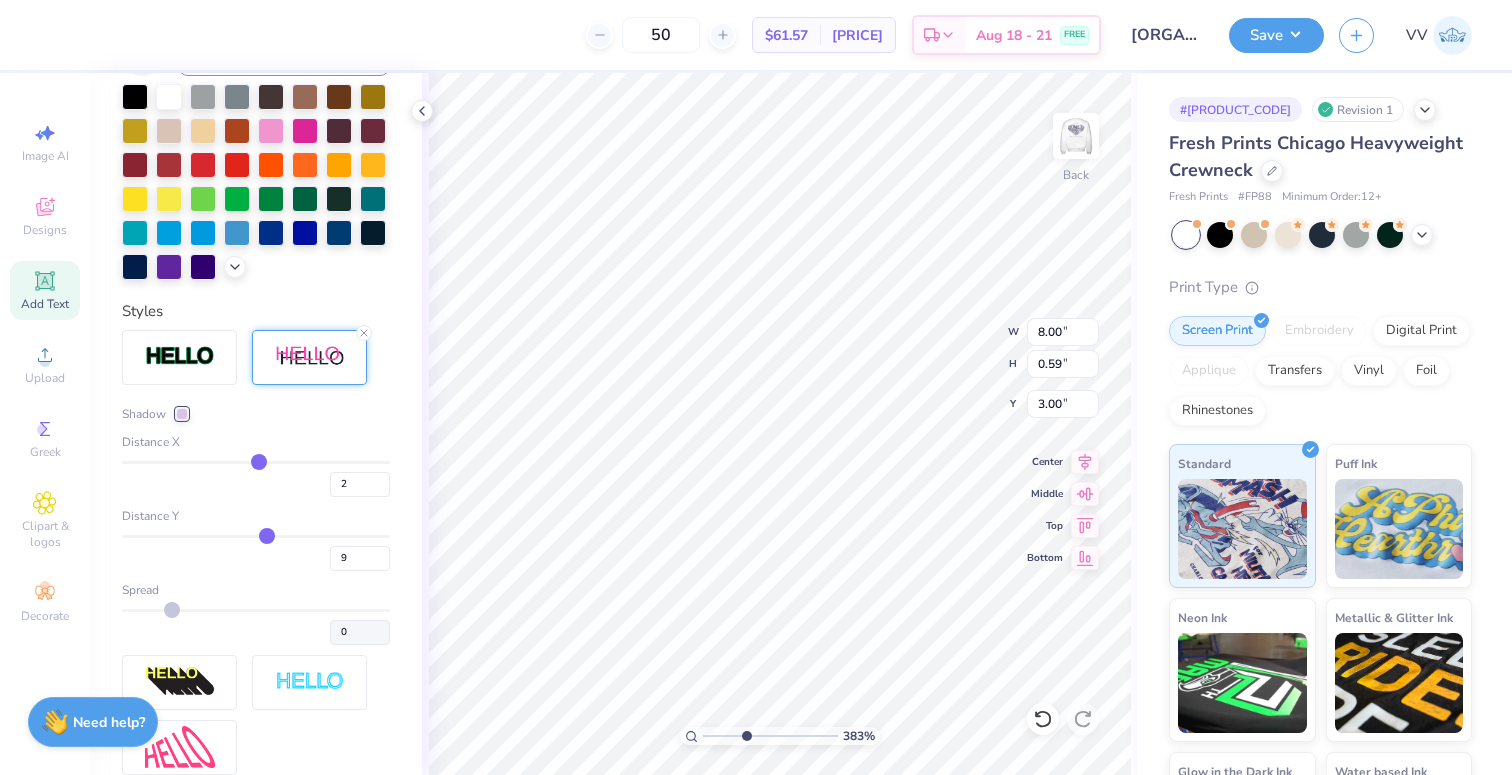 type on "2" 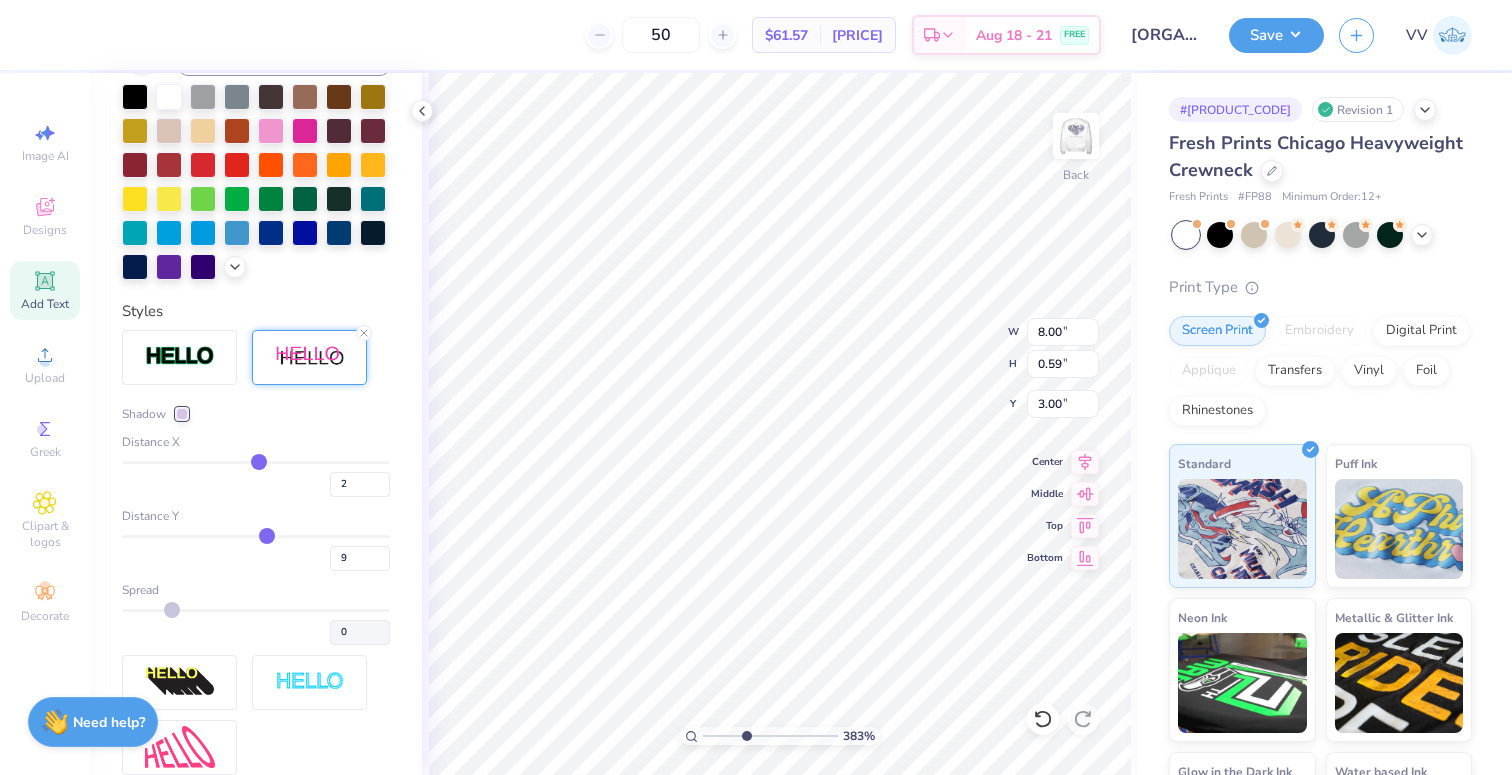 type on "8.16" 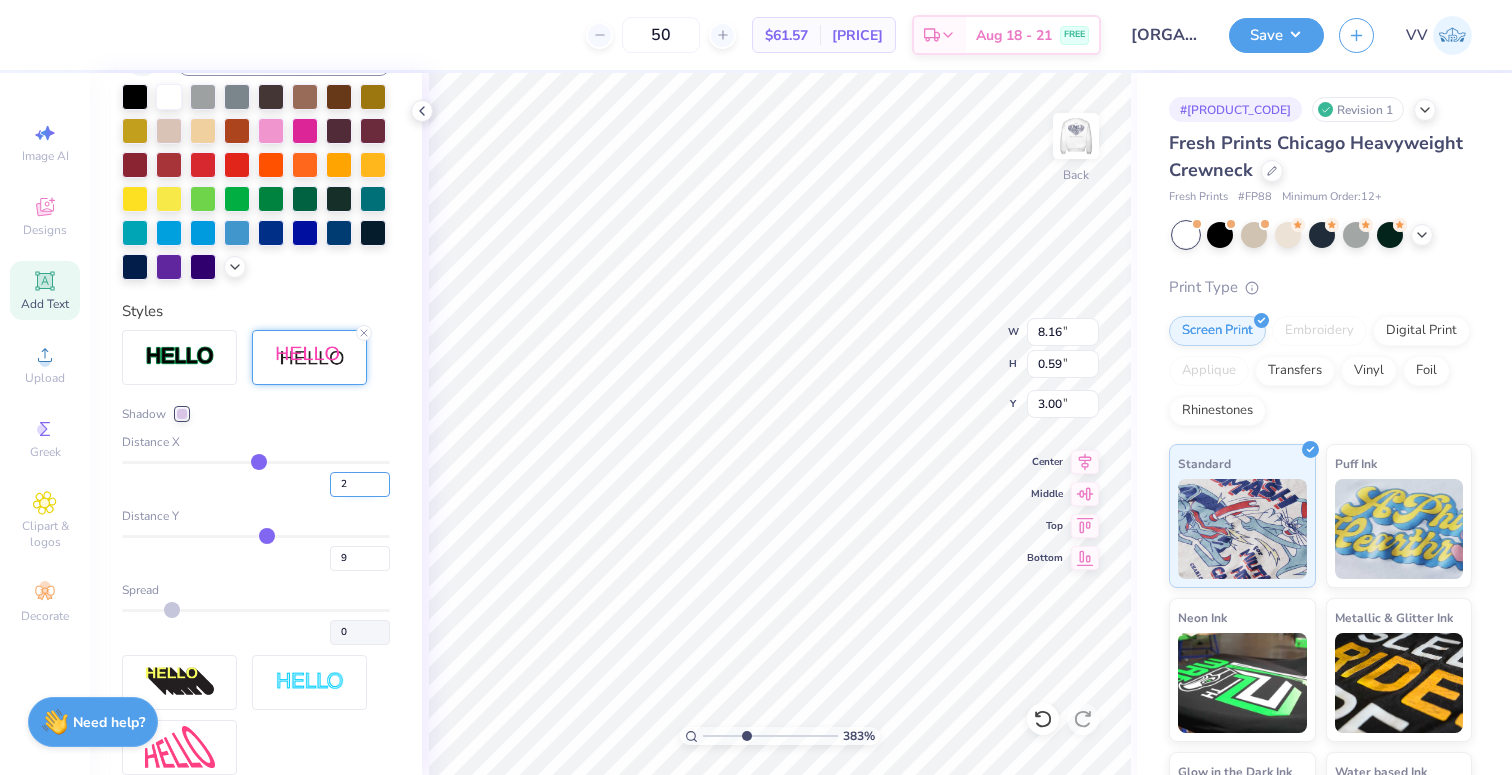click on "2" at bounding box center (360, 484) 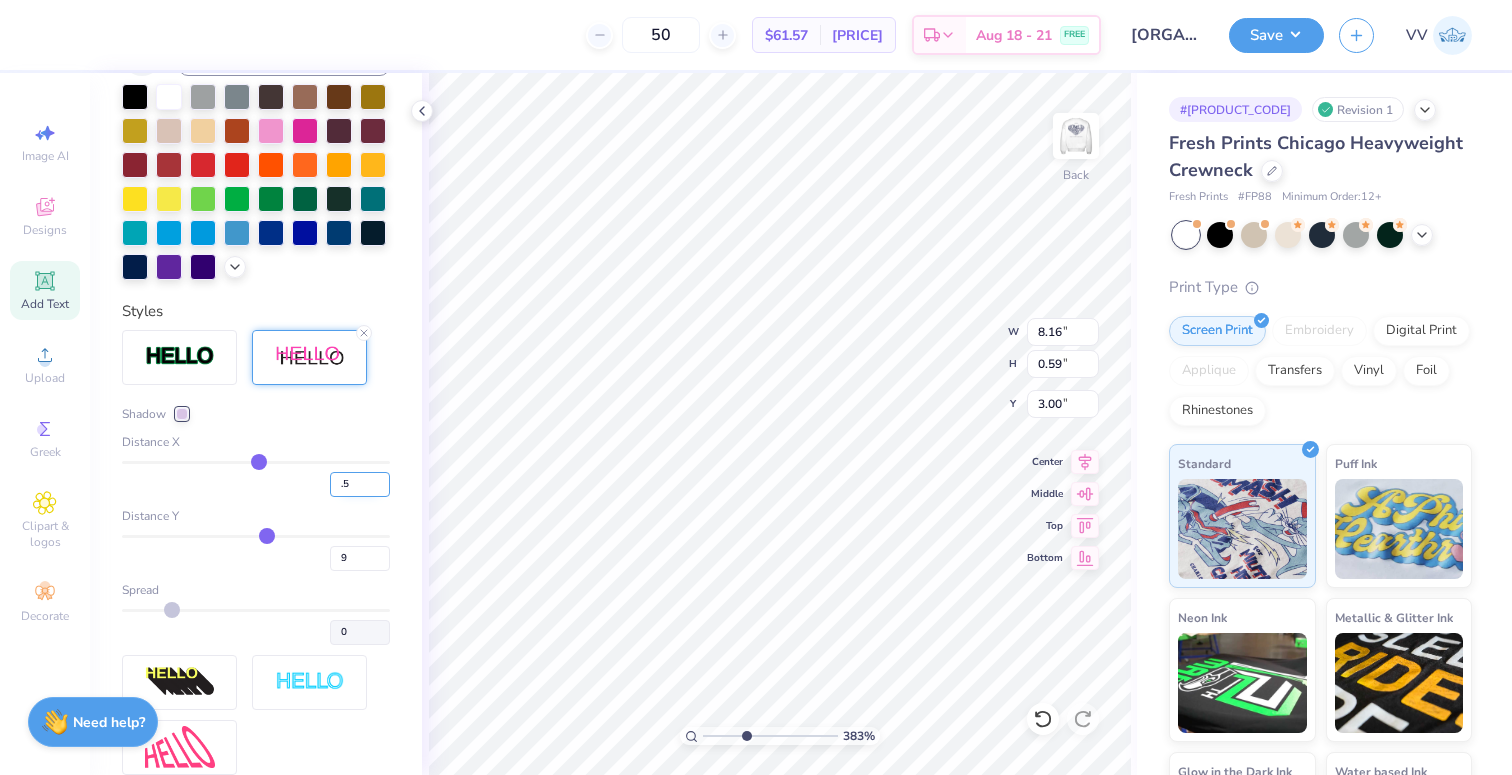 type on ".5" 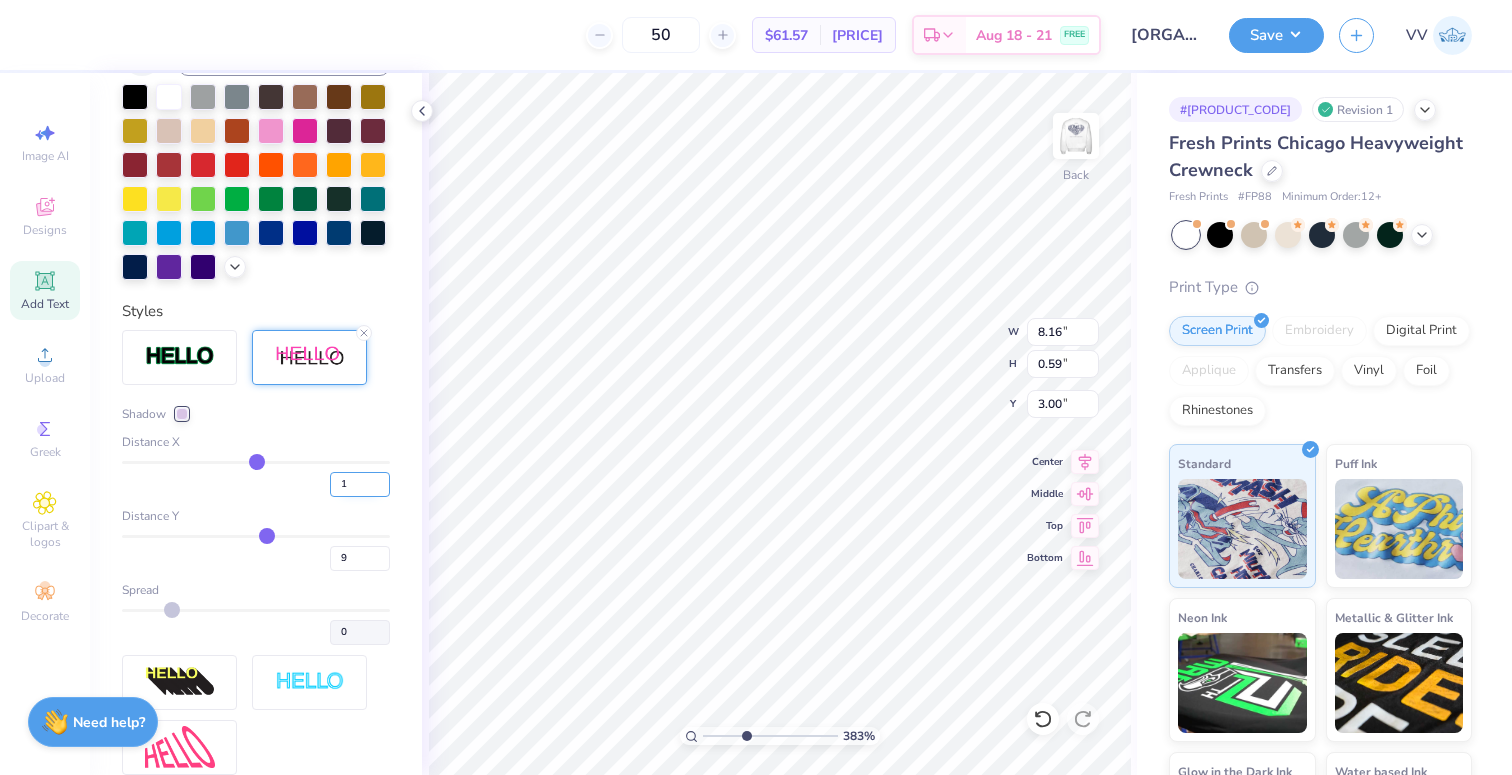 type on "1" 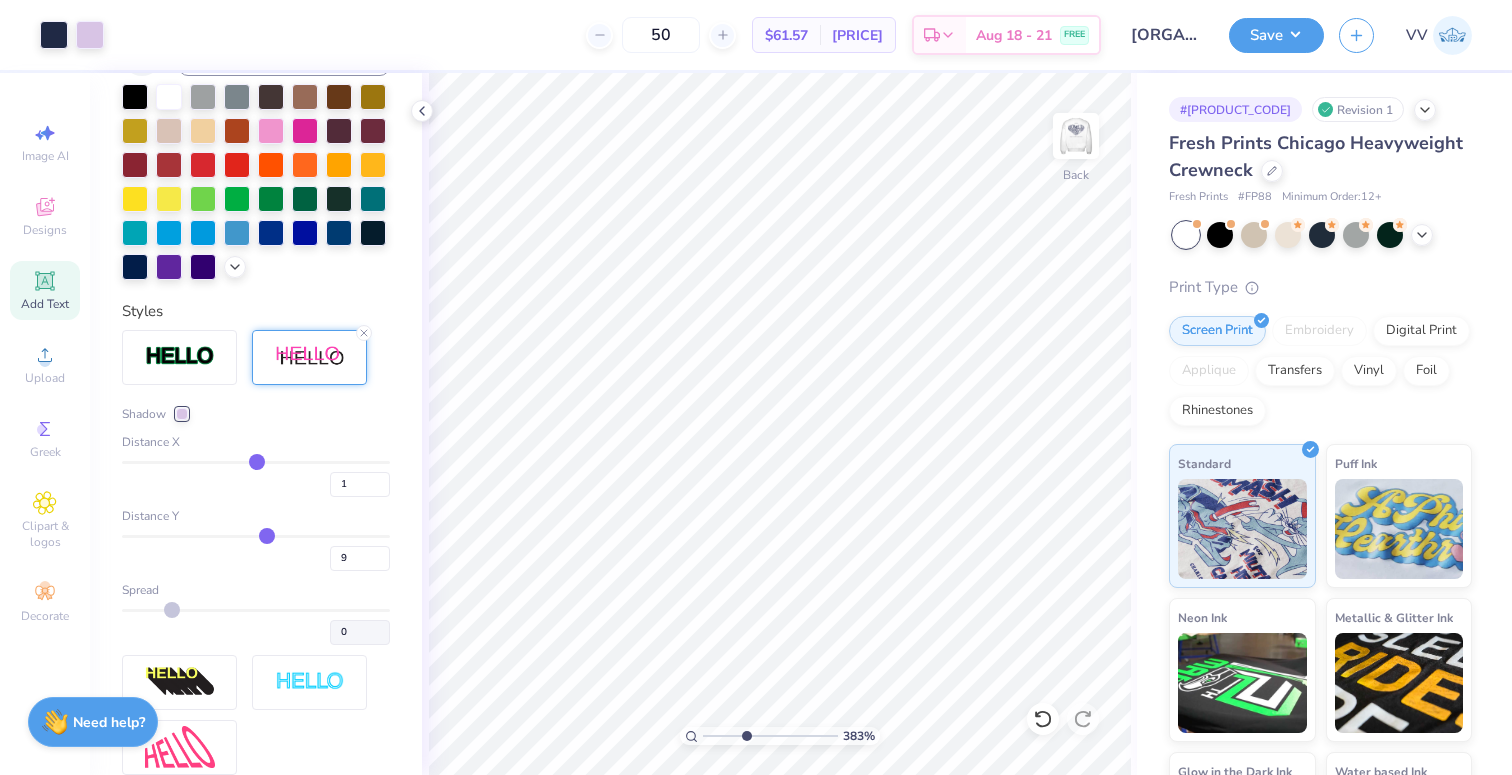 type on "1" 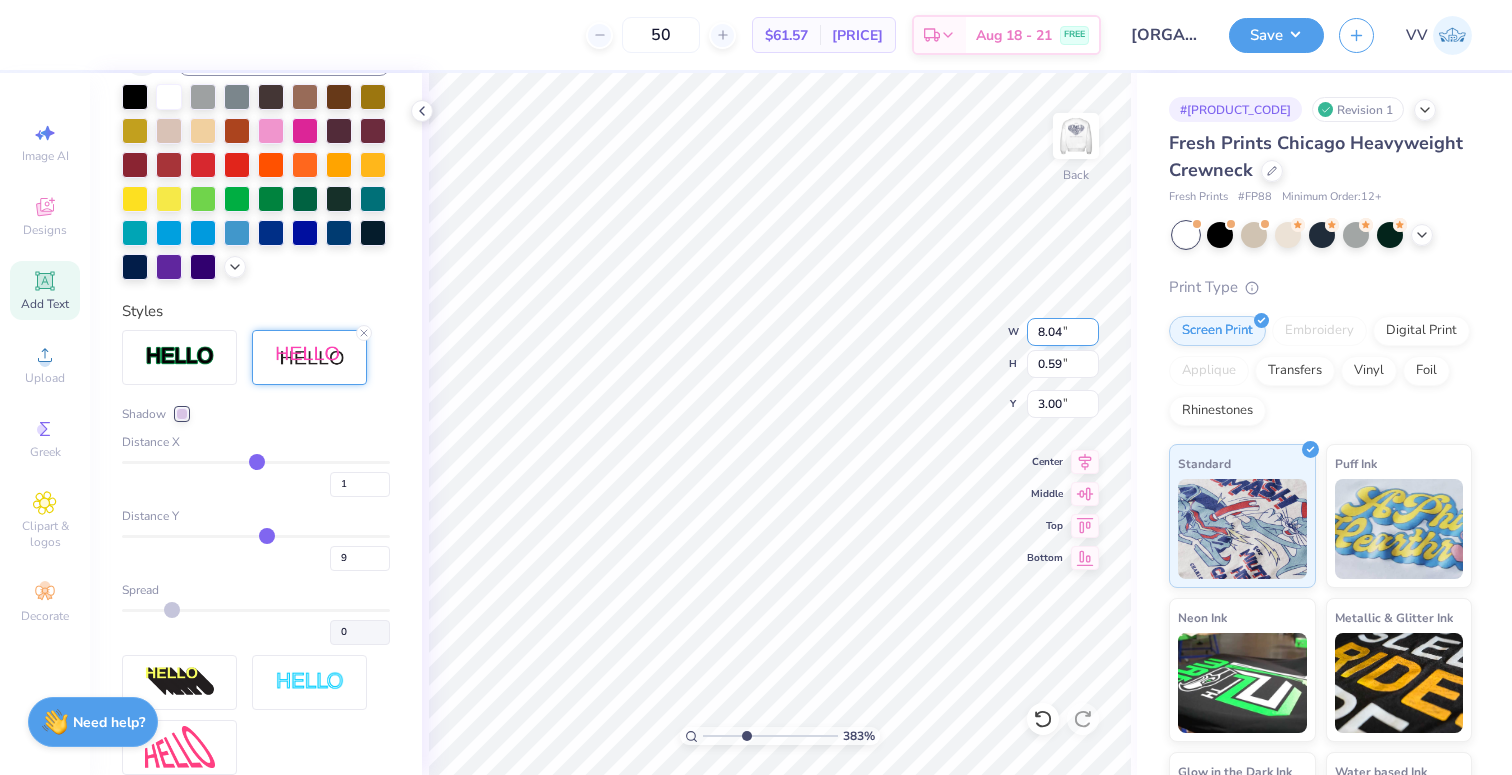 click on "8.04" at bounding box center (1063, 332) 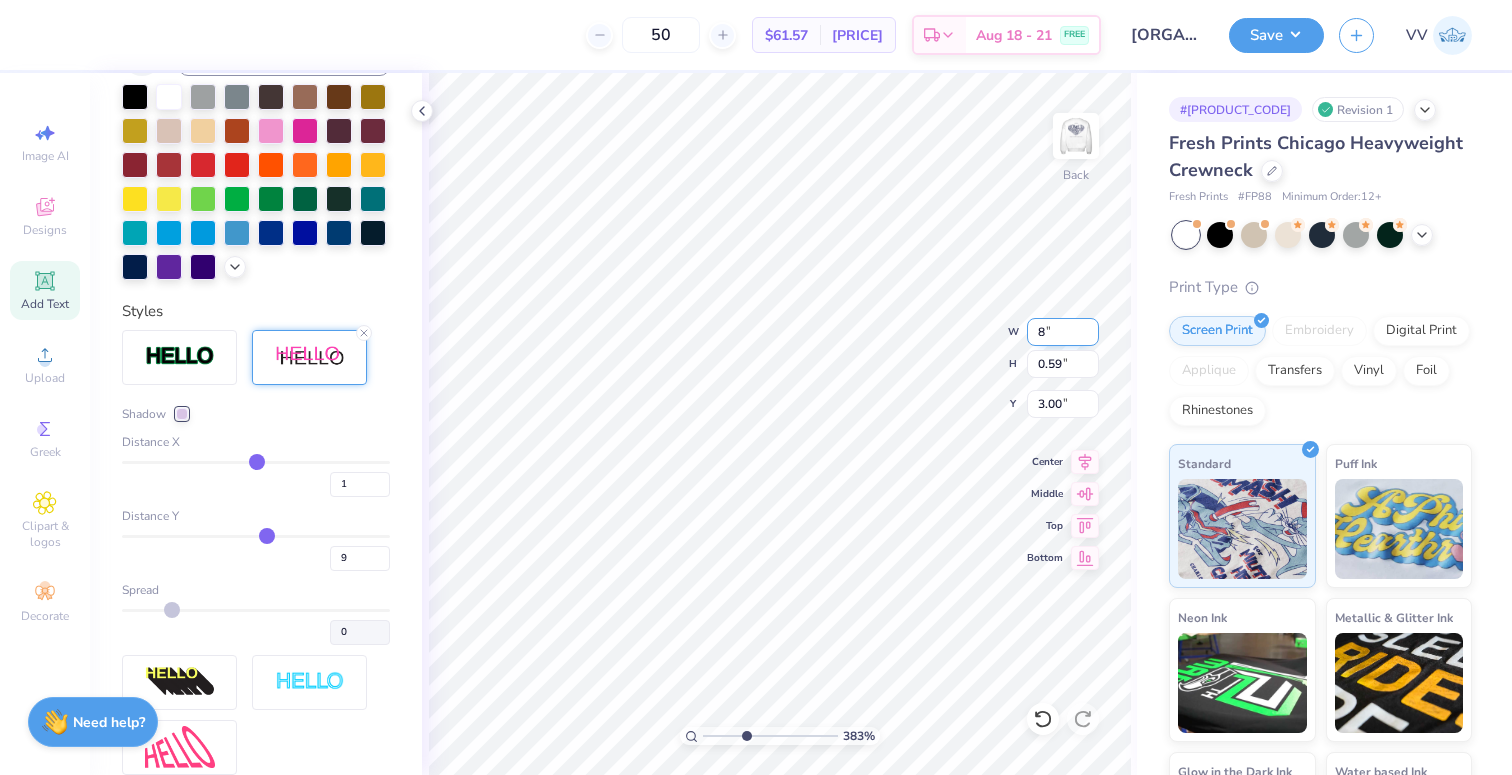 type on "8" 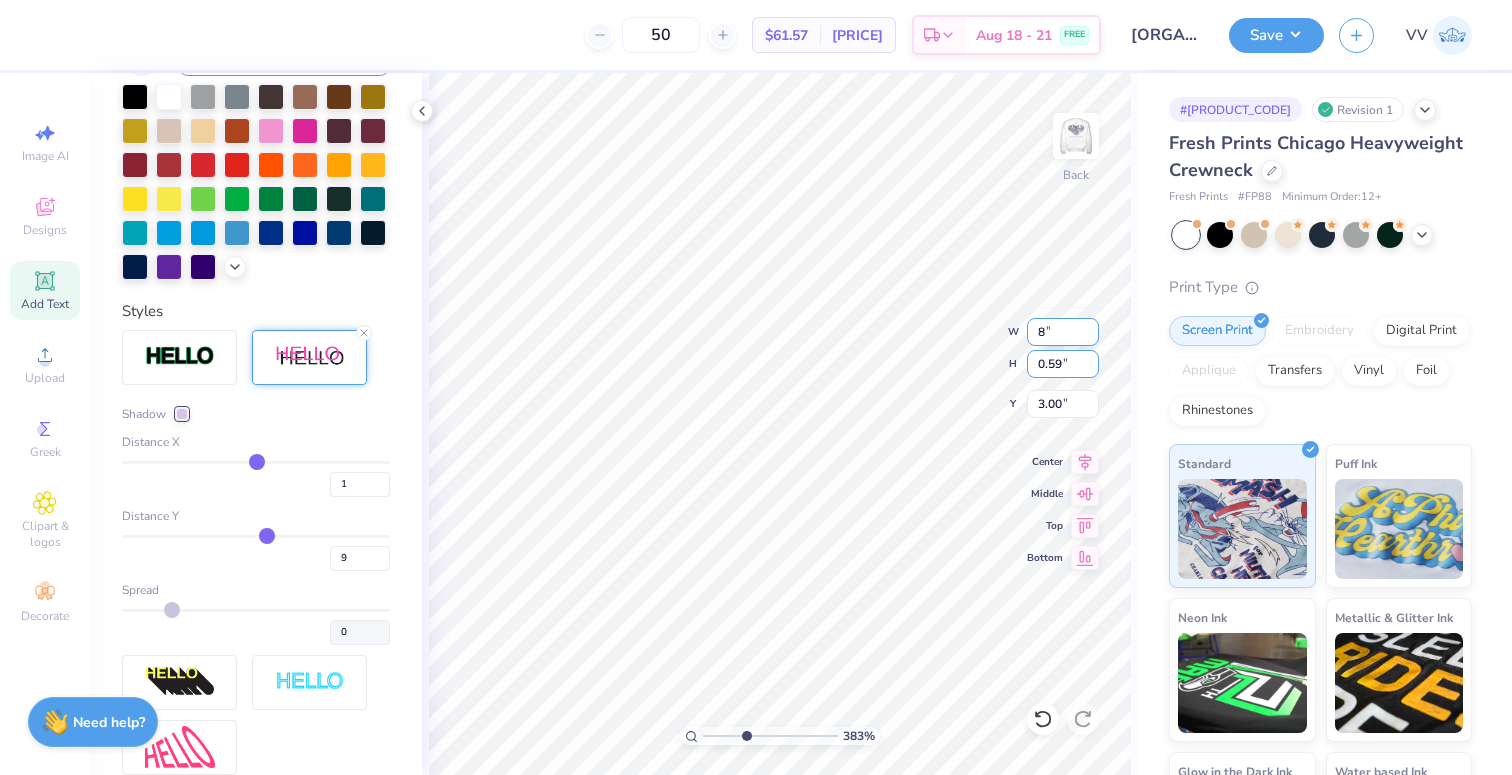 type on "1" 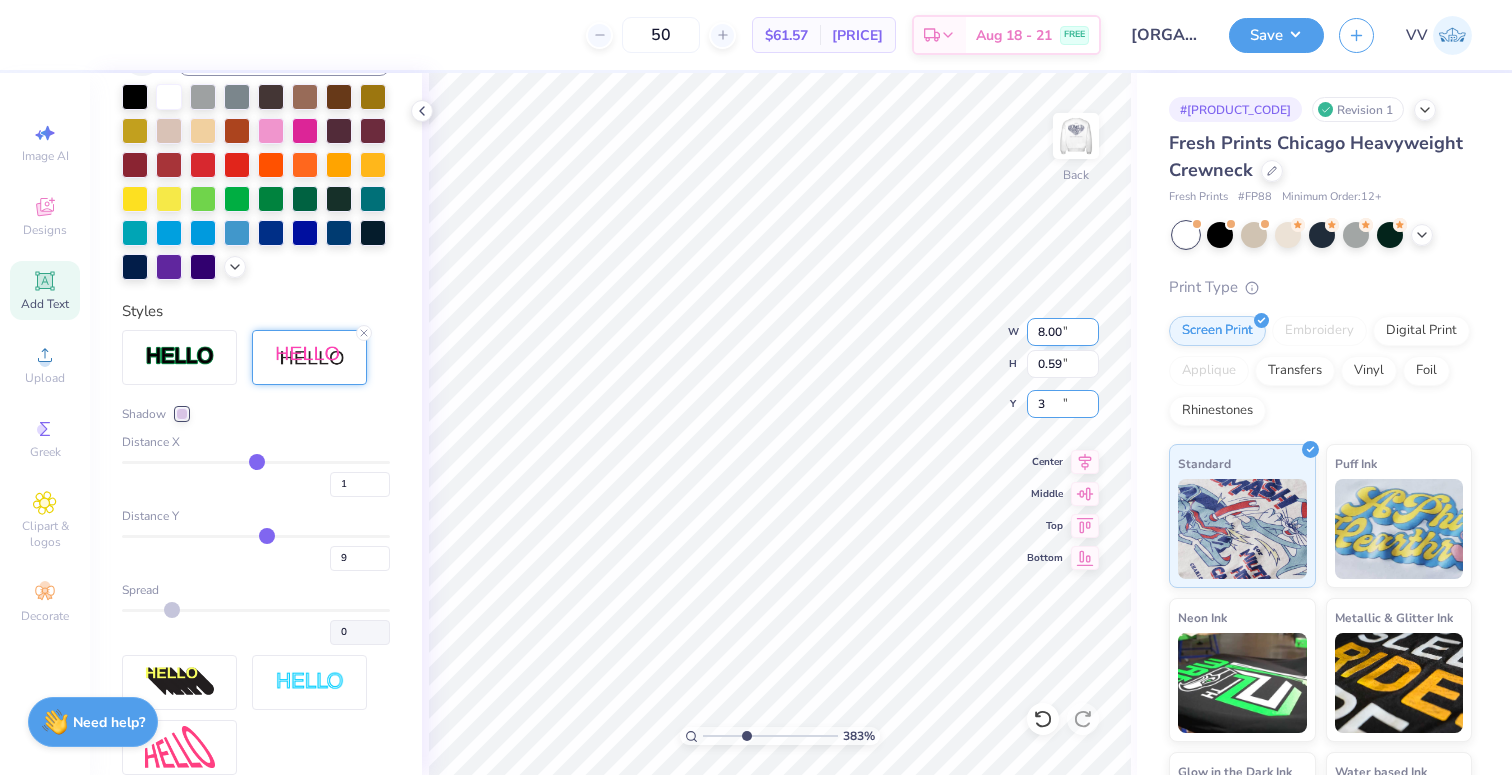 type on "3" 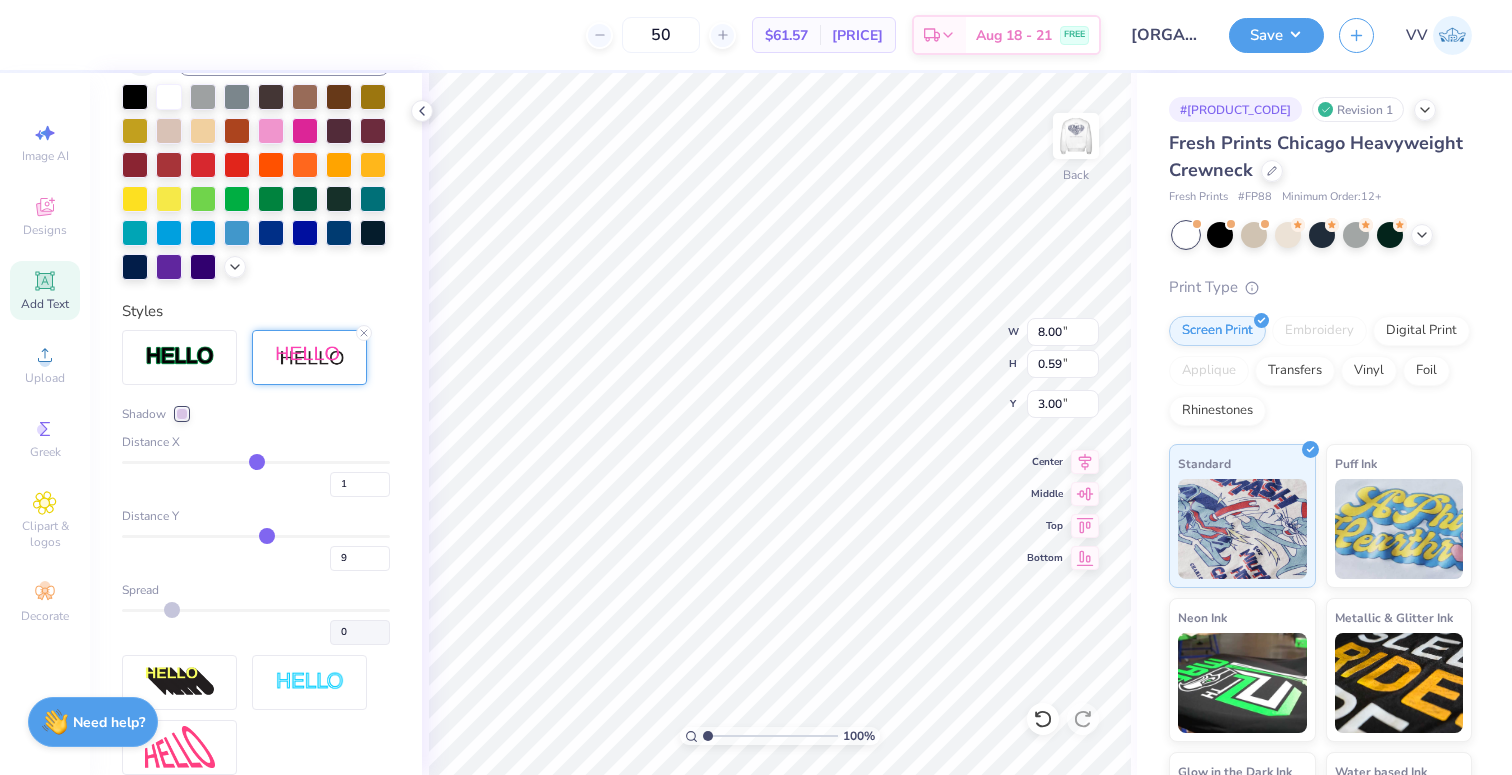 drag, startPoint x: 716, startPoint y: 739, endPoint x: 686, endPoint y: 733, distance: 30.594116 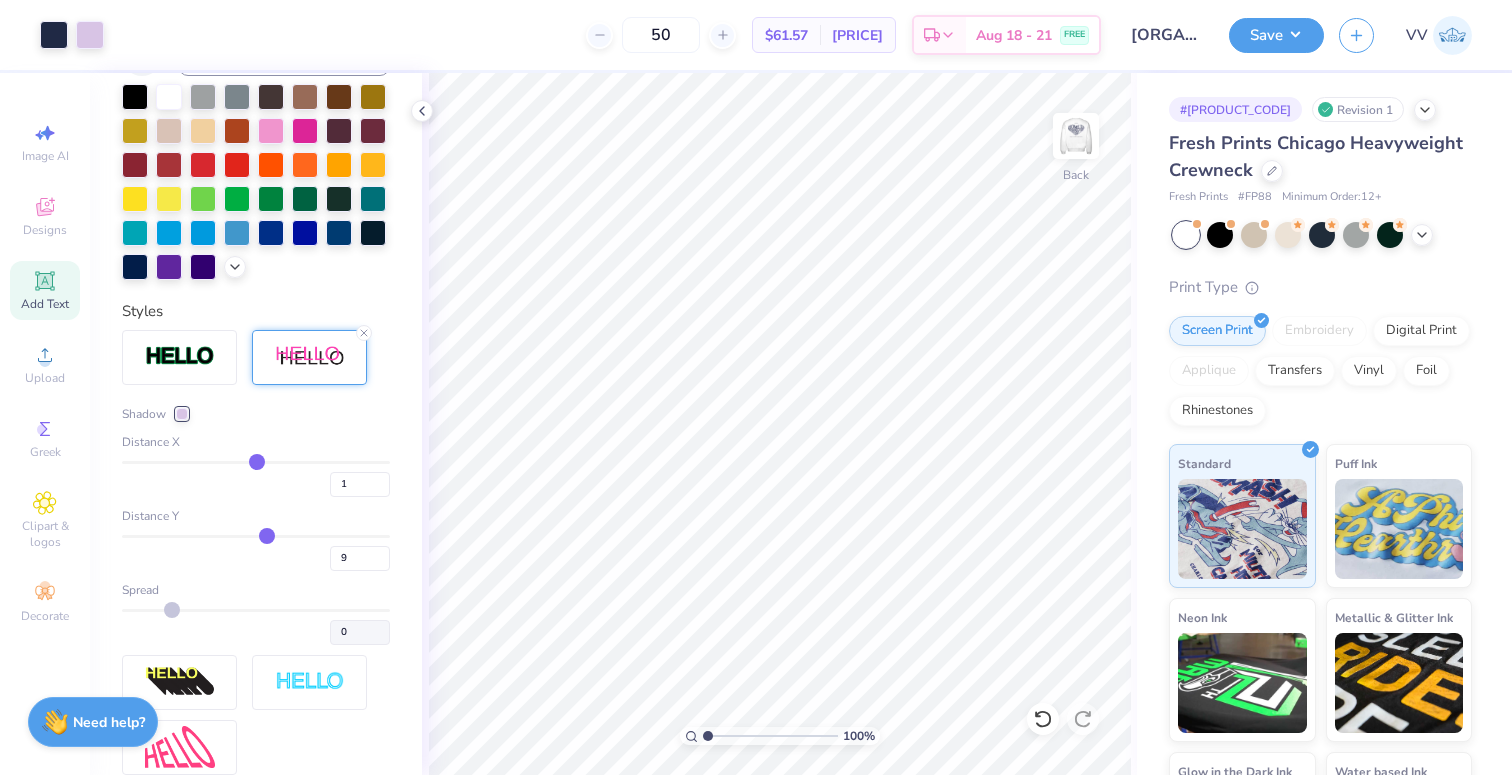 drag, startPoint x: 1063, startPoint y: 123, endPoint x: 1138, endPoint y: 92, distance: 81.154175 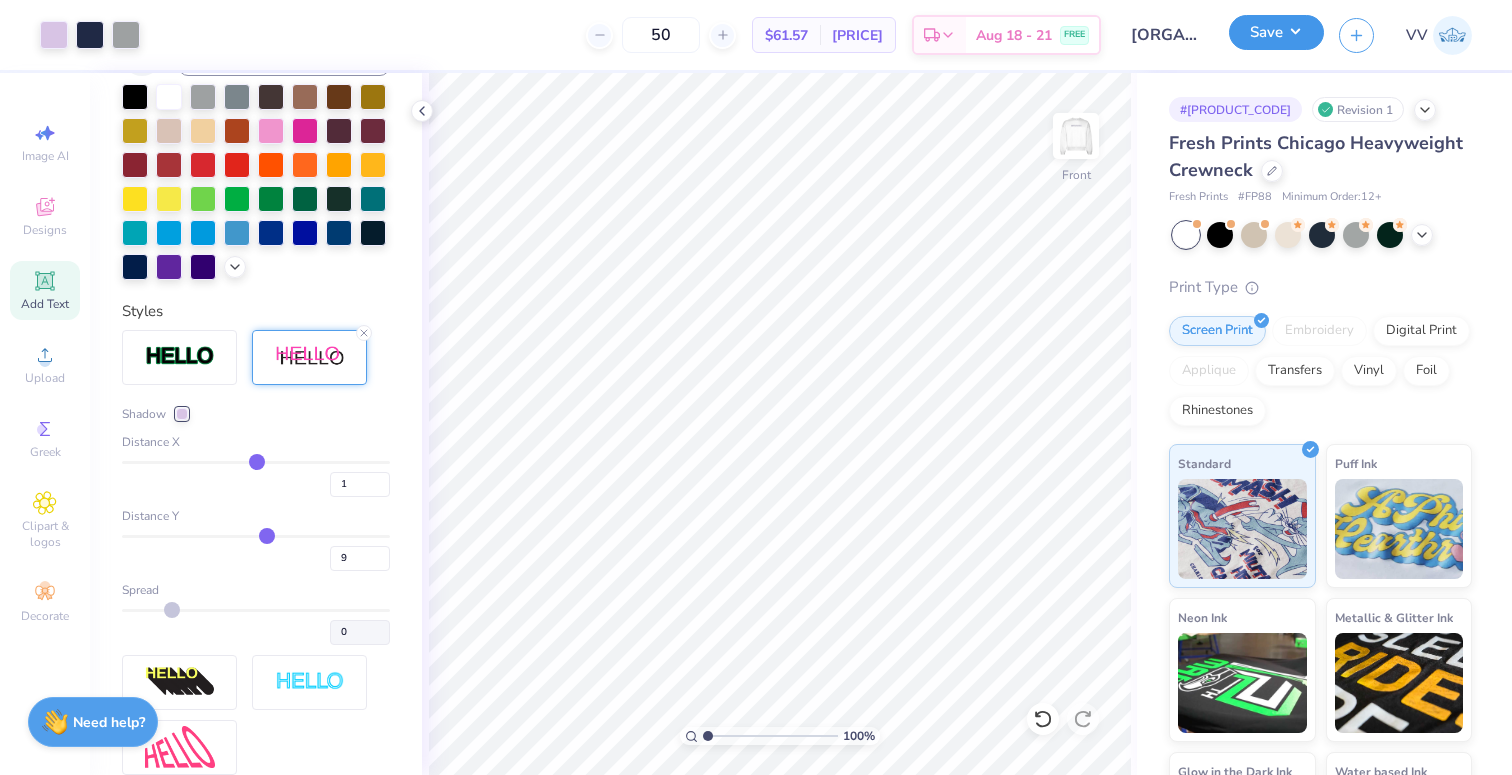 click on "Save" at bounding box center (1276, 32) 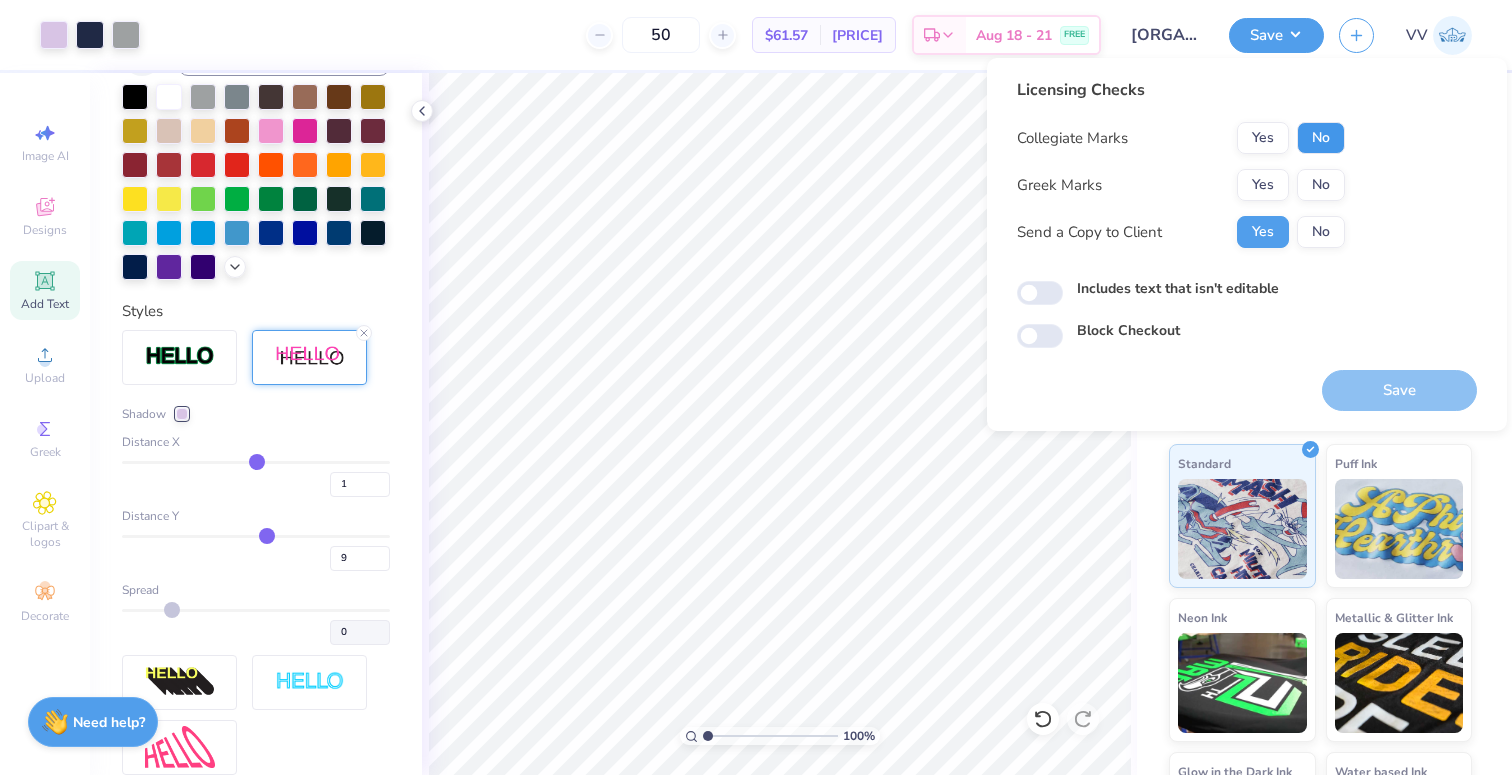 click on "No" at bounding box center [1321, 138] 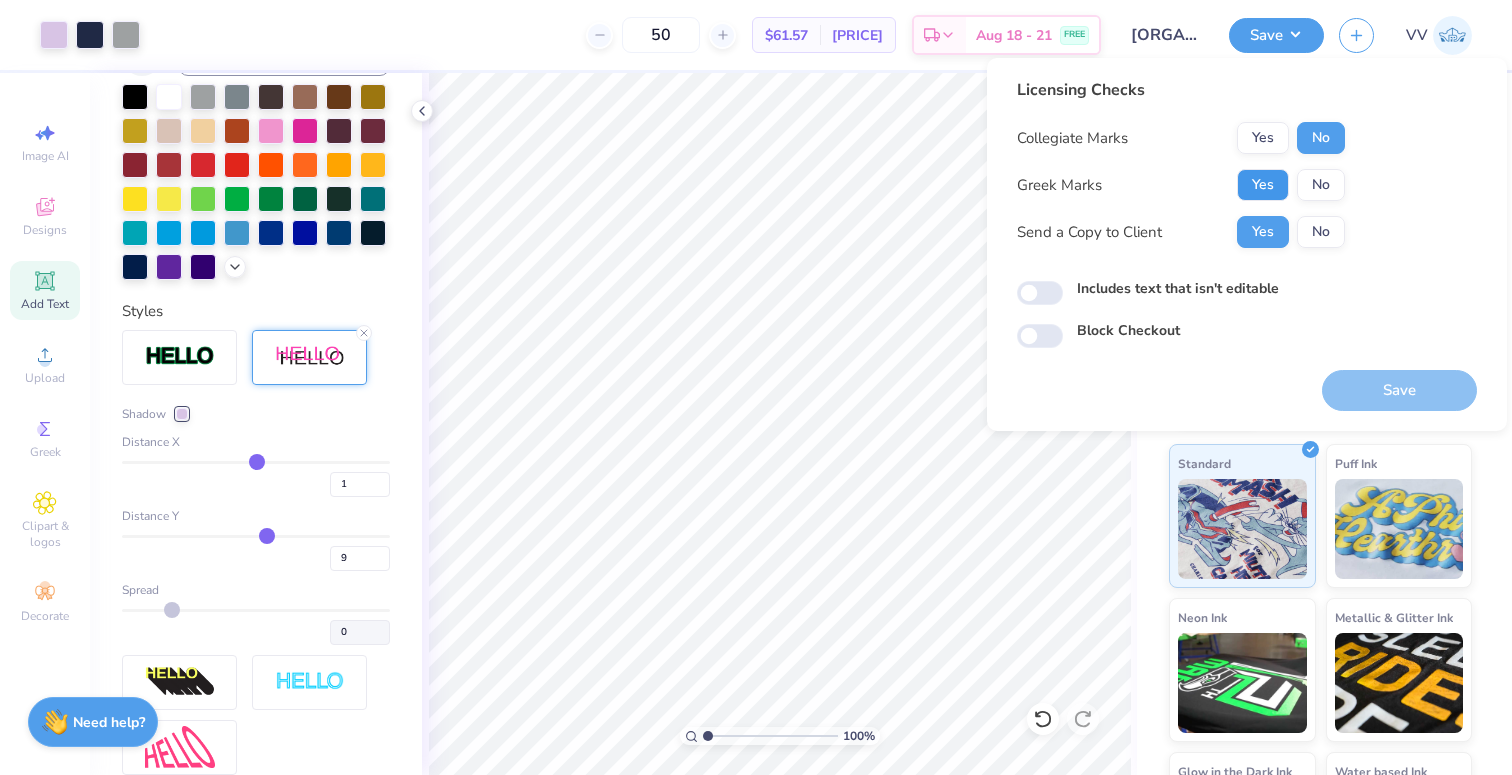 click on "Yes" at bounding box center (1263, 185) 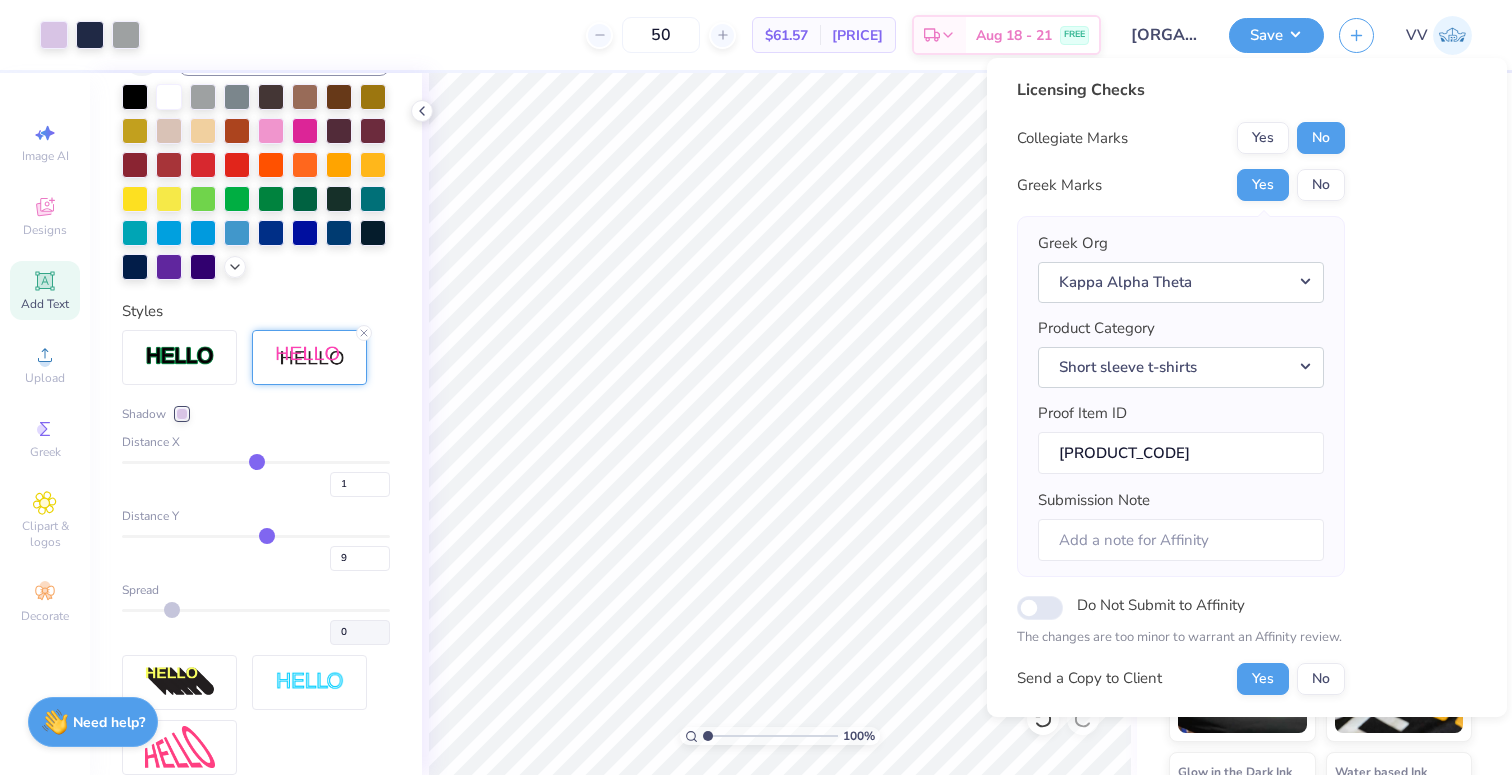 scroll, scrollTop: 160, scrollLeft: 0, axis: vertical 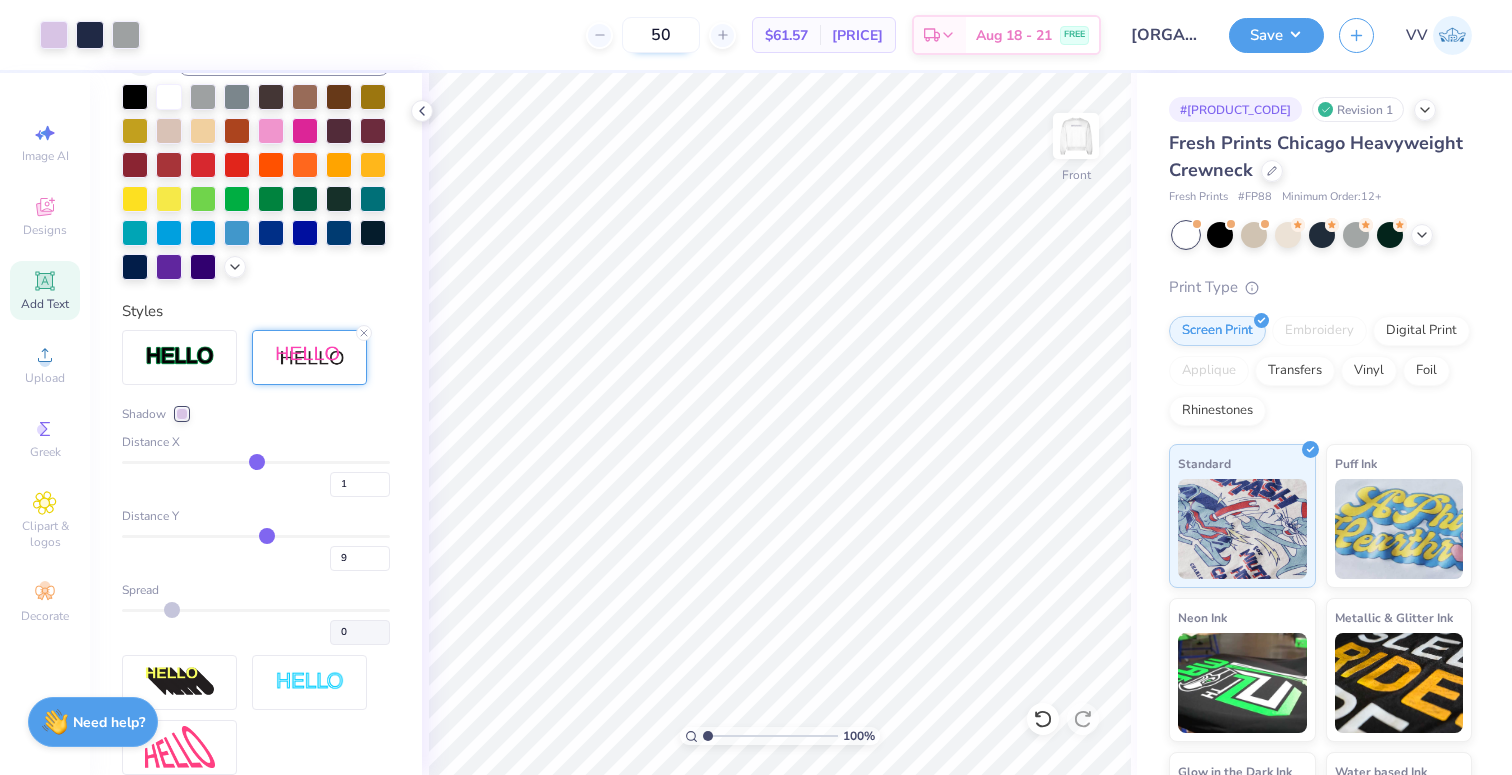 type on "1" 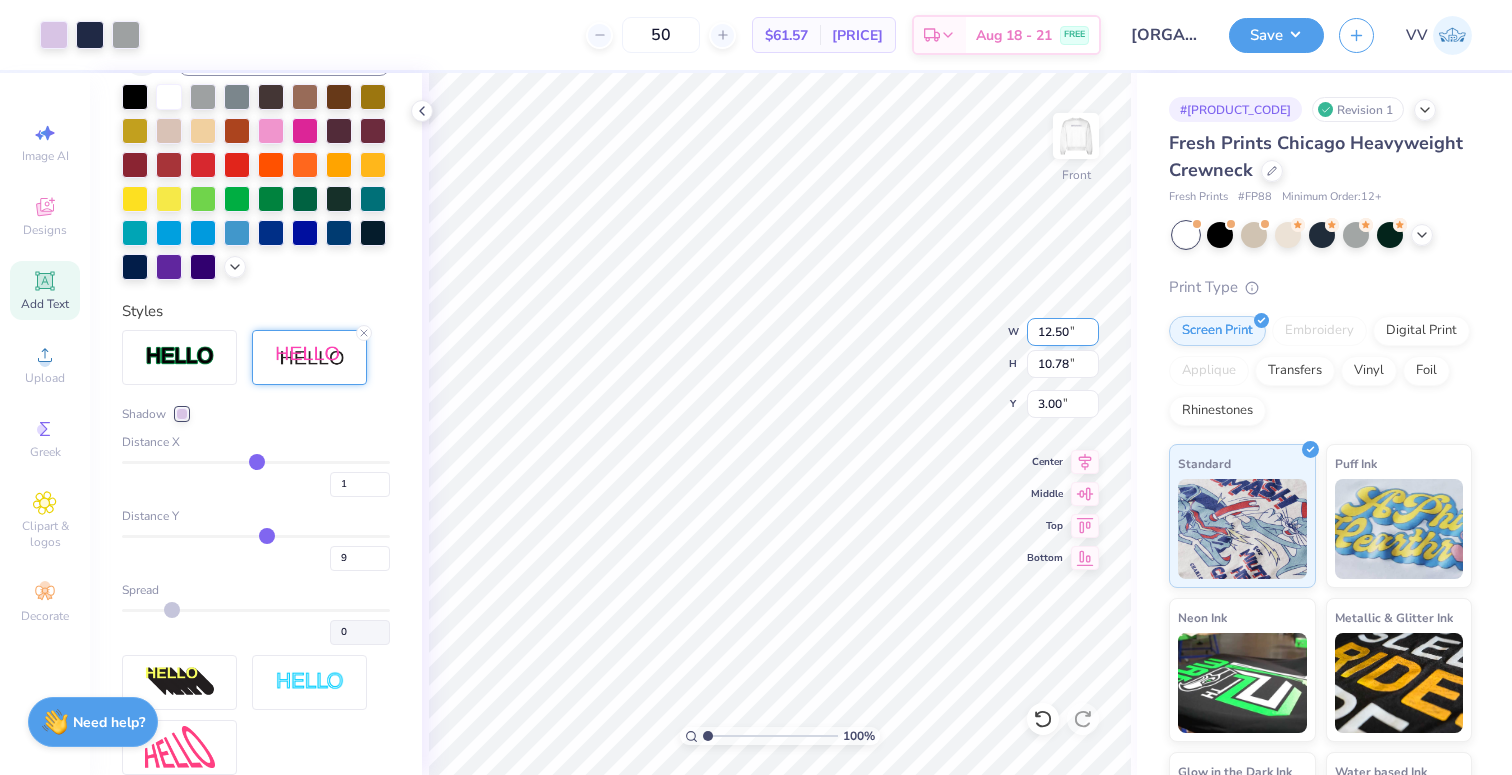 click on "12.50" at bounding box center [1063, 332] 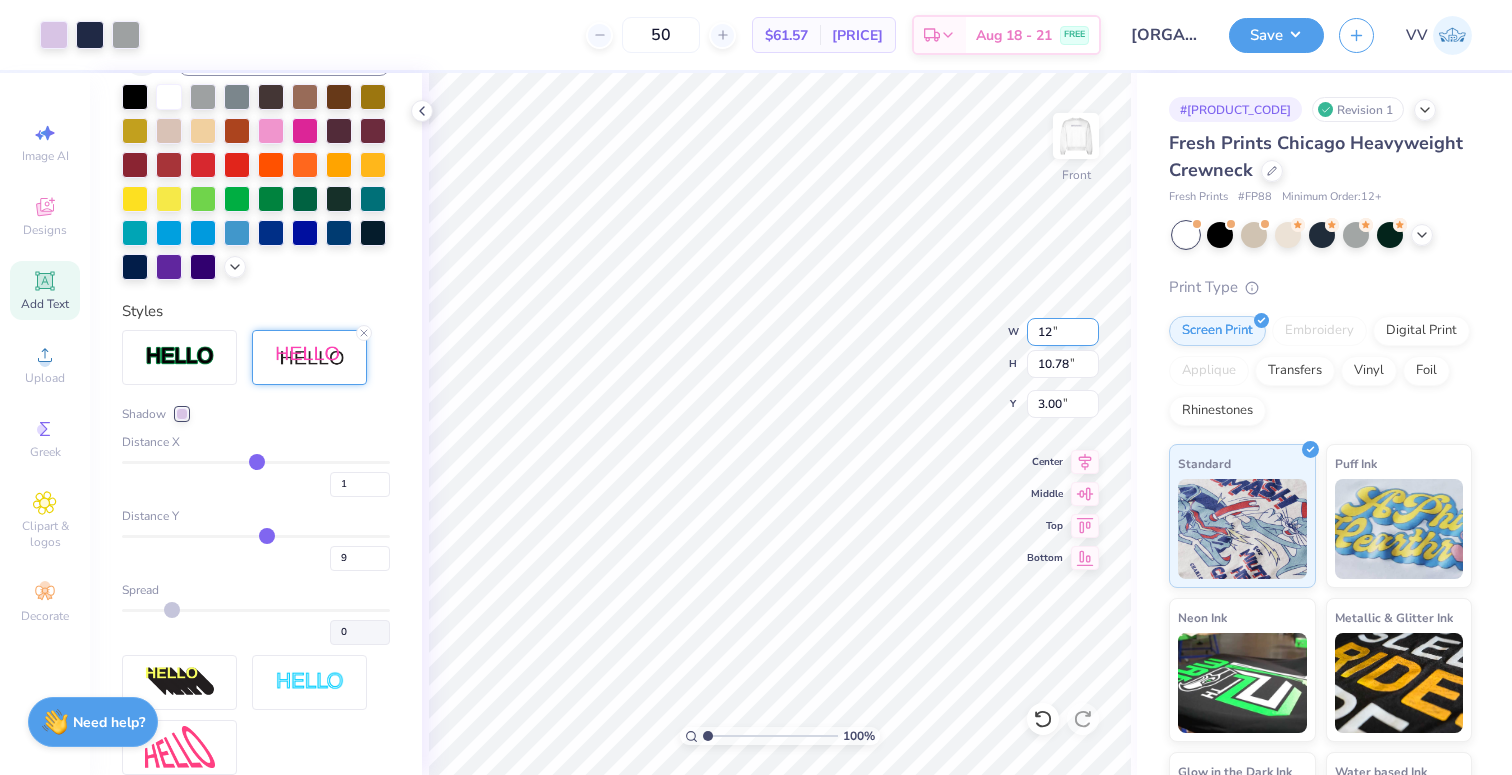type on "12" 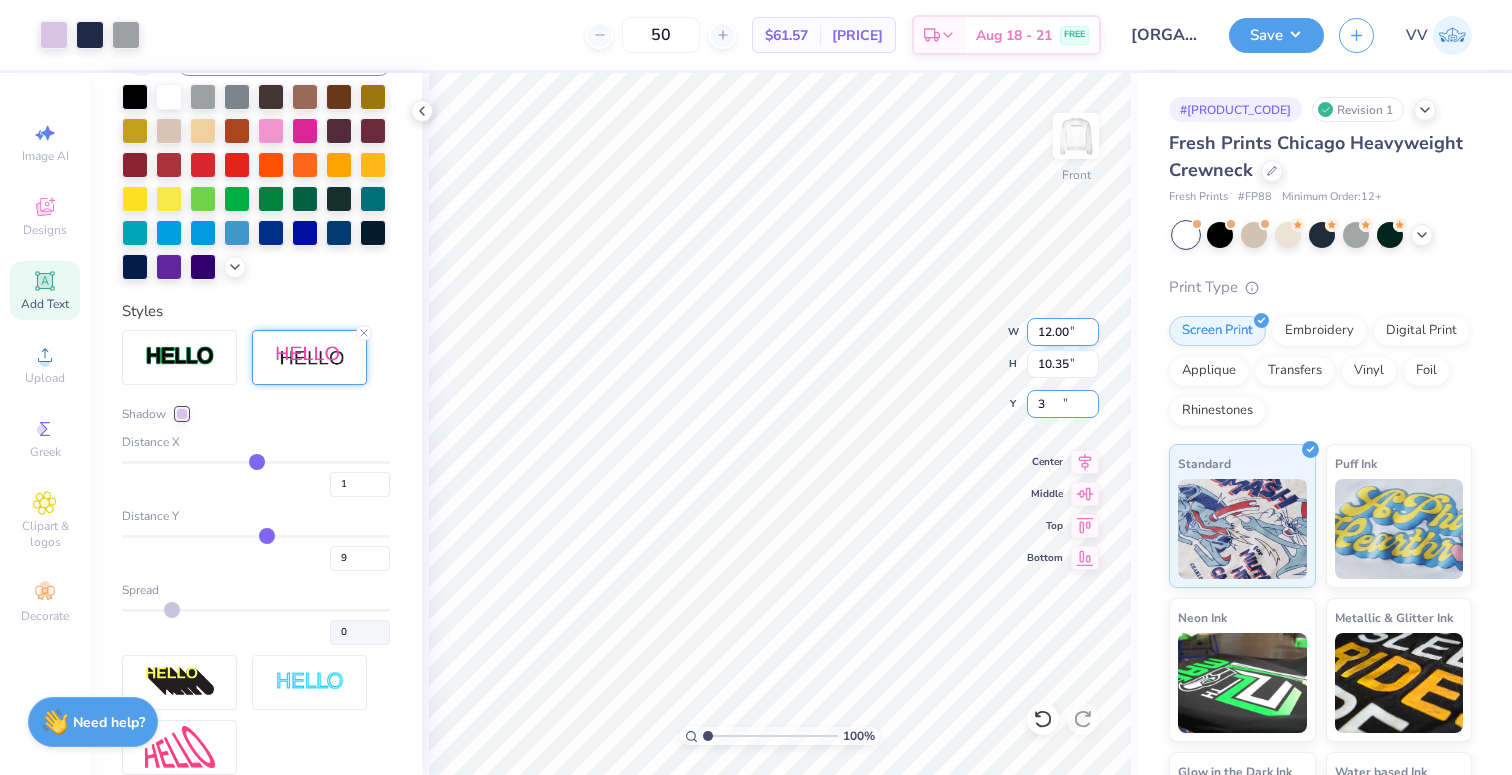 type on "3" 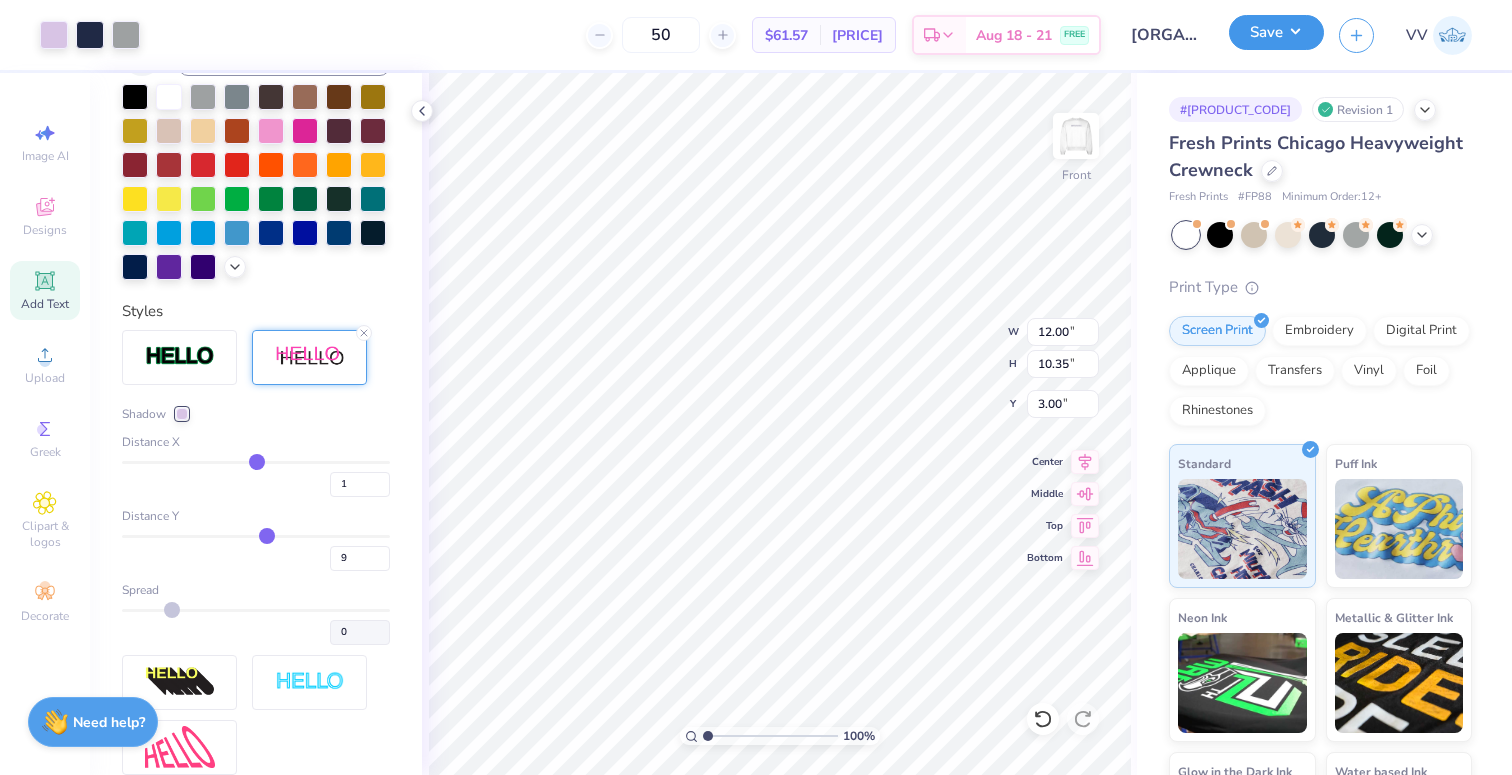 click on "Save" at bounding box center [1276, 32] 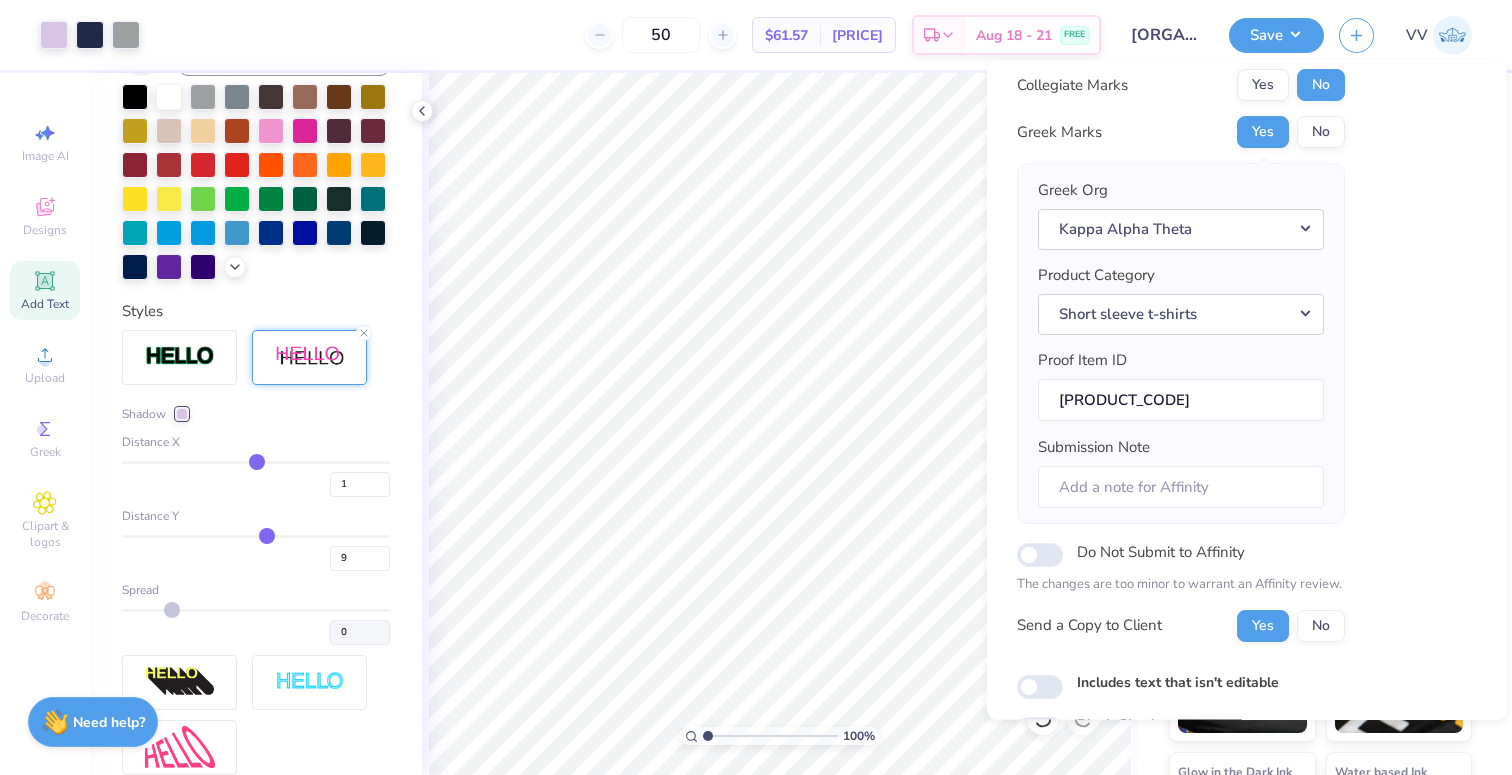 scroll, scrollTop: 160, scrollLeft: 0, axis: vertical 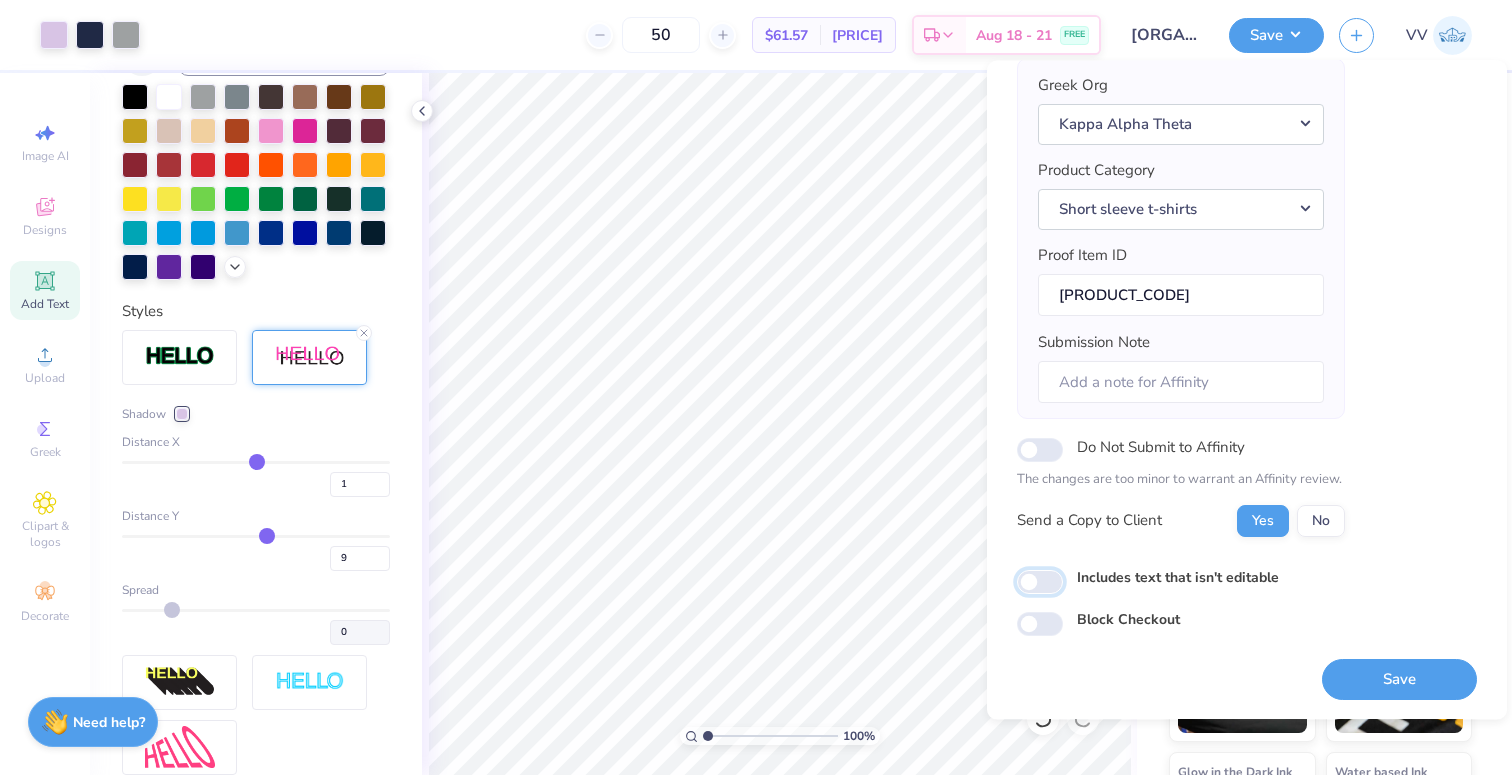 click on "Includes text that isn't editable" at bounding box center [1040, 582] 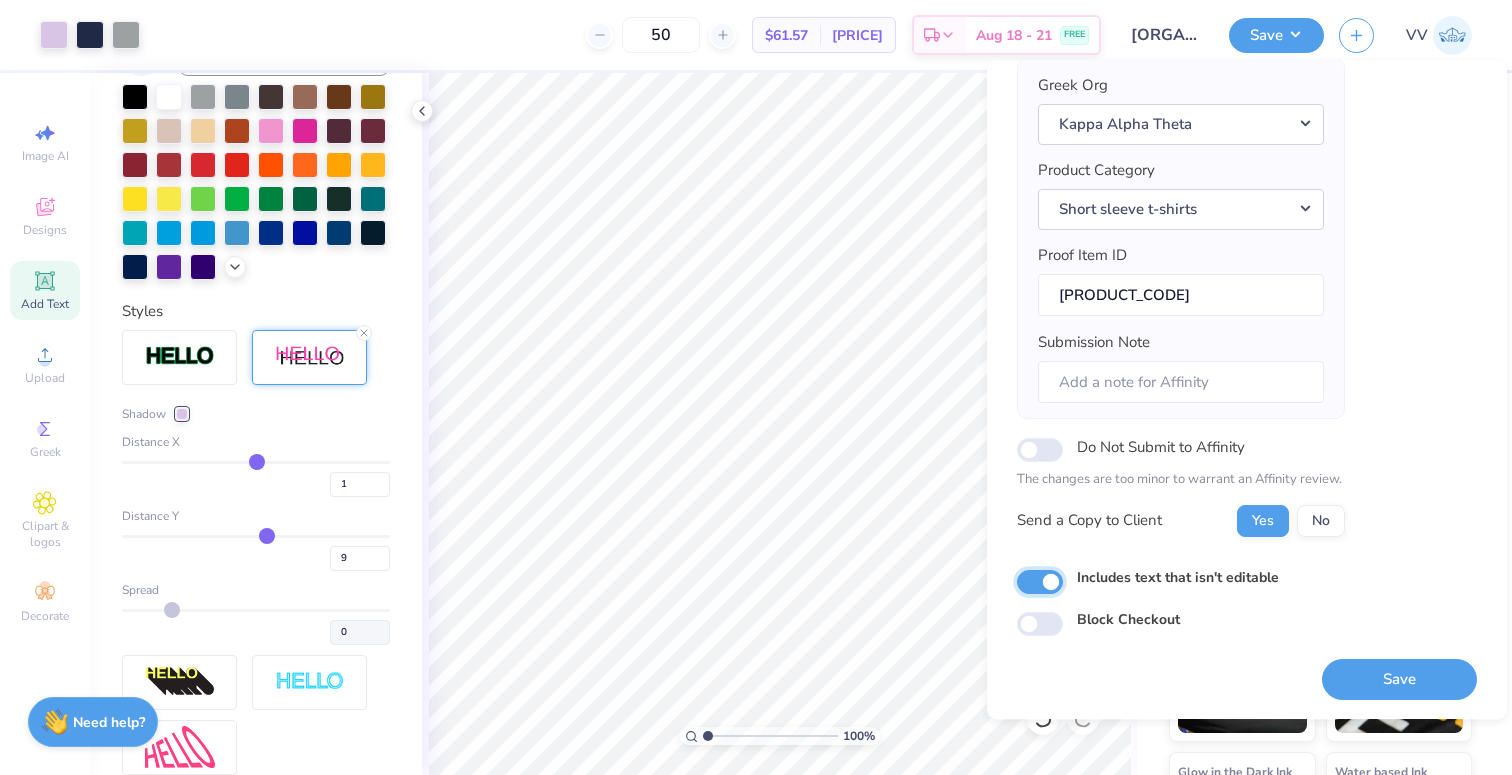 checkbox on "true" 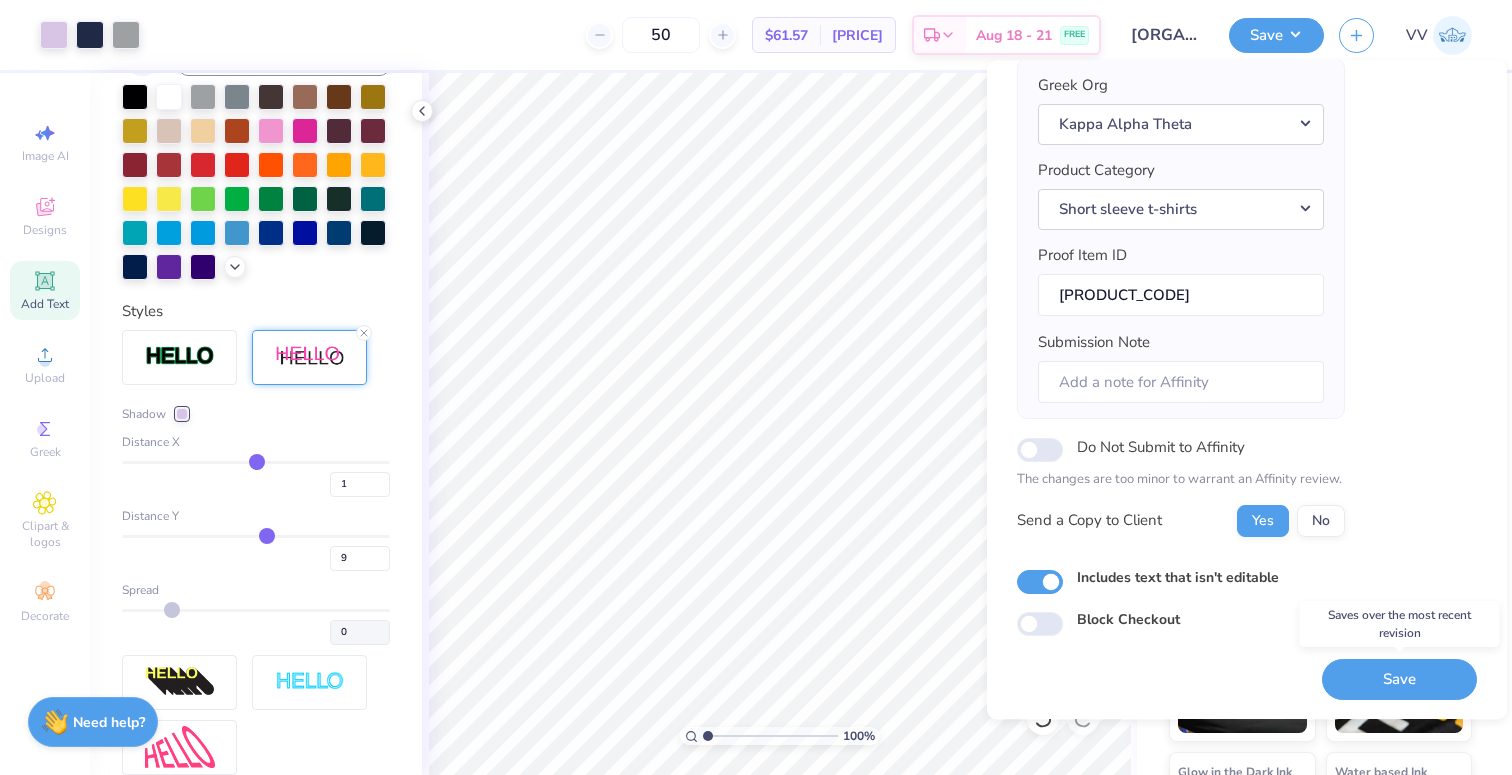 drag, startPoint x: 1378, startPoint y: 672, endPoint x: 1371, endPoint y: 664, distance: 10.630146 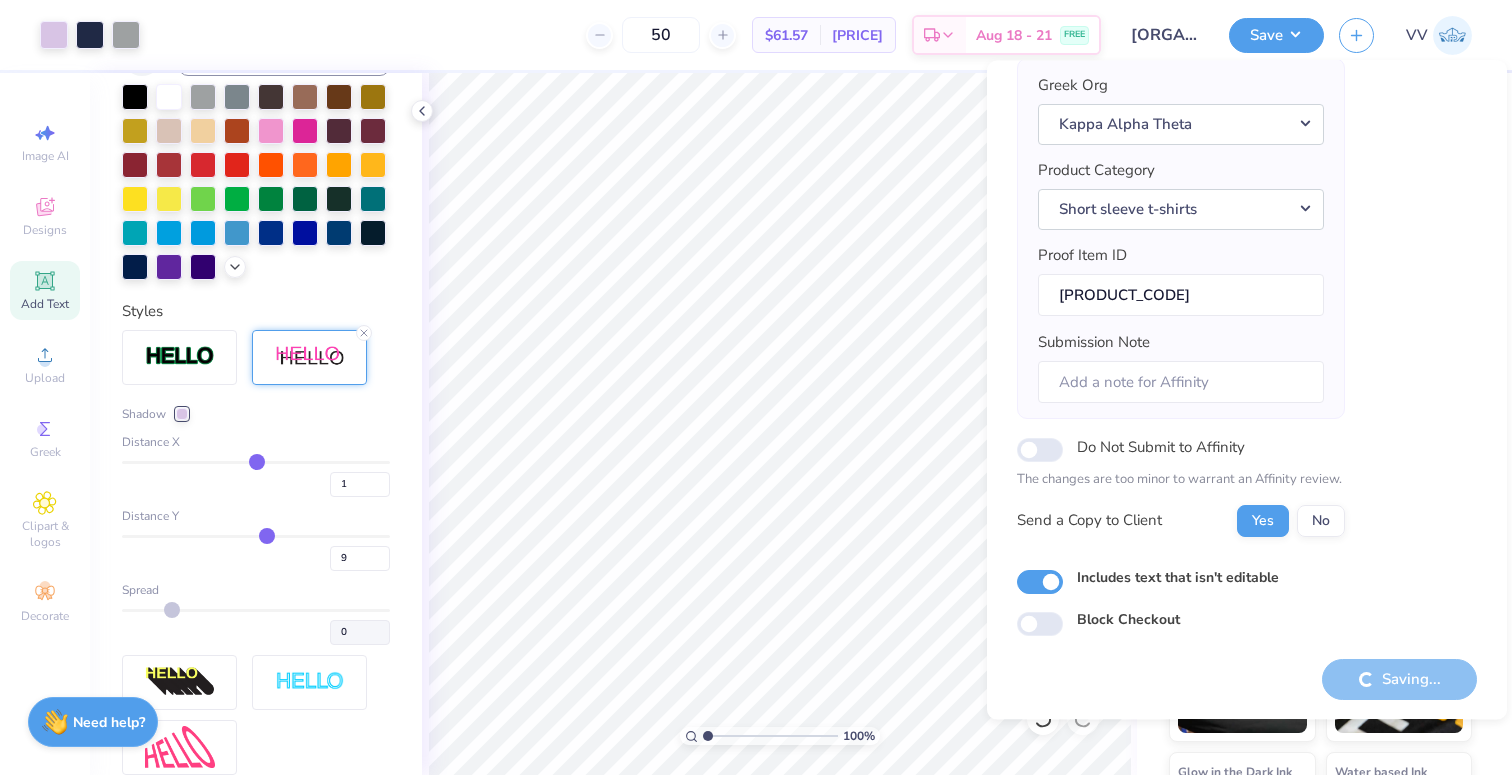 type on "1" 